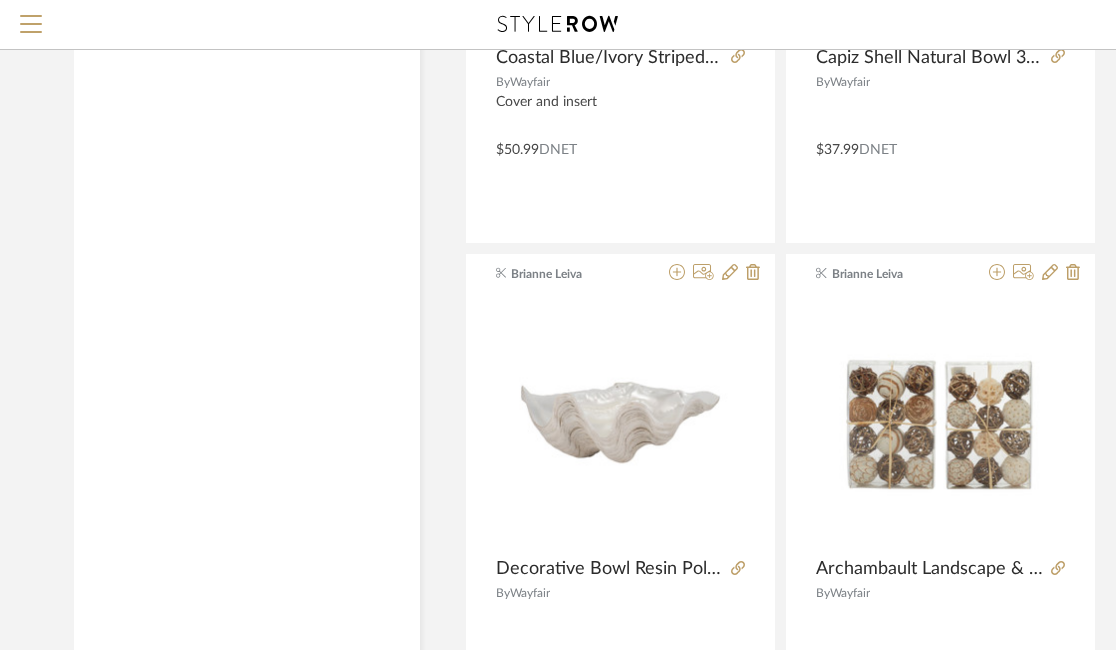 scroll, scrollTop: 0, scrollLeft: 0, axis: both 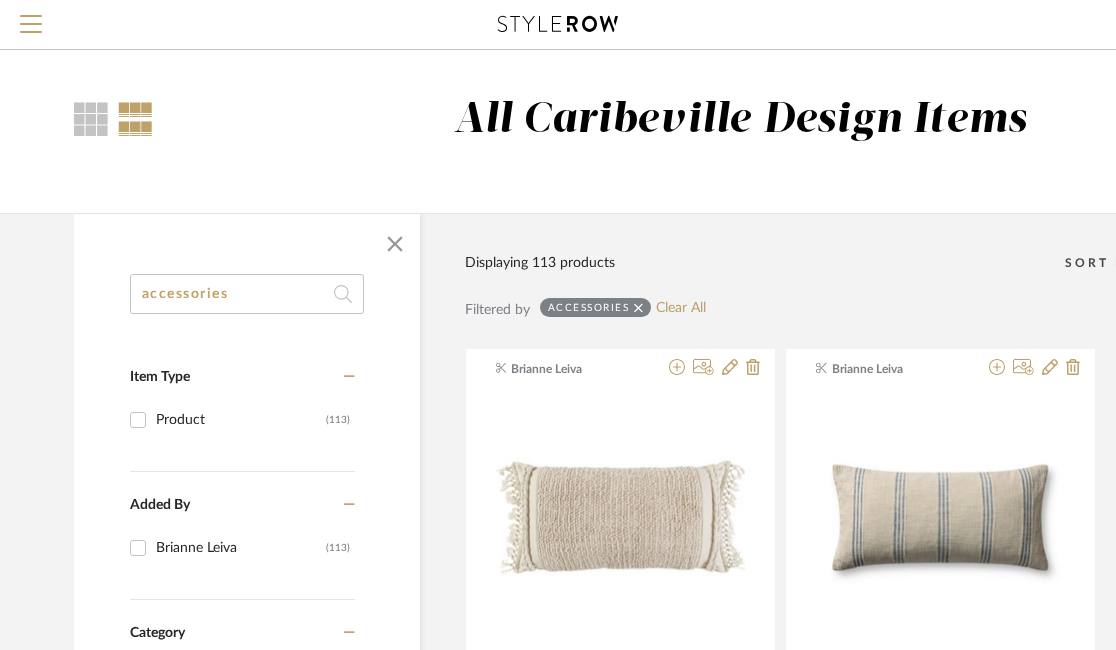 drag, startPoint x: 308, startPoint y: 295, endPoint x: 119, endPoint y: 293, distance: 189.01057 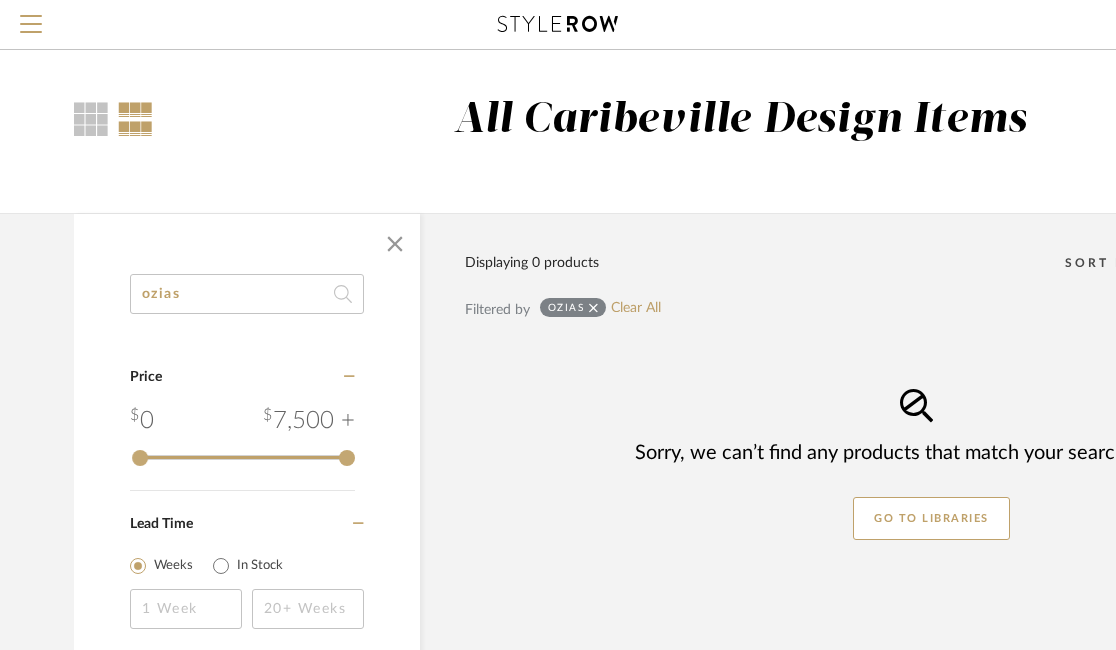 click on "ozias" 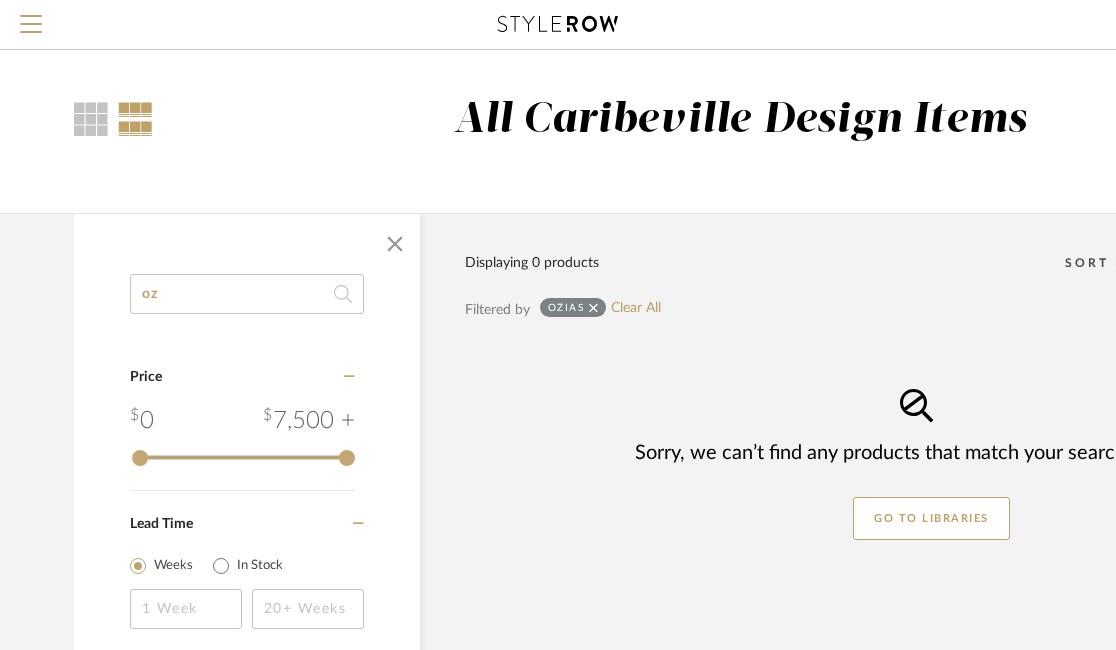 type on "o" 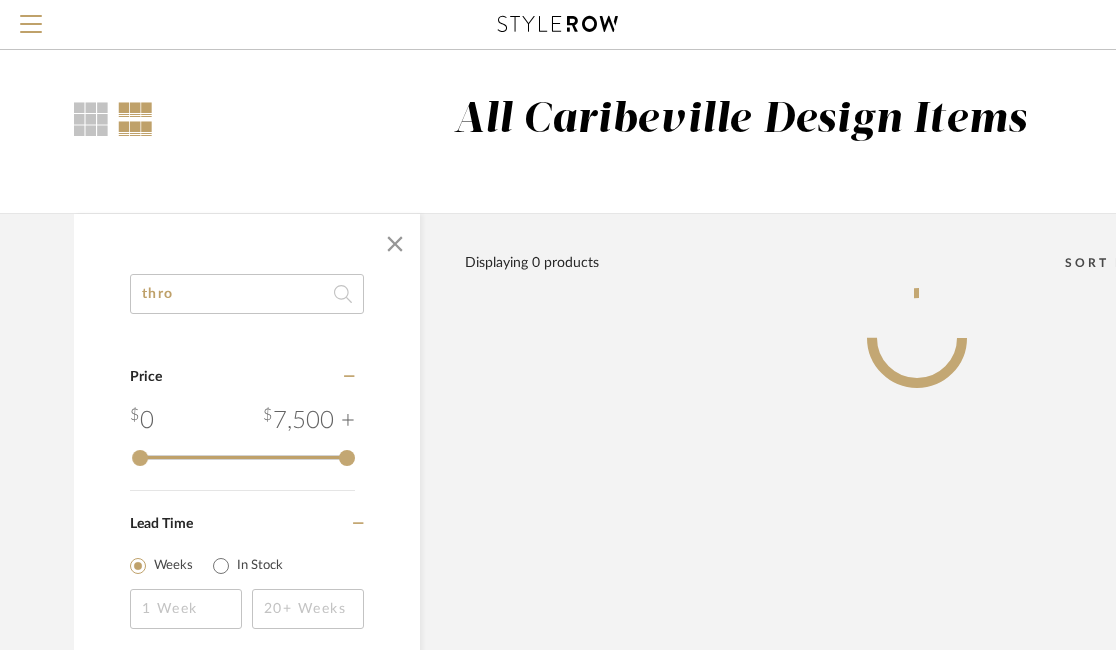 type on "throw" 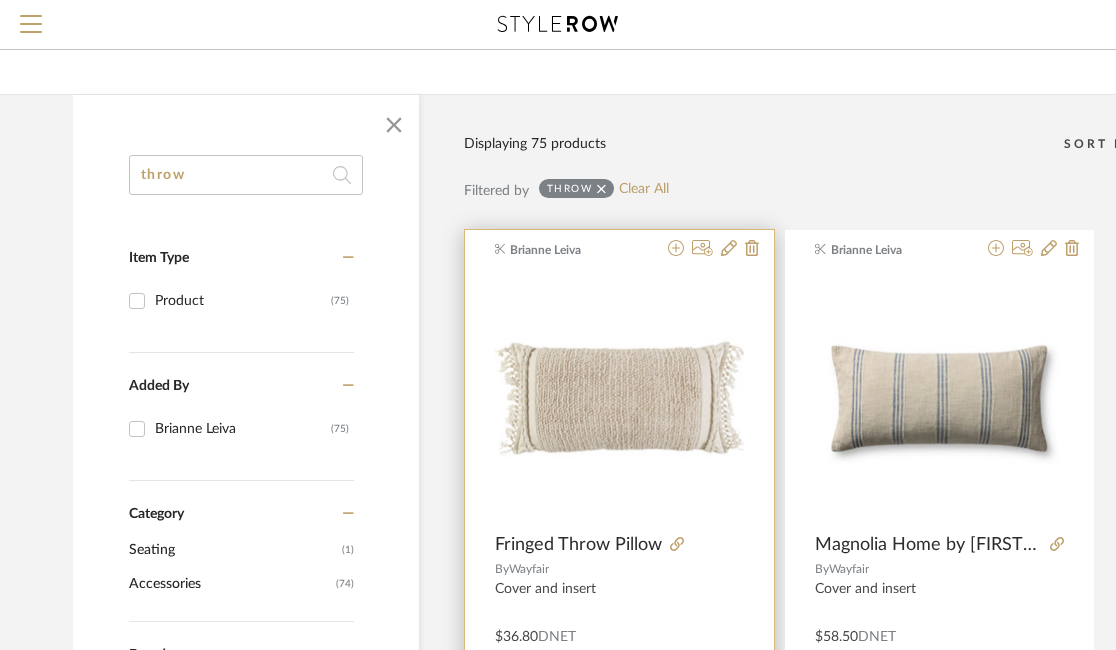 scroll, scrollTop: 109, scrollLeft: 1, axis: both 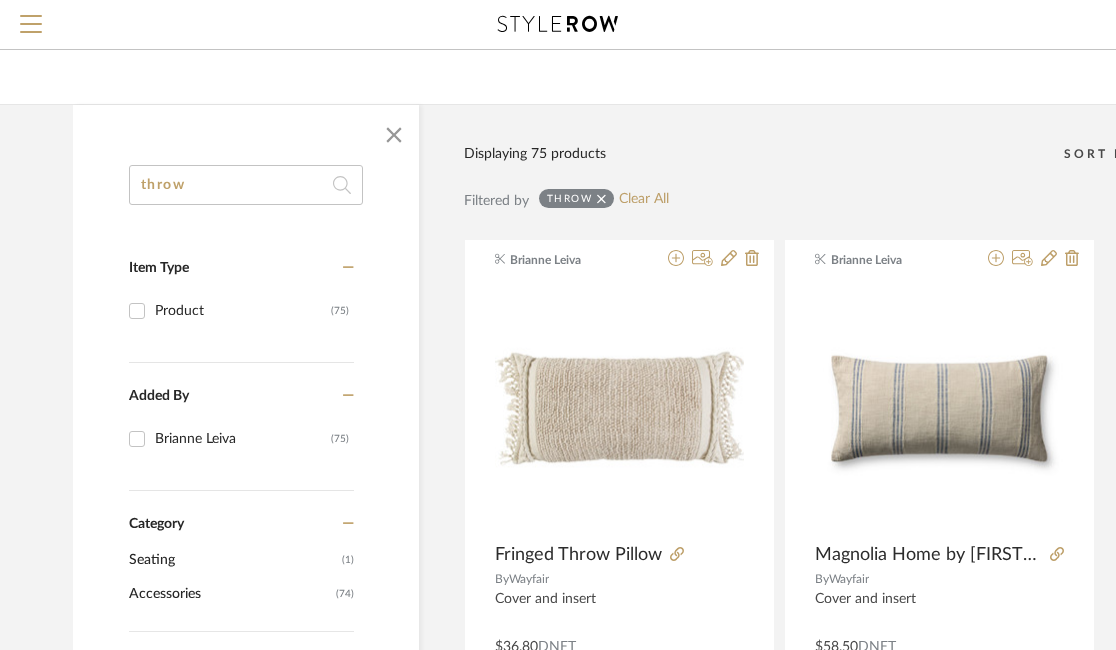 drag, startPoint x: 216, startPoint y: 184, endPoint x: 102, endPoint y: 184, distance: 114 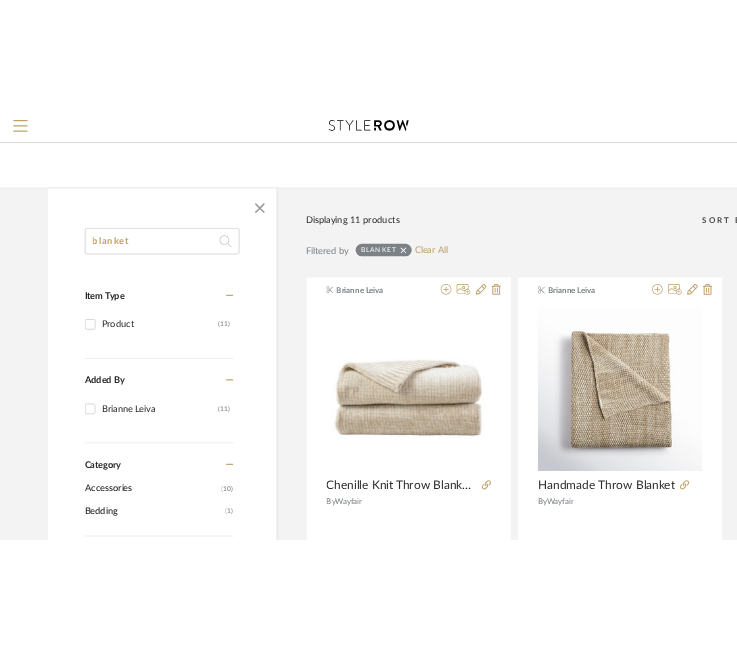 scroll, scrollTop: 0, scrollLeft: 1, axis: horizontal 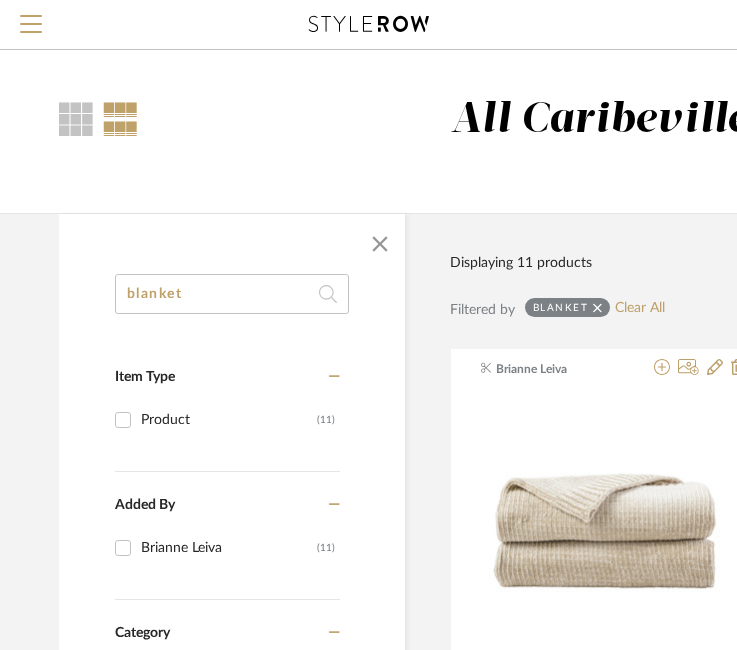click on "blanket" 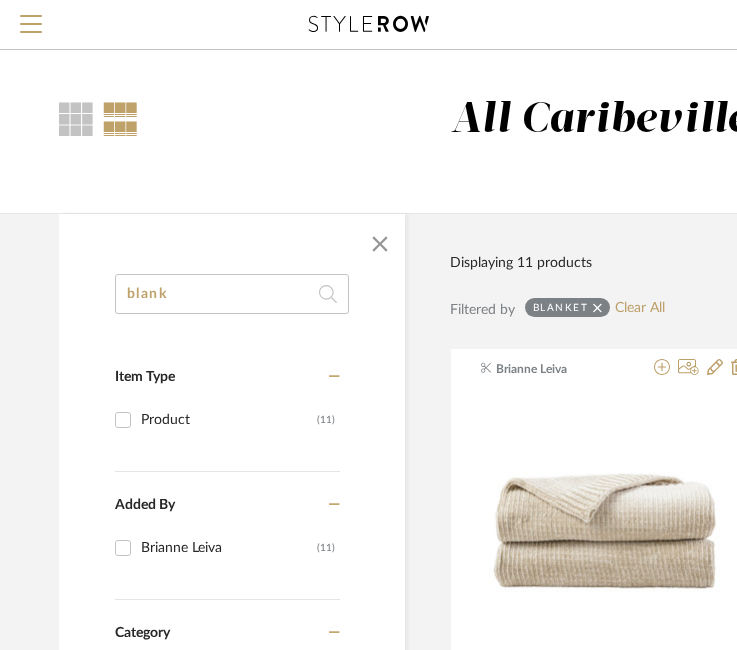 type on "blan" 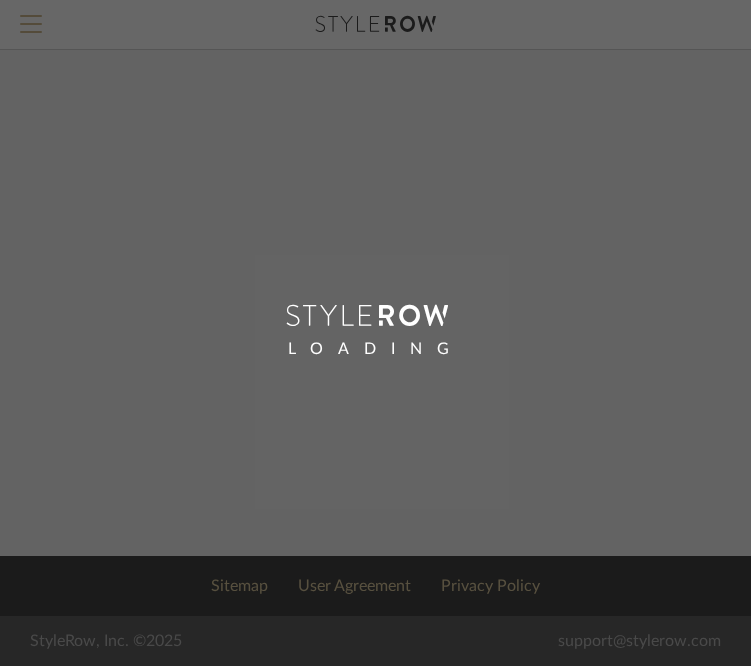 scroll, scrollTop: 0, scrollLeft: 0, axis: both 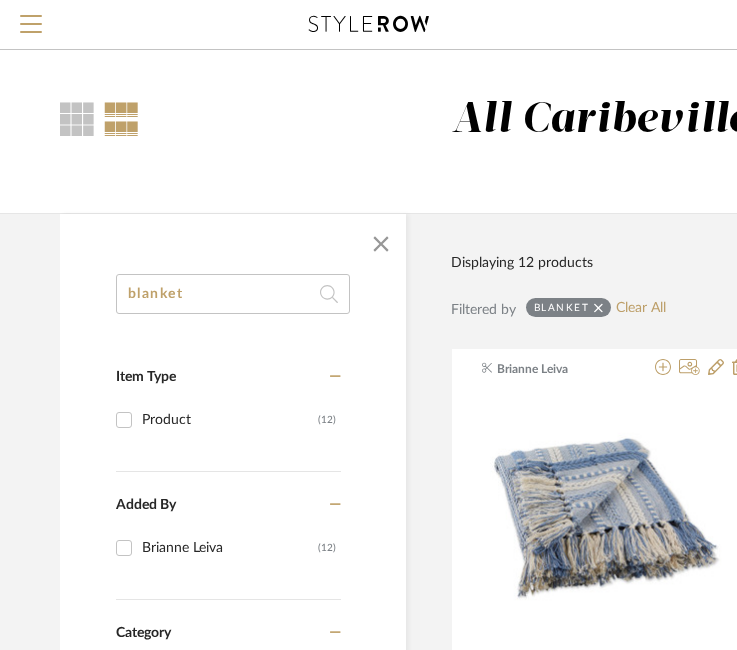 click on "blanket" 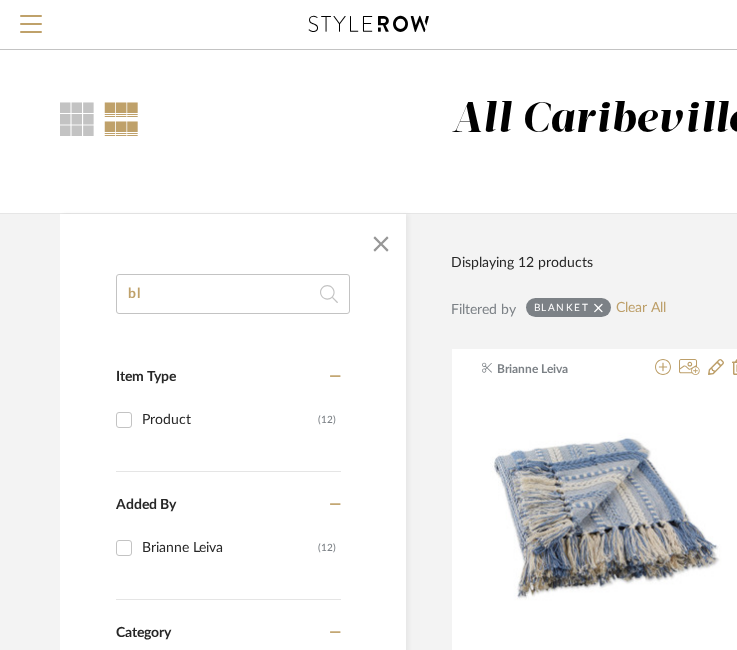 type on "b" 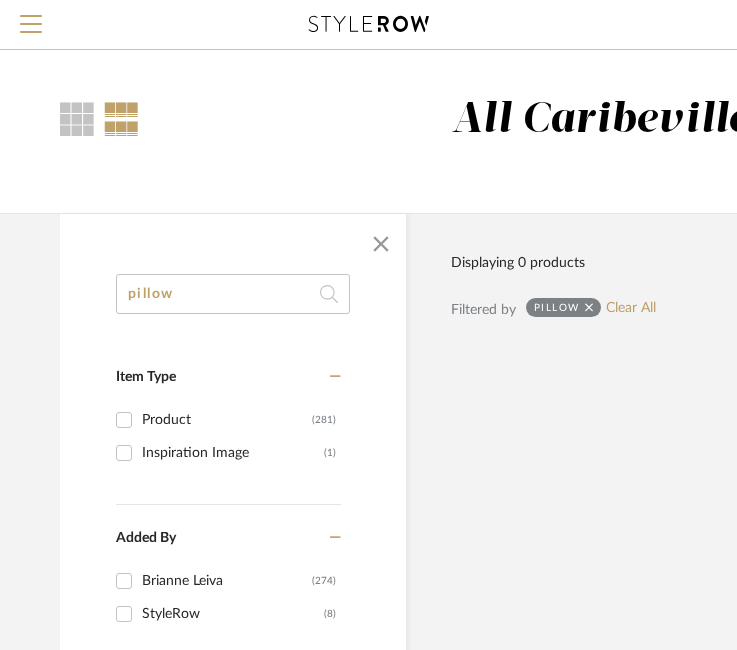 type on "pillow" 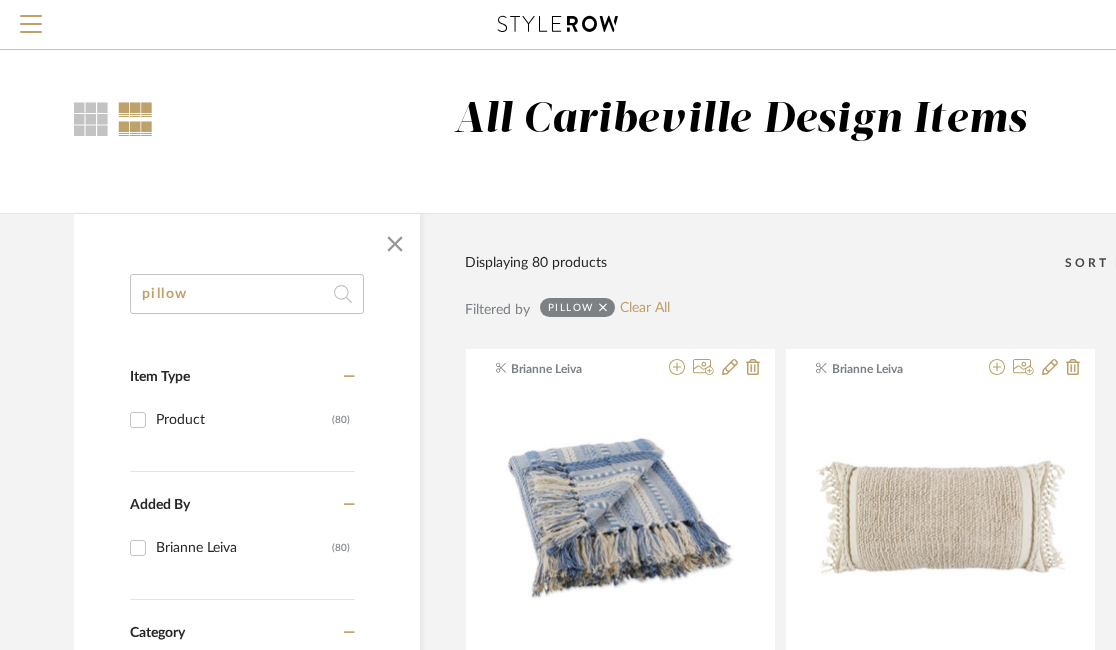 click on "Search by brands, products, categories, colors, or styles" at bounding box center [558, 25] 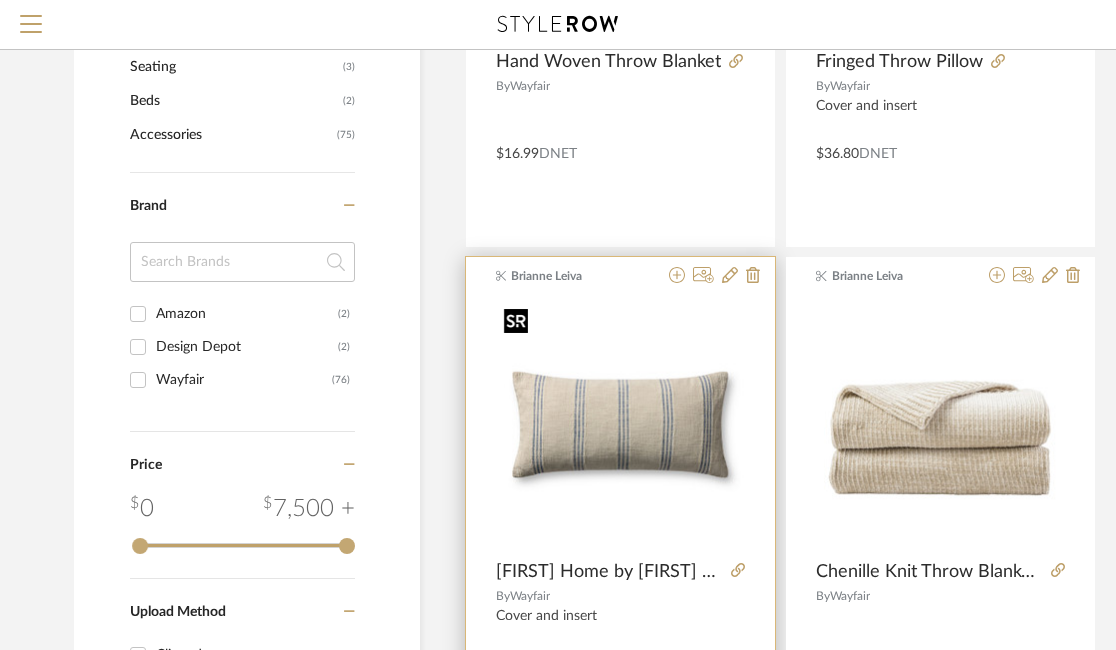 scroll, scrollTop: 654, scrollLeft: 0, axis: vertical 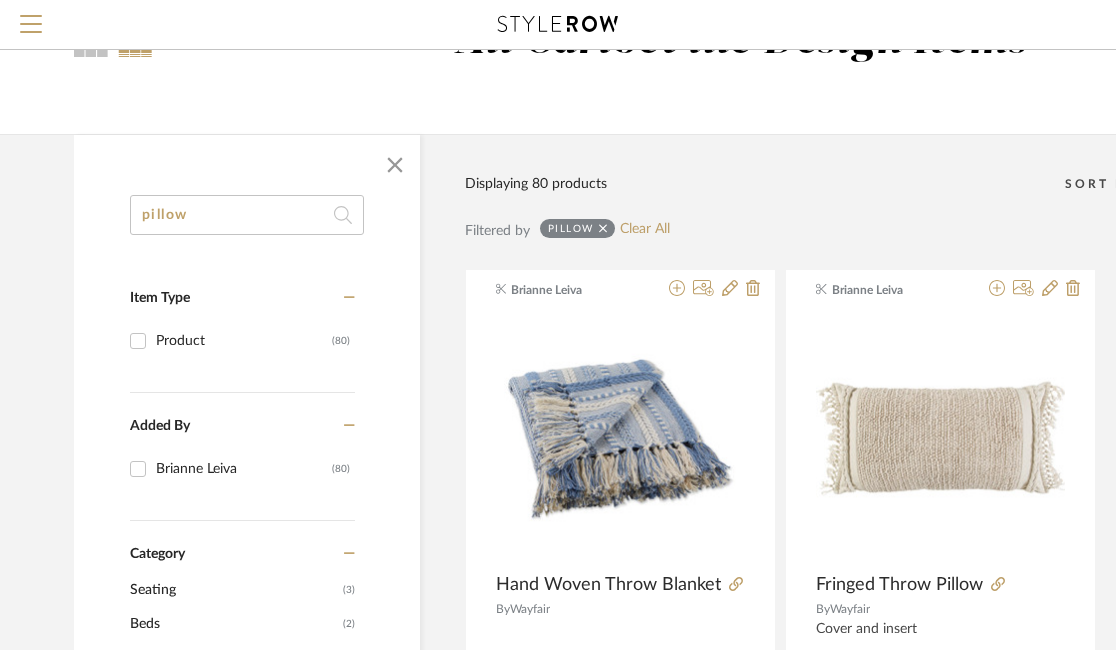 drag, startPoint x: 326, startPoint y: 214, endPoint x: 119, endPoint y: 213, distance: 207.00241 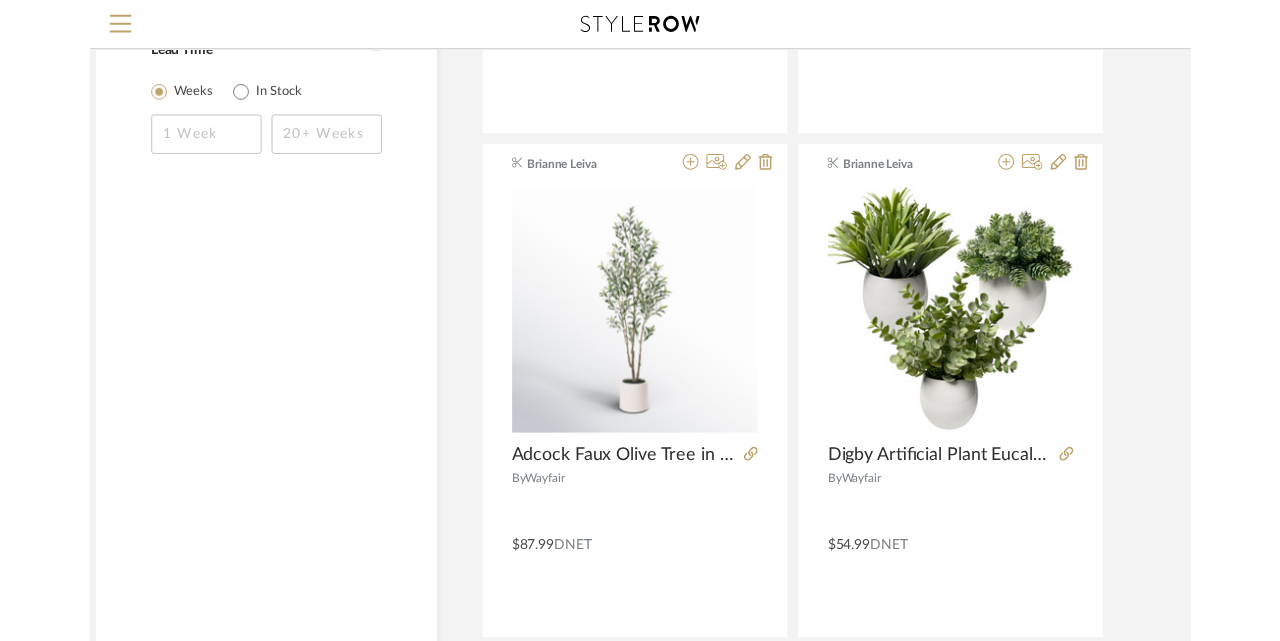 scroll, scrollTop: 1217, scrollLeft: 68, axis: both 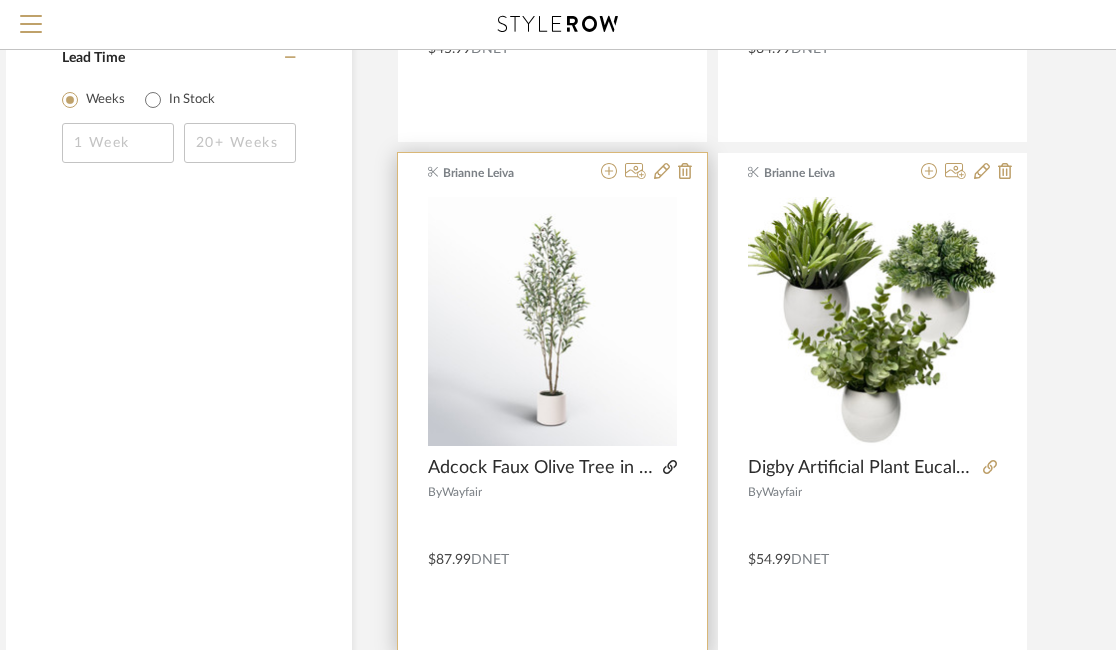 type on "plant" 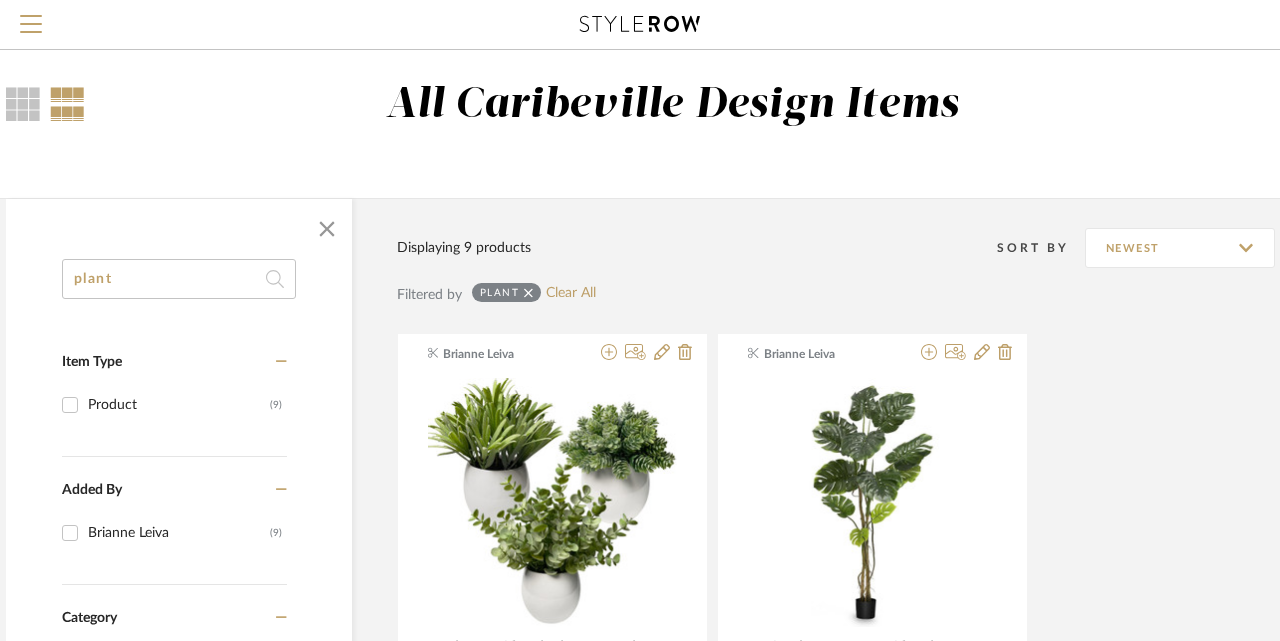 scroll, scrollTop: 0, scrollLeft: 68, axis: horizontal 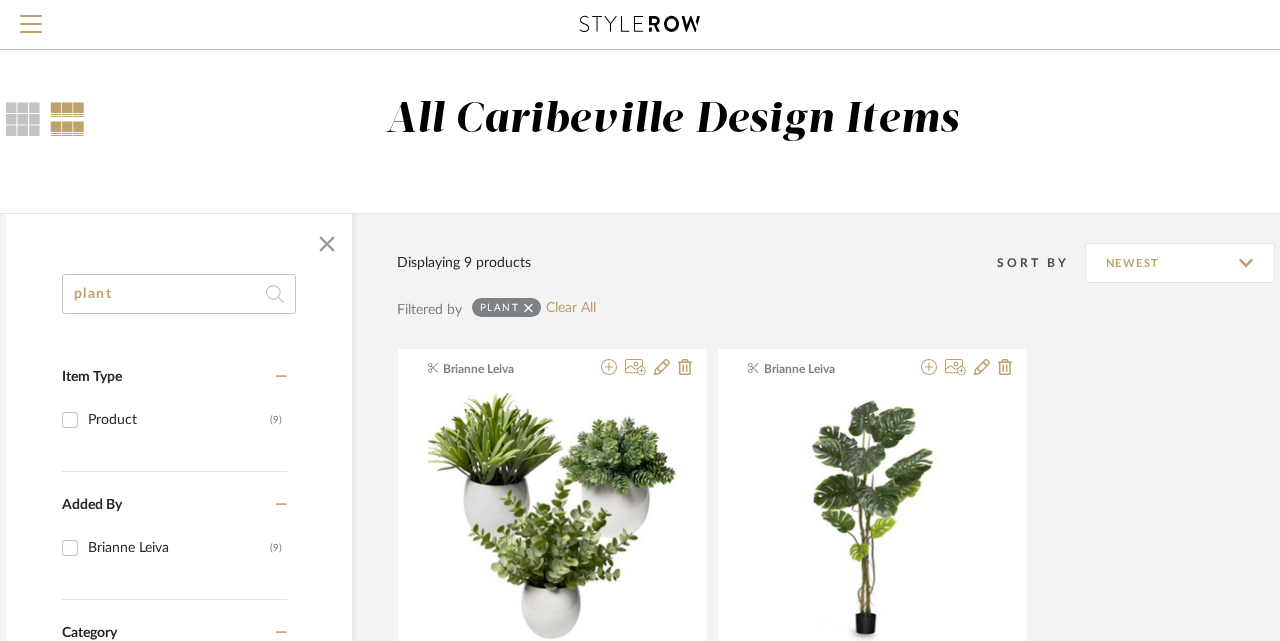 drag, startPoint x: 237, startPoint y: 304, endPoint x: 35, endPoint y: 292, distance: 202.35612 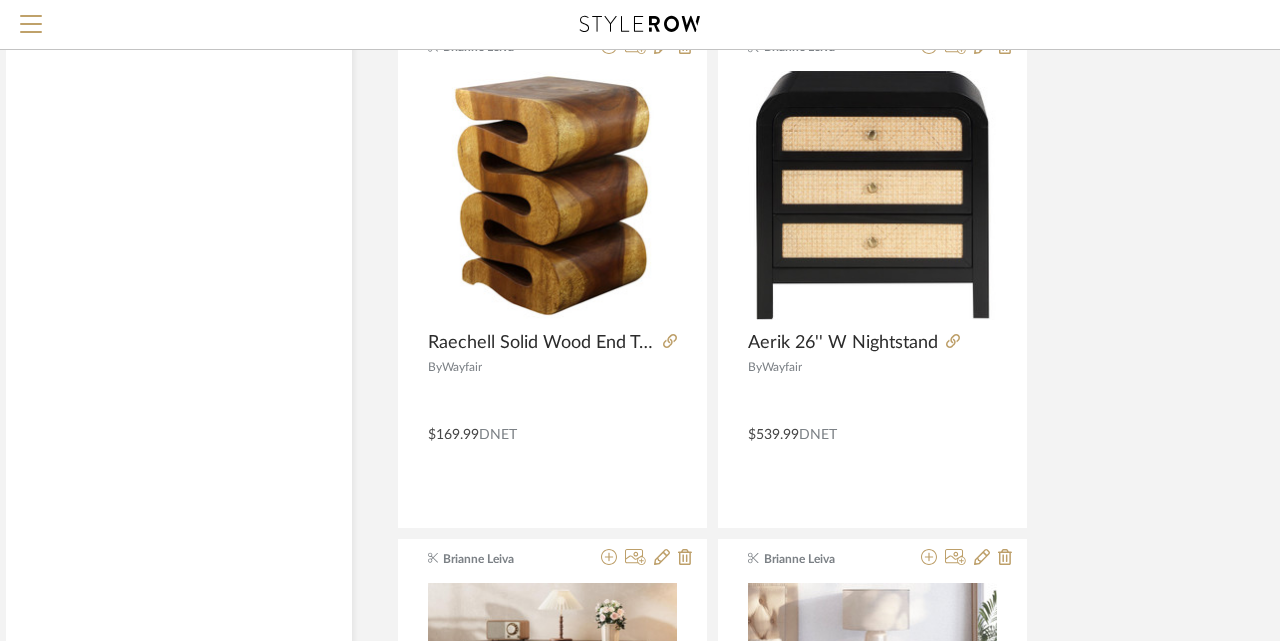 scroll, scrollTop: 2879, scrollLeft: 68, axis: both 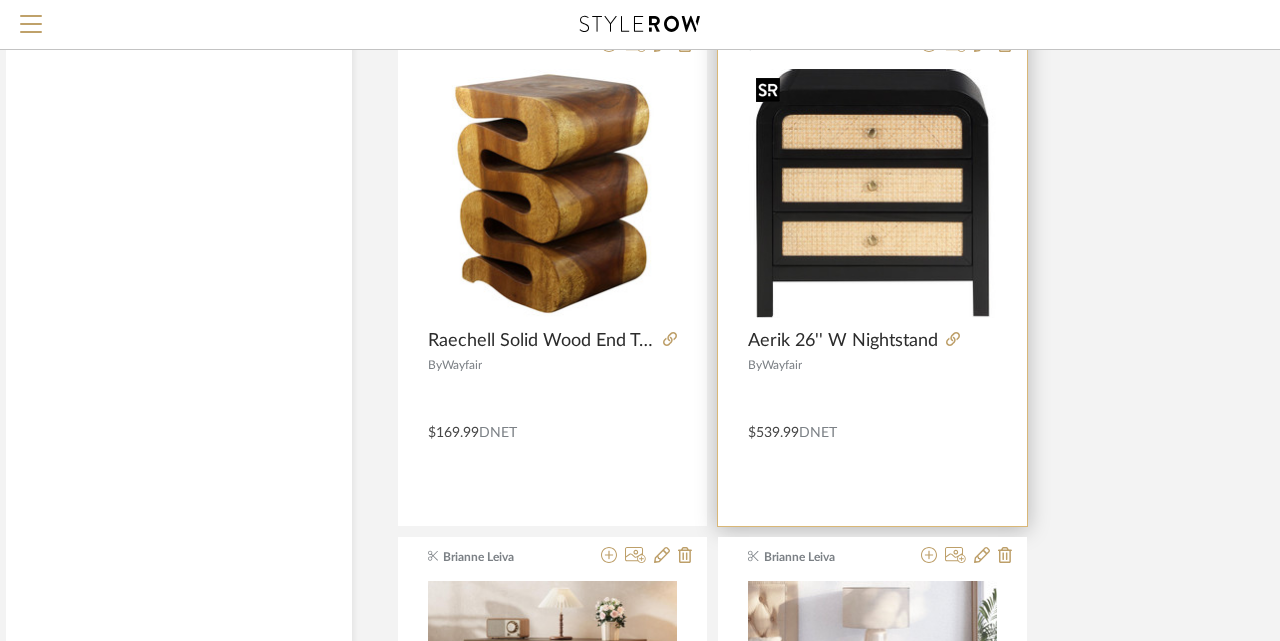 click at bounding box center [872, 193] 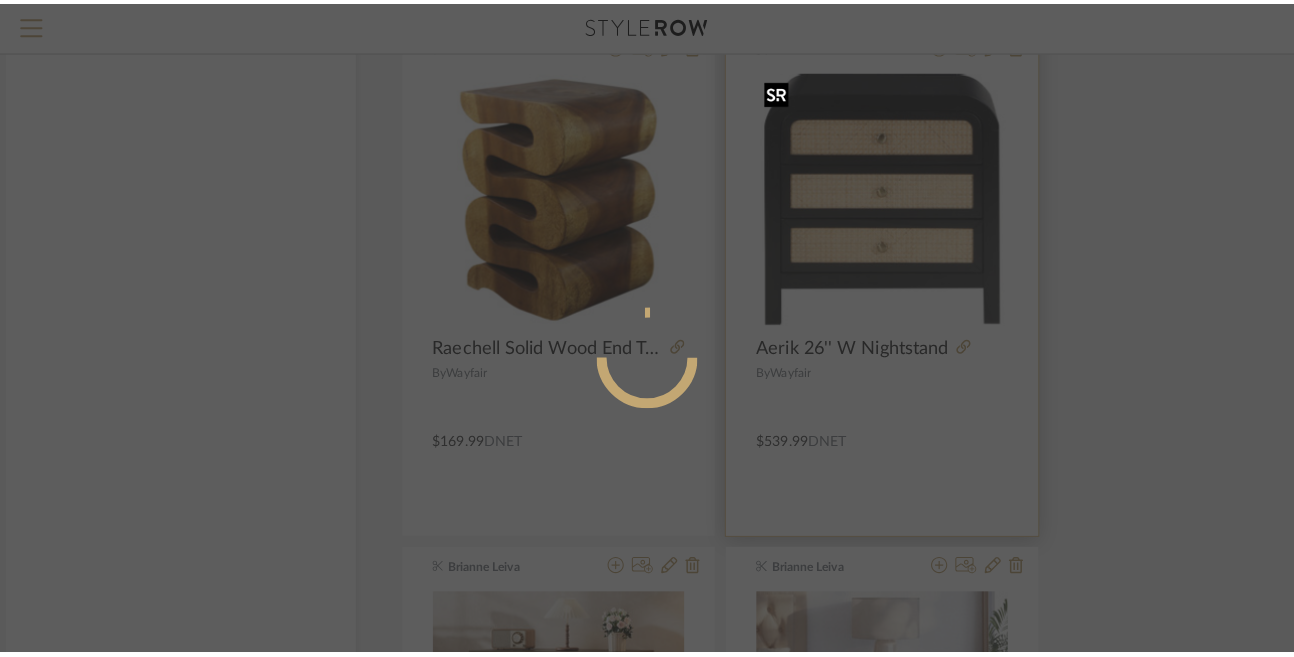 scroll, scrollTop: 0, scrollLeft: 0, axis: both 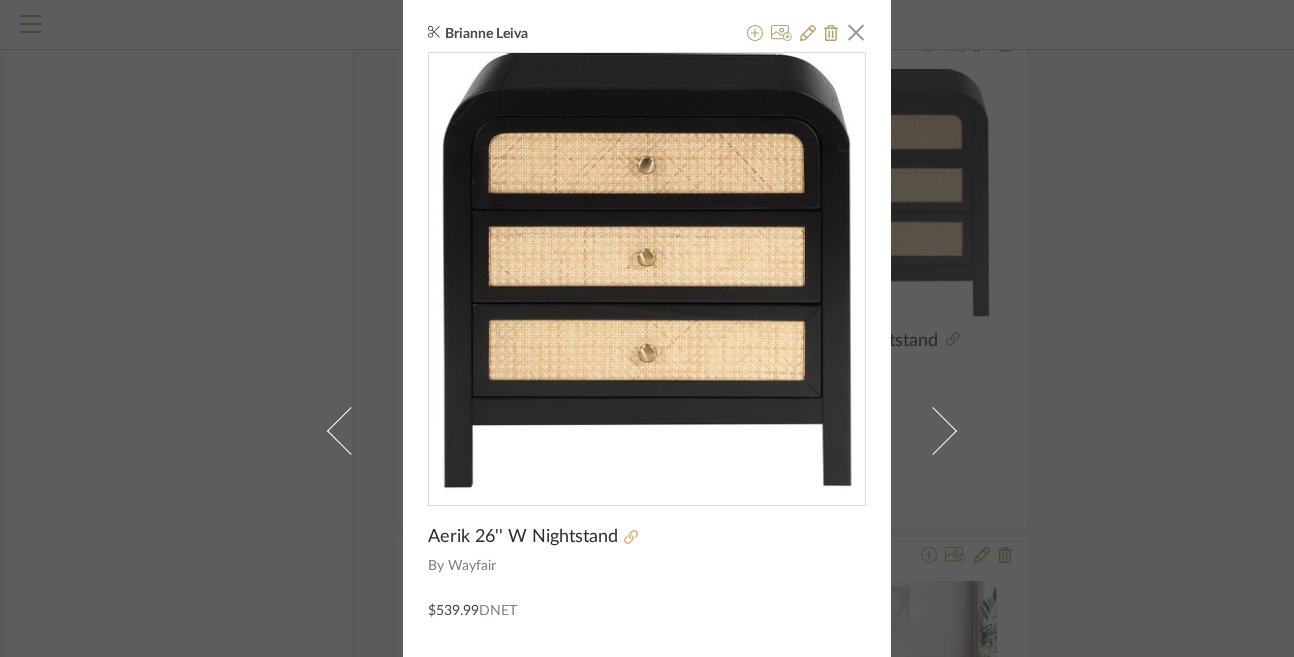 click 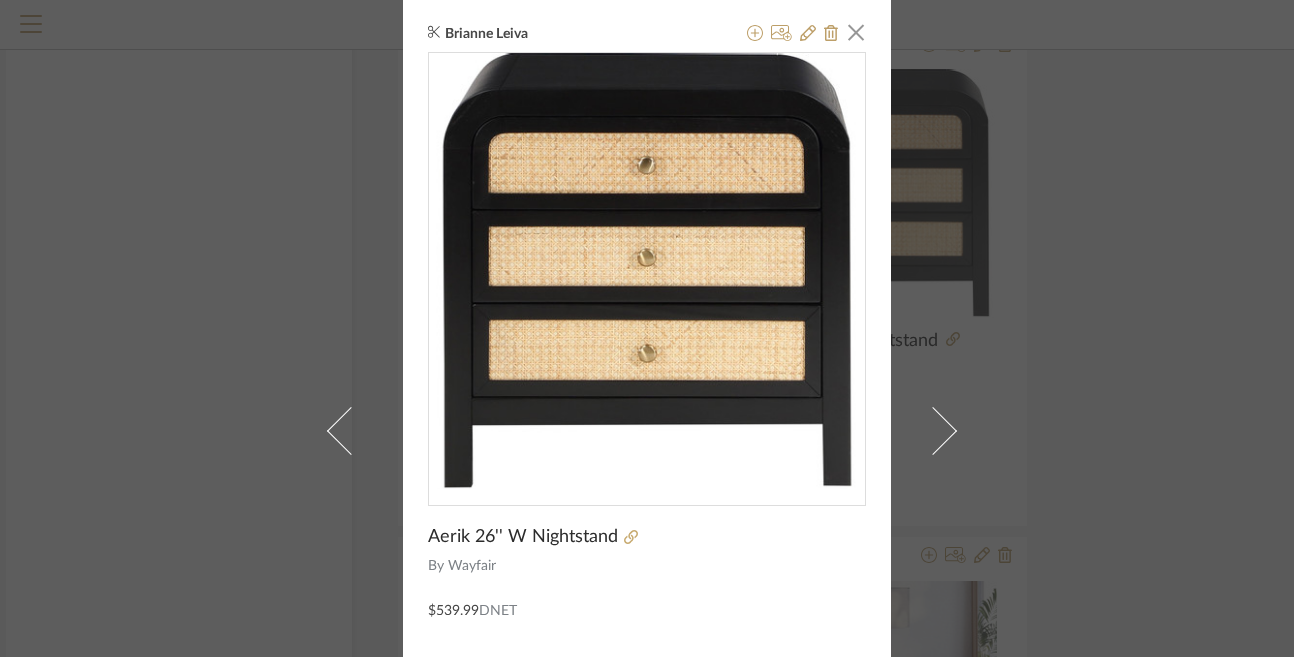 click on "Brianne Leiva × Aerik 26'' W Nightstand By Wayfair $539.99  DNET" at bounding box center [647, 328] 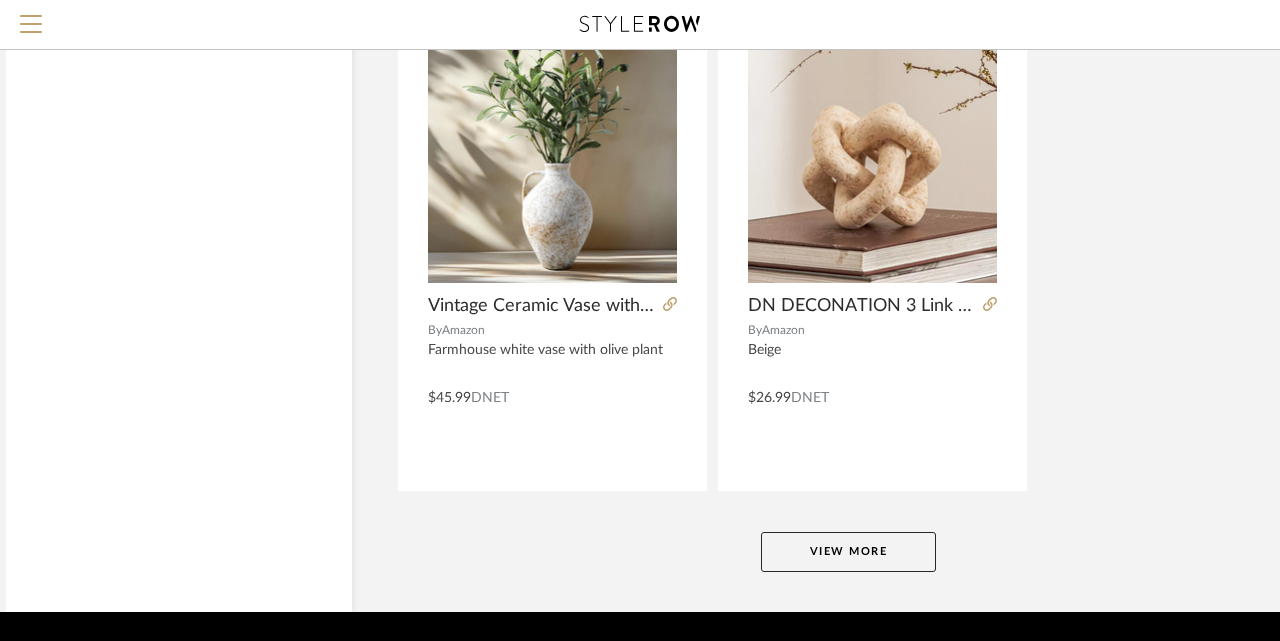 scroll, scrollTop: 9053, scrollLeft: 68, axis: both 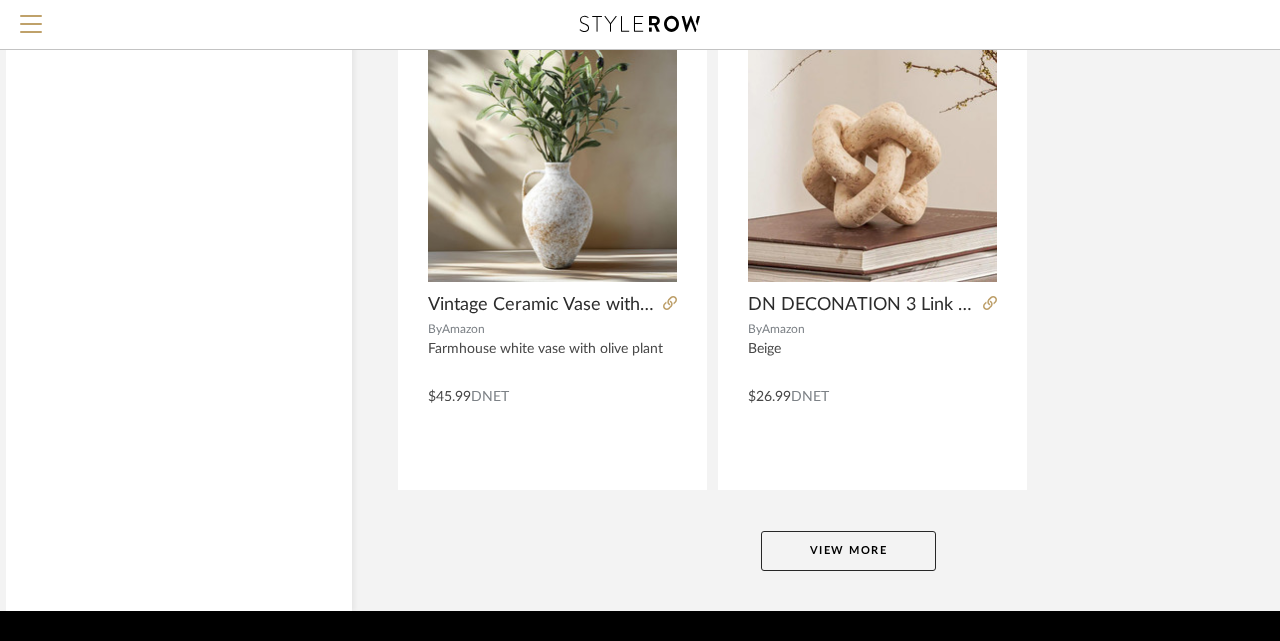 click on "View More" 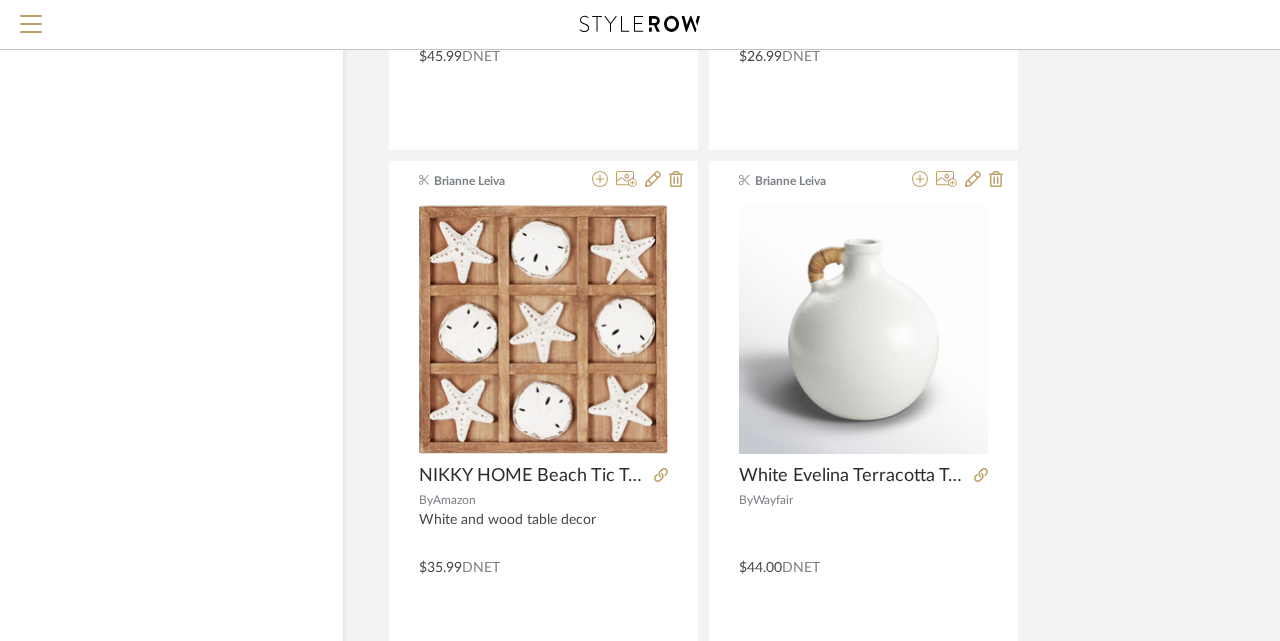 scroll, scrollTop: 9408, scrollLeft: 77, axis: both 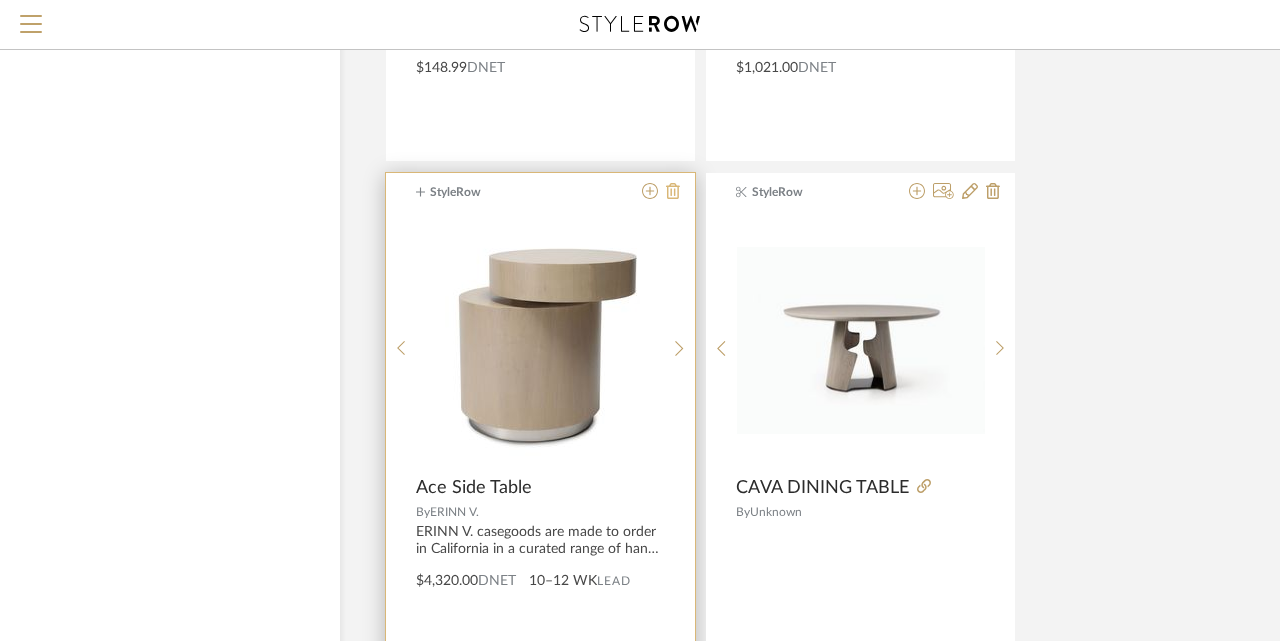 click 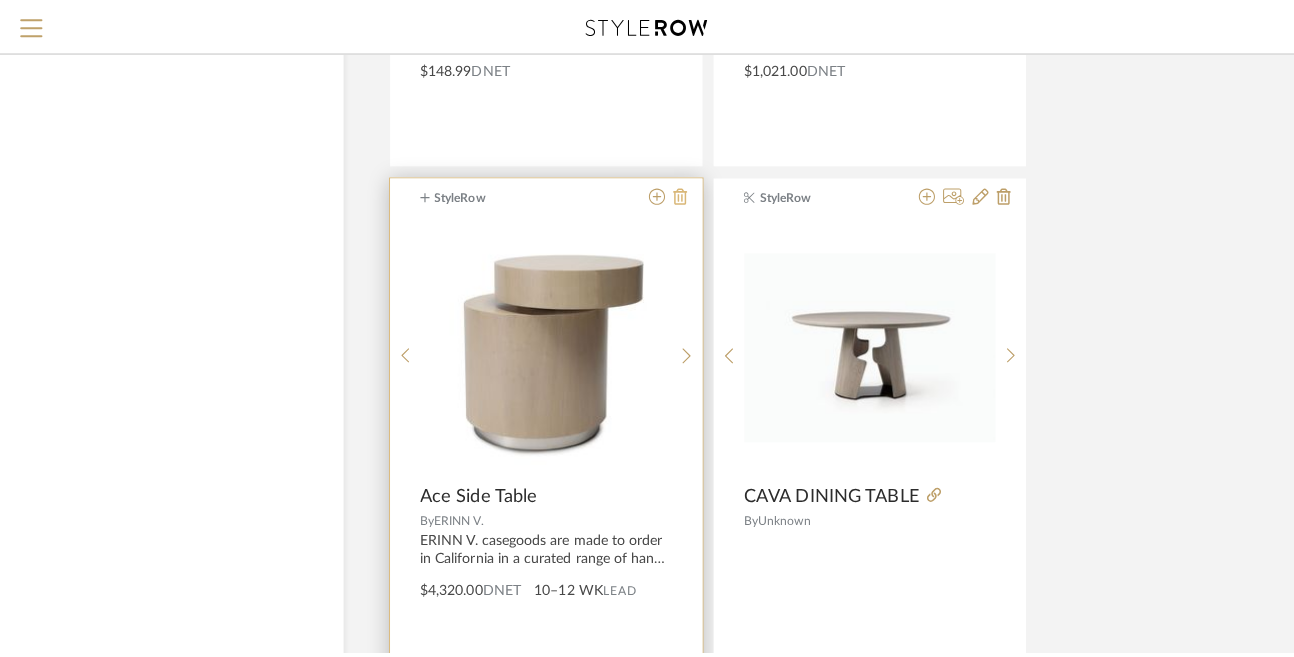 scroll, scrollTop: 0, scrollLeft: 0, axis: both 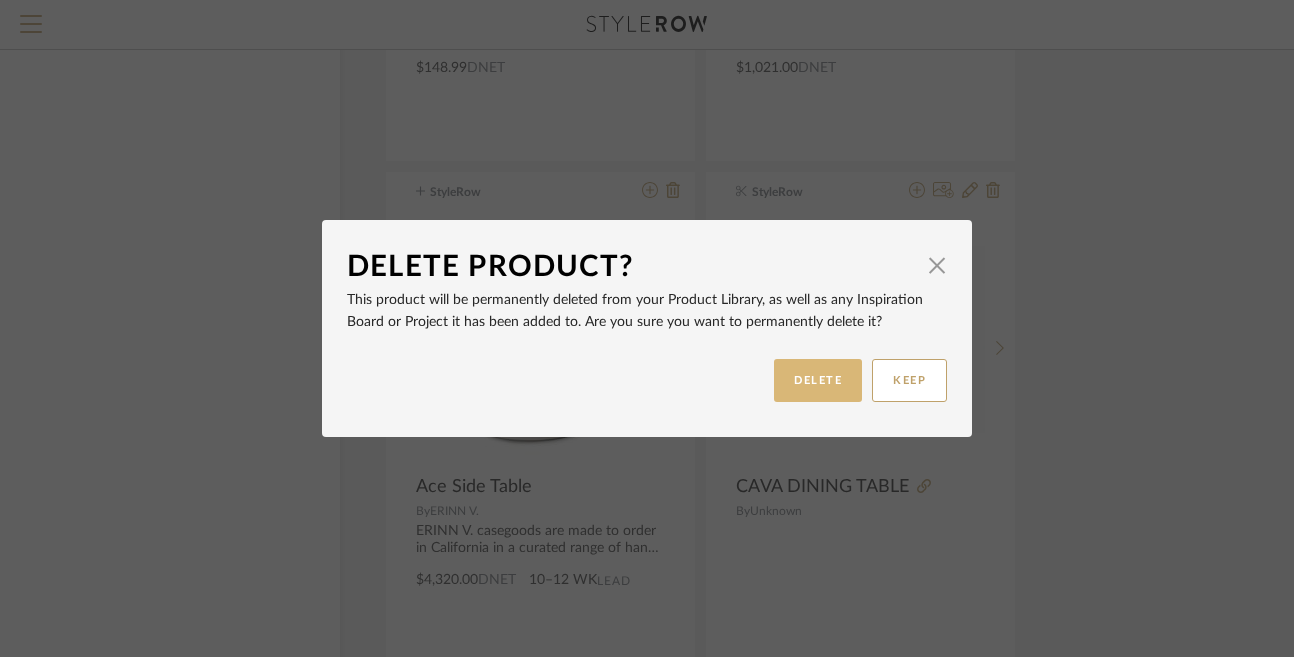 click on "DELETE" at bounding box center [818, 380] 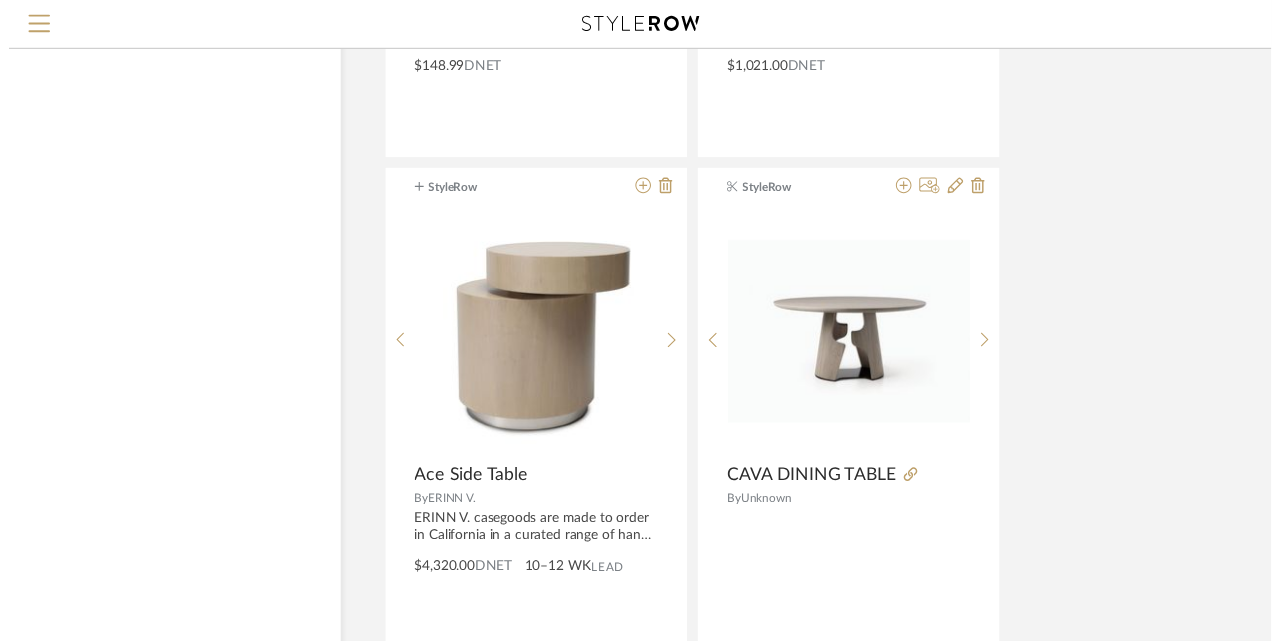 scroll, scrollTop: 11939, scrollLeft: 80, axis: both 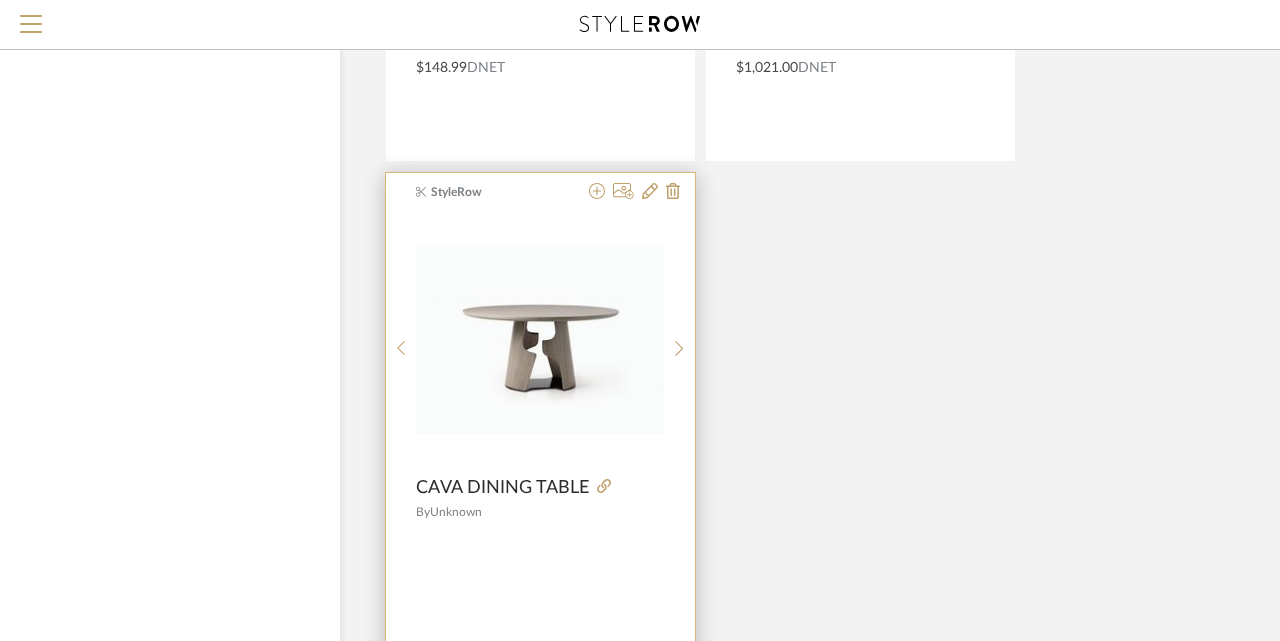 click on "StyleRow" at bounding box center [540, 192] 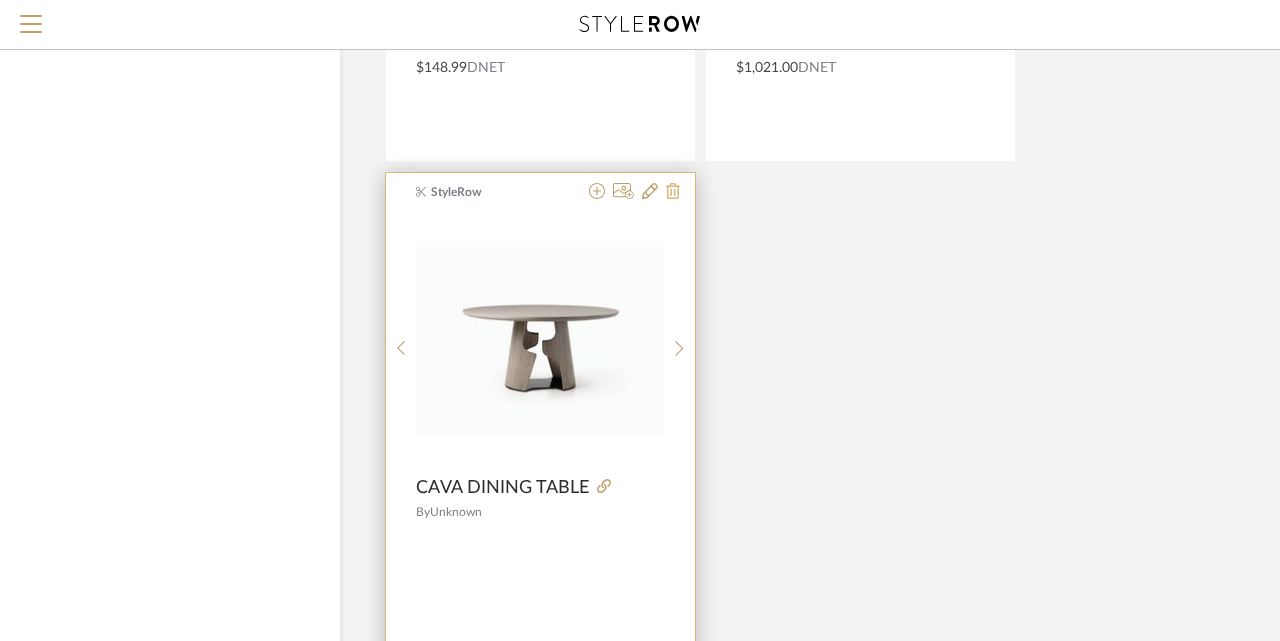click 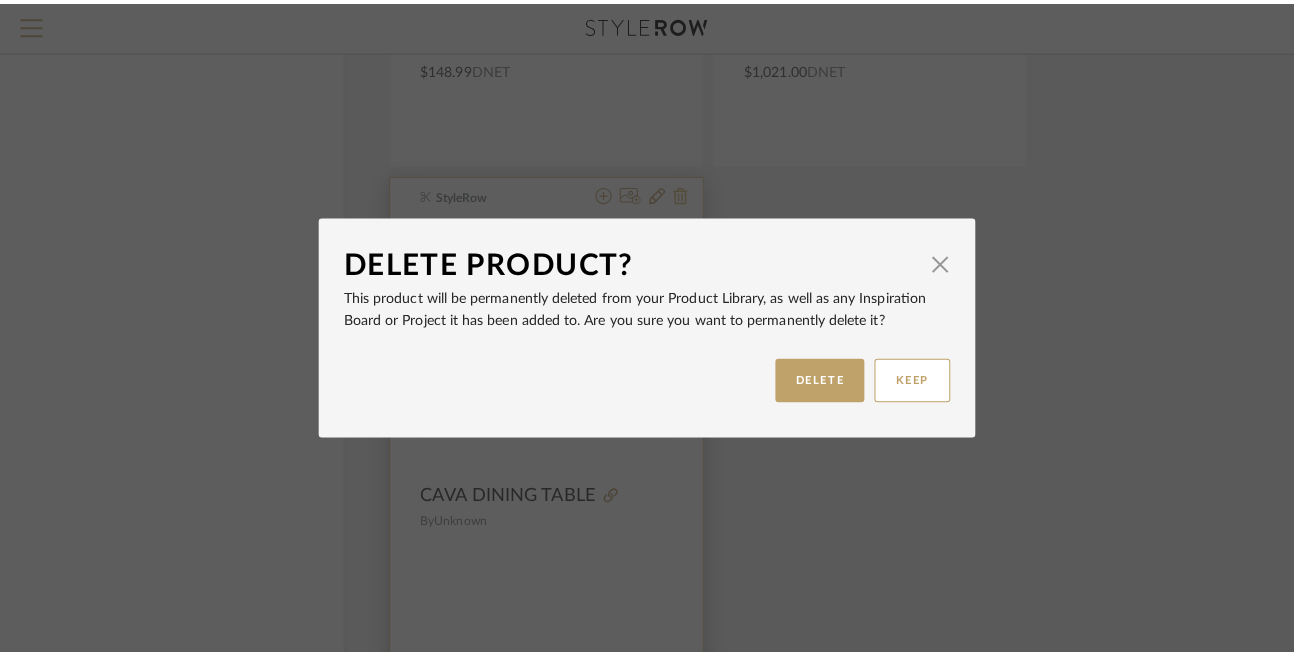 scroll, scrollTop: 0, scrollLeft: 0, axis: both 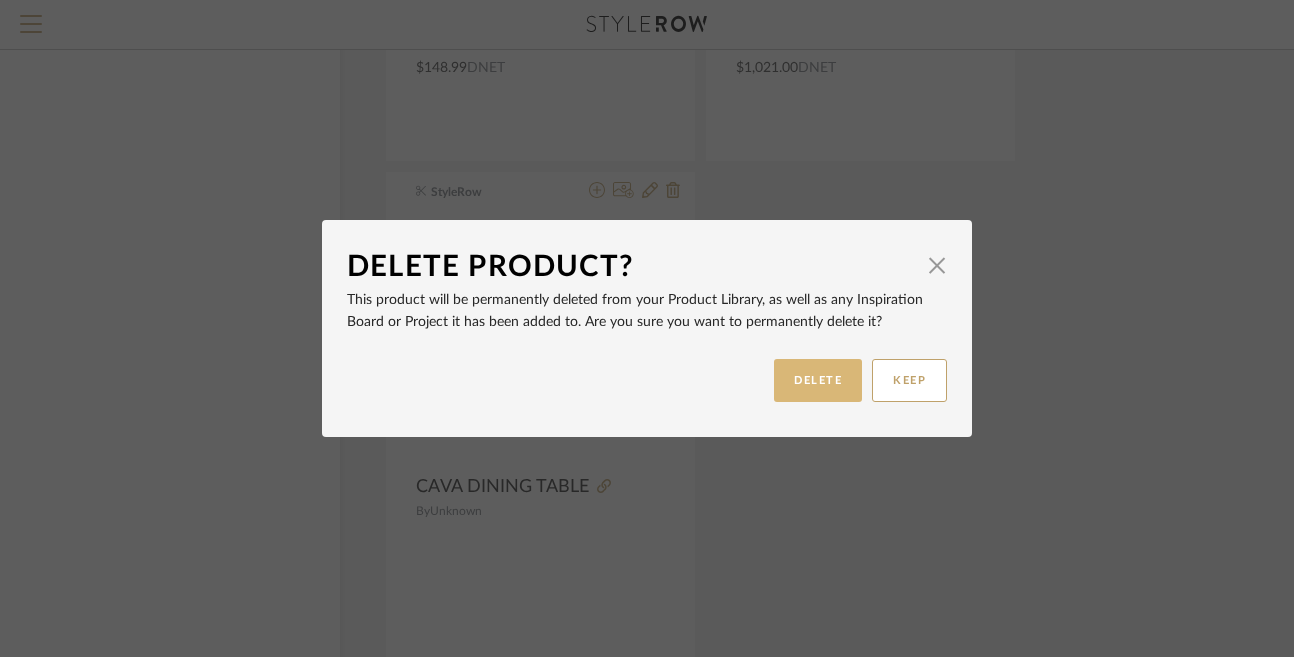 click on "DELETE" at bounding box center [818, 380] 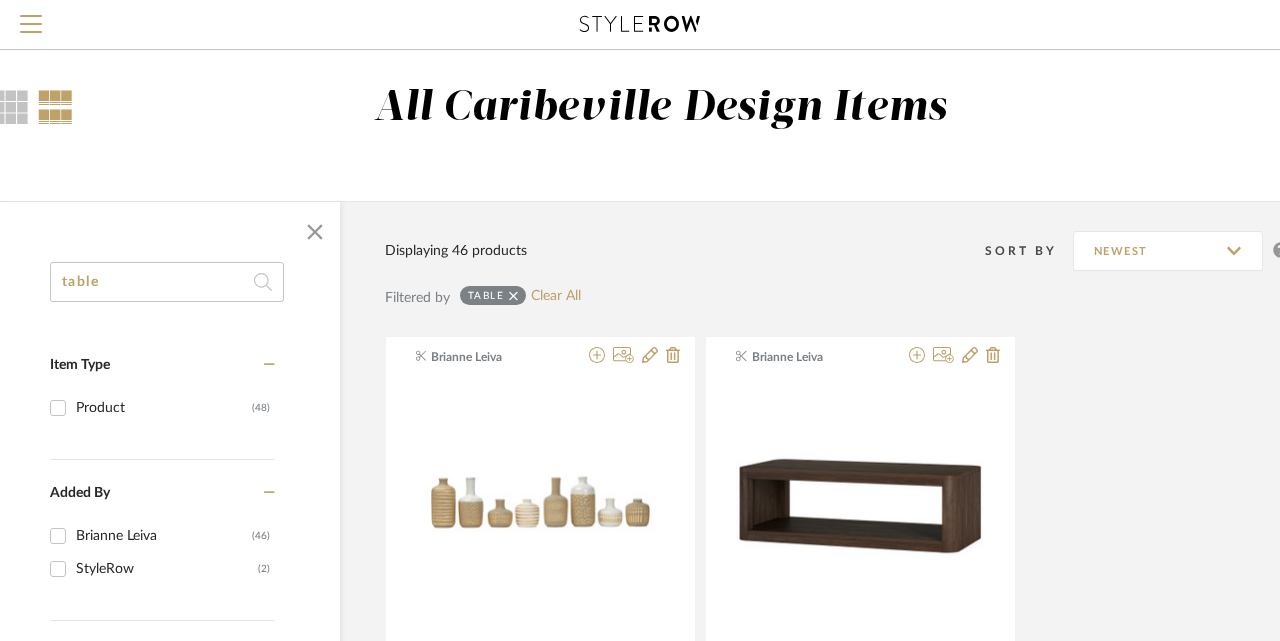 scroll, scrollTop: 0, scrollLeft: 80, axis: horizontal 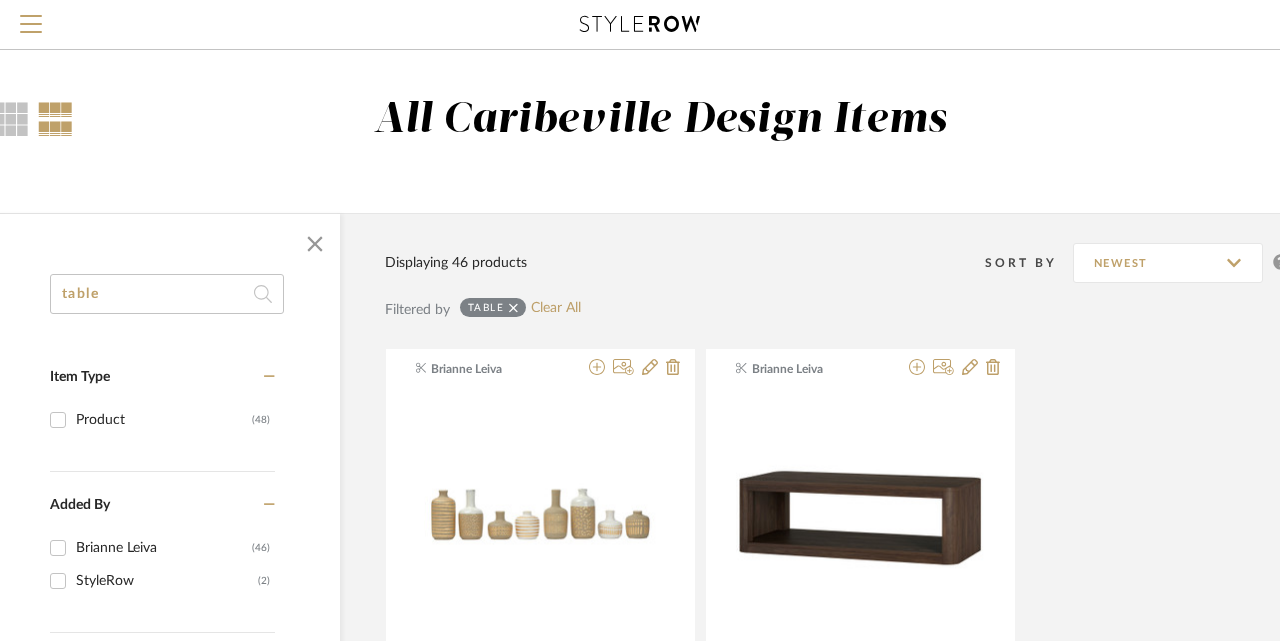 click on "table" 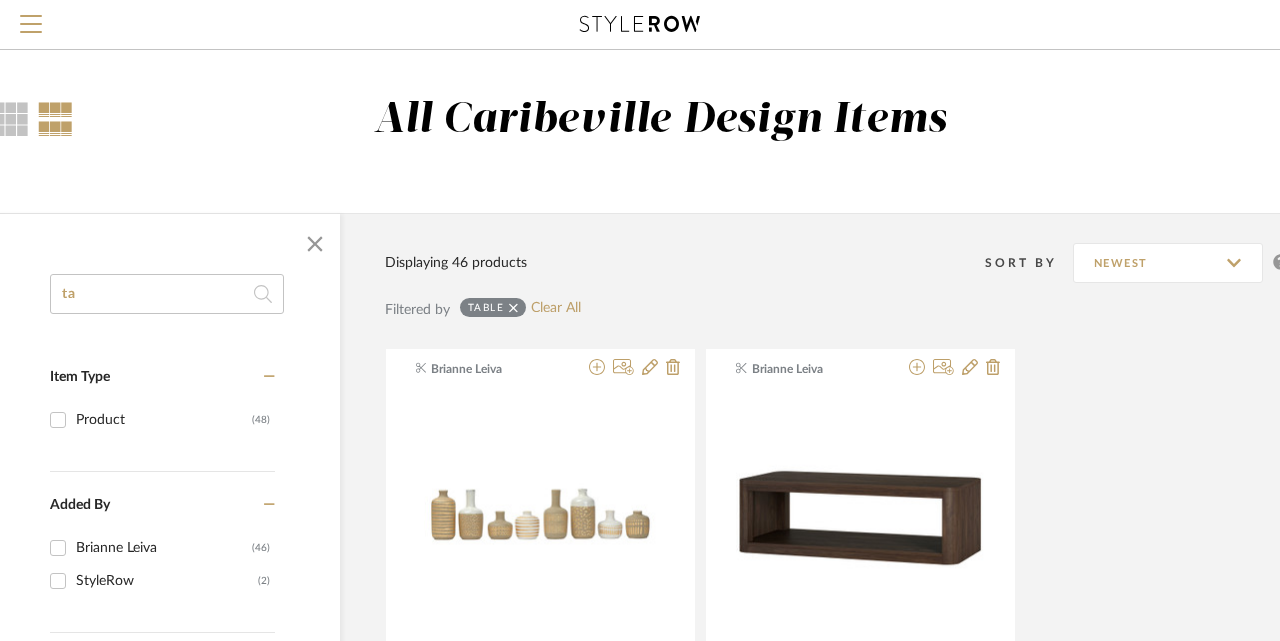 type on "t" 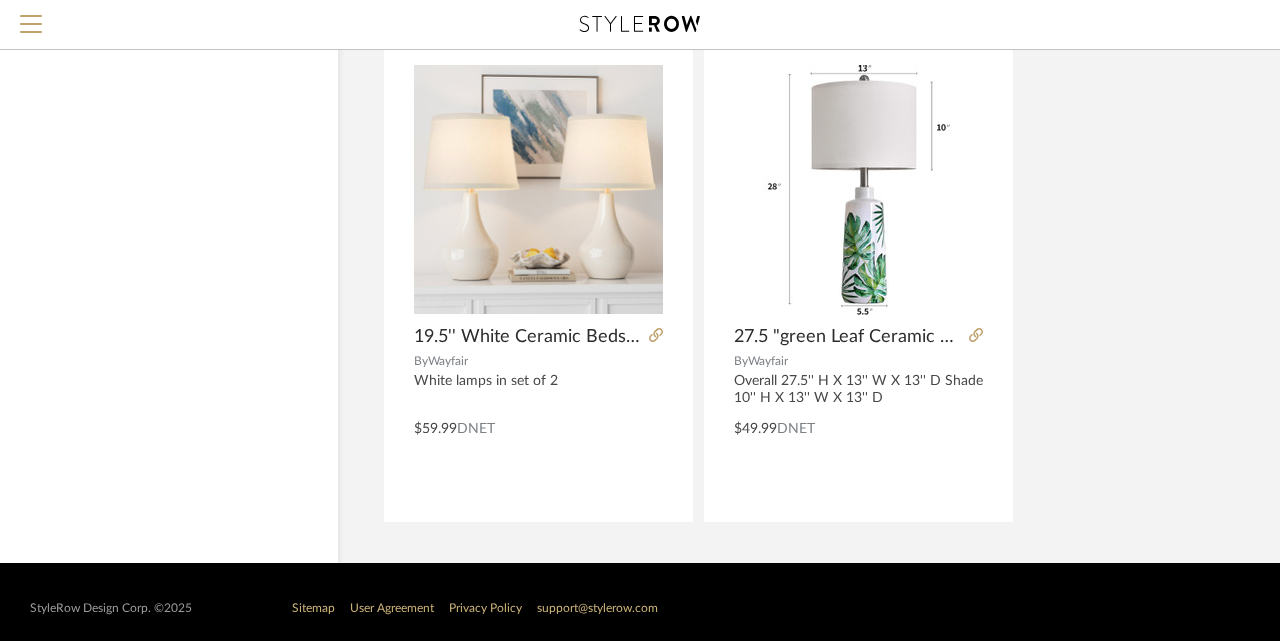 scroll, scrollTop: 2882, scrollLeft: 82, axis: both 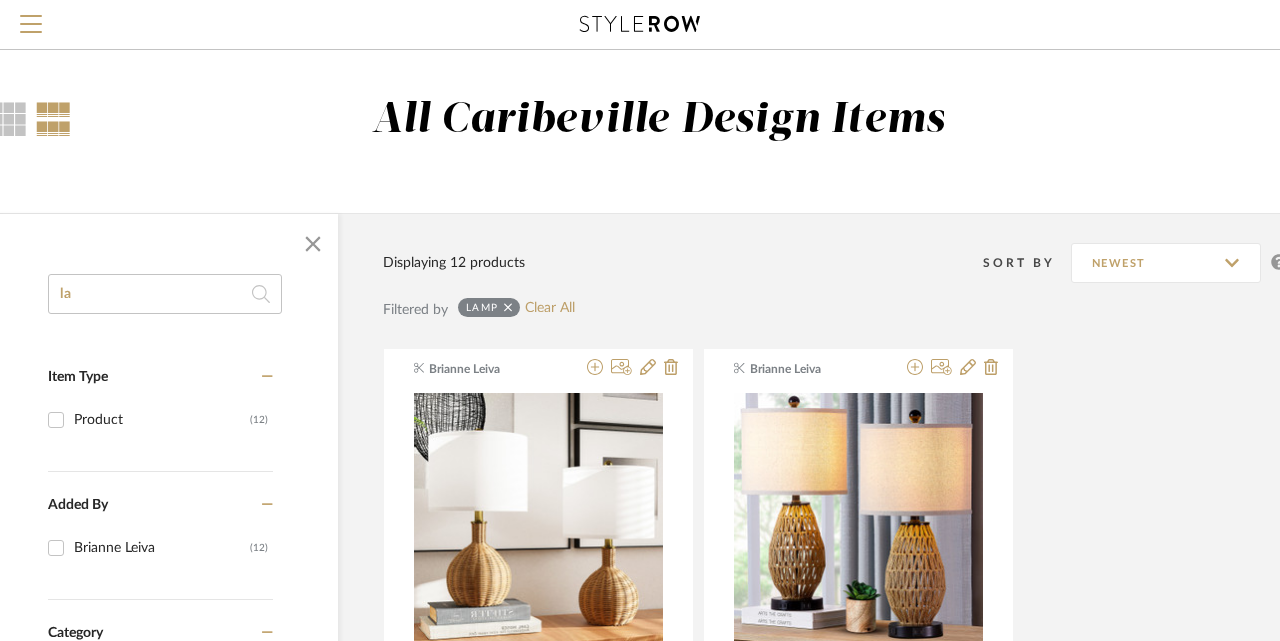 type on "l" 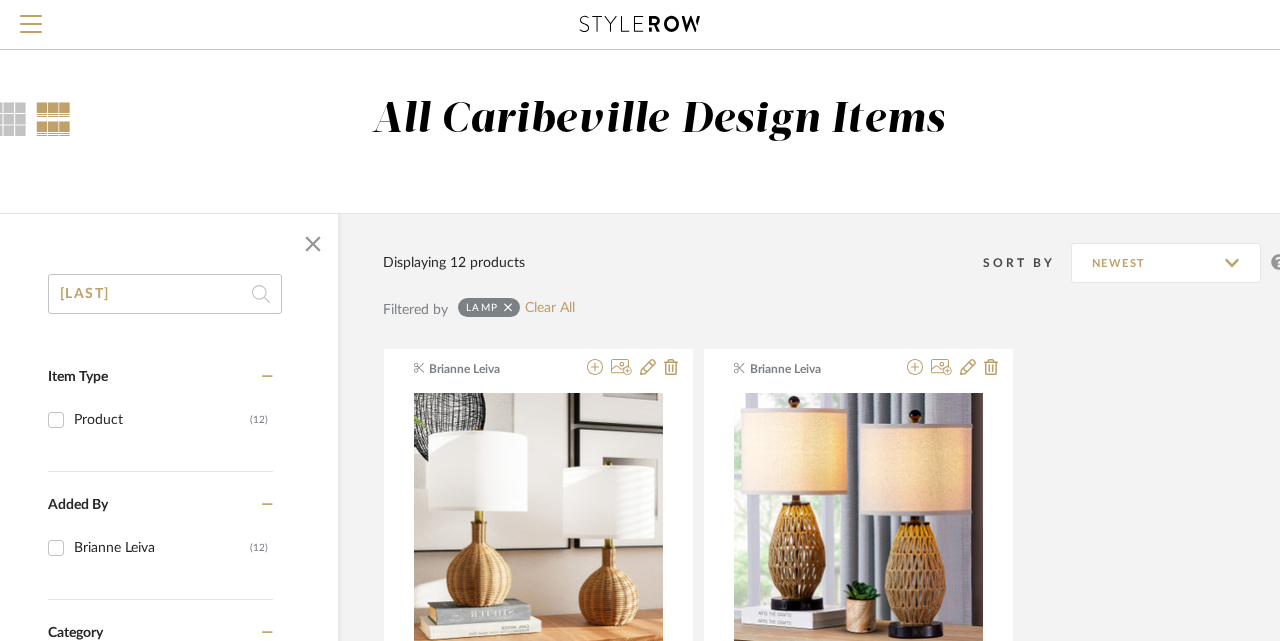 type on "adcock" 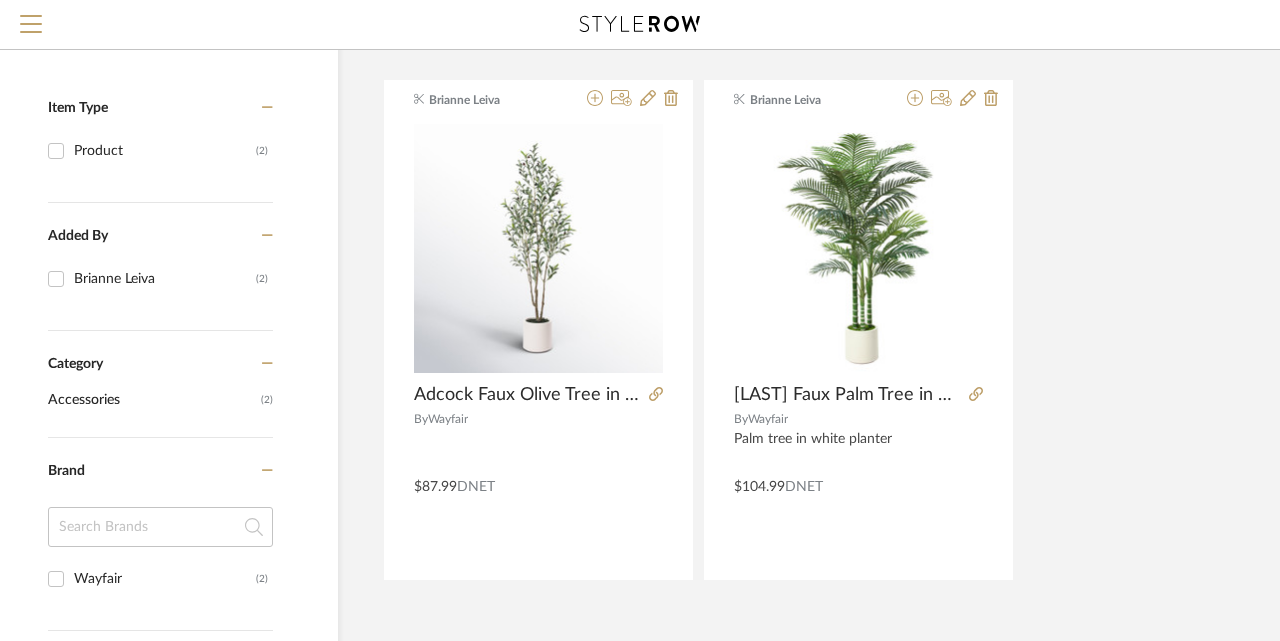 scroll, scrollTop: 271, scrollLeft: 82, axis: both 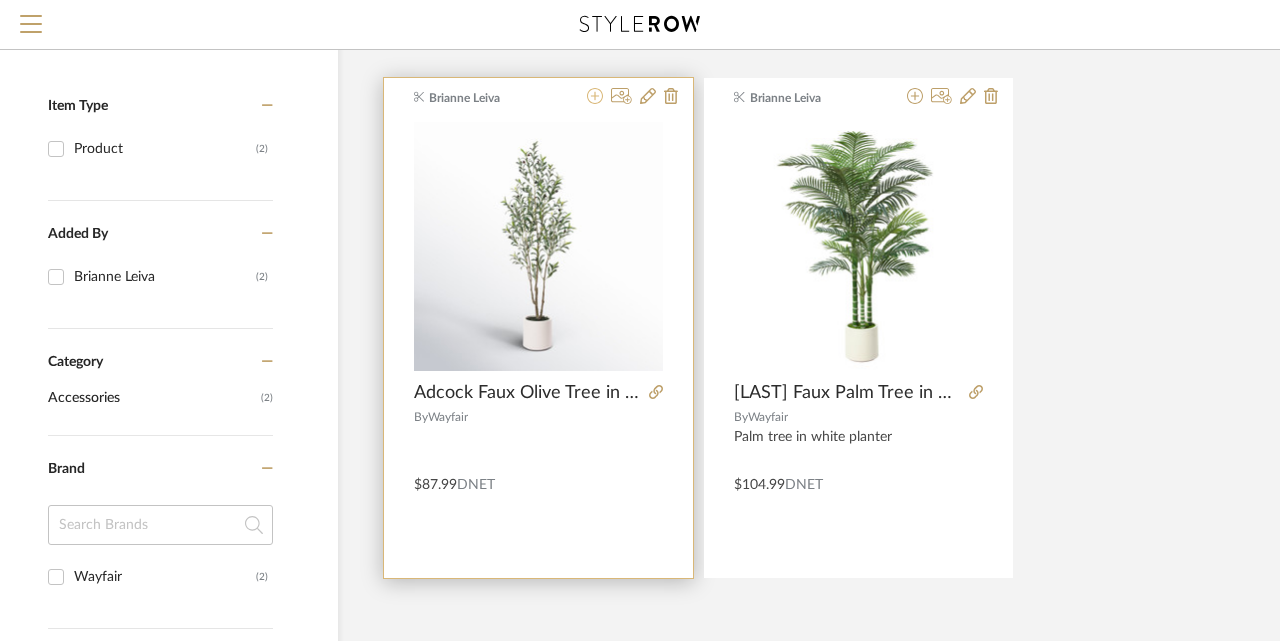 click 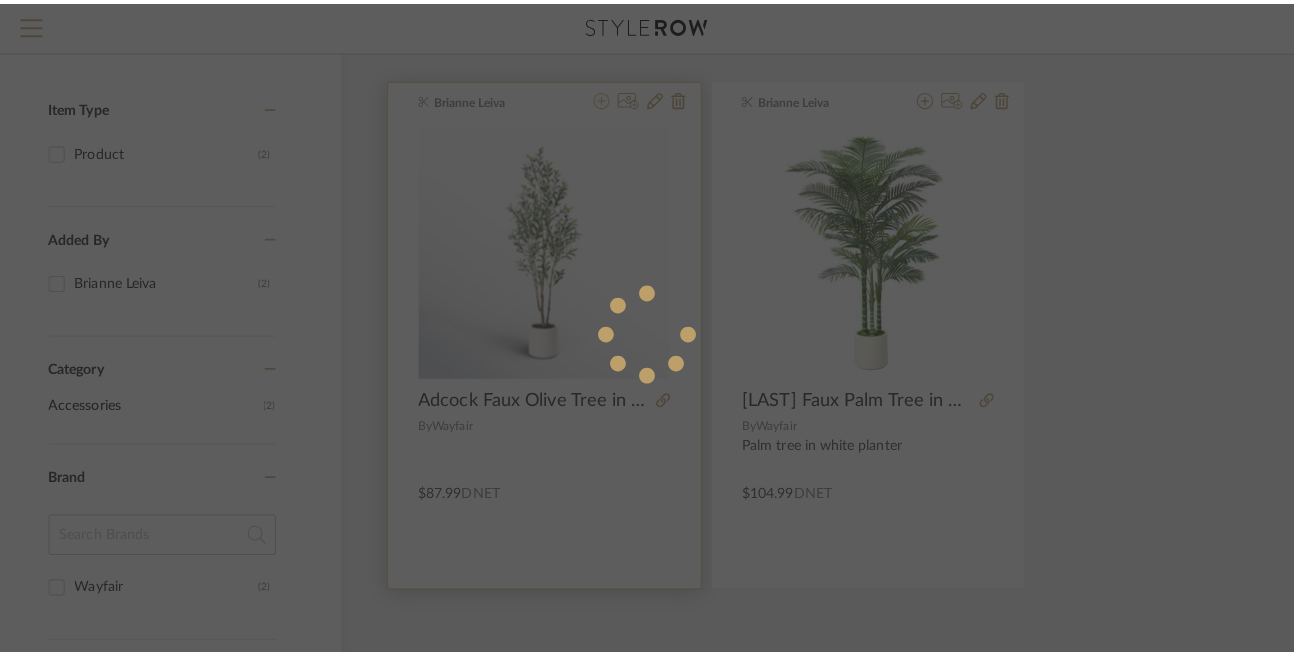 scroll, scrollTop: 0, scrollLeft: 0, axis: both 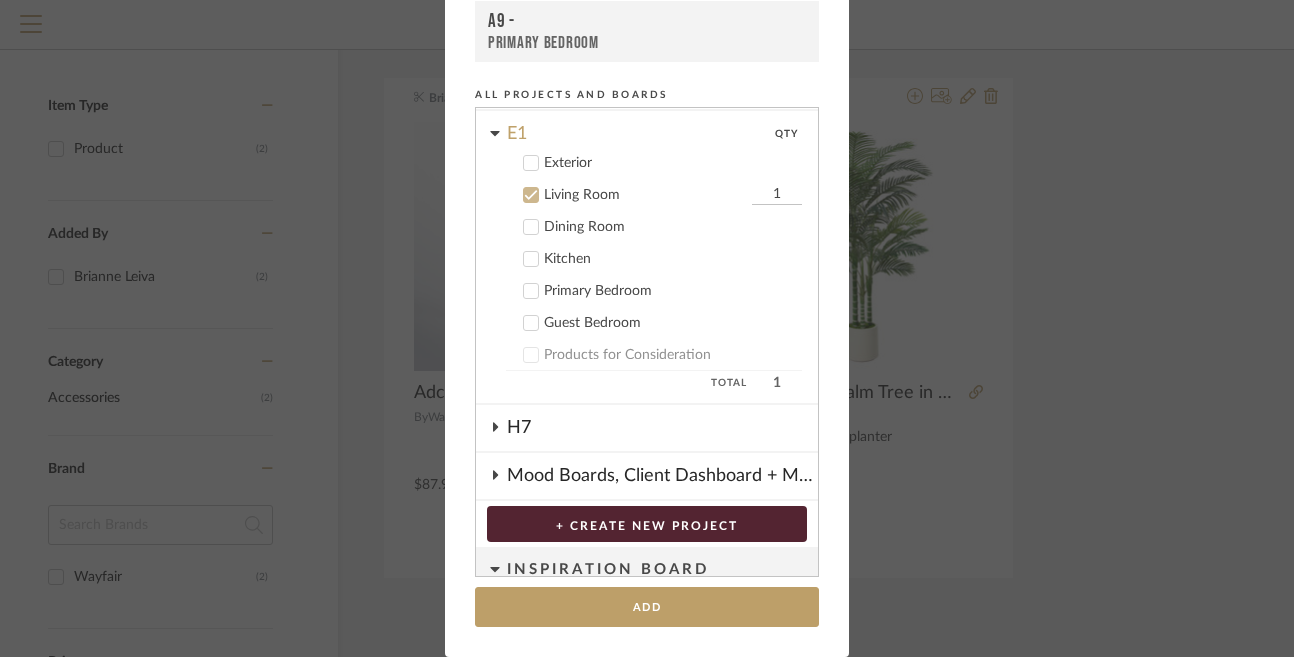 click on "Primary Bedroom" at bounding box center [673, 291] 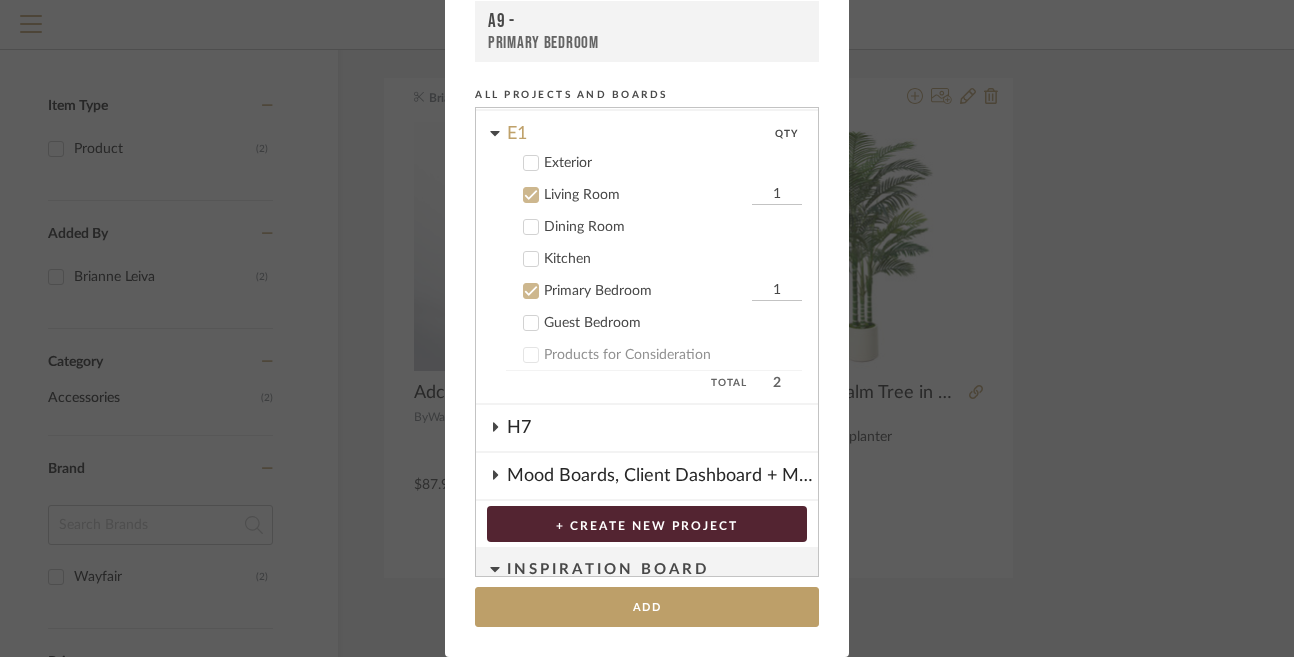 click 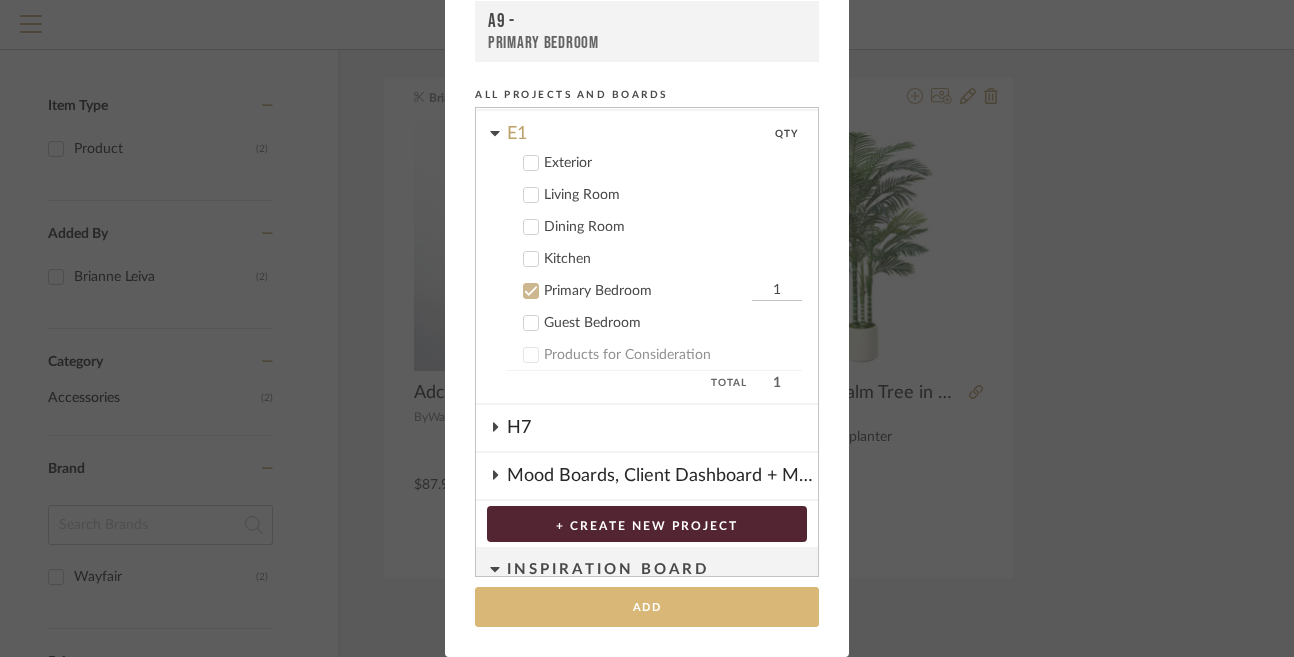 click on "Add" at bounding box center (647, 607) 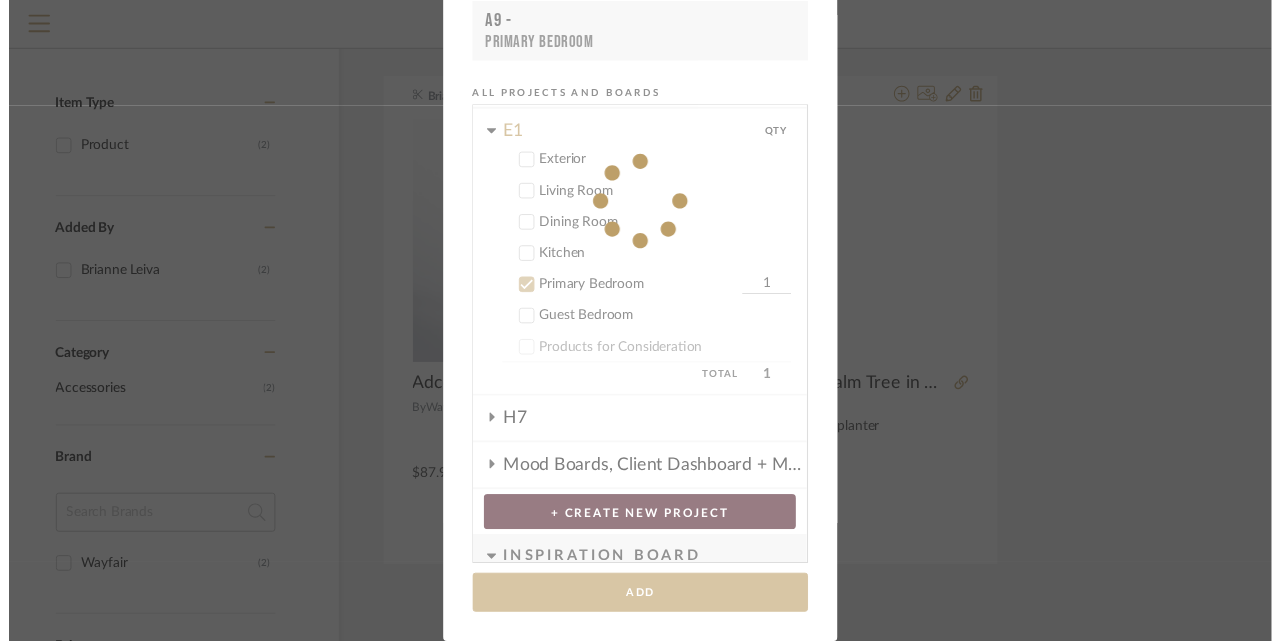scroll, scrollTop: 271, scrollLeft: 82, axis: both 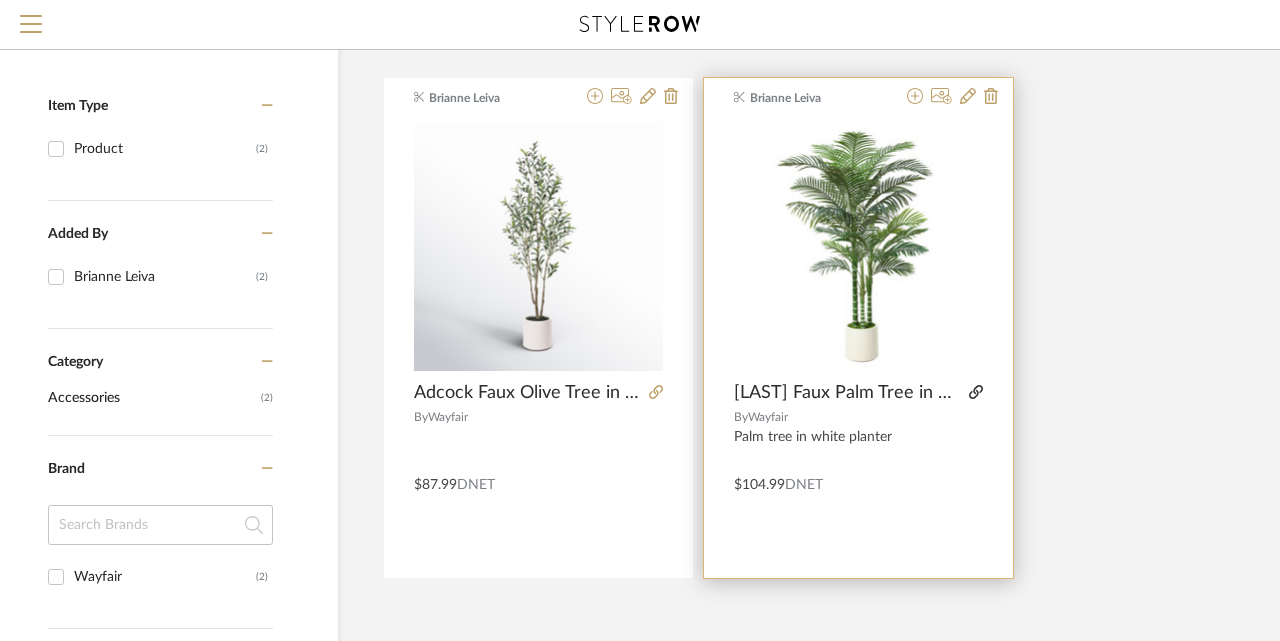click 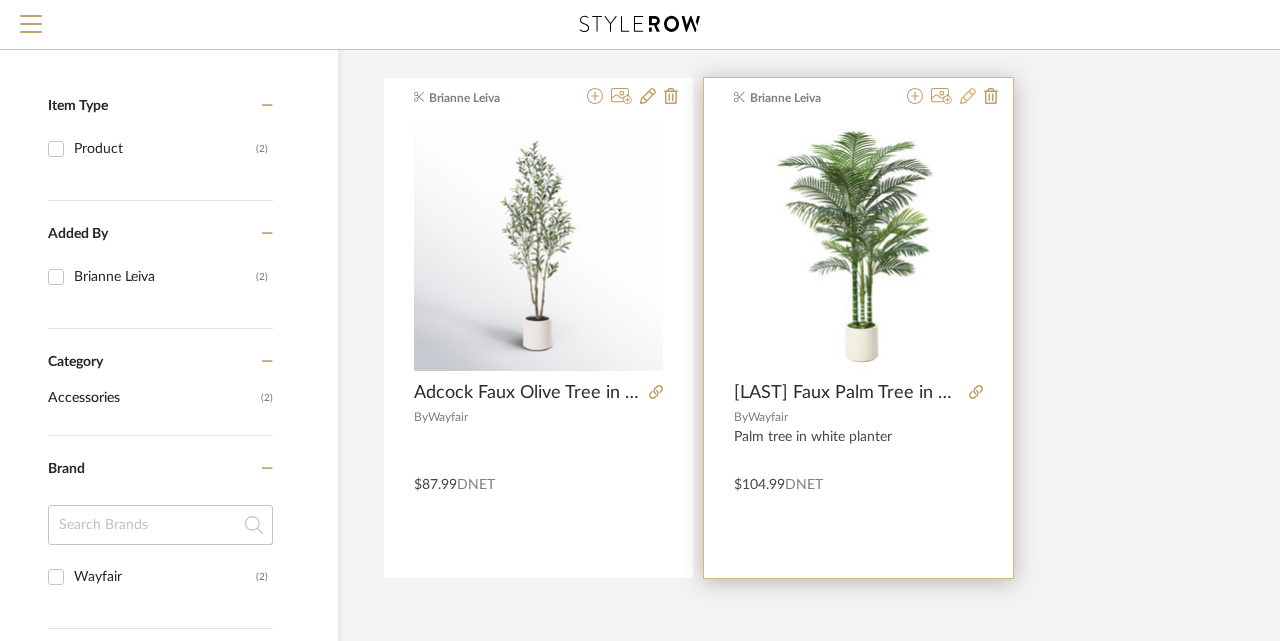 click 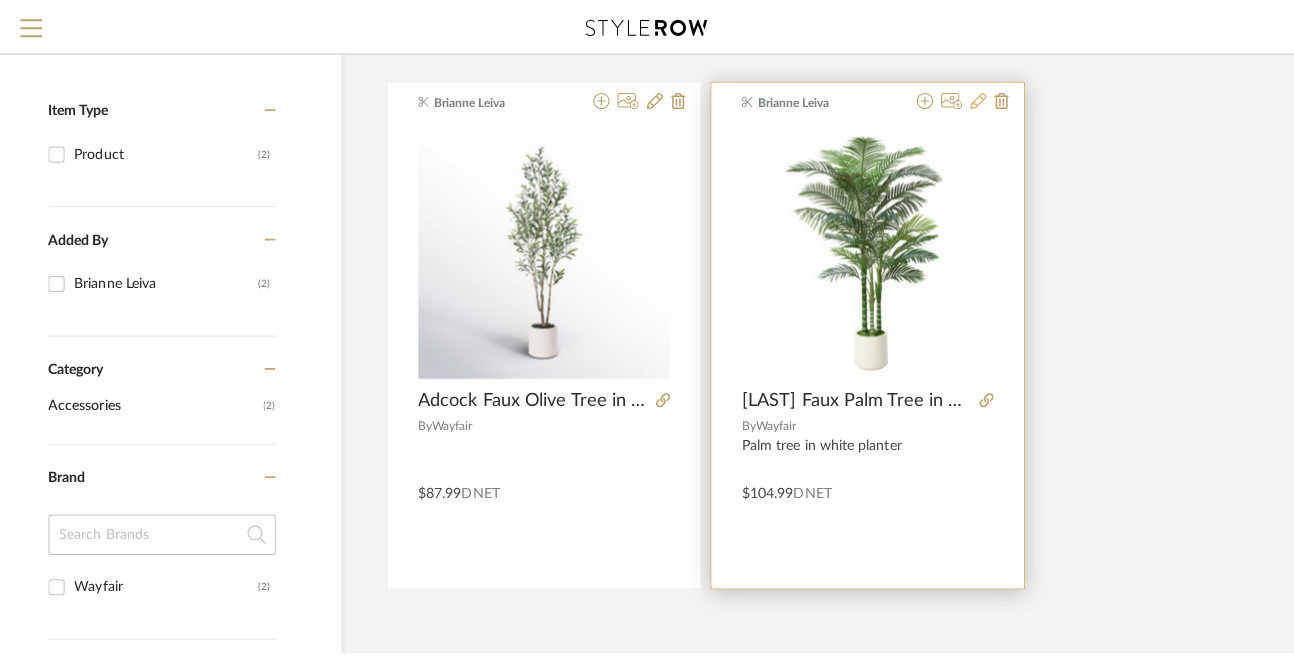 scroll, scrollTop: 0, scrollLeft: 0, axis: both 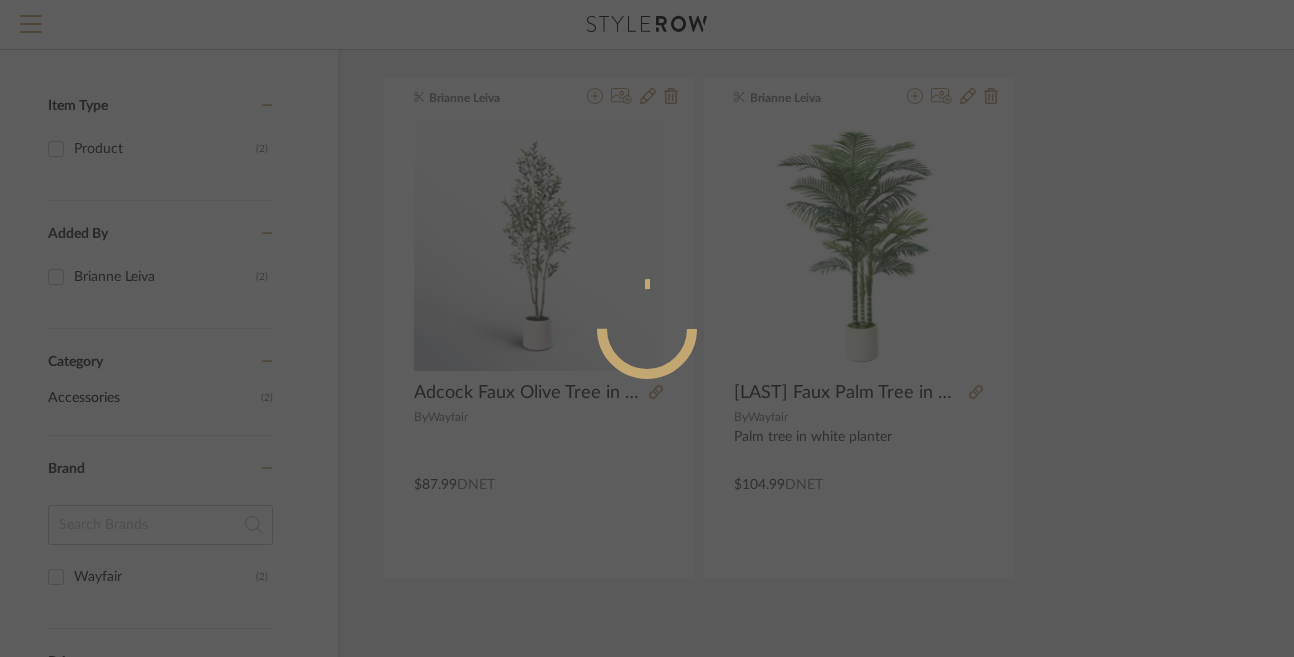 radio on "true" 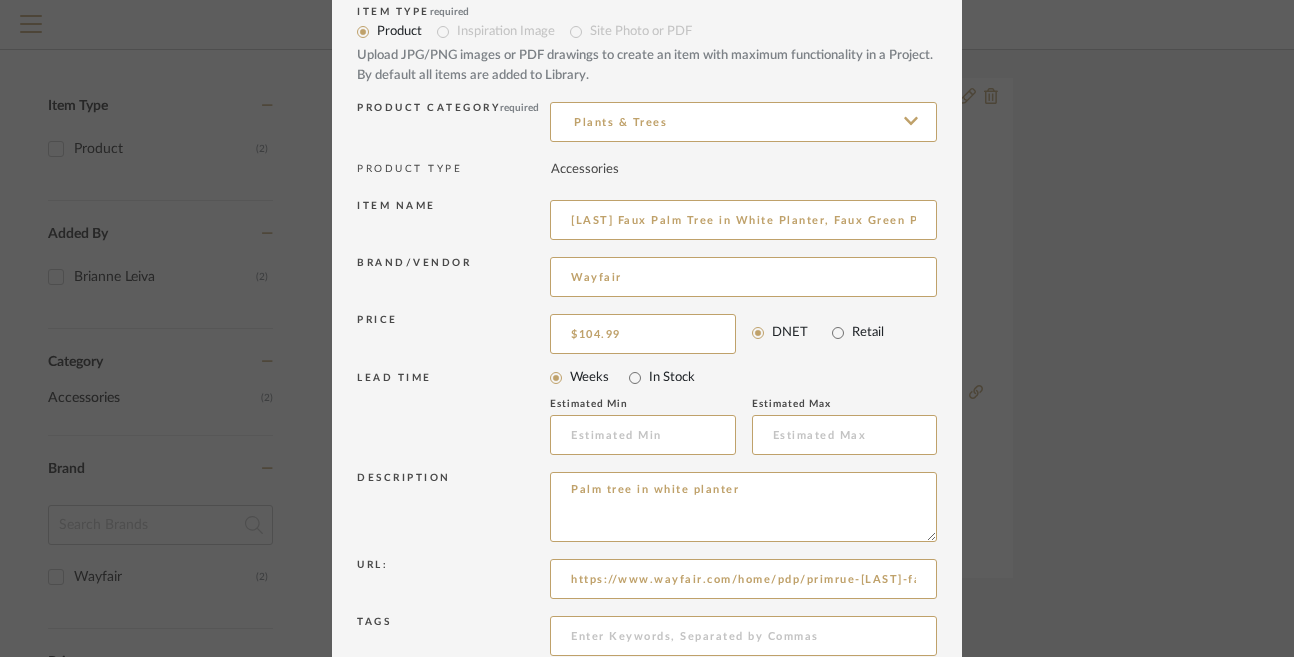 scroll, scrollTop: 81, scrollLeft: 0, axis: vertical 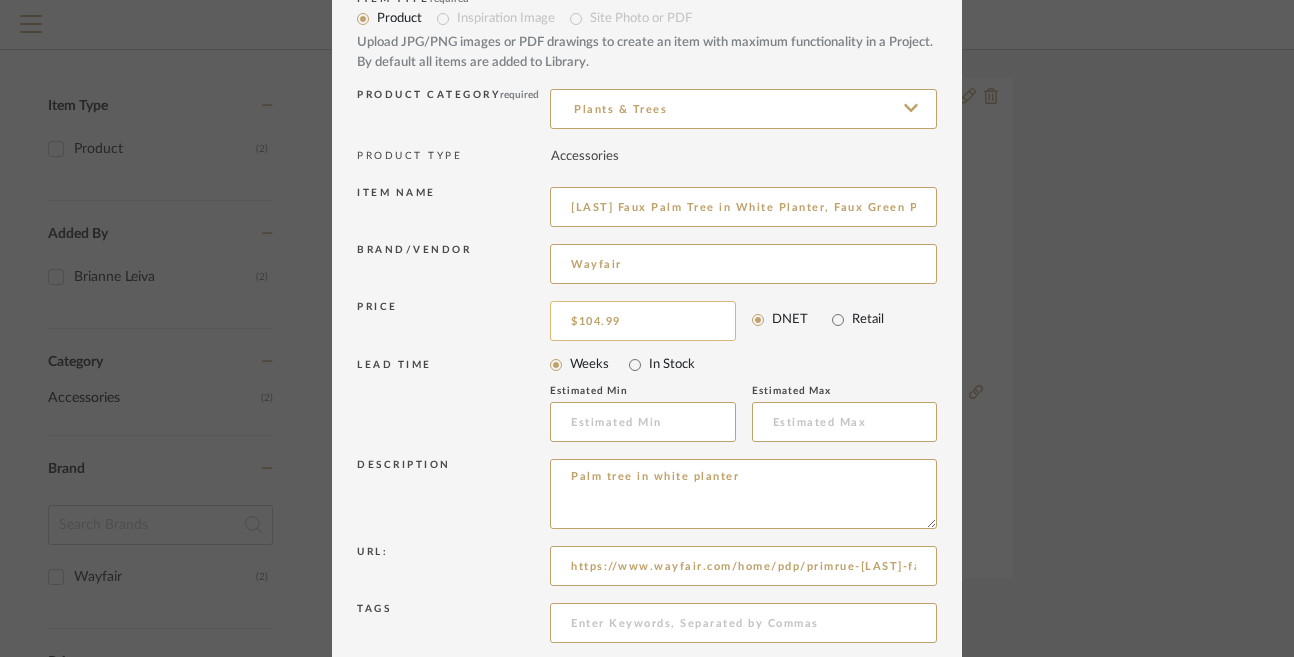 type on "104.99" 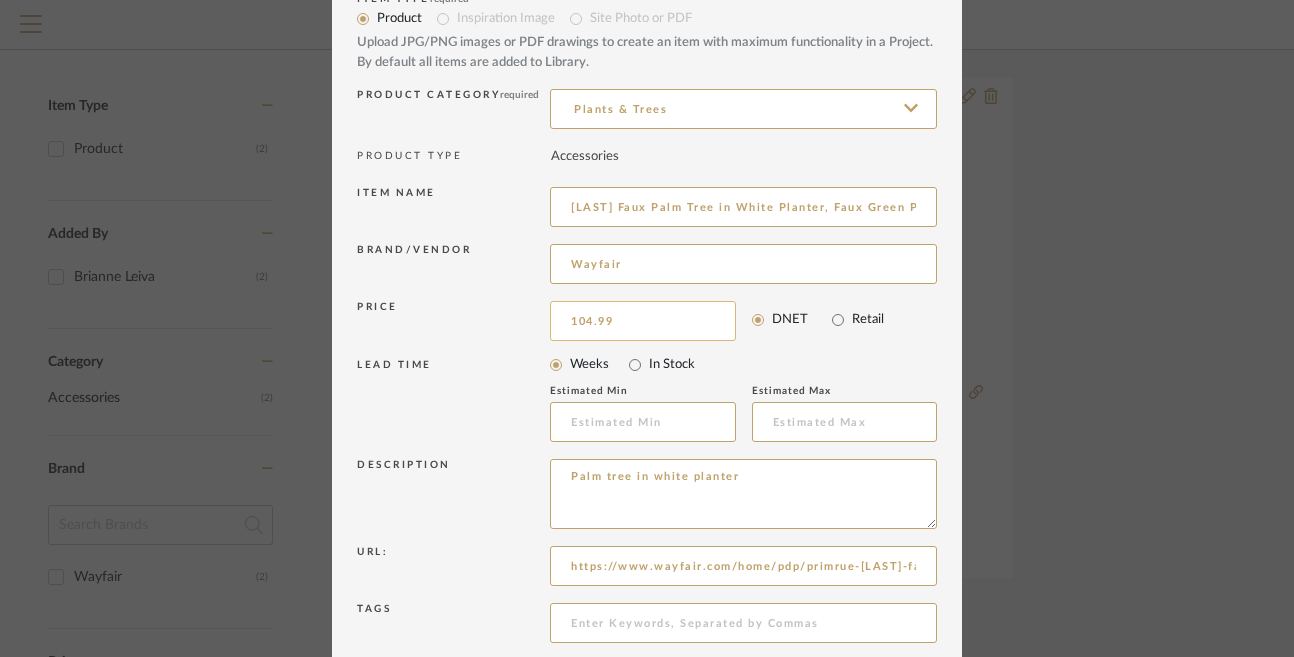 click on "104.99" at bounding box center [643, 321] 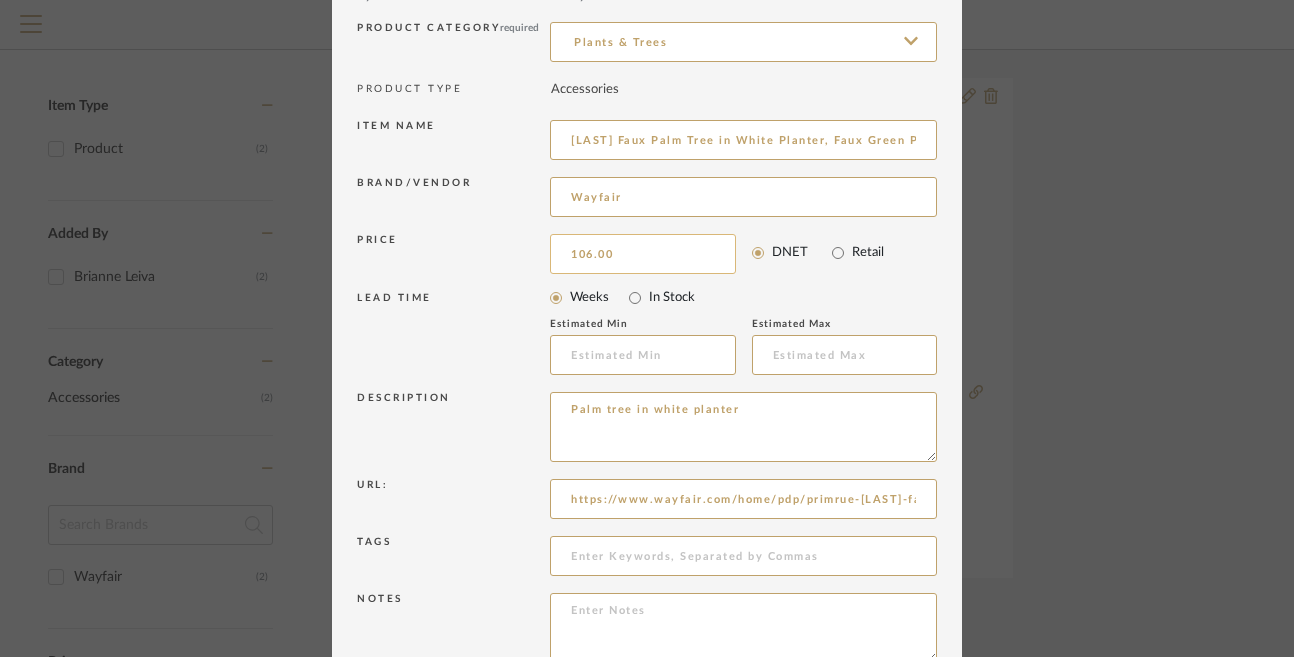 scroll, scrollTop: 254, scrollLeft: 0, axis: vertical 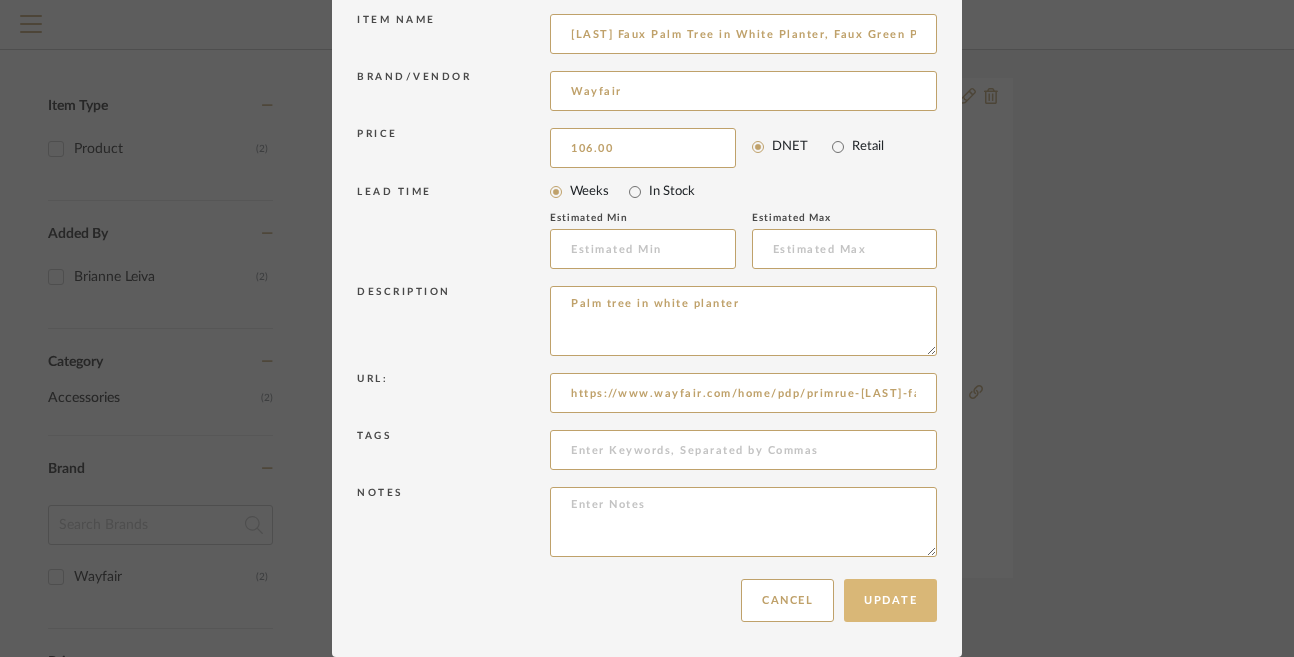 type on "$106.00" 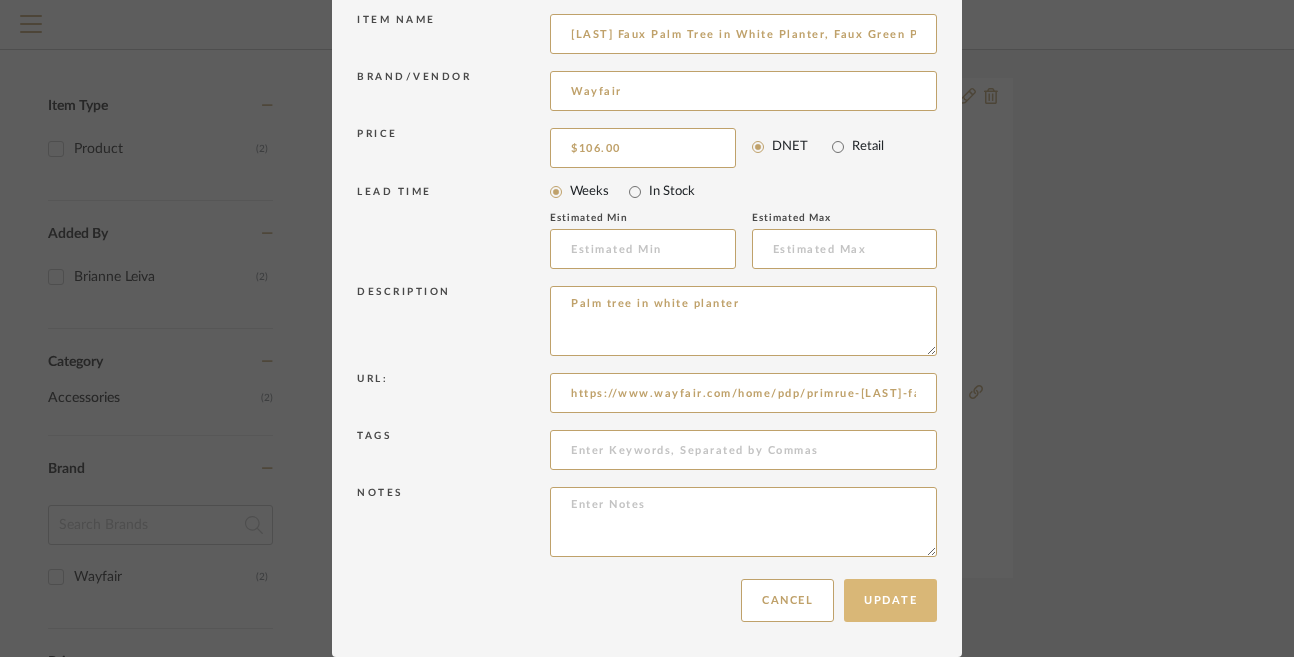 click on "Update" at bounding box center [890, 600] 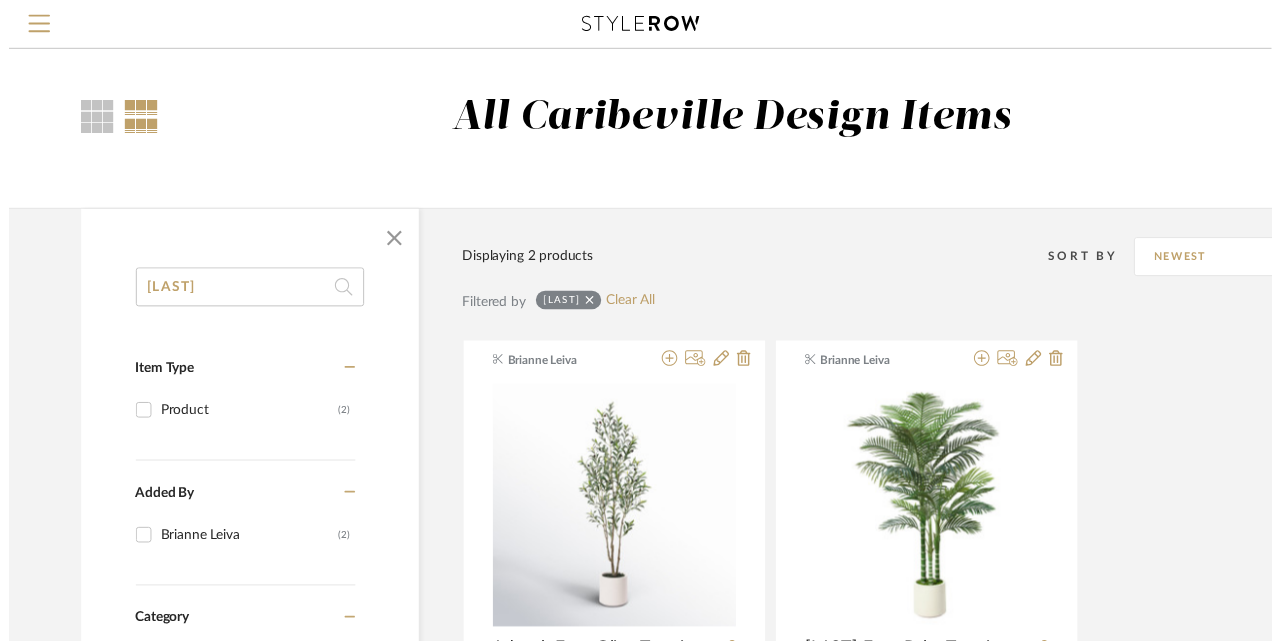 scroll, scrollTop: 271, scrollLeft: 82, axis: both 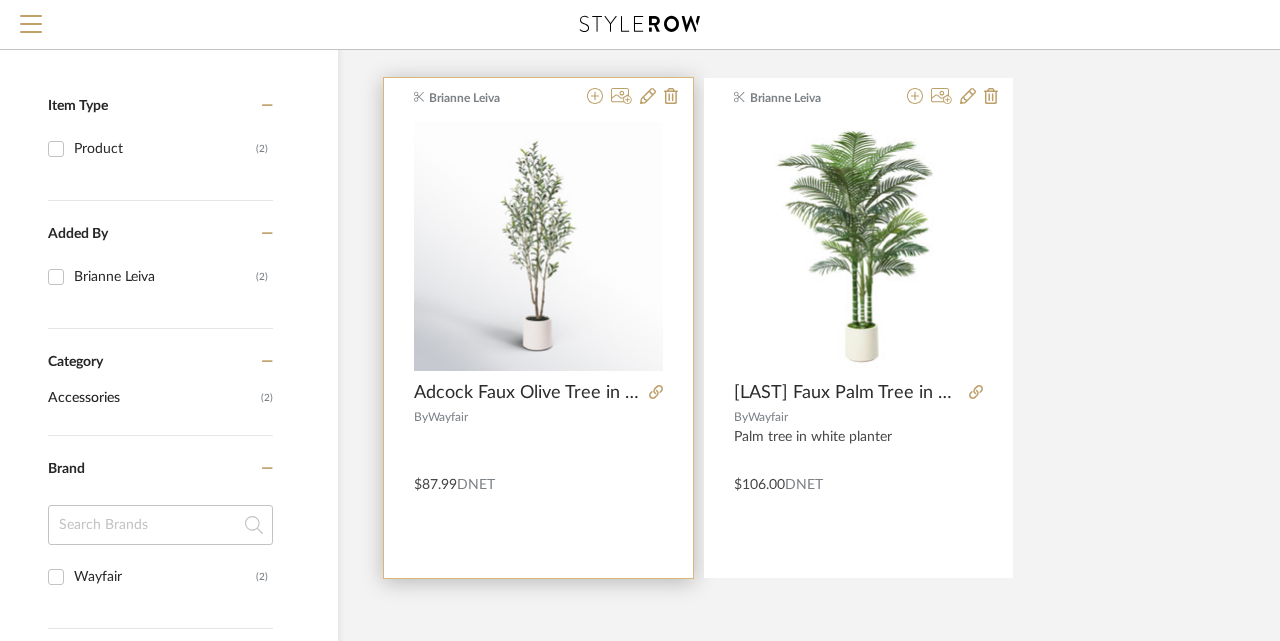 click on "Brianne Leiva Adcock Faux Olive Tree in White Planter, Lifelike Fake Olive Plant for Indoor and Outdoor Decor By   Wayfair  $87.99  DNET" at bounding box center (538, 328) 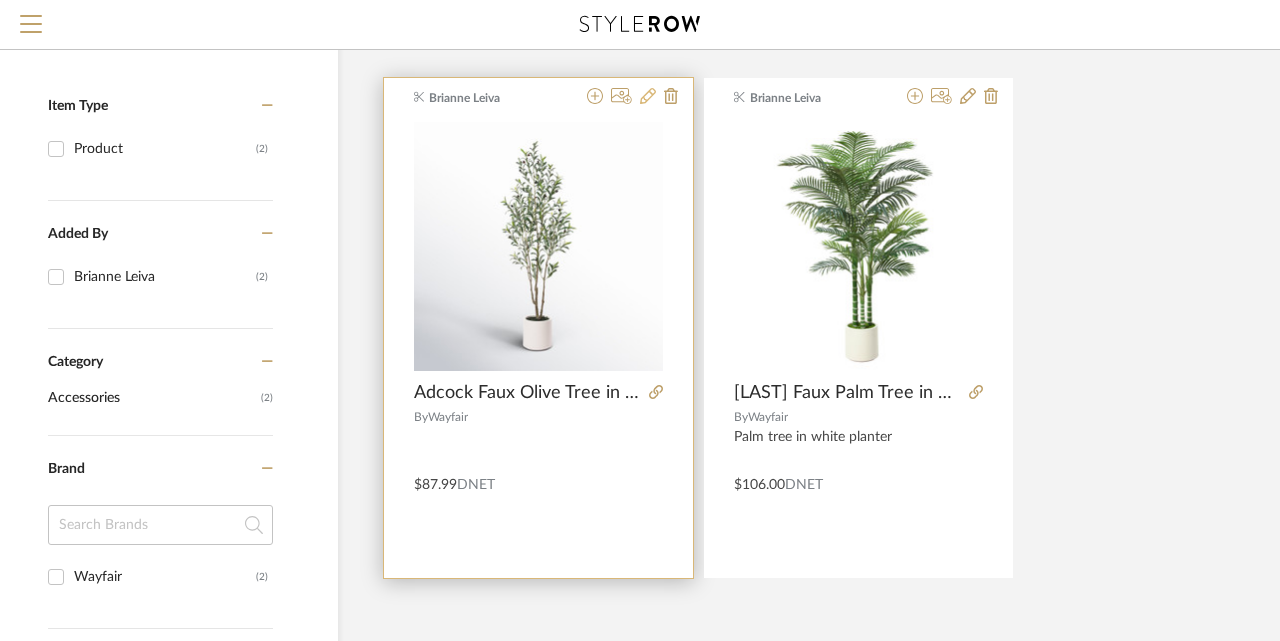 click 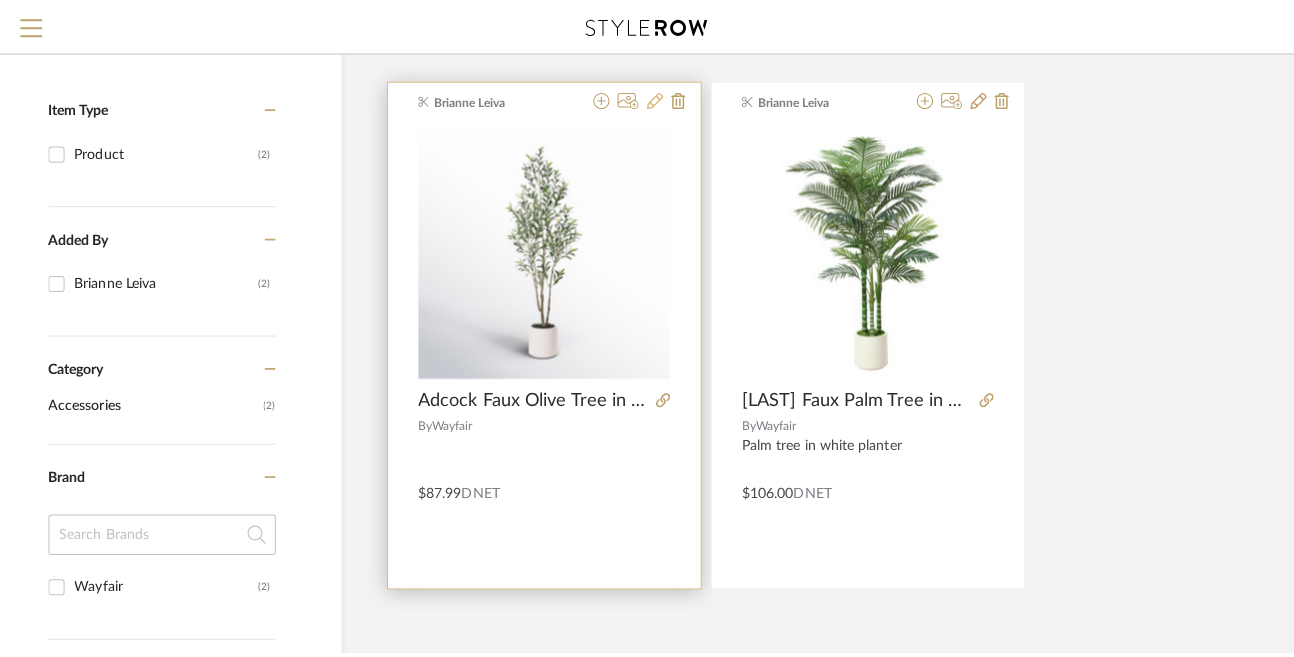 scroll, scrollTop: 0, scrollLeft: 0, axis: both 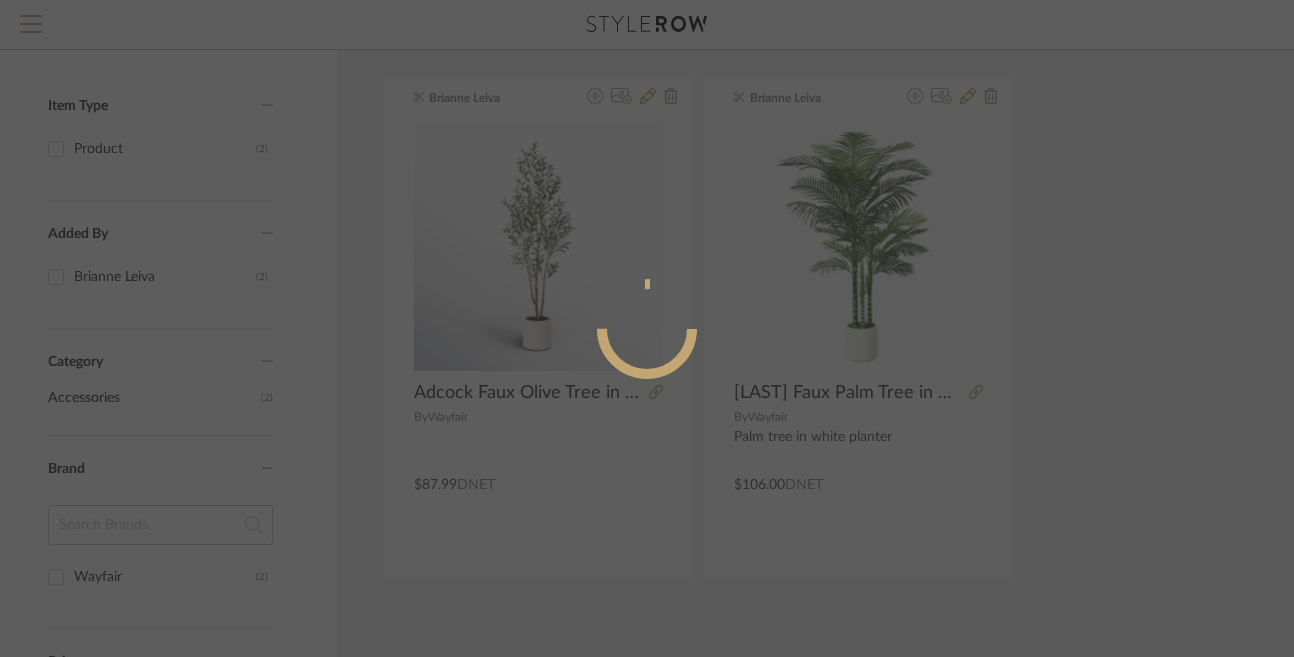radio on "true" 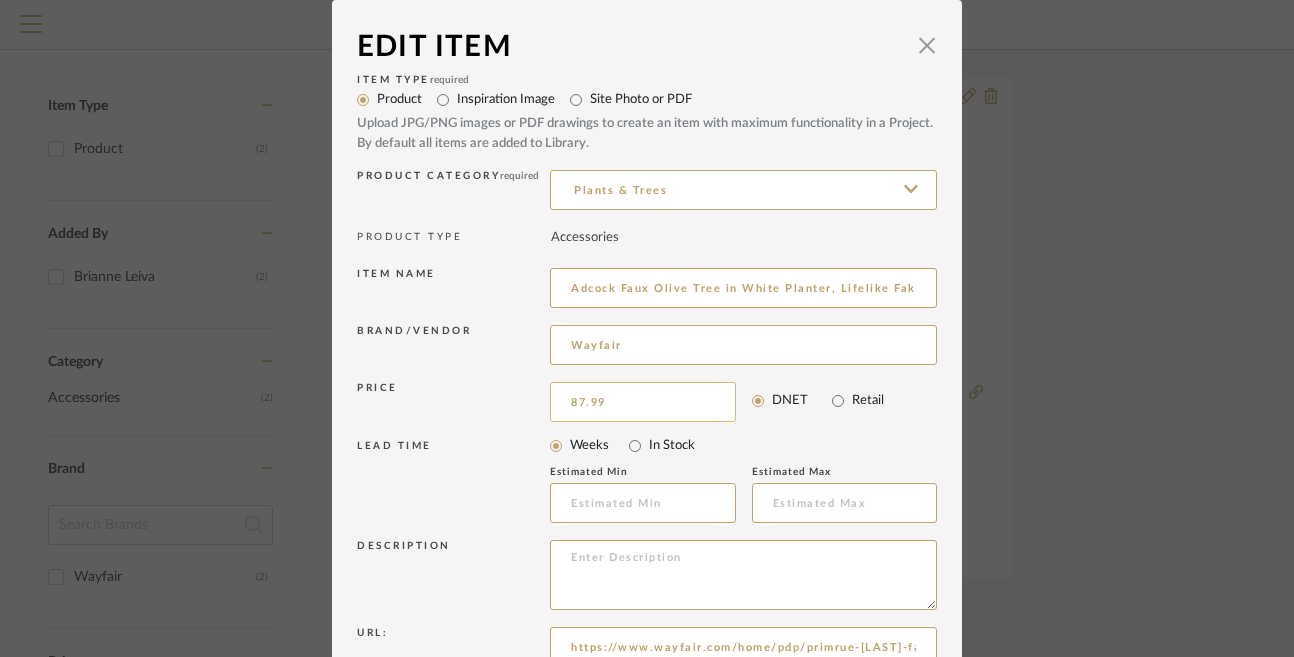 click on "87.99" at bounding box center (643, 402) 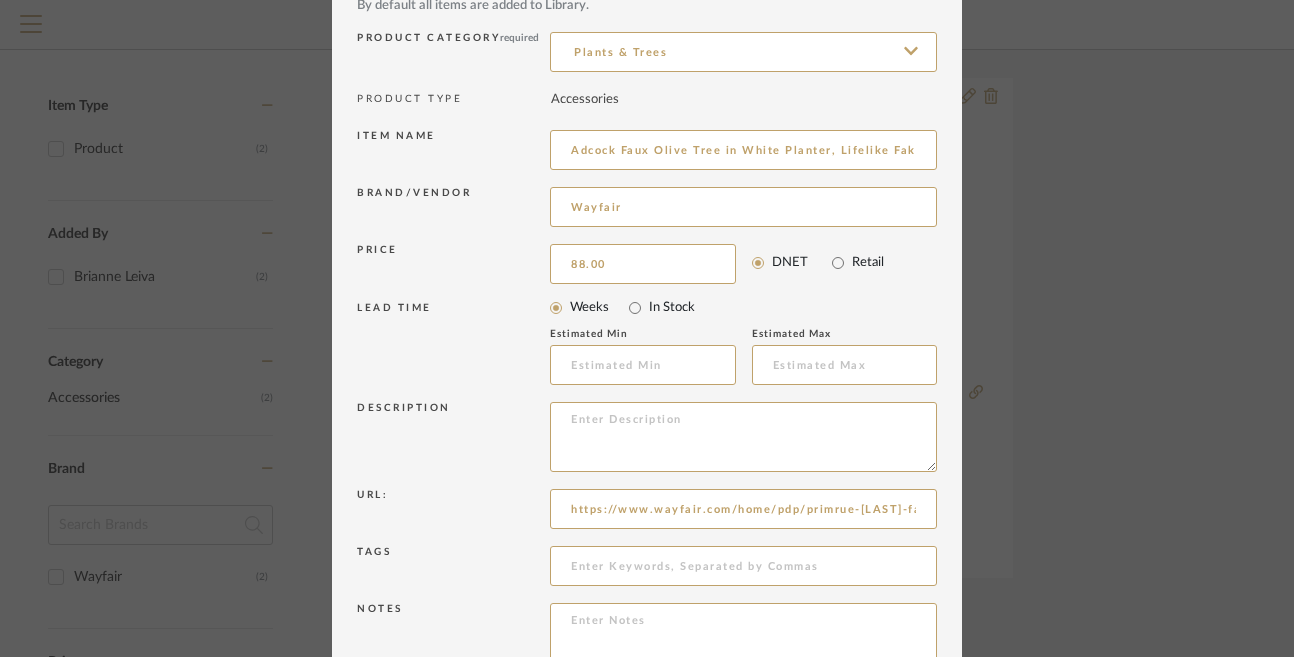 scroll, scrollTop: 254, scrollLeft: 0, axis: vertical 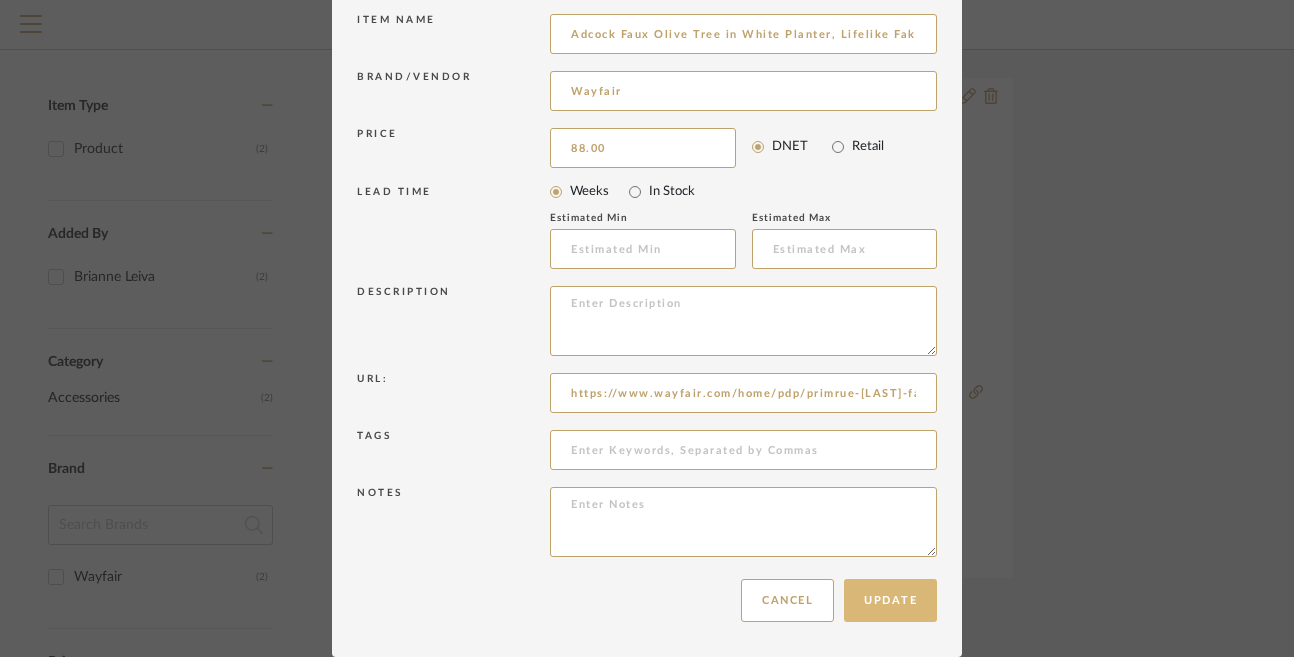 type on "$88.00" 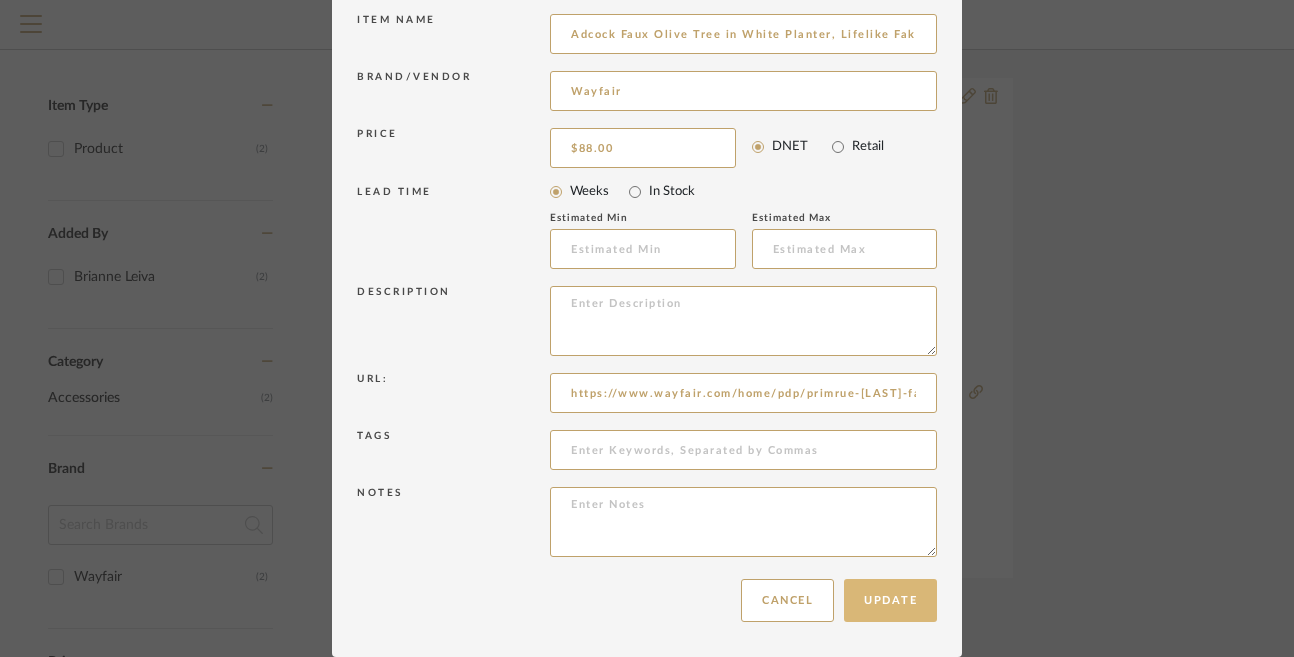 click on "Update" at bounding box center (890, 600) 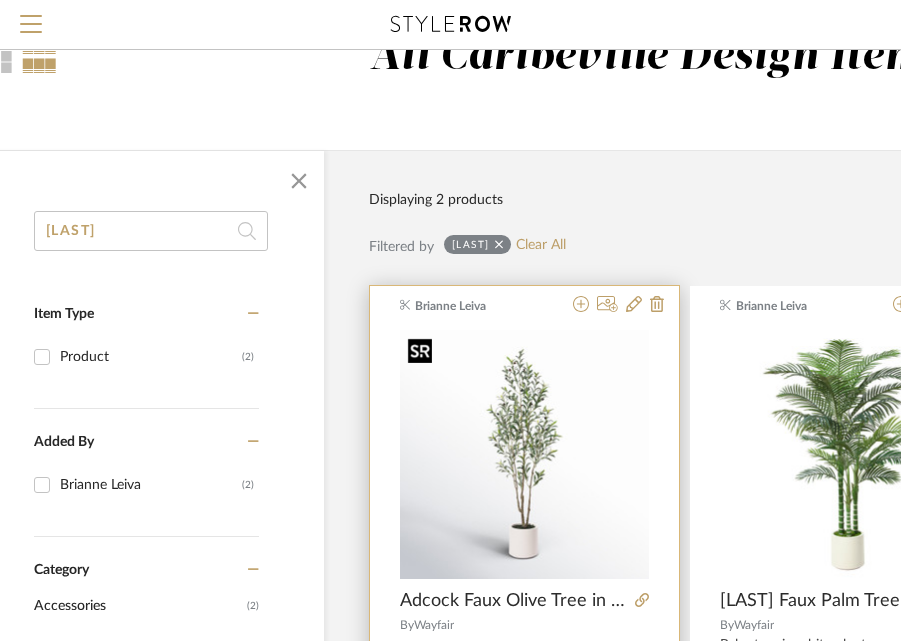 scroll, scrollTop: 31, scrollLeft: 82, axis: both 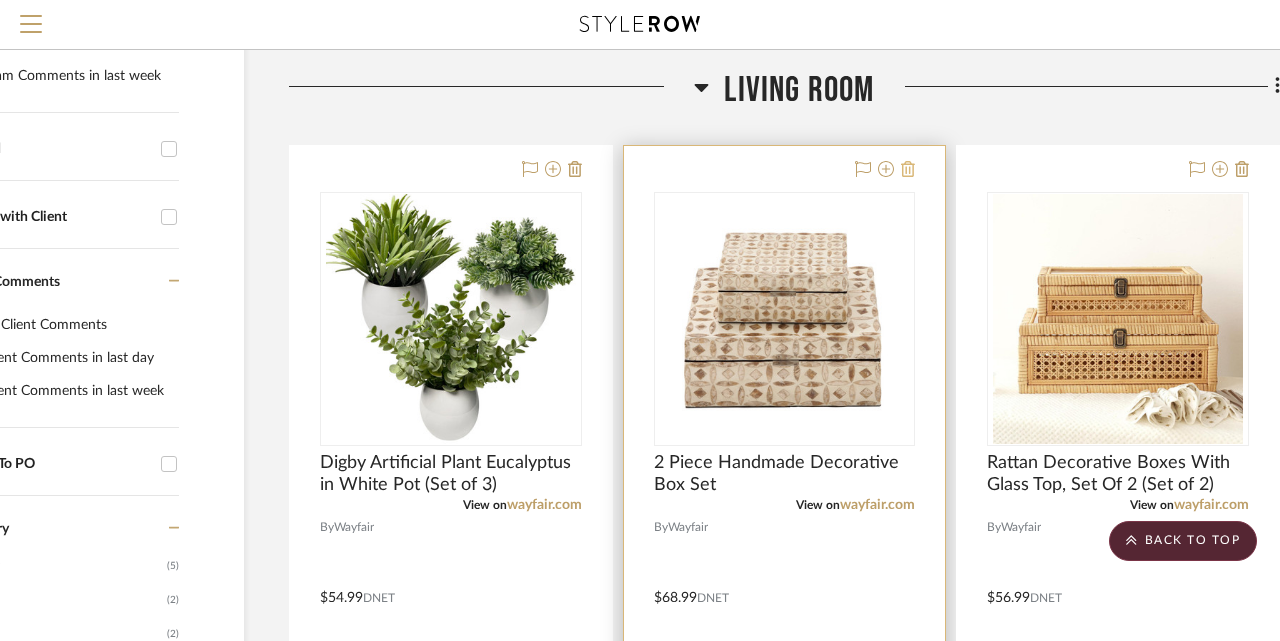 click 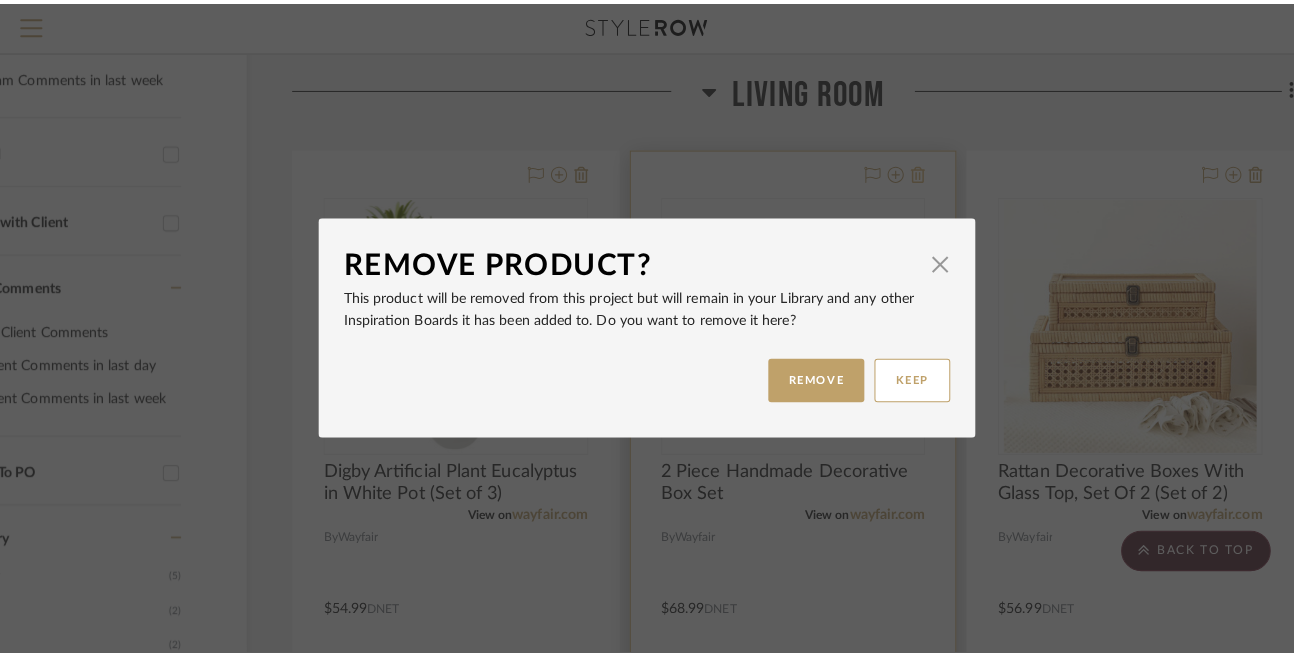 scroll, scrollTop: 0, scrollLeft: 0, axis: both 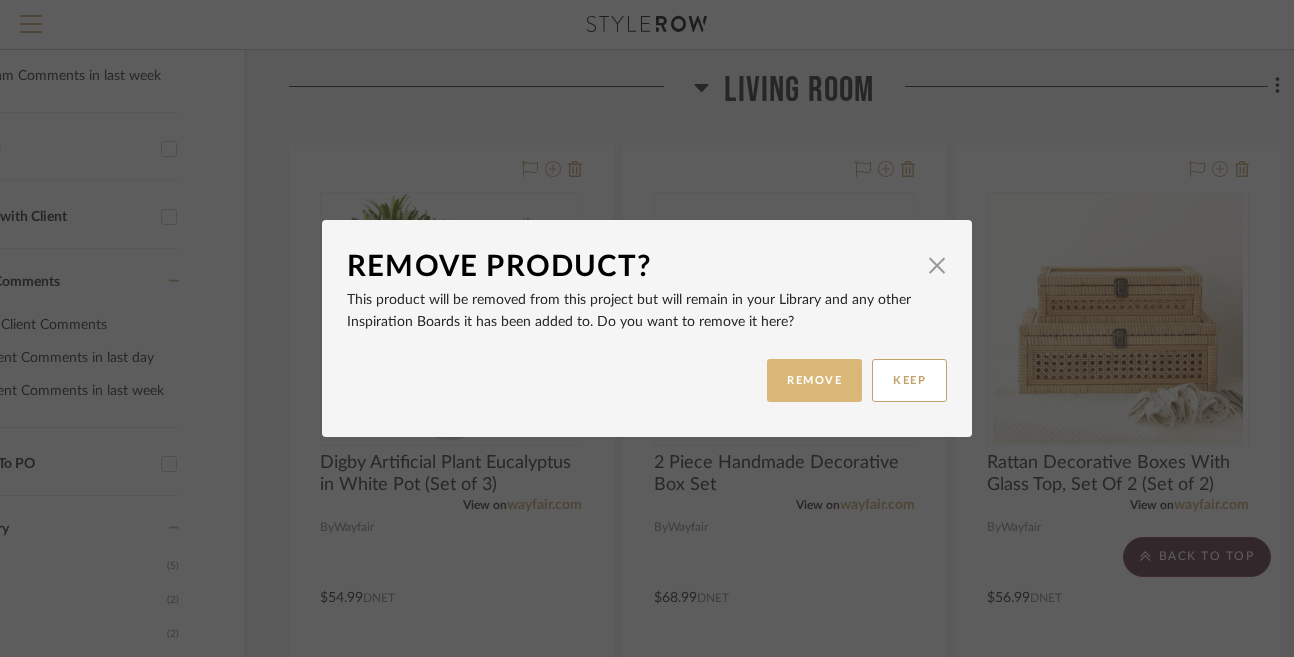 click on "REMOVE" at bounding box center (814, 380) 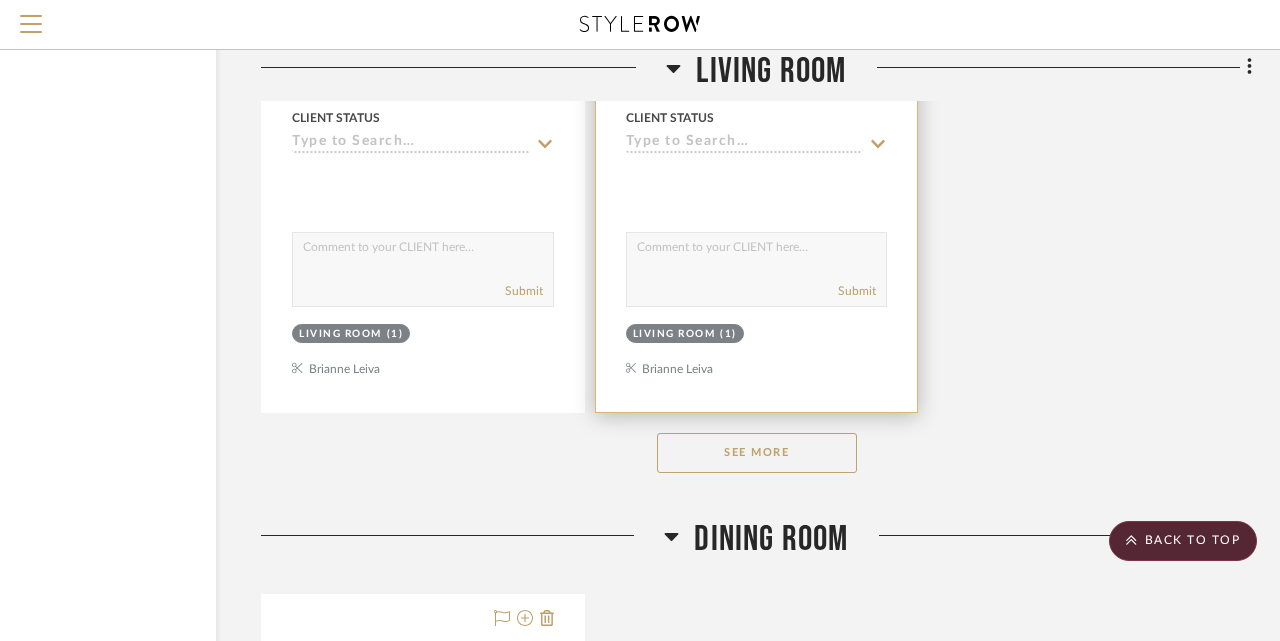 scroll, scrollTop: 2948, scrollLeft: 160, axis: both 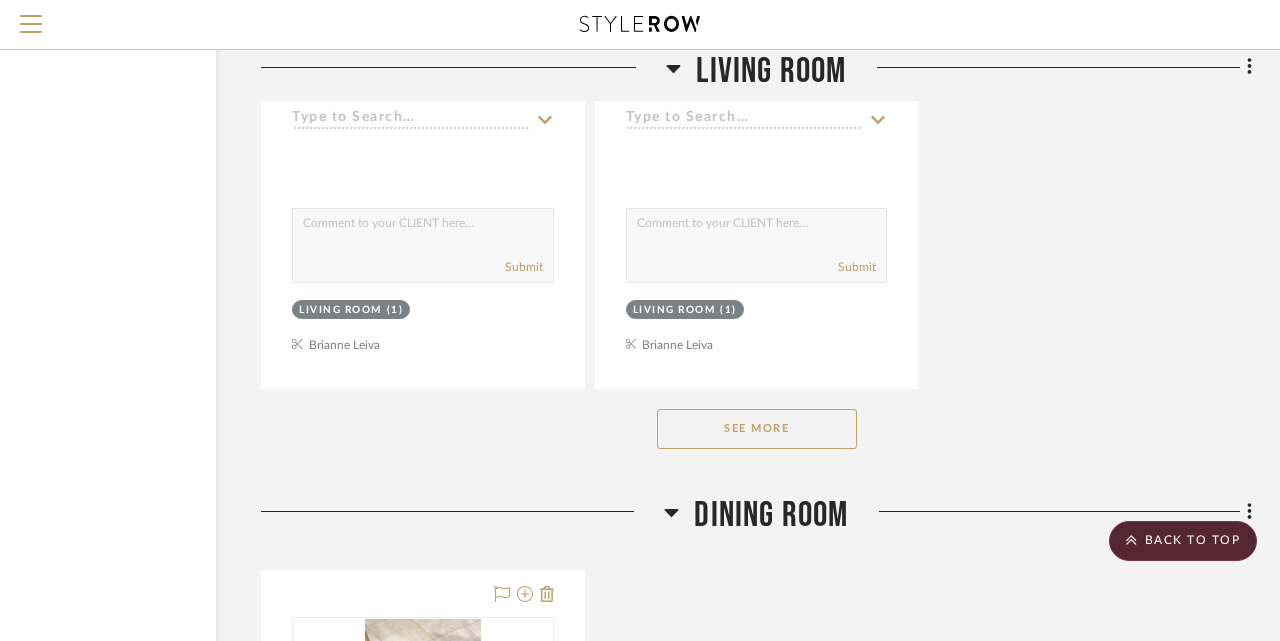 click on "See More" 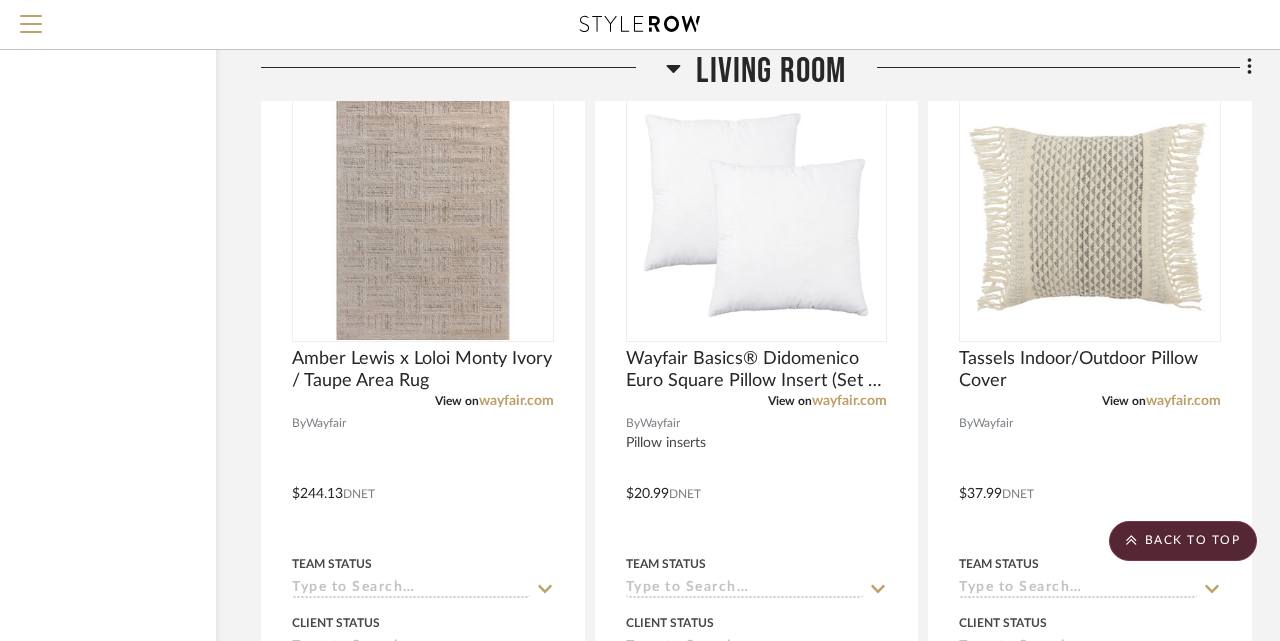 scroll, scrollTop: 2432, scrollLeft: 160, axis: both 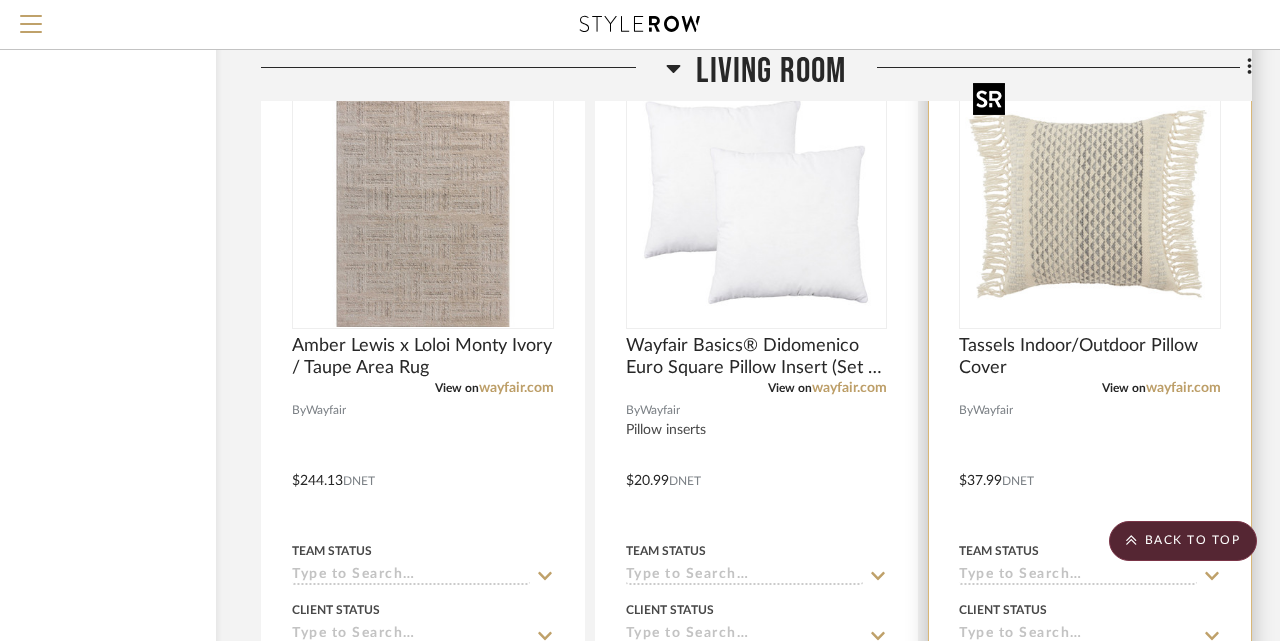 click at bounding box center [1090, 202] 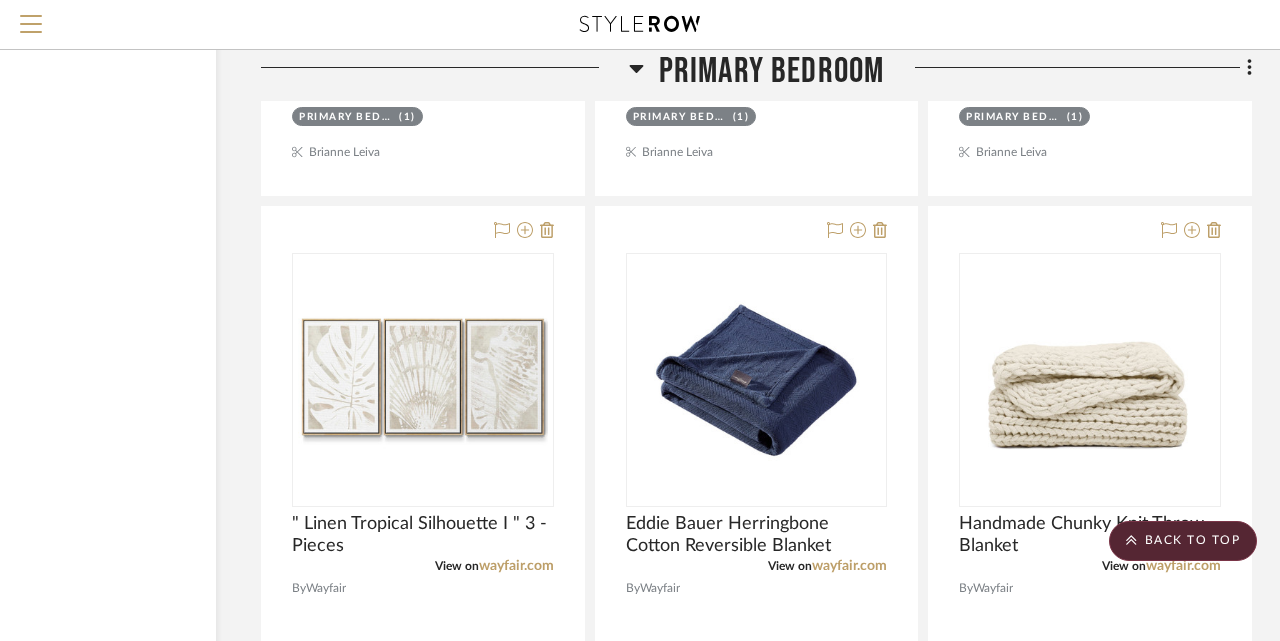 scroll, scrollTop: 7928, scrollLeft: 160, axis: both 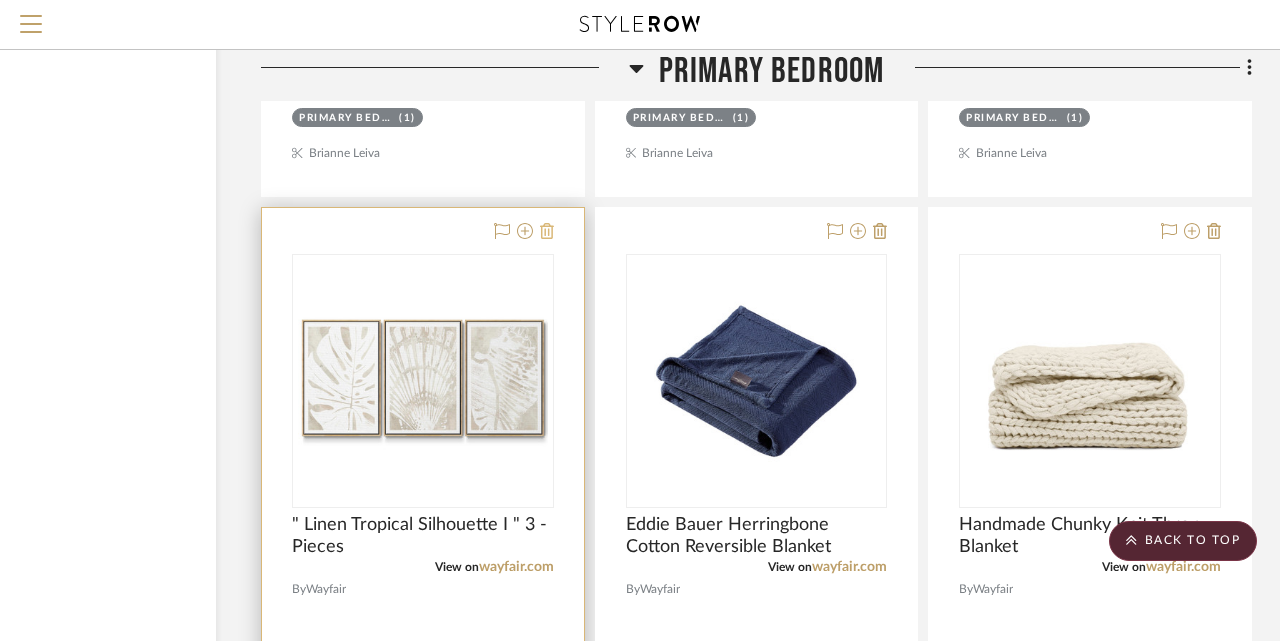click 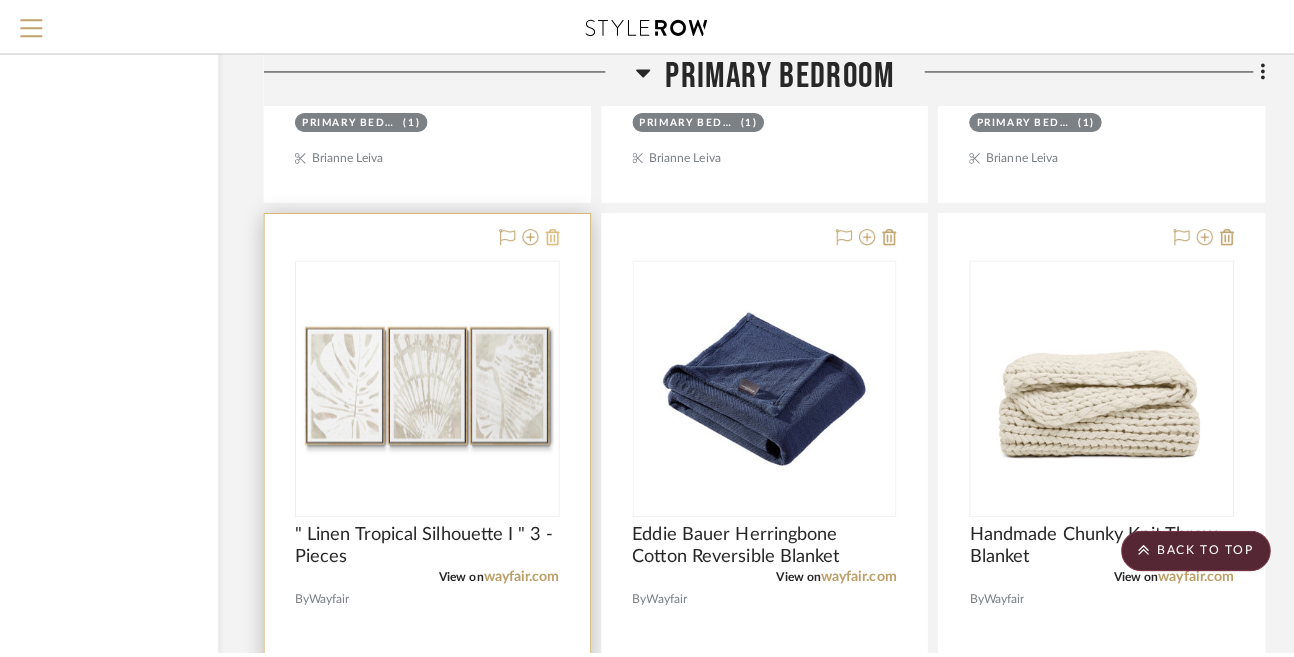 scroll, scrollTop: 0, scrollLeft: 0, axis: both 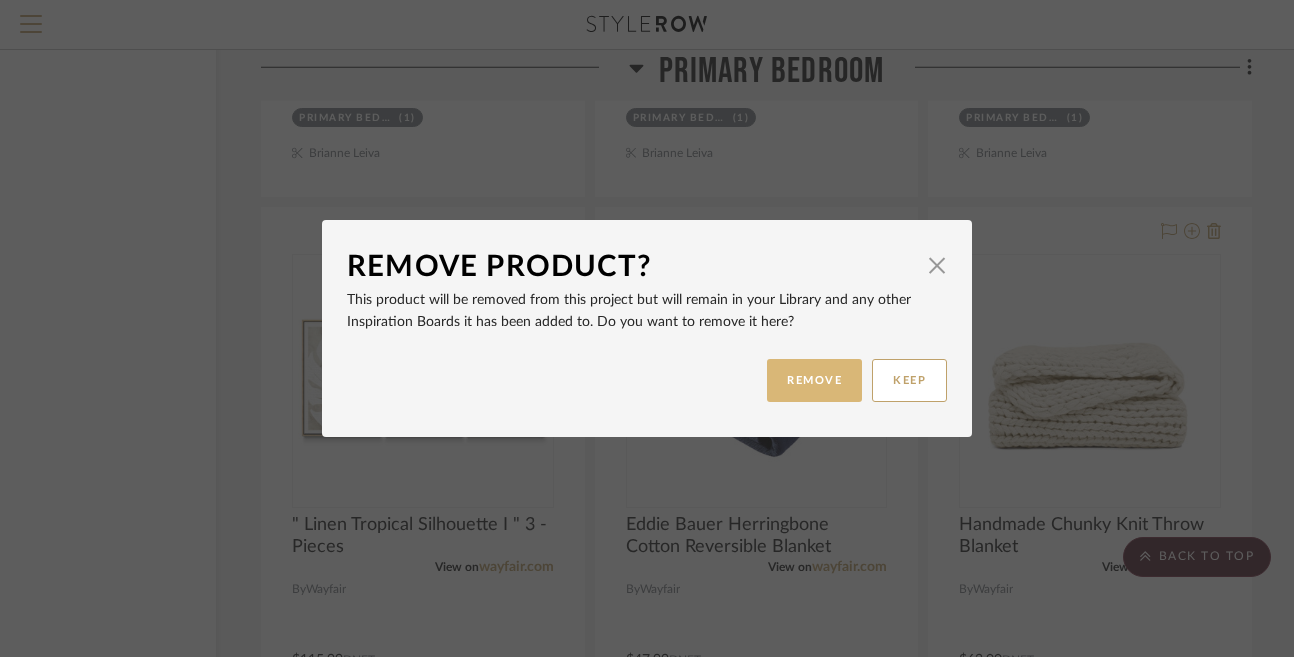 click on "REMOVE" at bounding box center (814, 380) 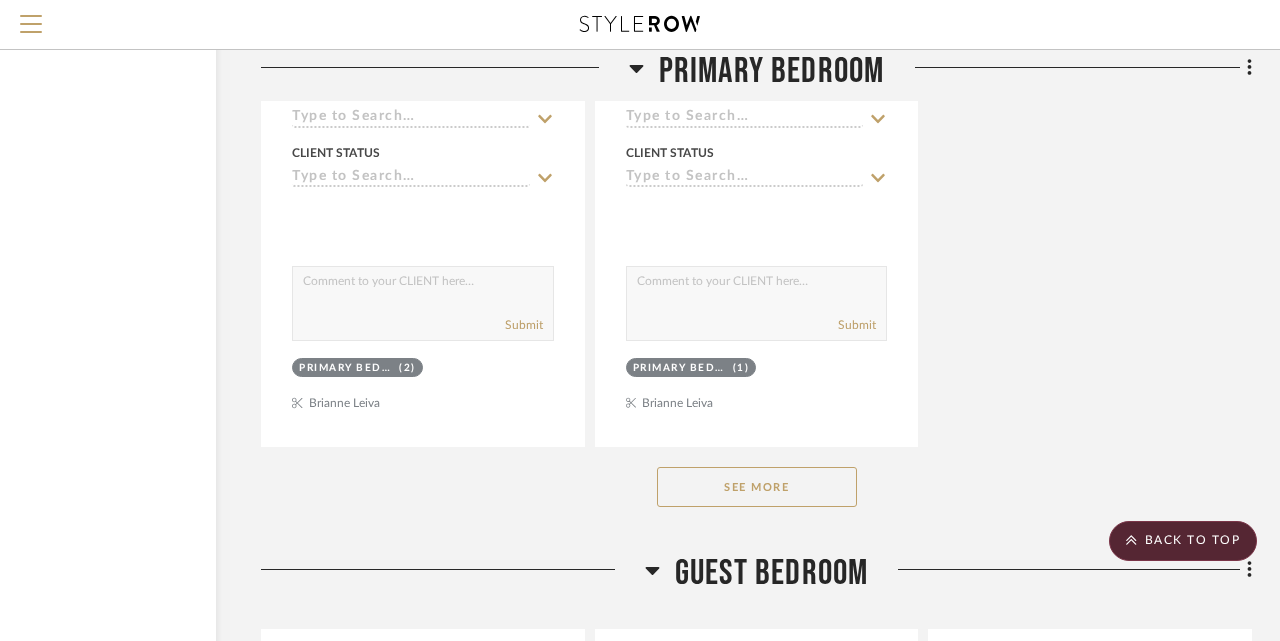 scroll, scrollTop: 9471, scrollLeft: 160, axis: both 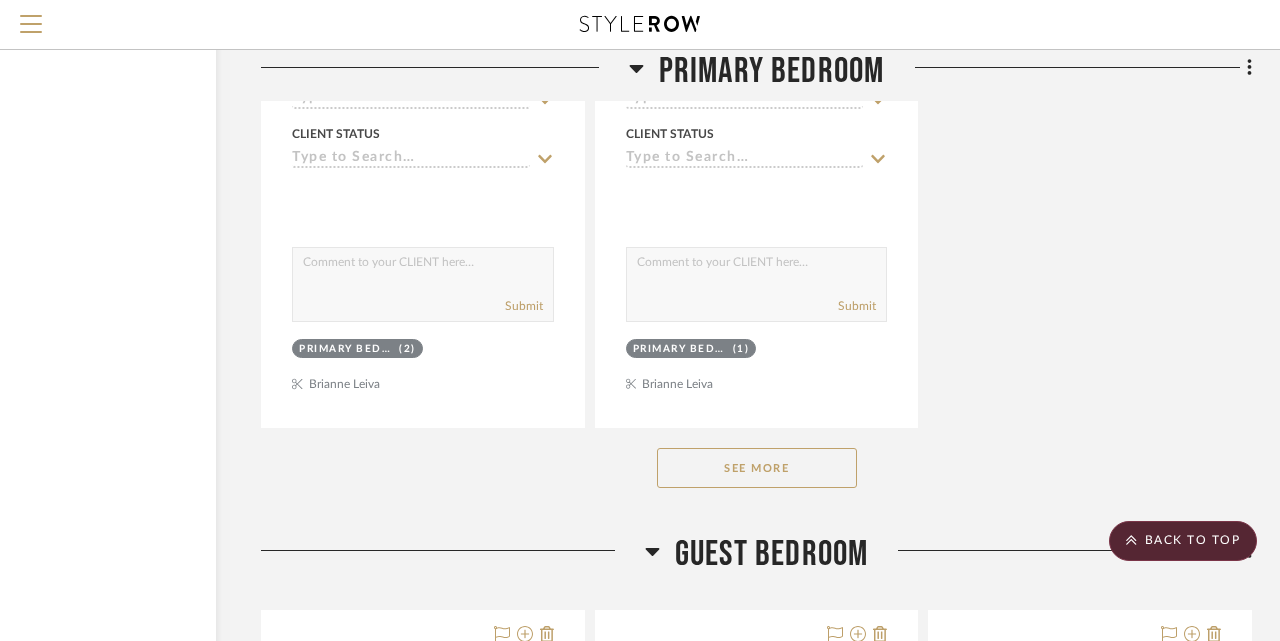 click on "See More" 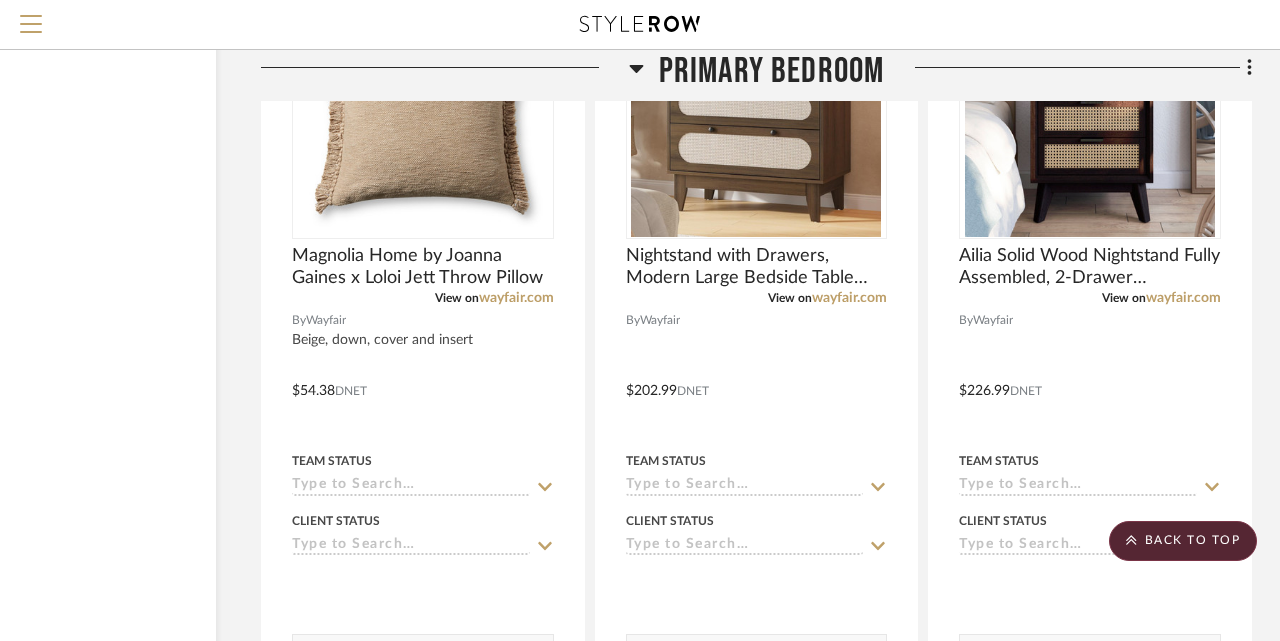 scroll, scrollTop: 9040, scrollLeft: 160, axis: both 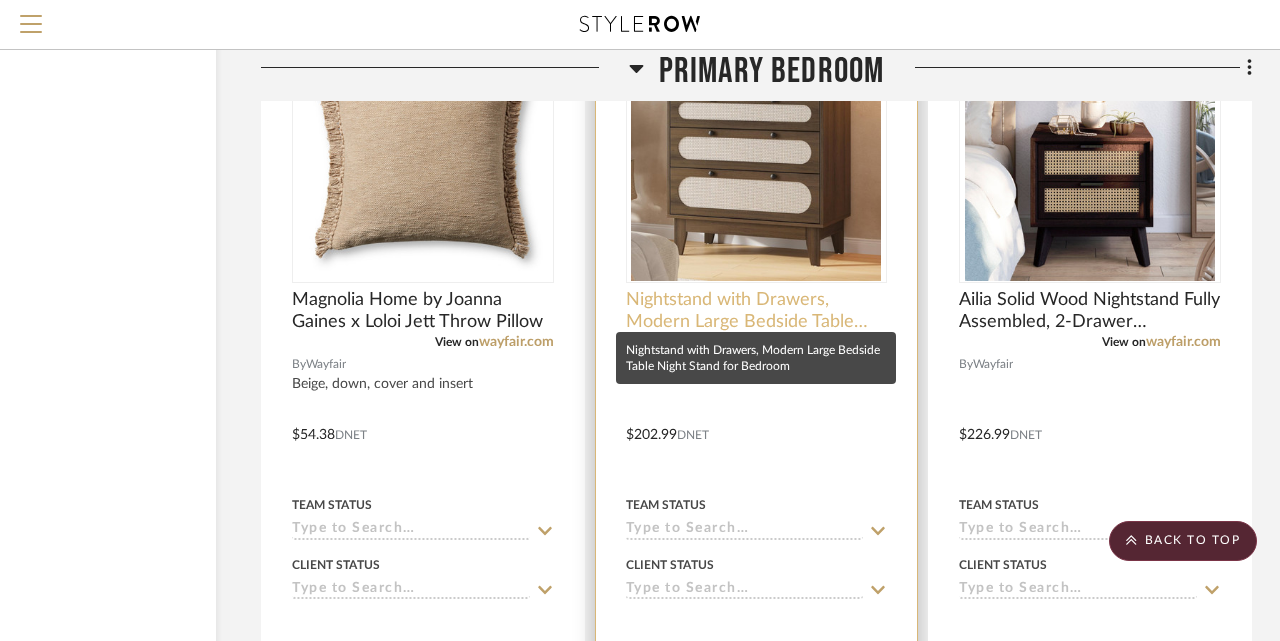click on "Nightstand with Drawers, Modern Large Bedside Table Night Stand for Bedroom" at bounding box center (757, 311) 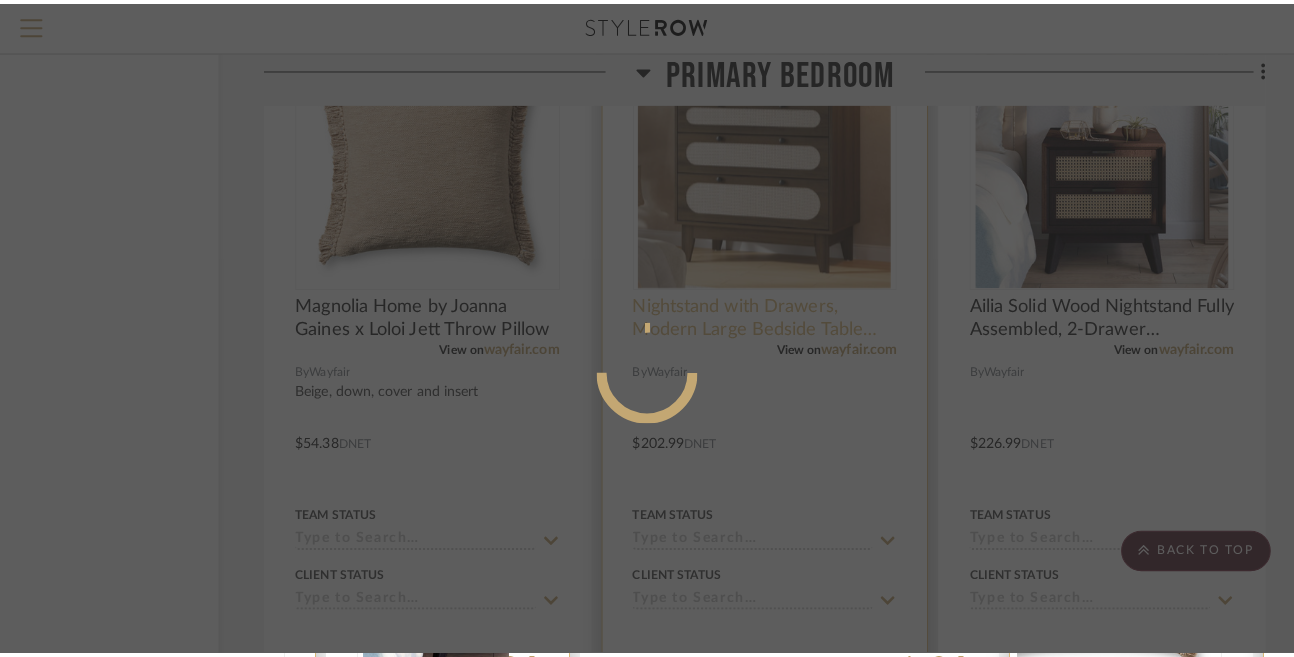 scroll, scrollTop: 0, scrollLeft: 0, axis: both 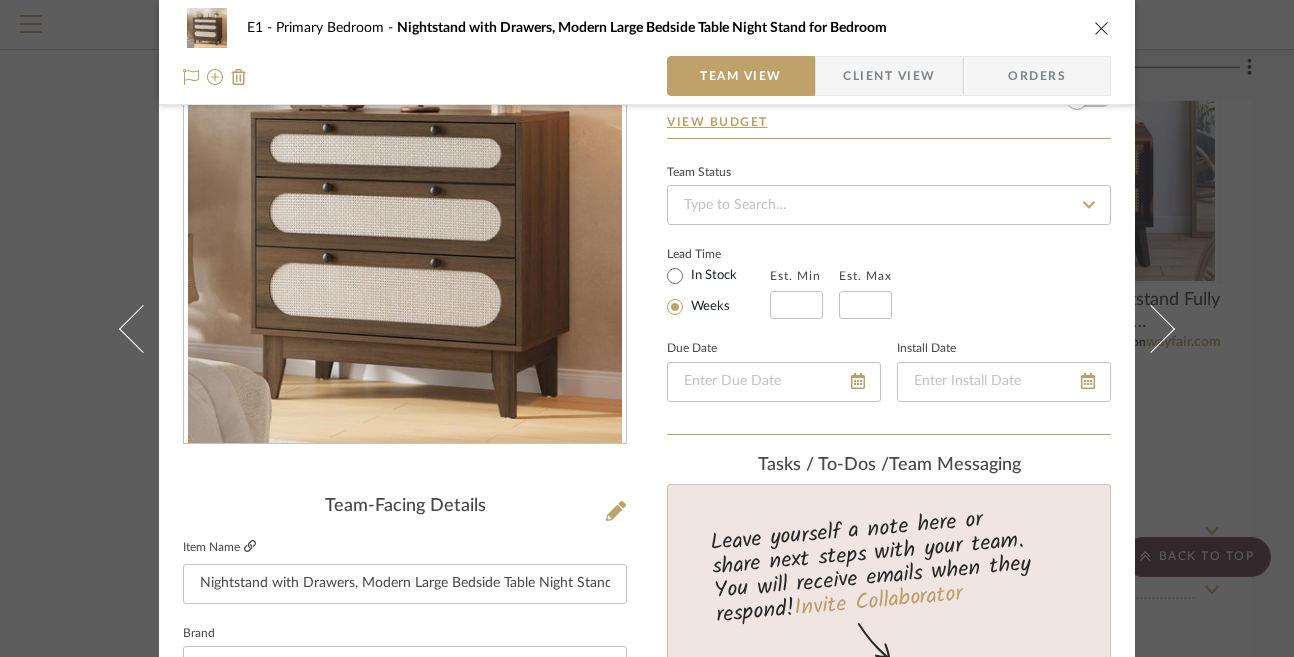 click 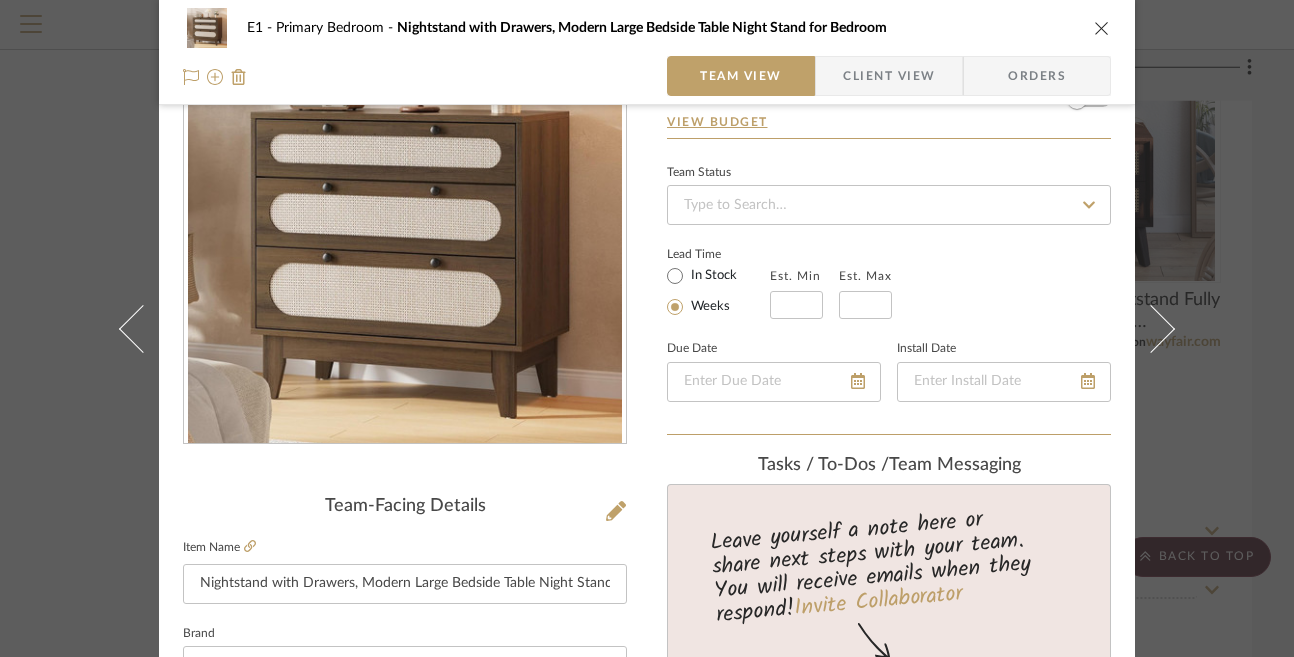 click at bounding box center (1102, 28) 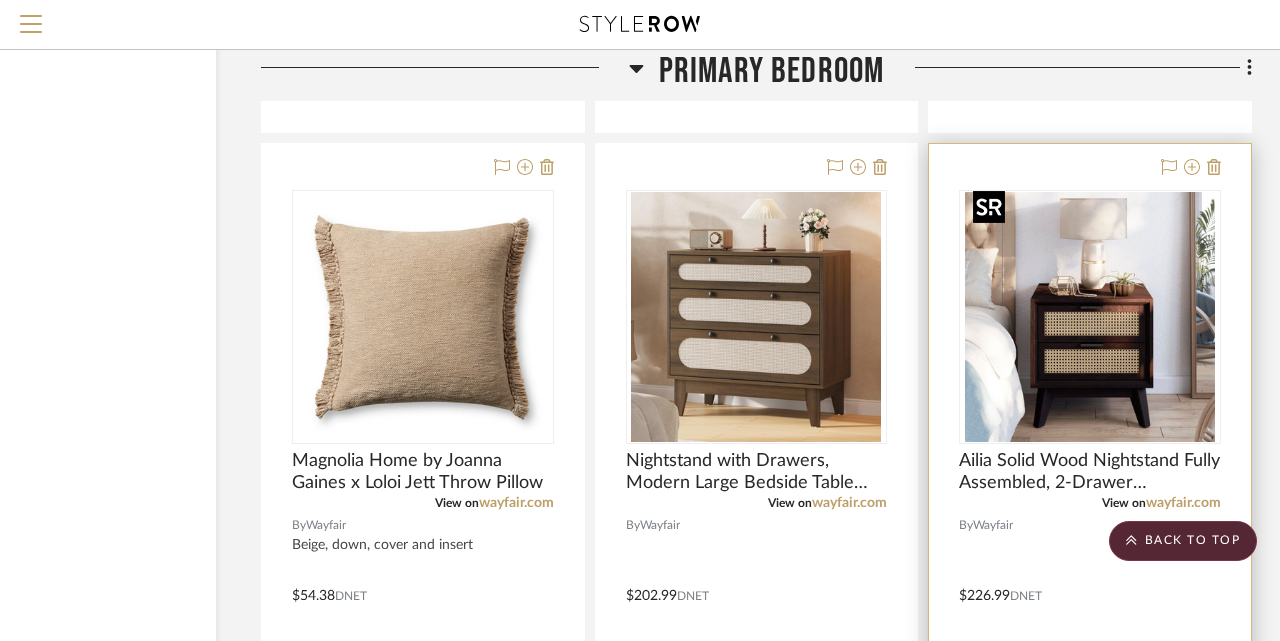 scroll, scrollTop: 8826, scrollLeft: 160, axis: both 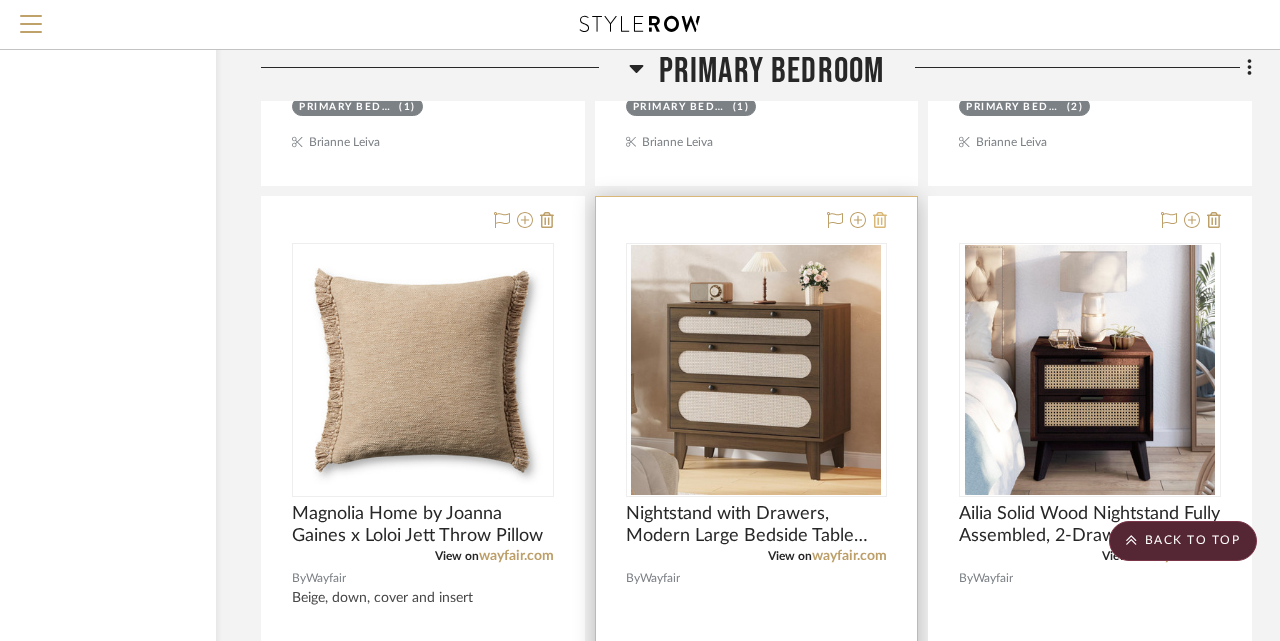 click 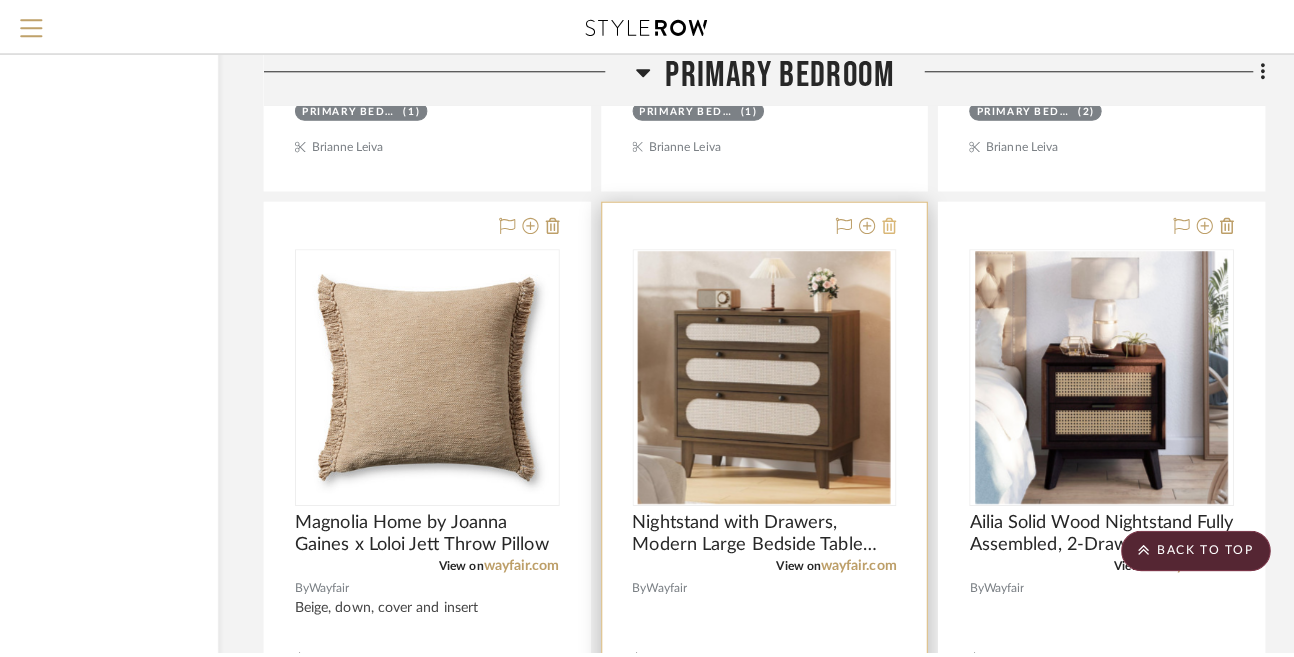 scroll, scrollTop: 0, scrollLeft: 0, axis: both 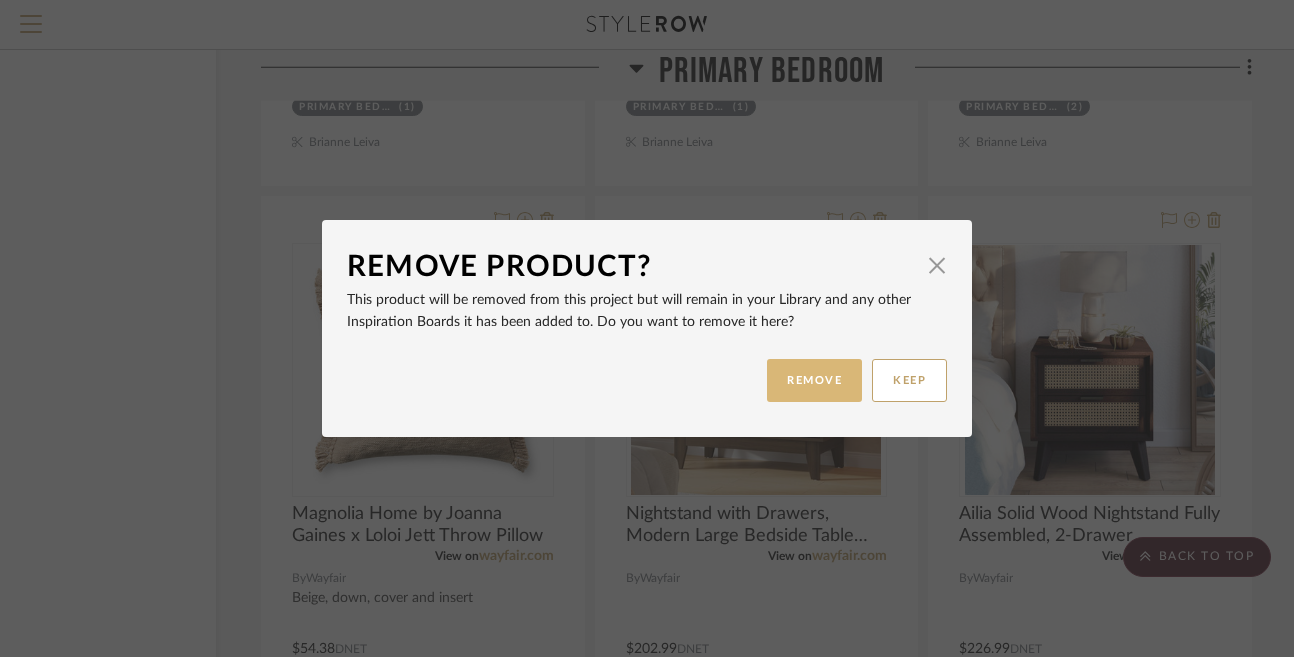 click on "REMOVE" at bounding box center [814, 380] 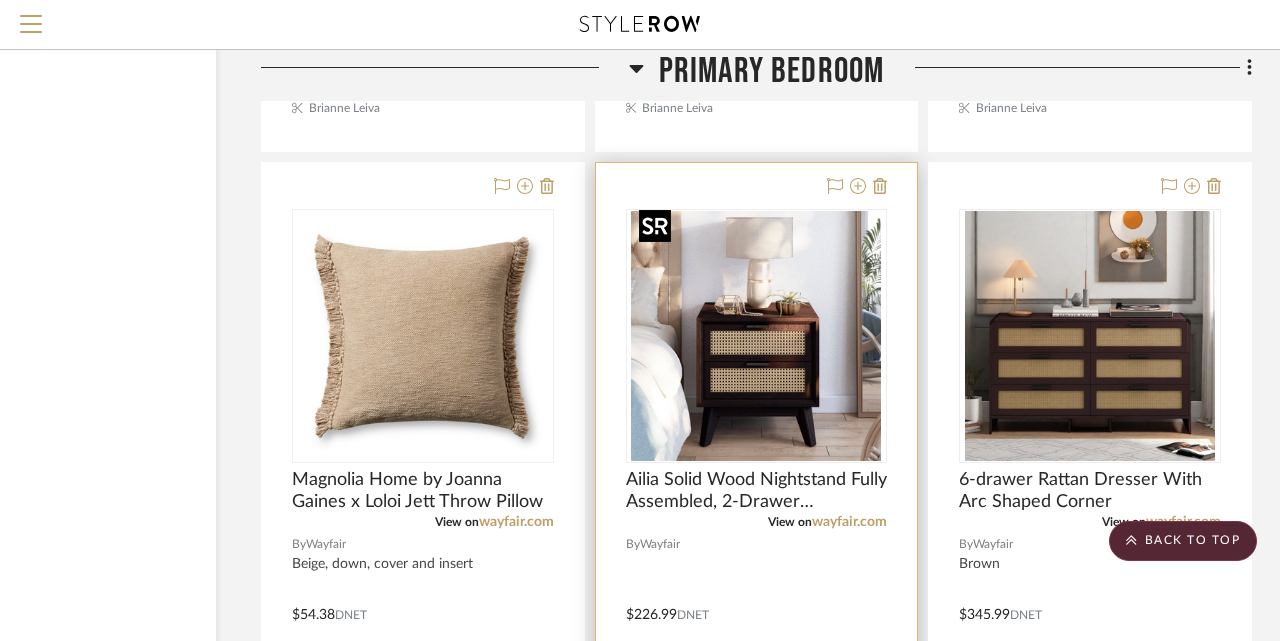 scroll, scrollTop: 8871, scrollLeft: 160, axis: both 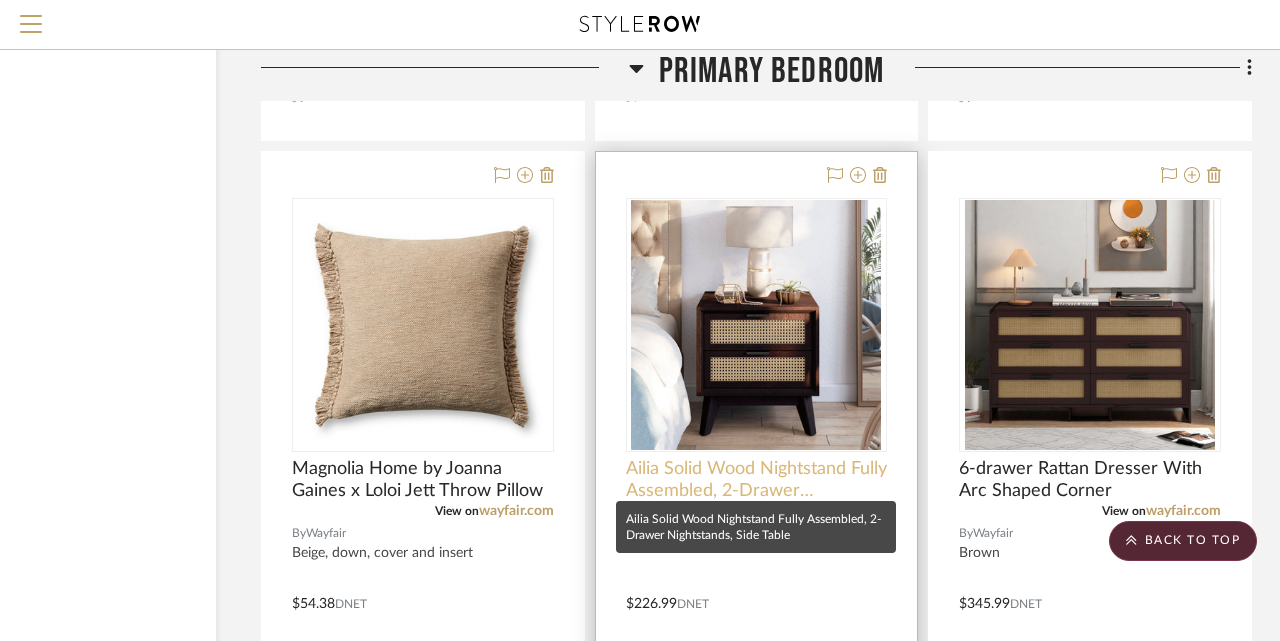 click on "Ailia Solid Wood Nightstand Fully Assembled, 2-Drawer Nightstands, Side Table" at bounding box center [757, 480] 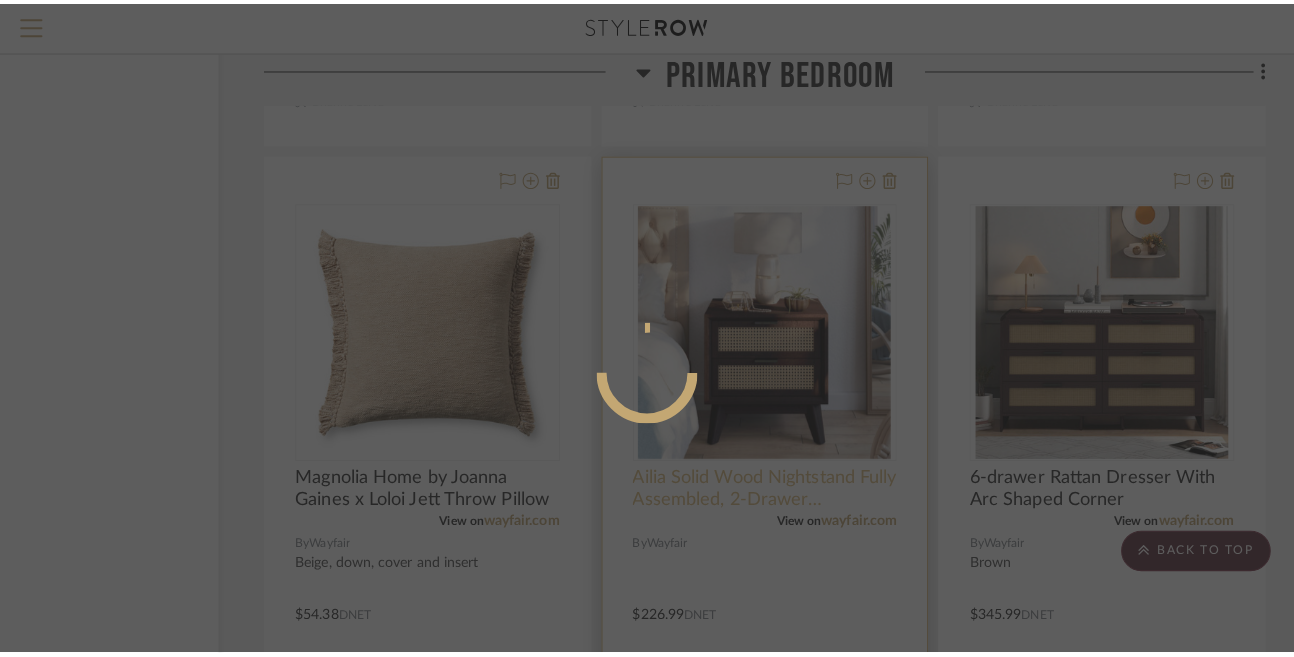 scroll, scrollTop: 0, scrollLeft: 0, axis: both 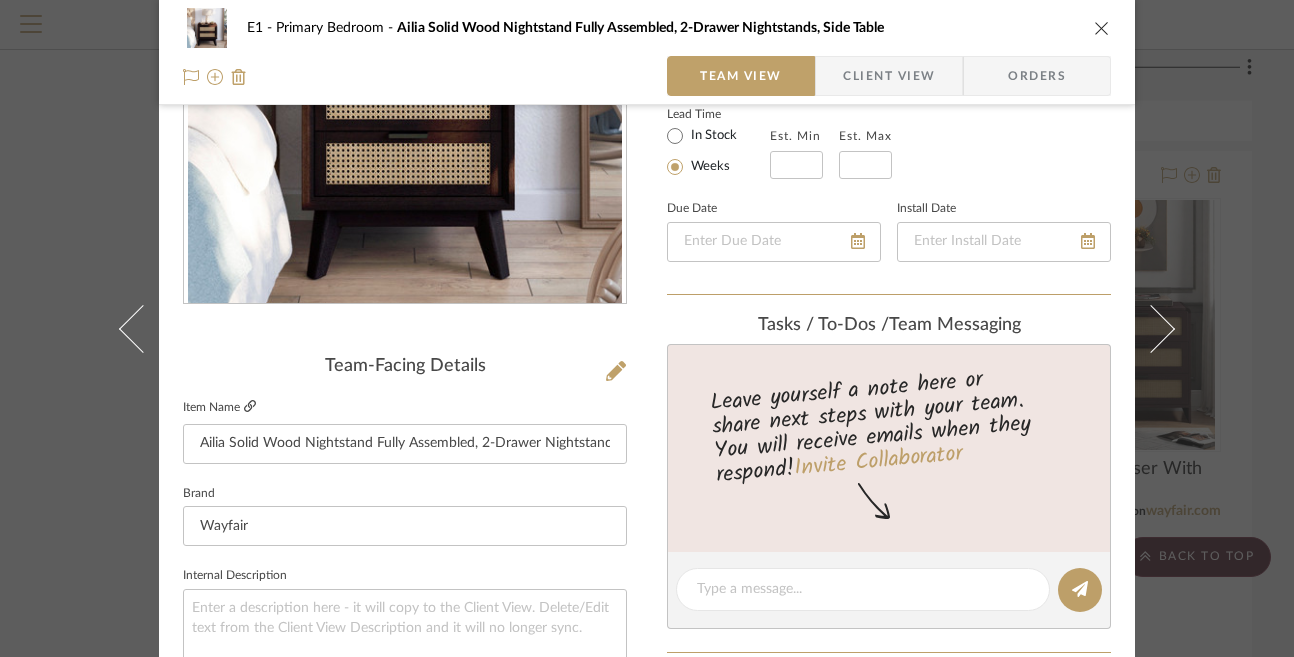 click 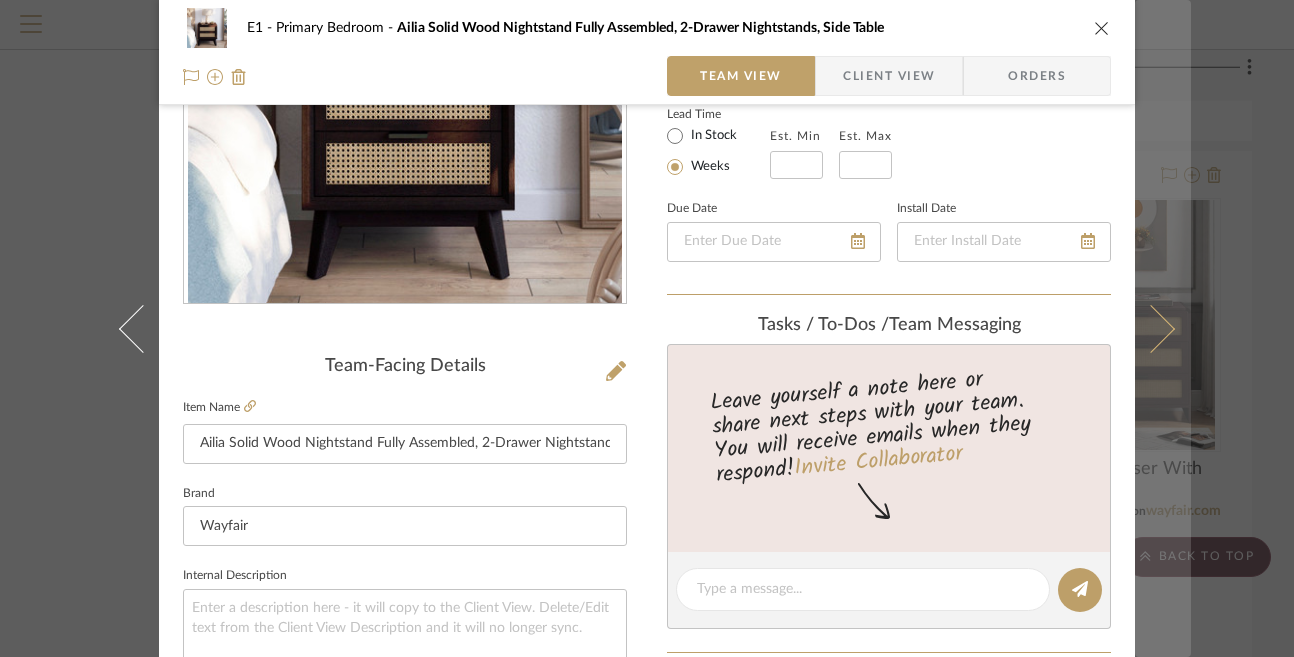 click at bounding box center [1163, 328] 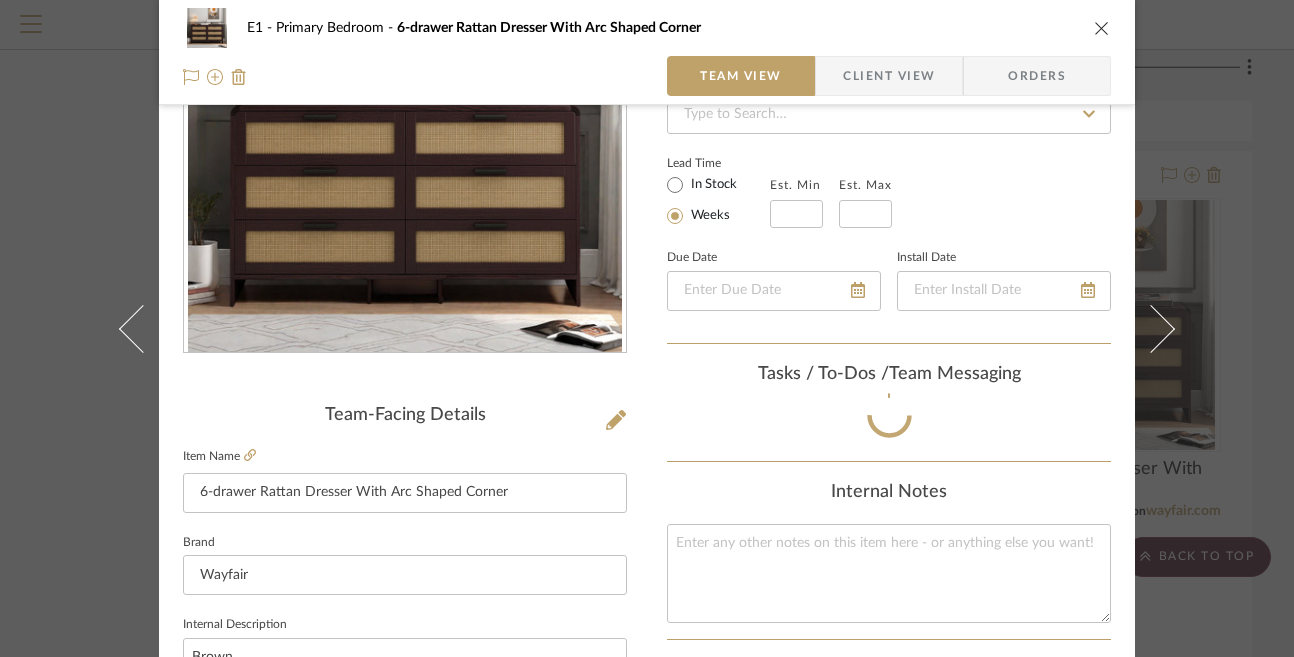 scroll, scrollTop: 268, scrollLeft: 0, axis: vertical 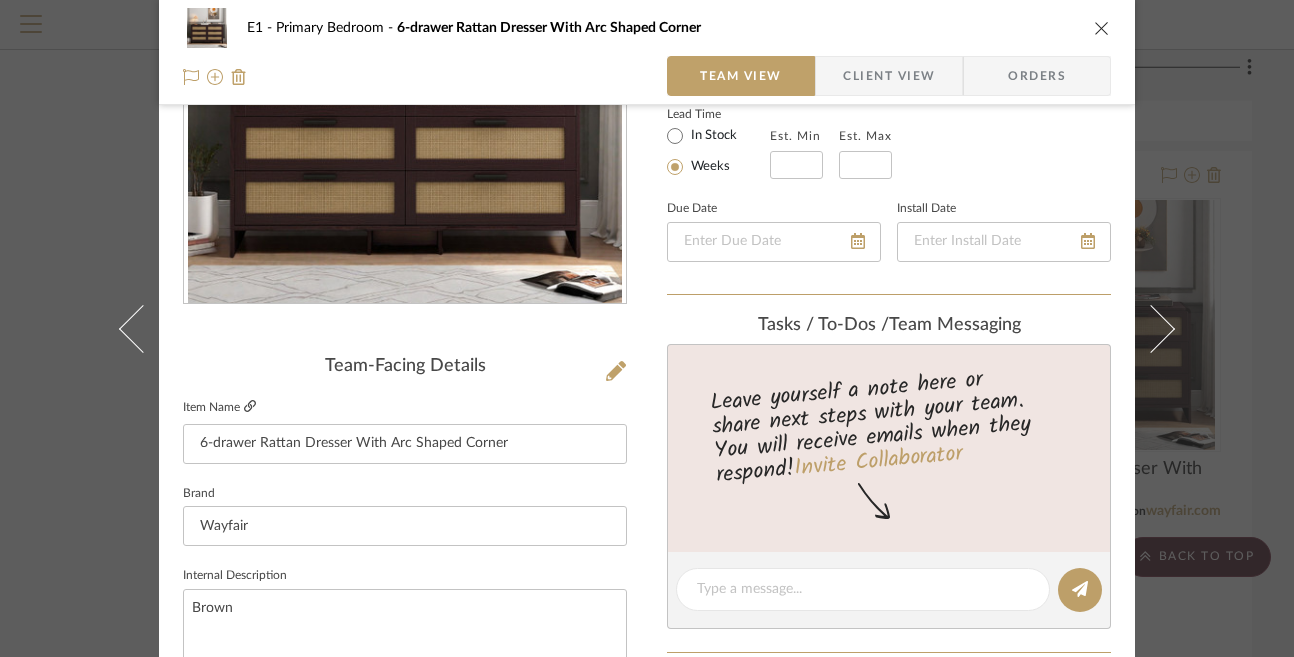 click 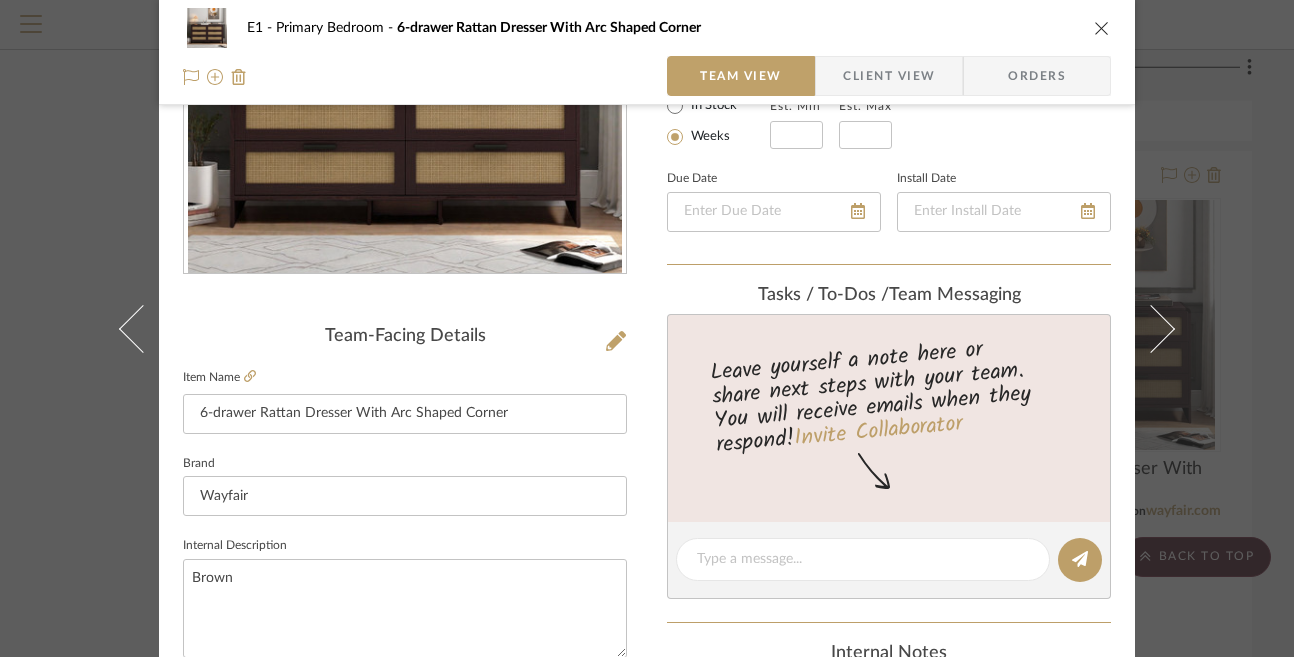 scroll, scrollTop: 0, scrollLeft: 0, axis: both 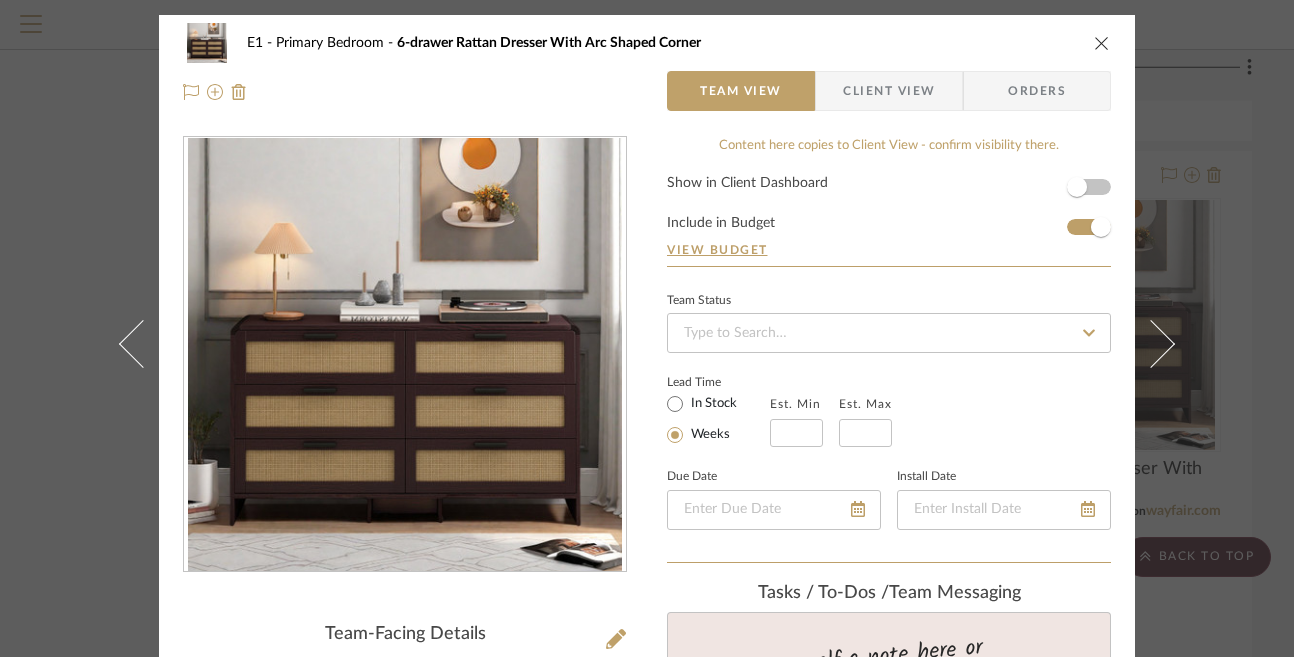 click at bounding box center [1102, 43] 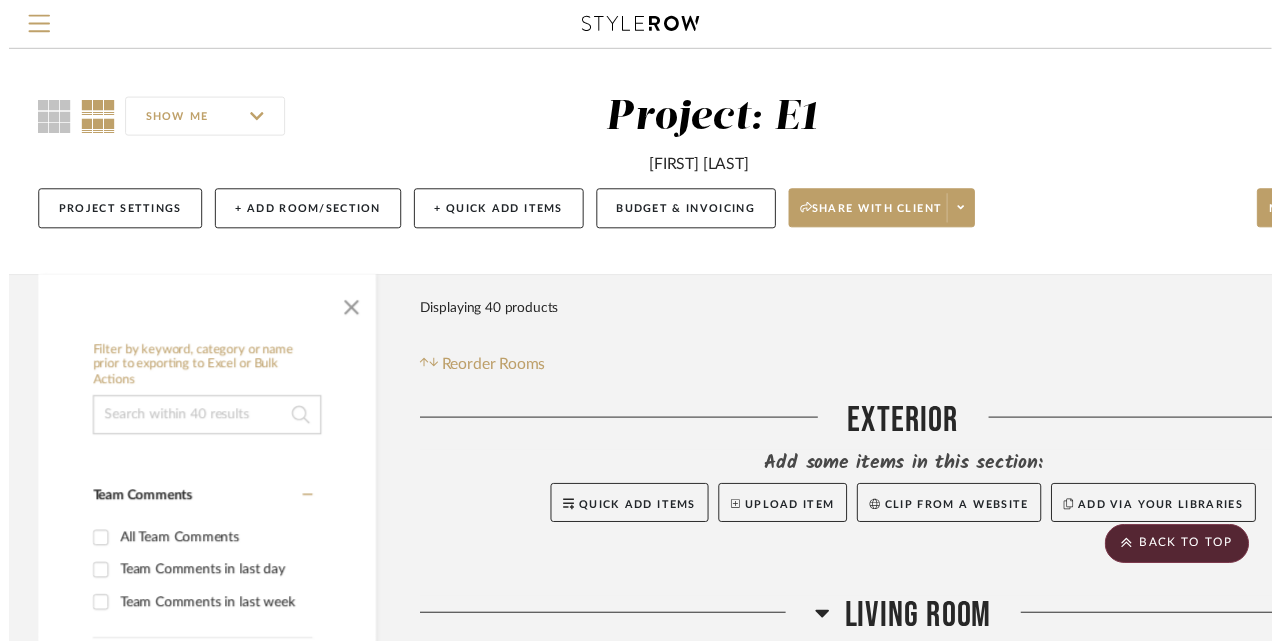 scroll, scrollTop: 8871, scrollLeft: 160, axis: both 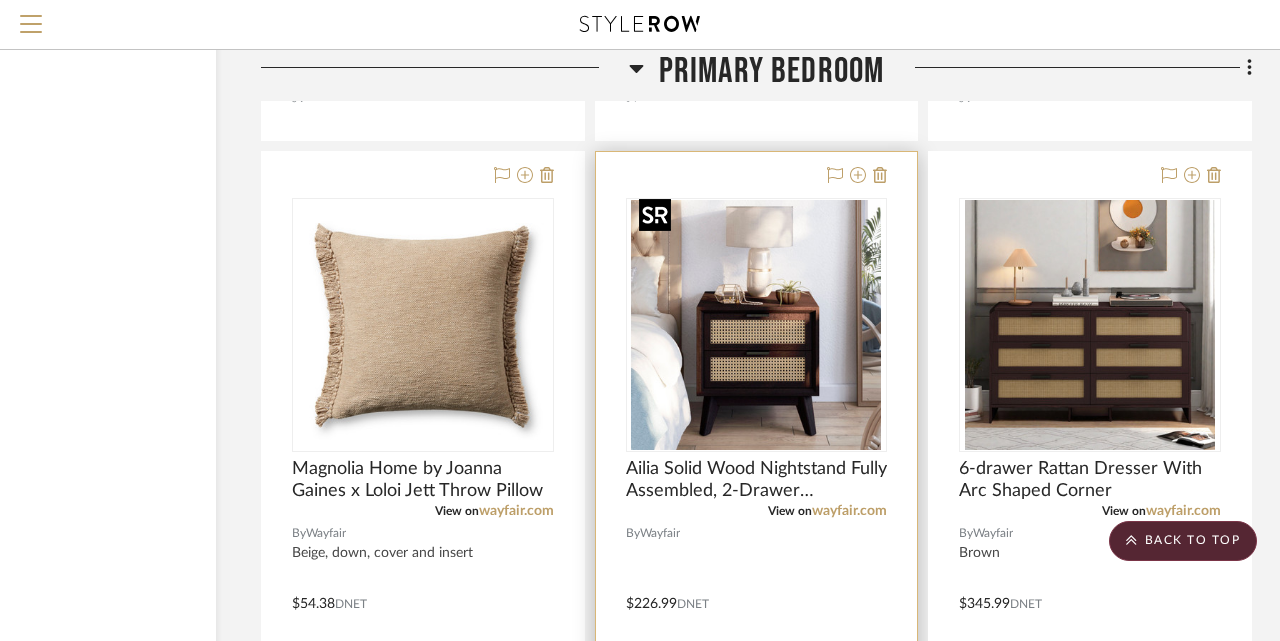 click at bounding box center [756, 325] 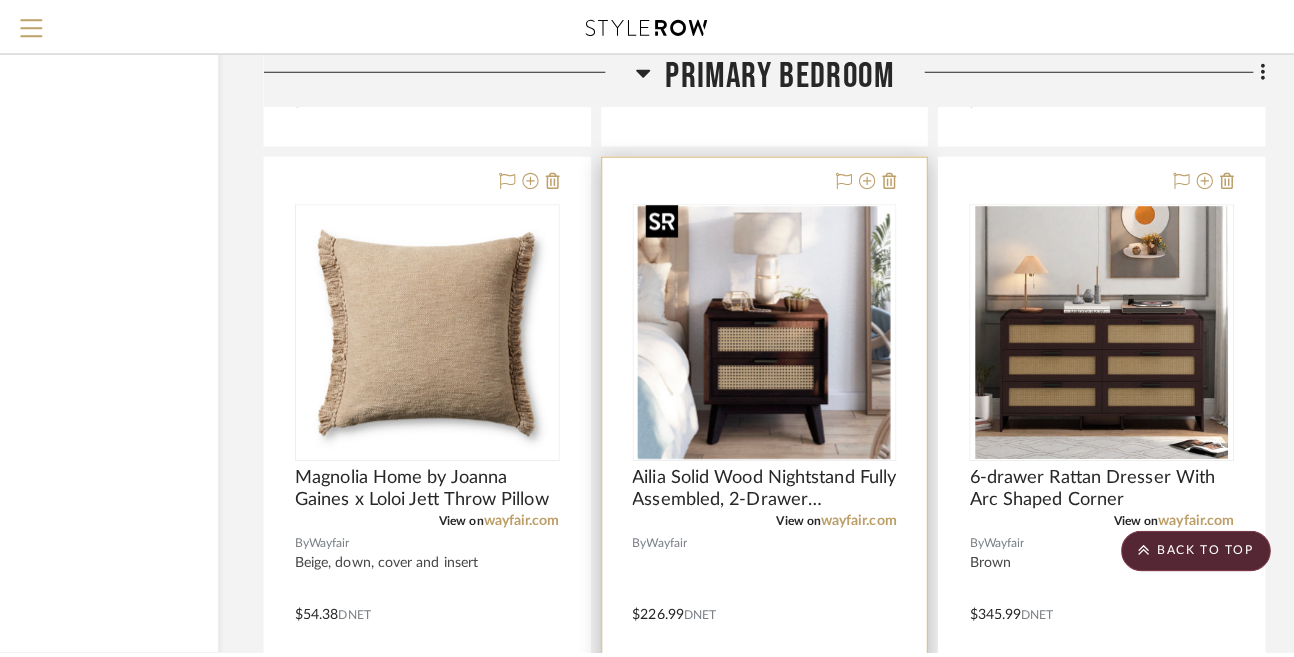 scroll, scrollTop: 0, scrollLeft: 0, axis: both 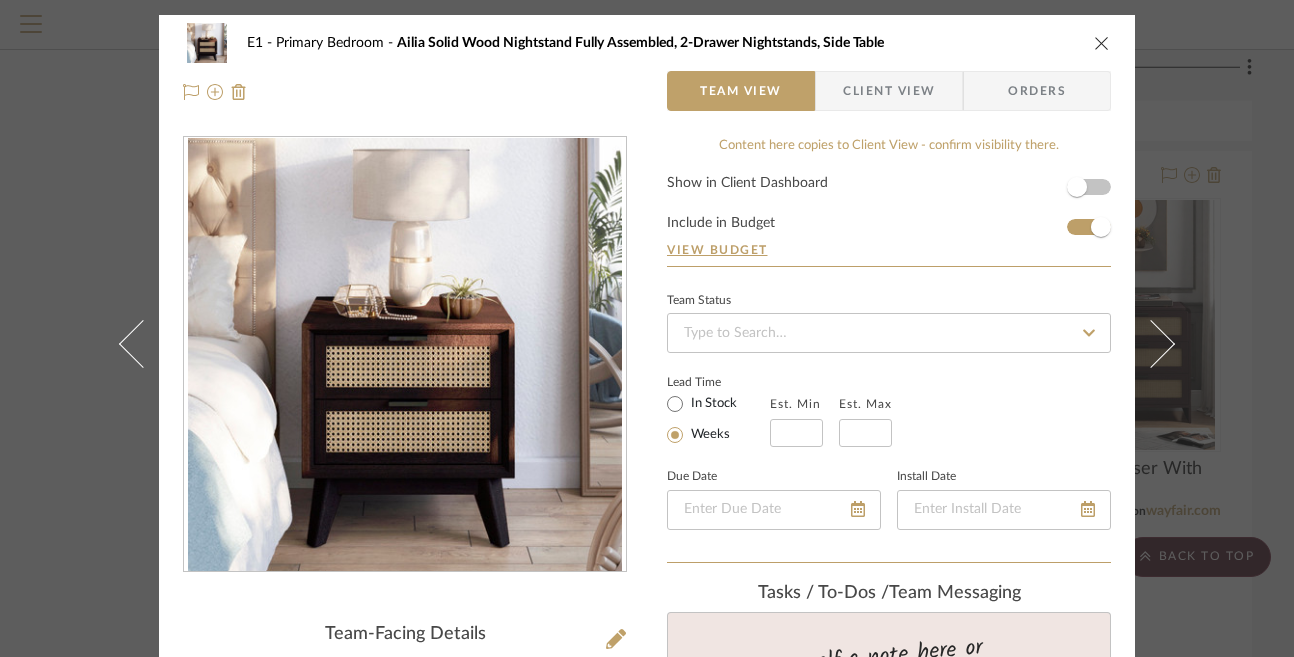 click at bounding box center (1102, 43) 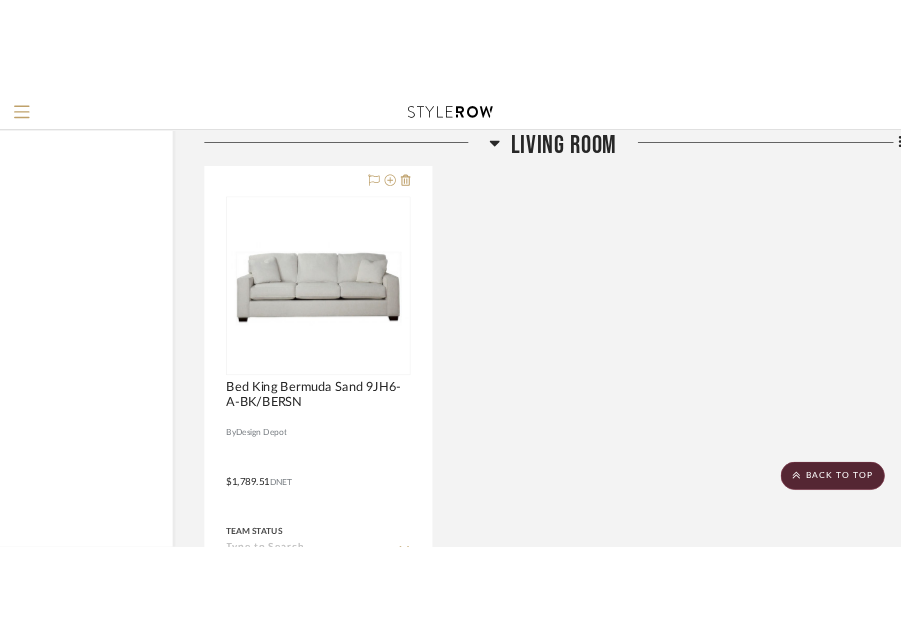 scroll, scrollTop: 4228, scrollLeft: 130, axis: both 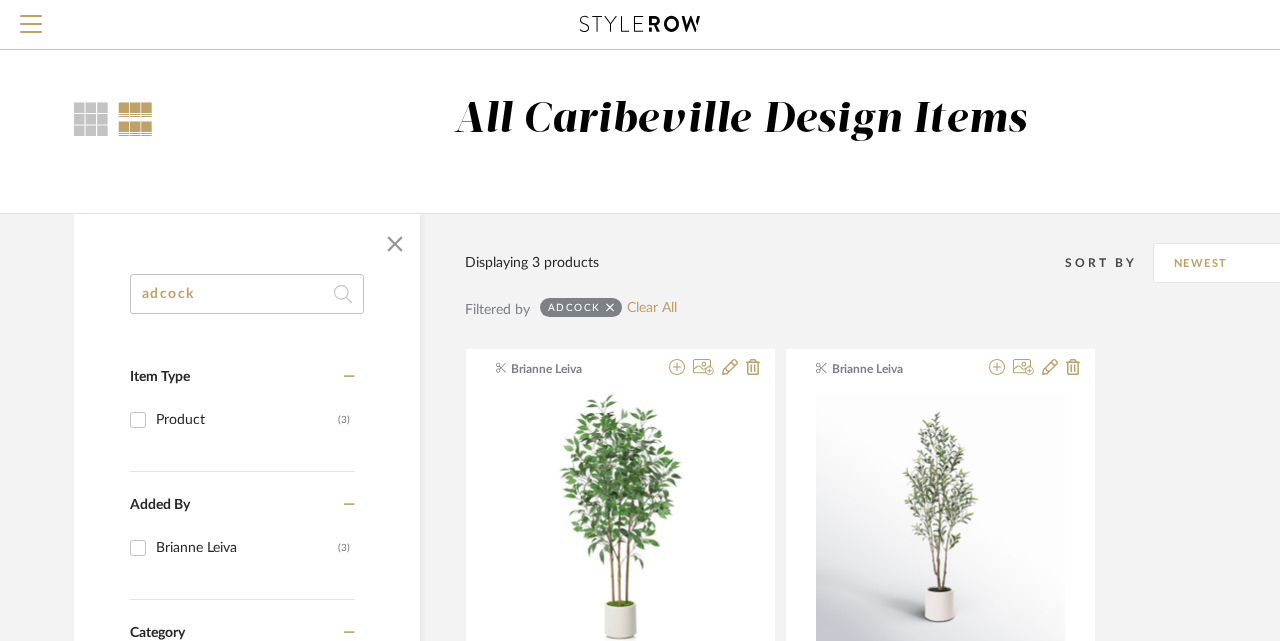 click on "adcock" 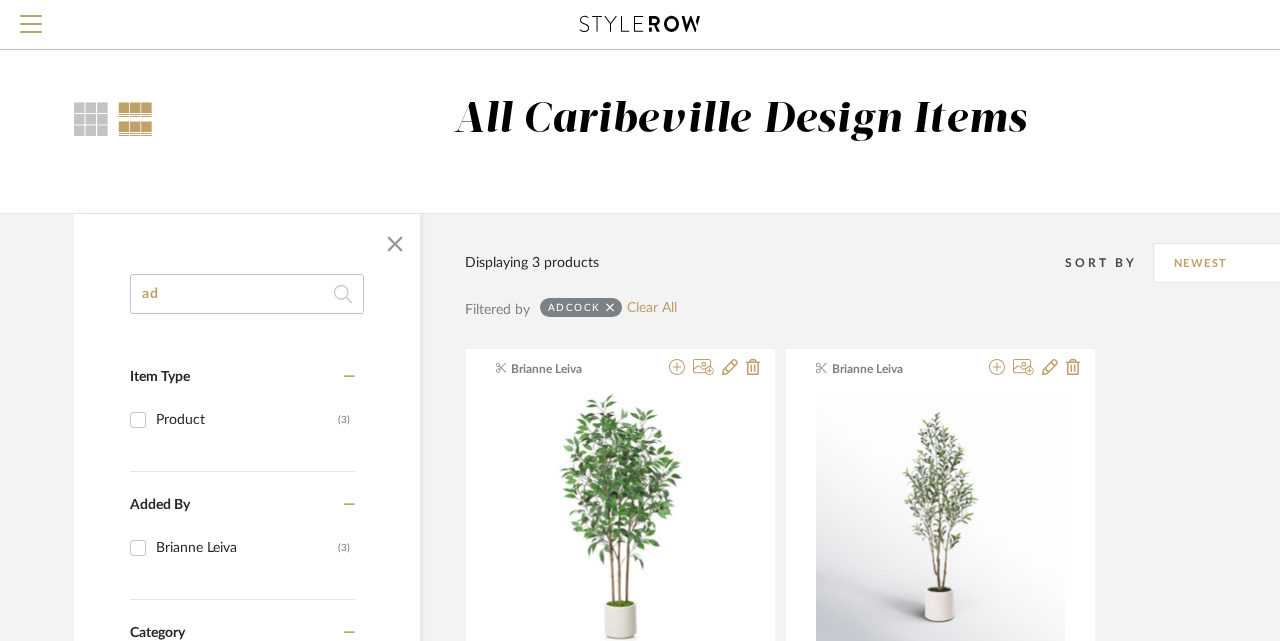 type on "a" 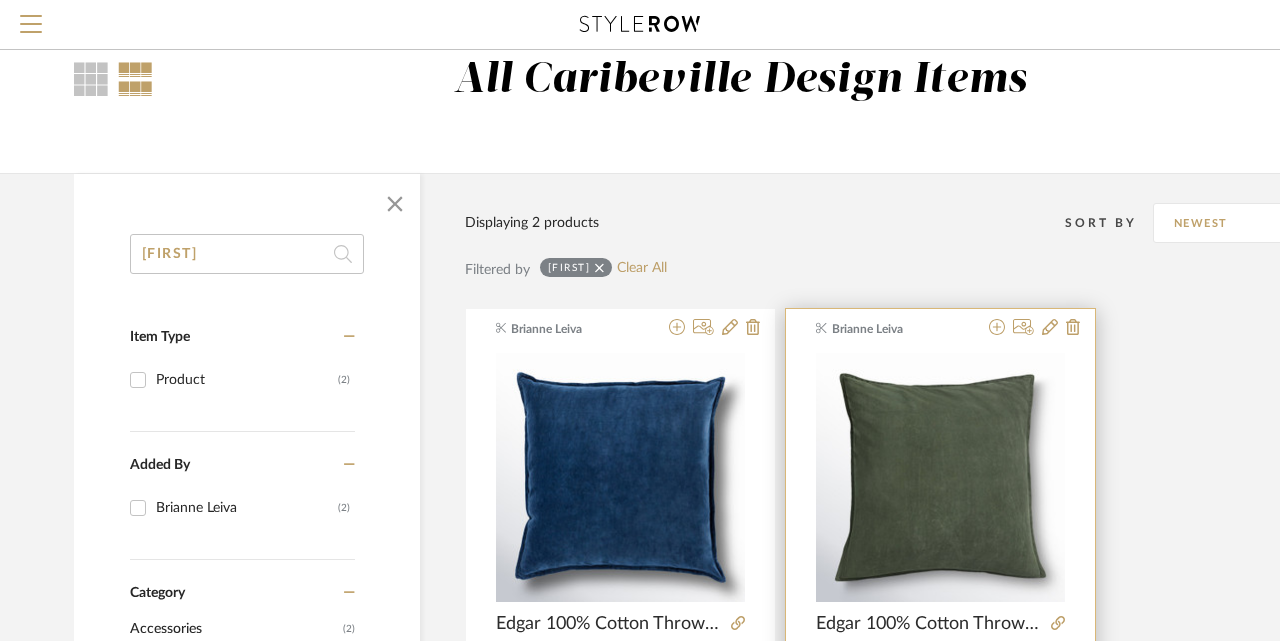scroll, scrollTop: 120, scrollLeft: 0, axis: vertical 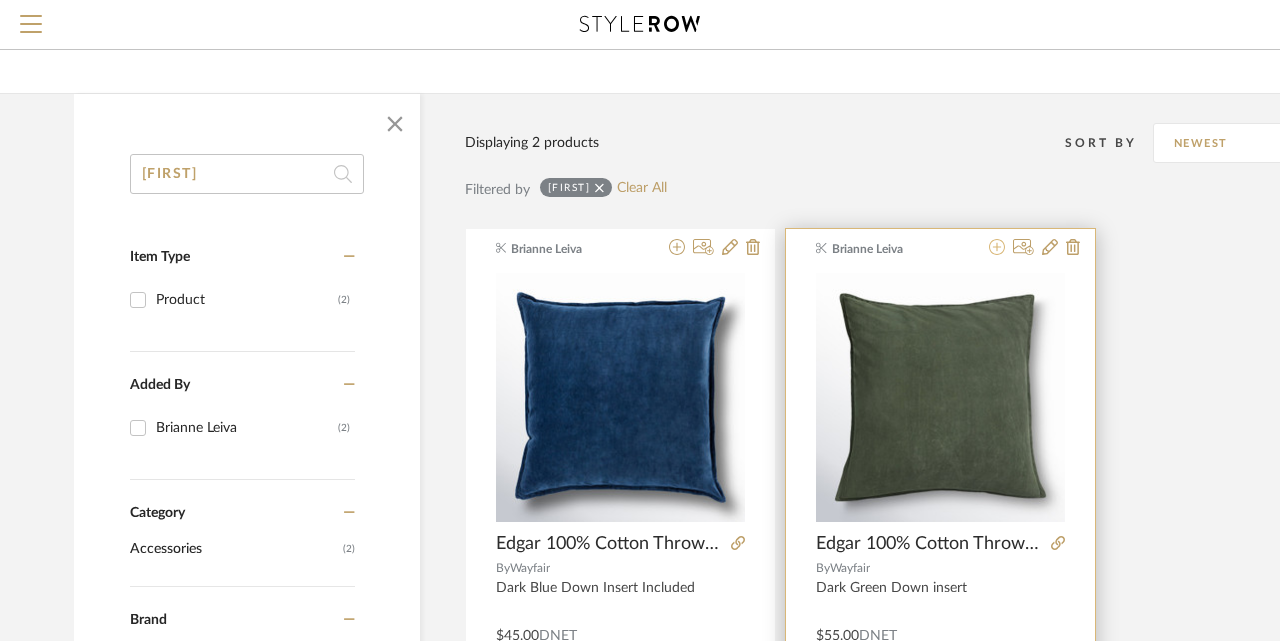 click 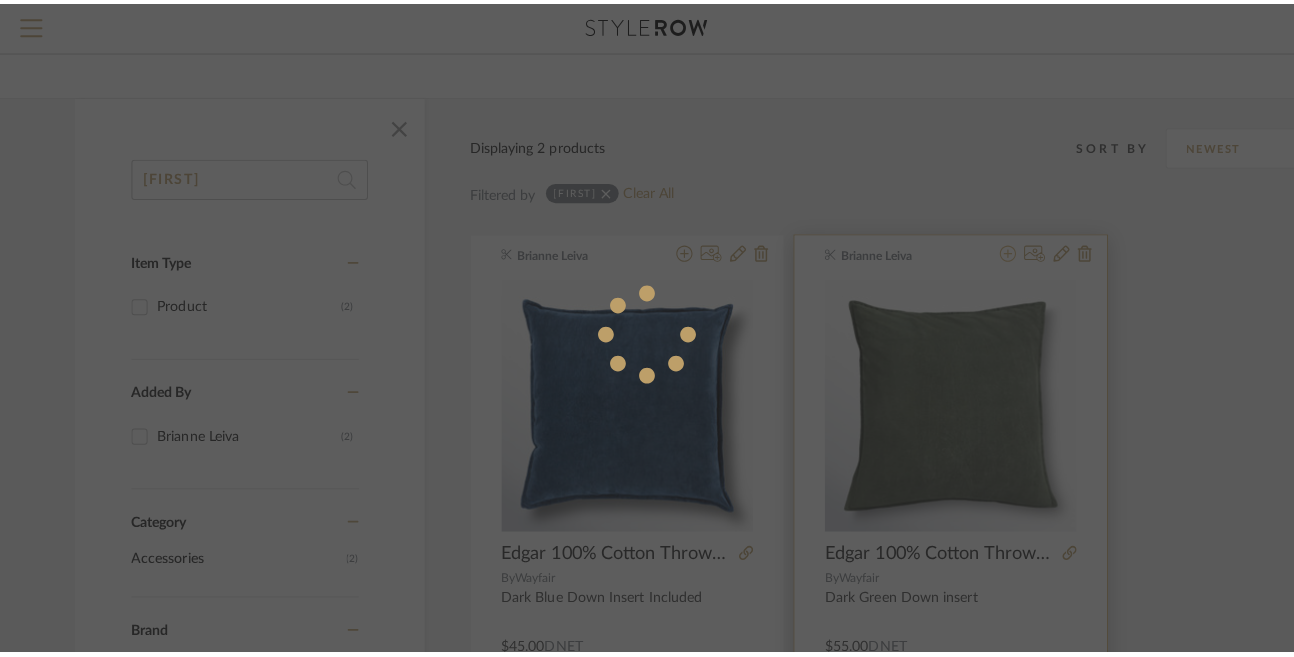 scroll, scrollTop: 0, scrollLeft: 0, axis: both 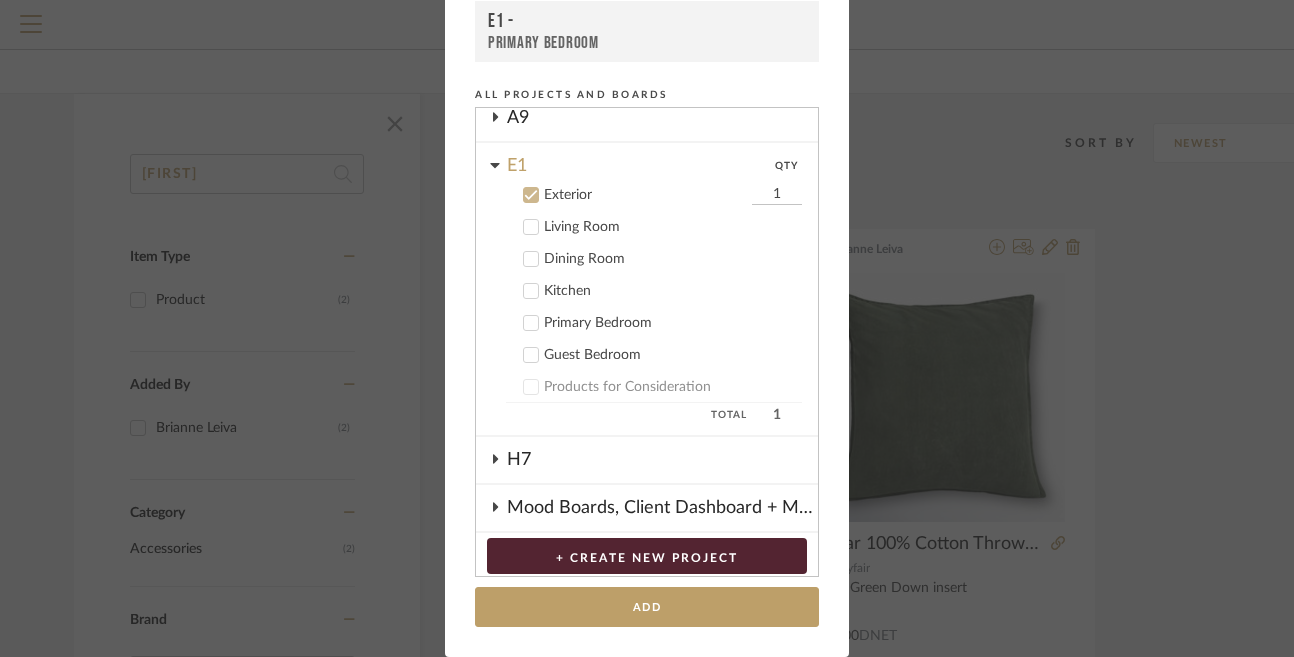 click on "Guest Bedroom" at bounding box center (673, 355) 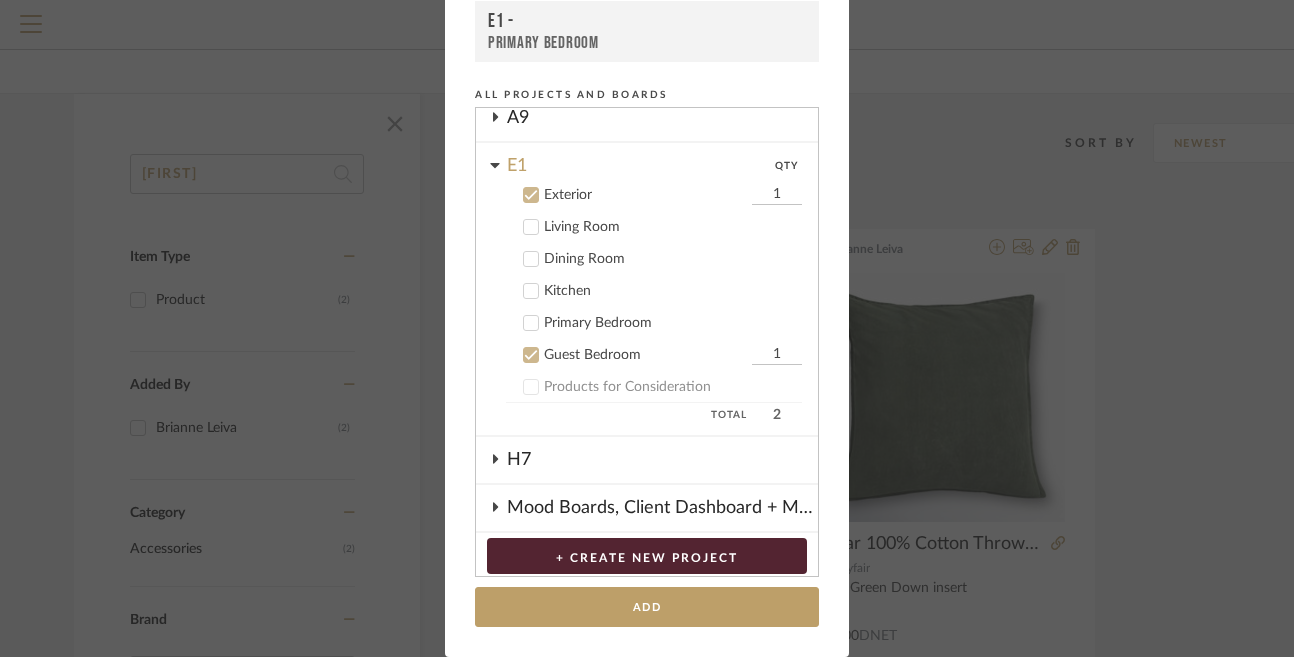 click 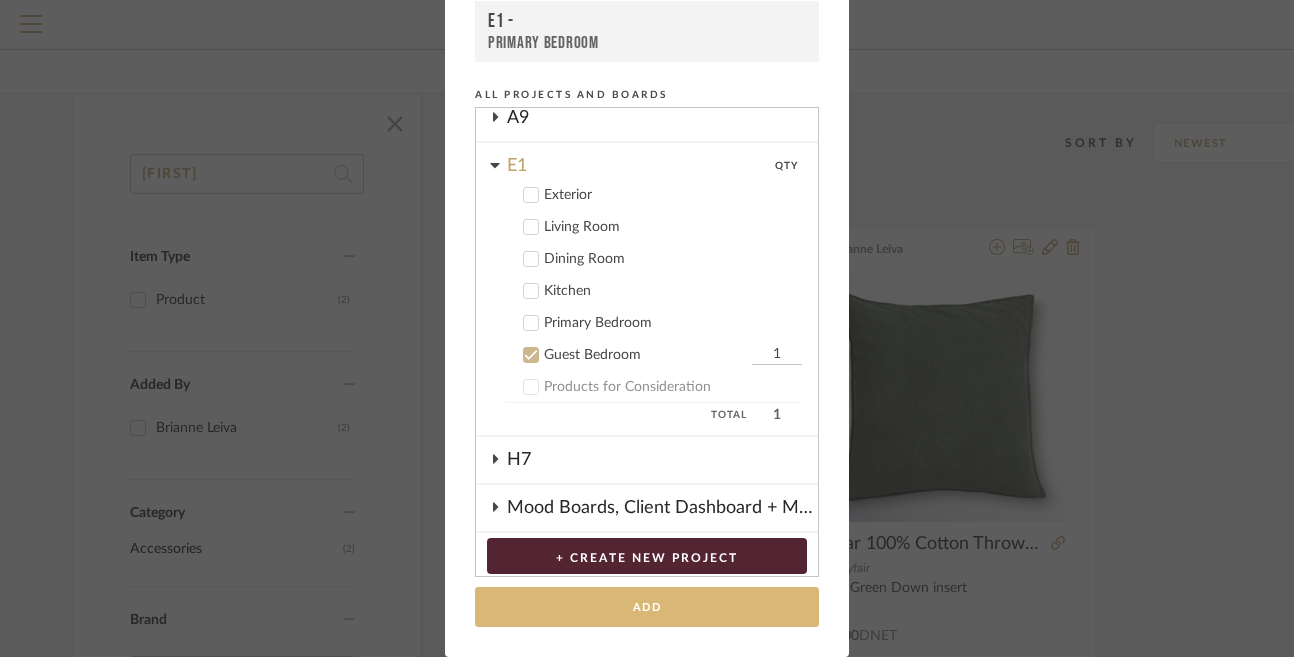 click on "Add" at bounding box center (647, 607) 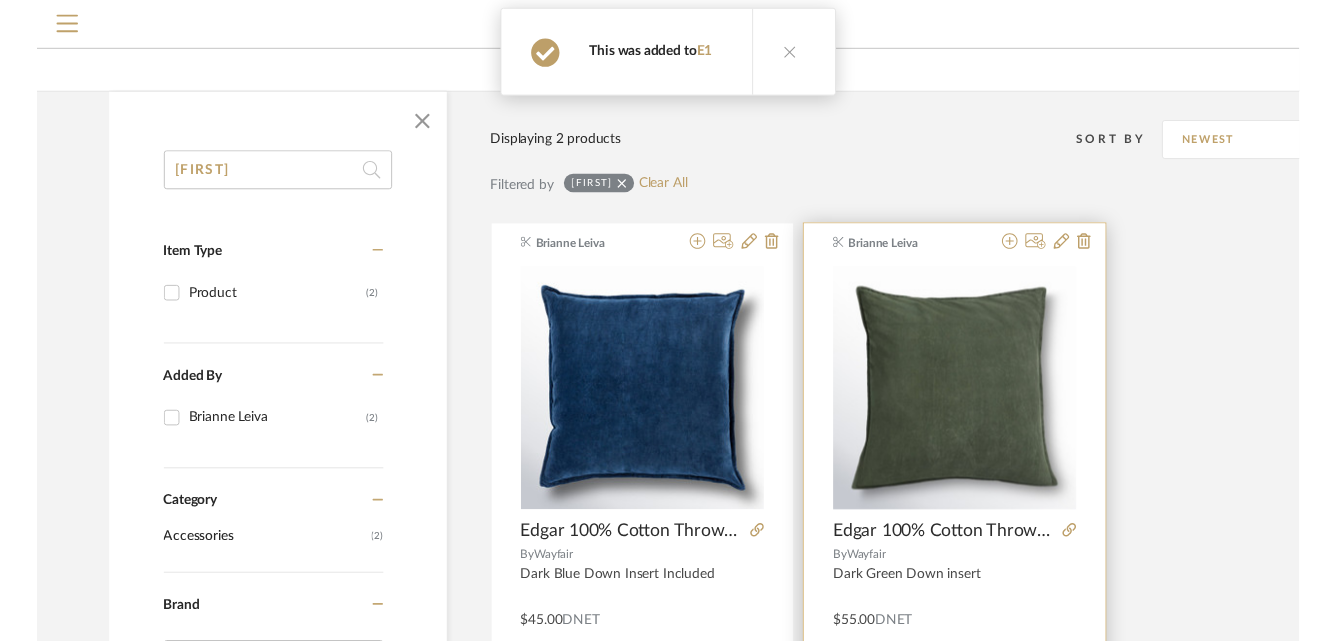 scroll, scrollTop: 120, scrollLeft: 0, axis: vertical 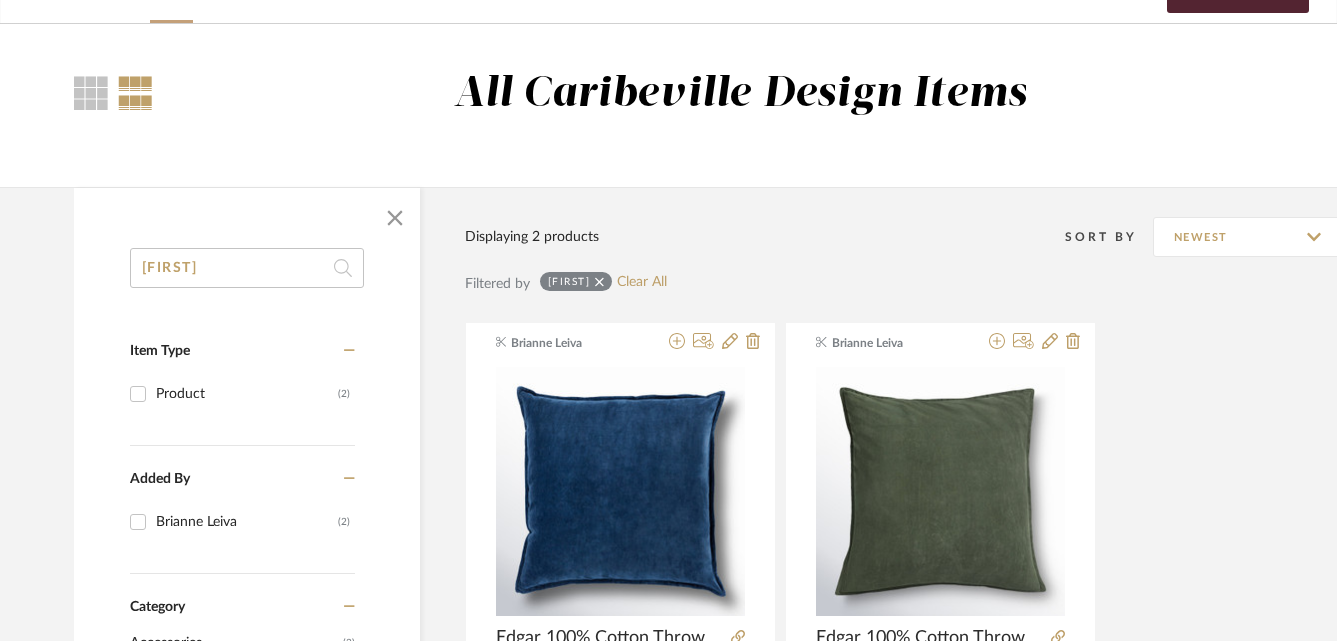 click on "Edgar" 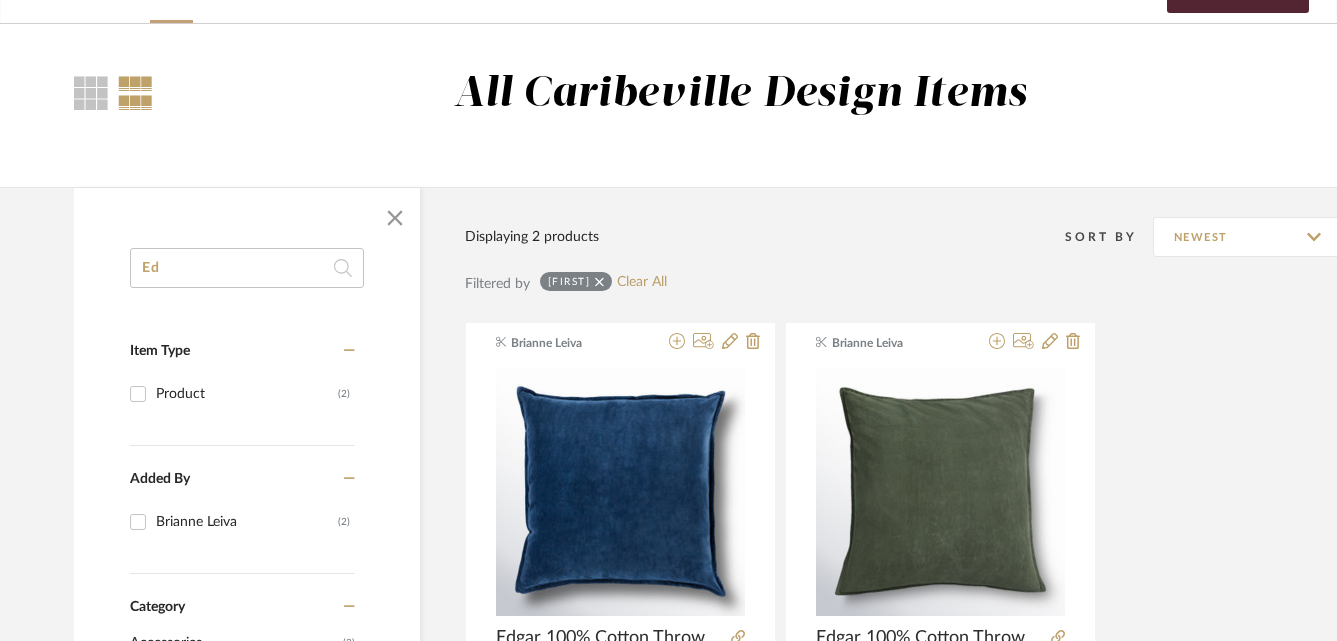 type on "E" 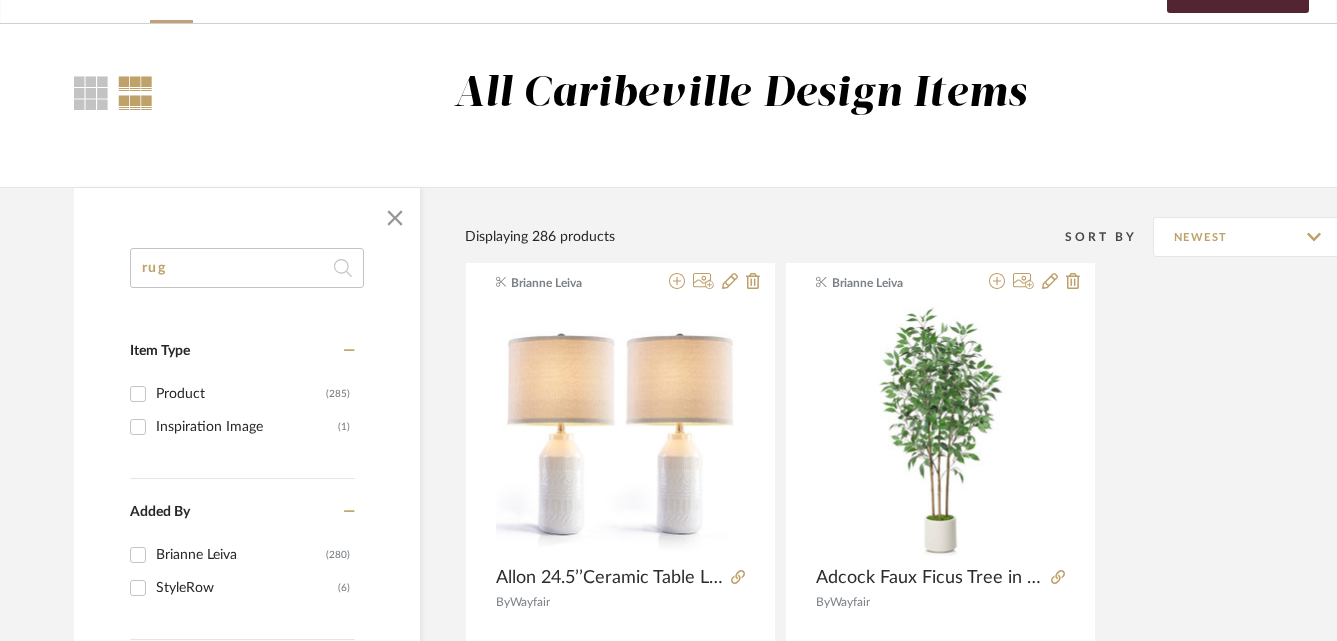 type on "rug" 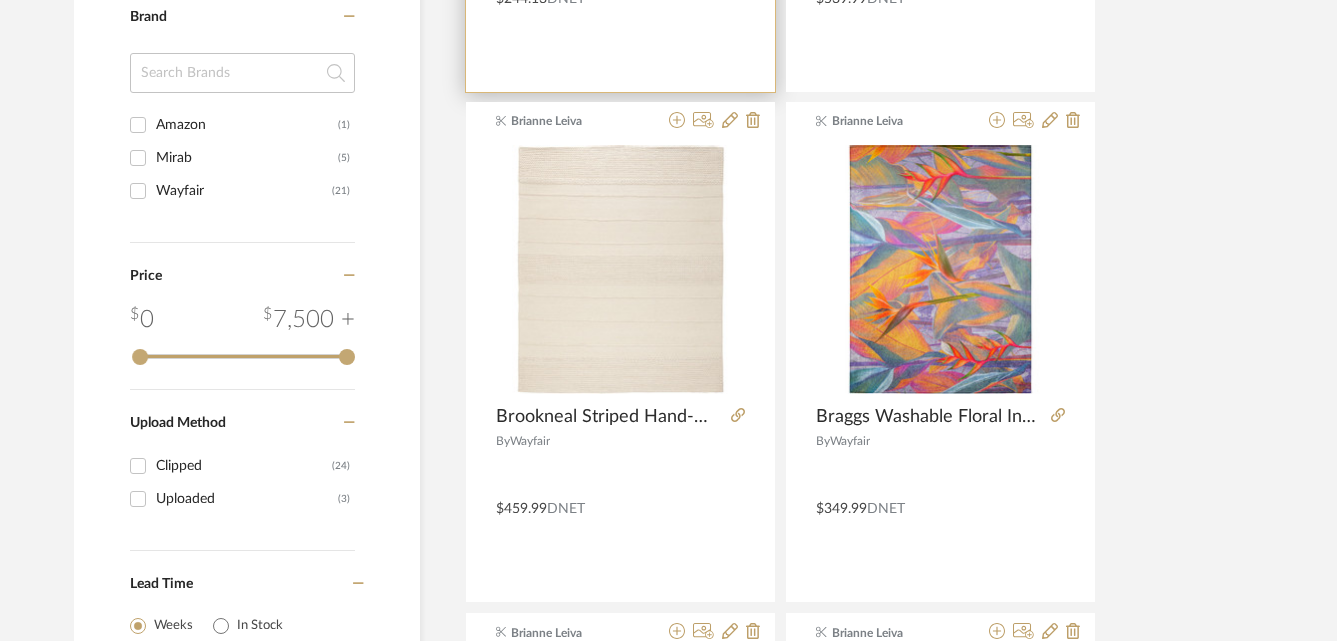 scroll, scrollTop: 821, scrollLeft: 0, axis: vertical 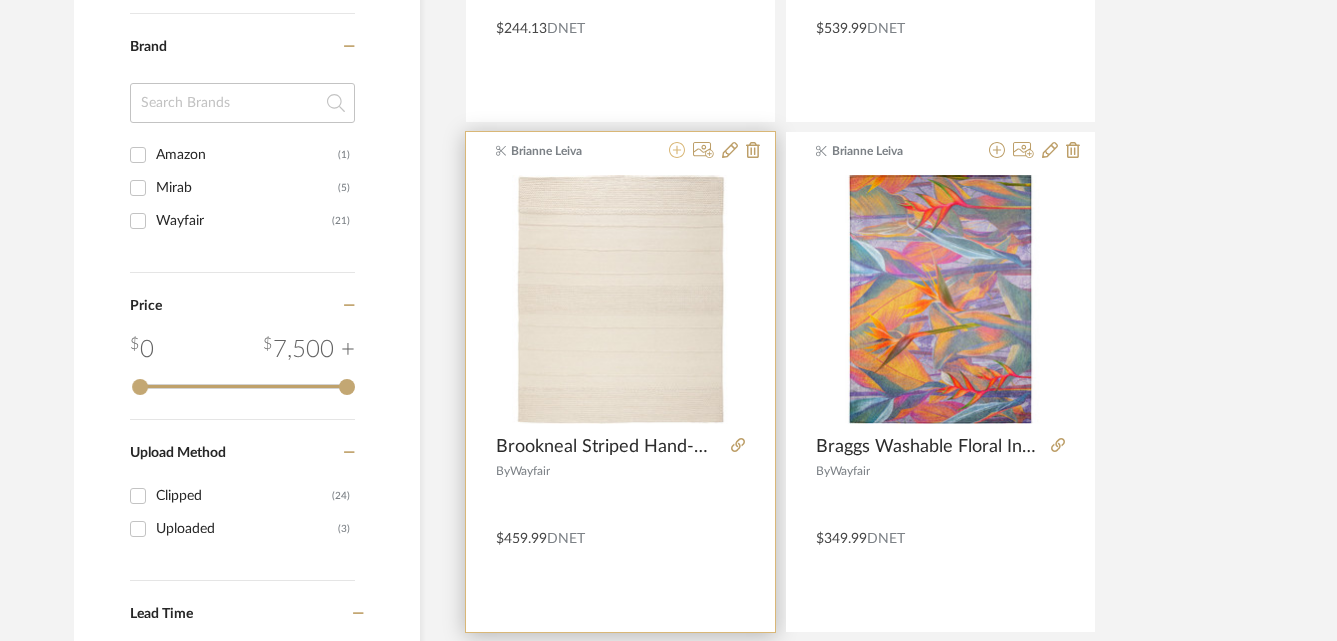 click 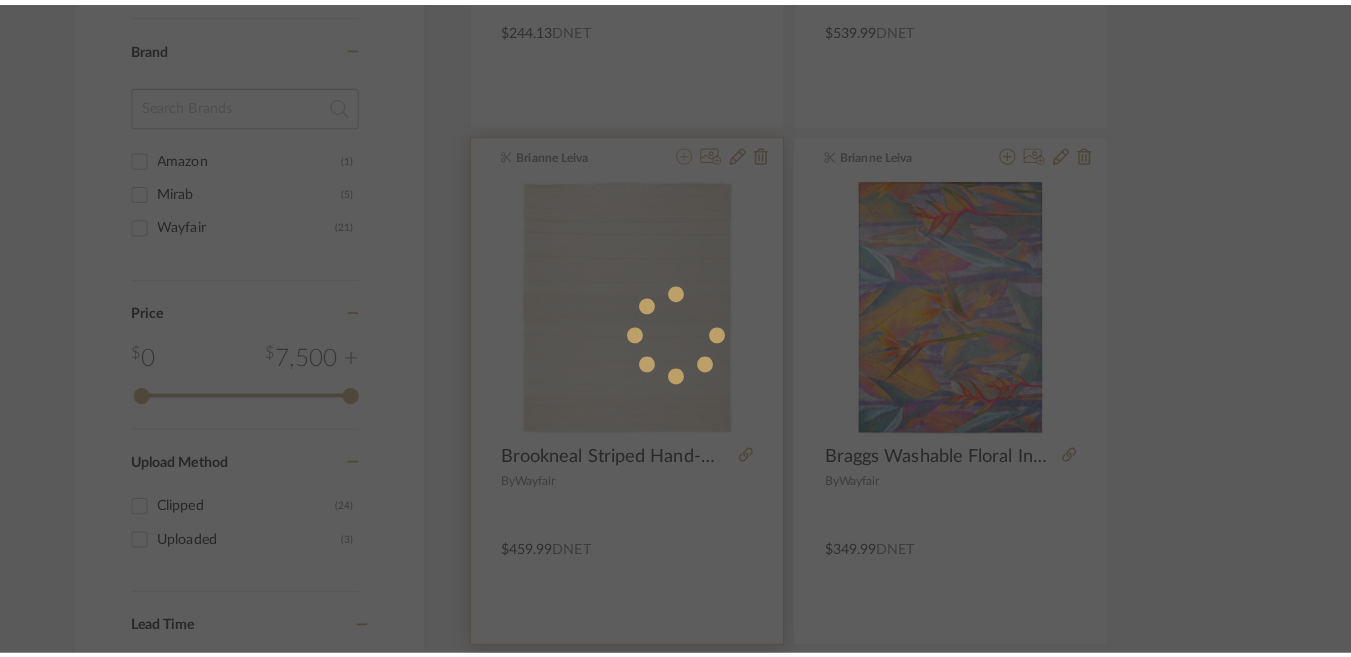 scroll, scrollTop: 0, scrollLeft: 0, axis: both 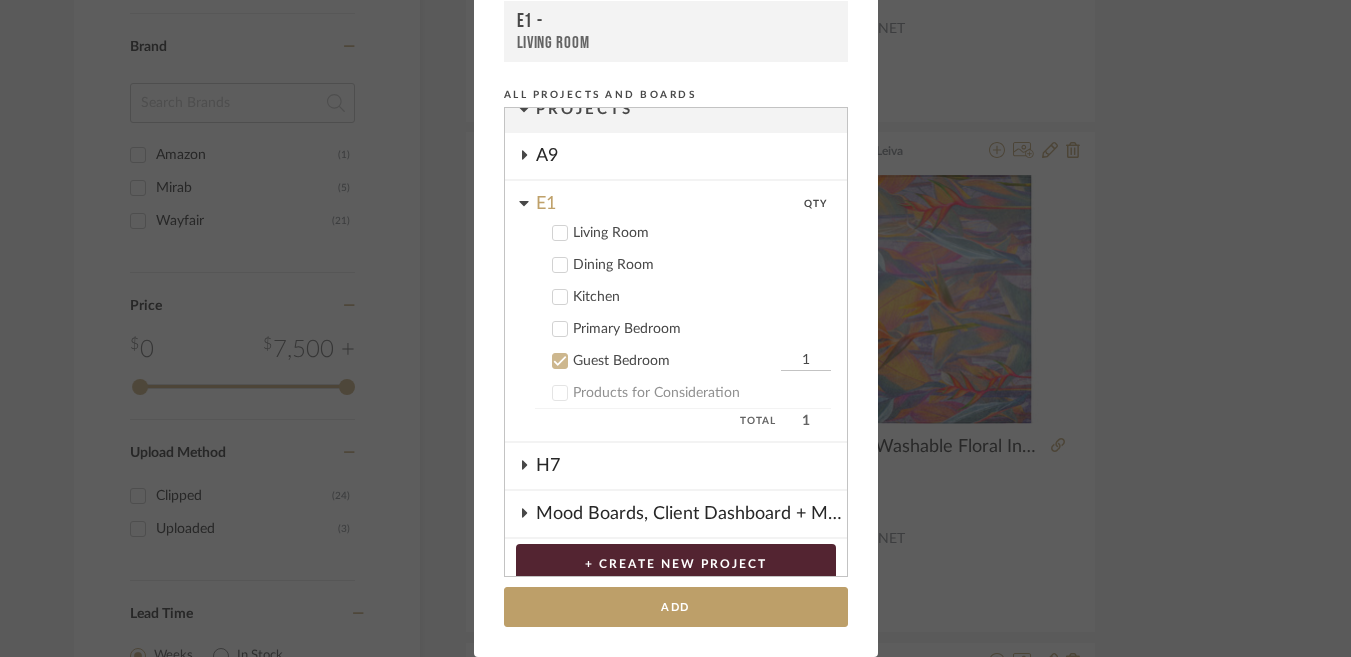 click on "Living Room" at bounding box center [702, 233] 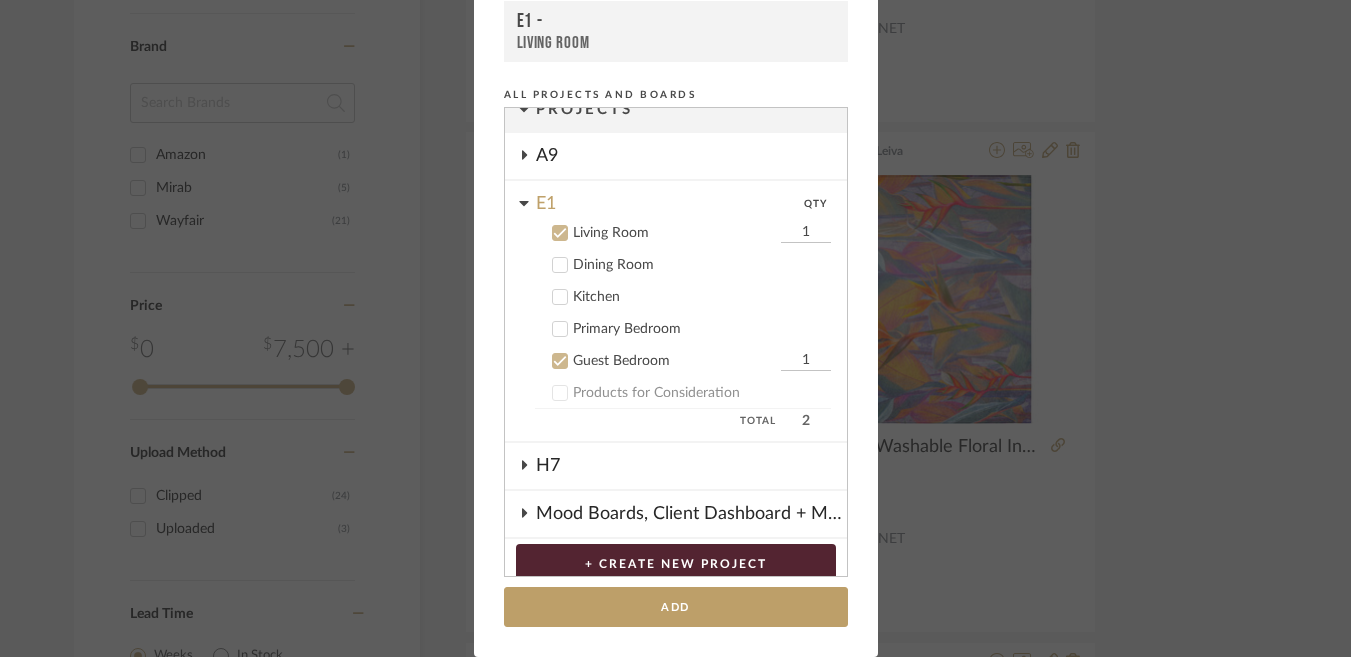 click on "Living Room" at bounding box center (674, 233) 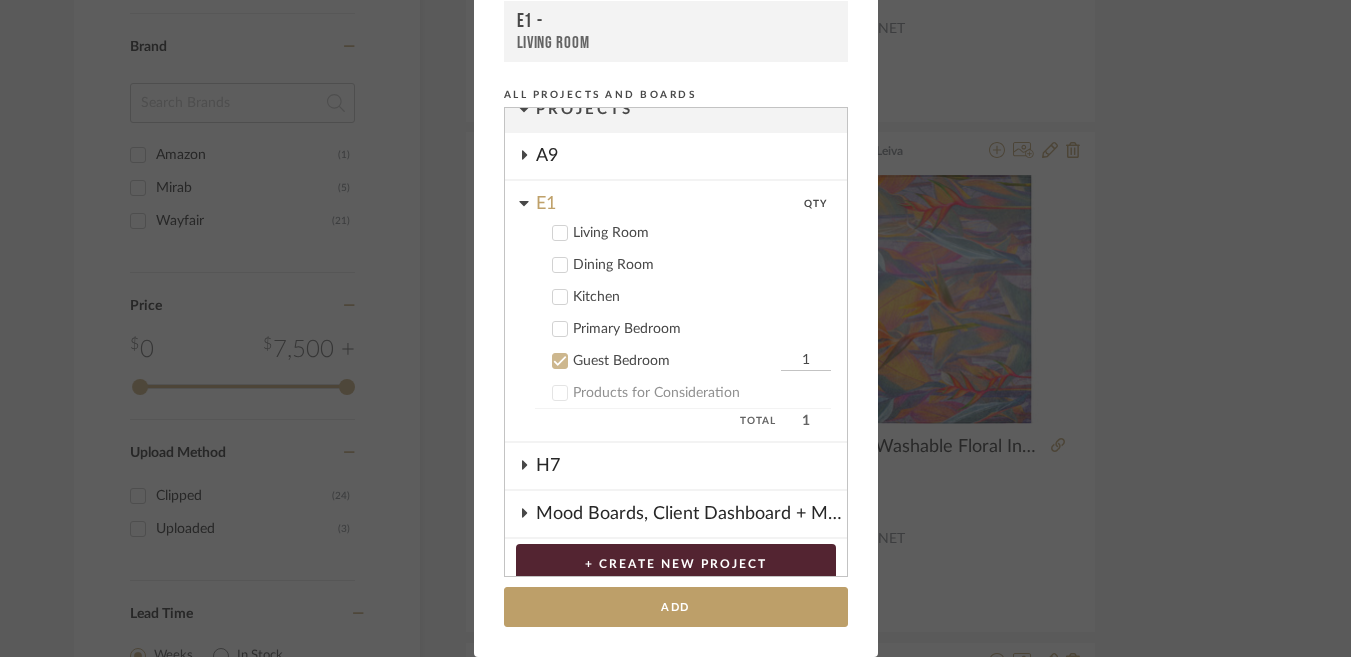 click on "Primary Bedroom" at bounding box center [702, 329] 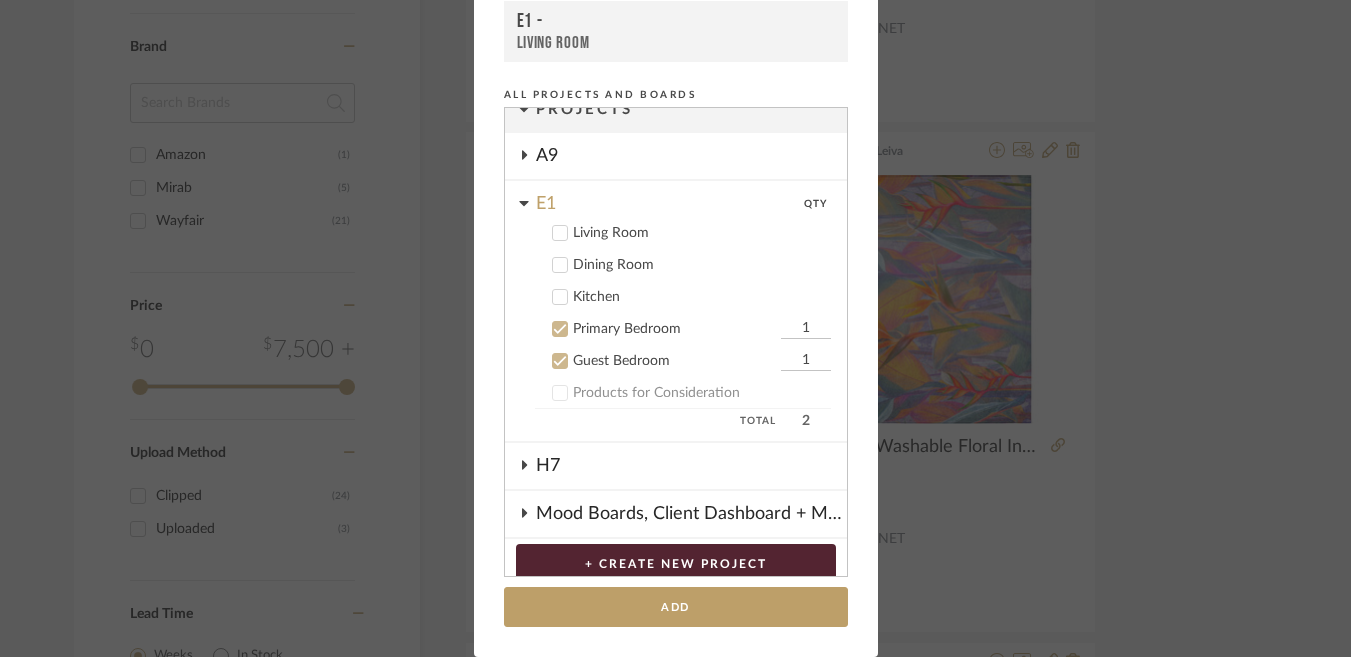 click on "Guest Bedroom" at bounding box center (674, 361) 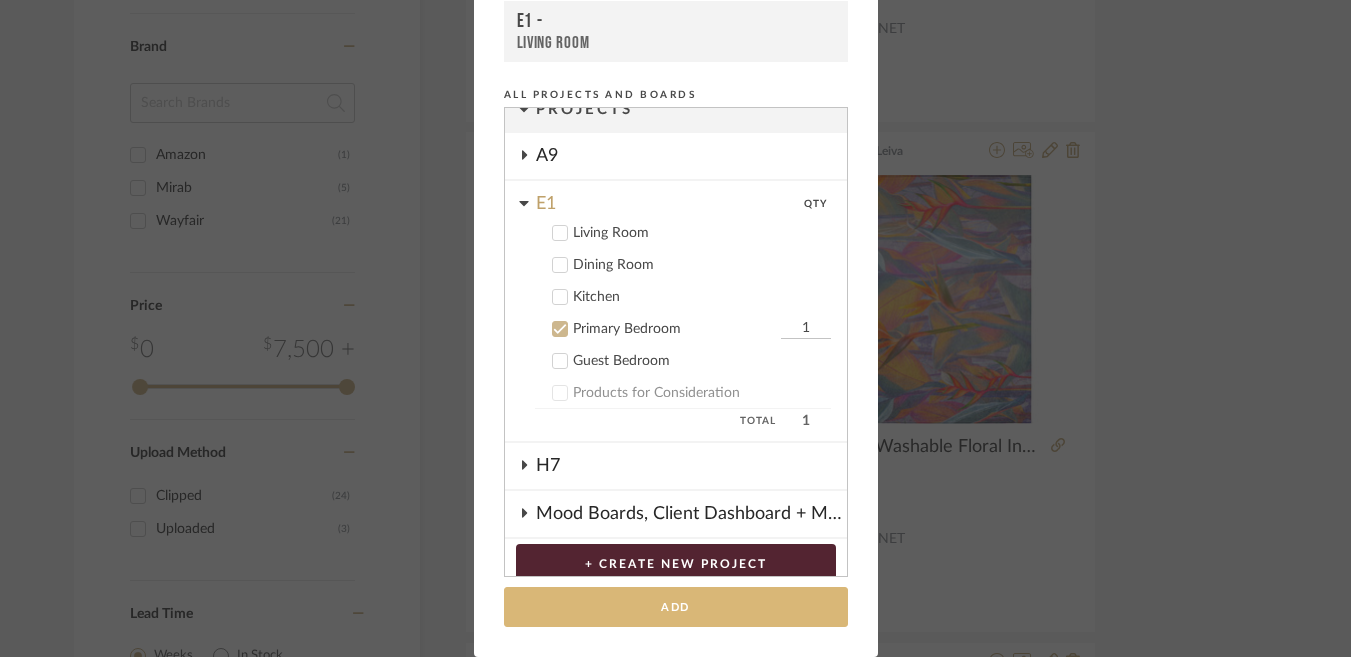 click on "Add" at bounding box center [676, 607] 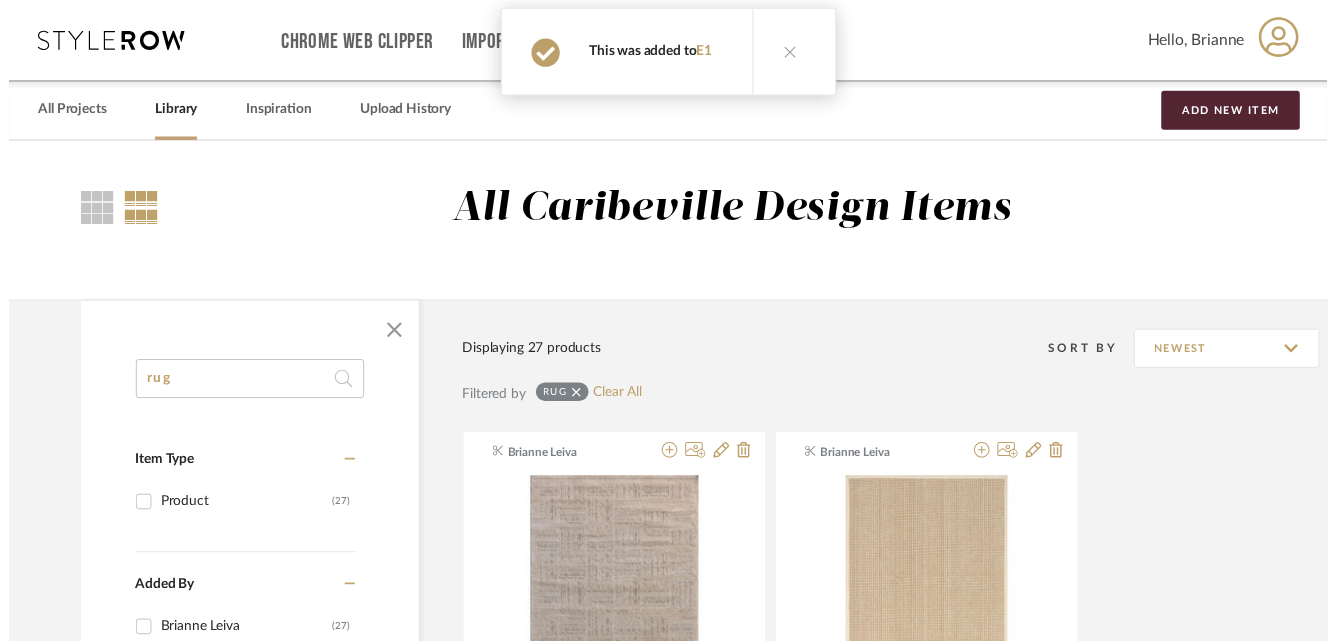 scroll, scrollTop: 821, scrollLeft: 0, axis: vertical 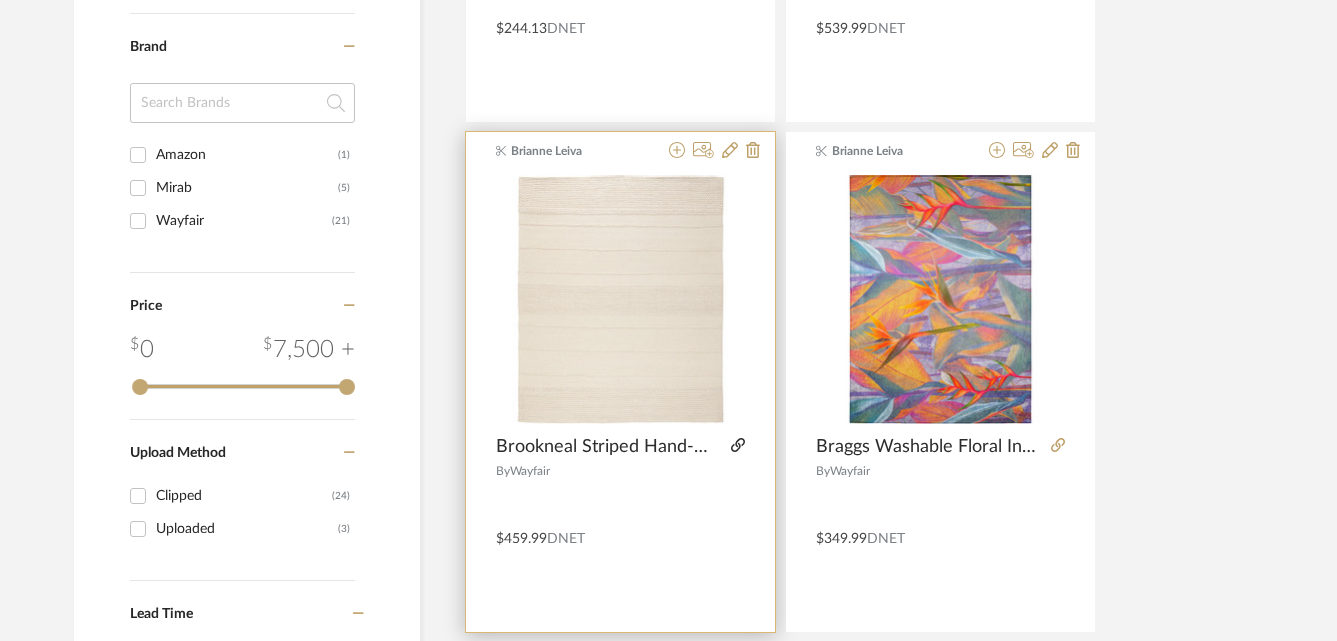 click 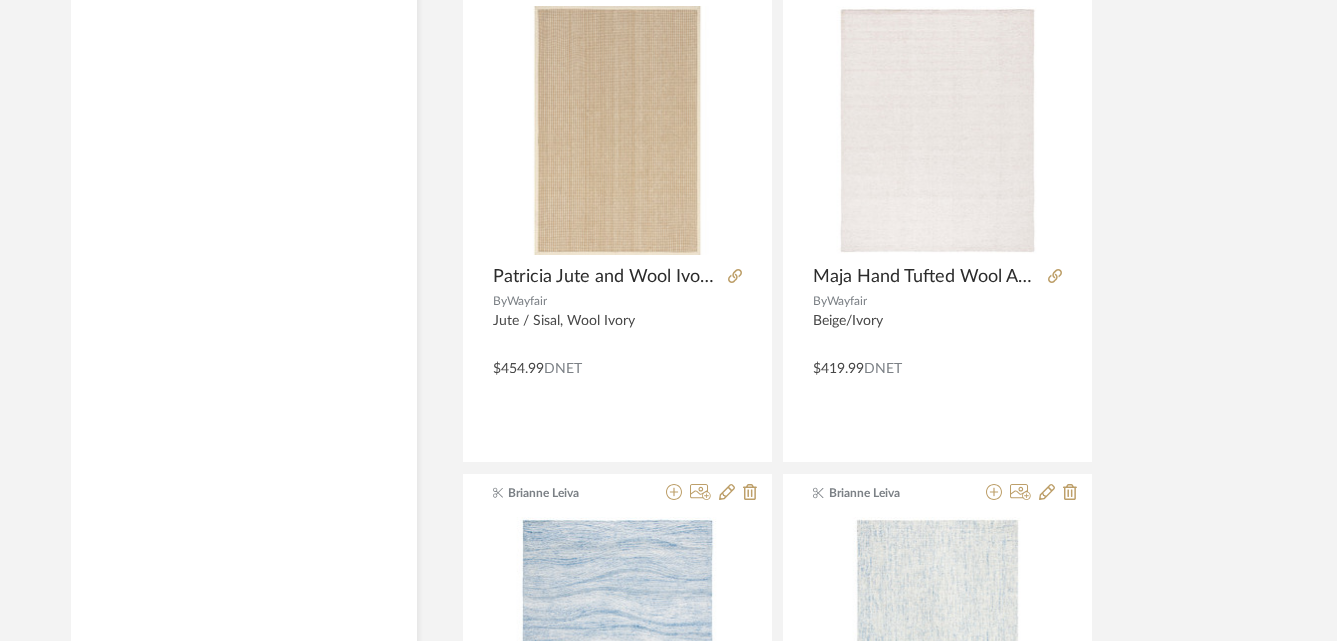 scroll, scrollTop: 5465, scrollLeft: 3, axis: both 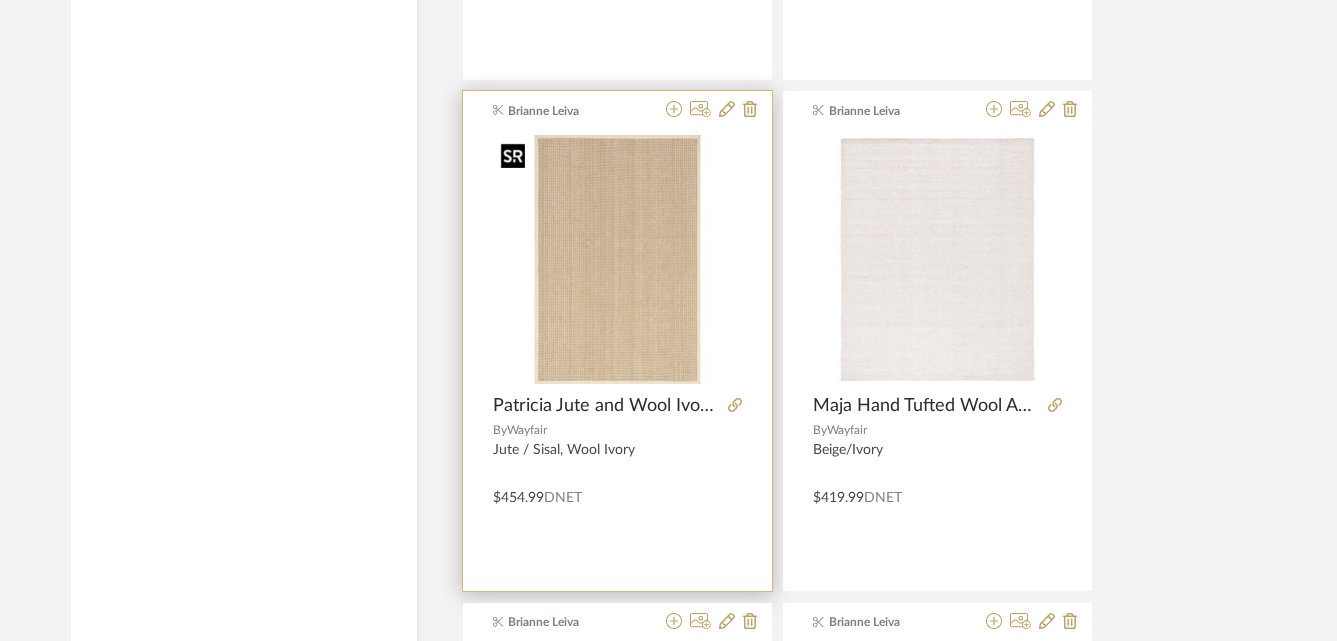 click at bounding box center (617, 259) 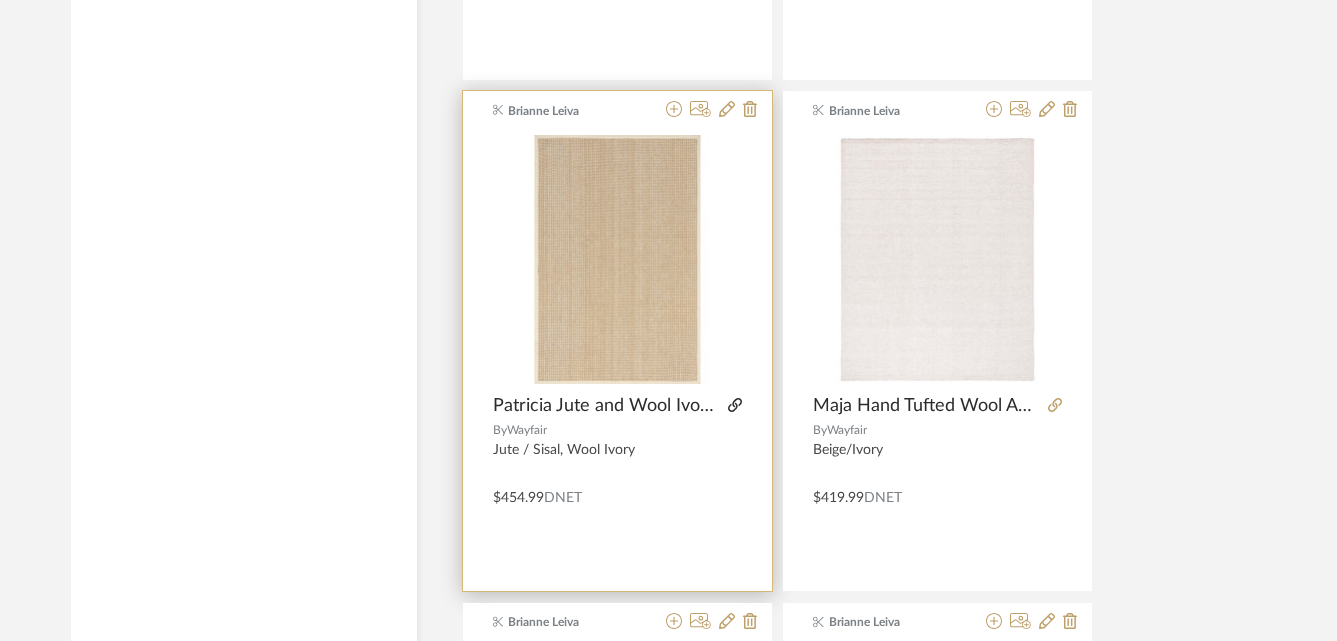 click 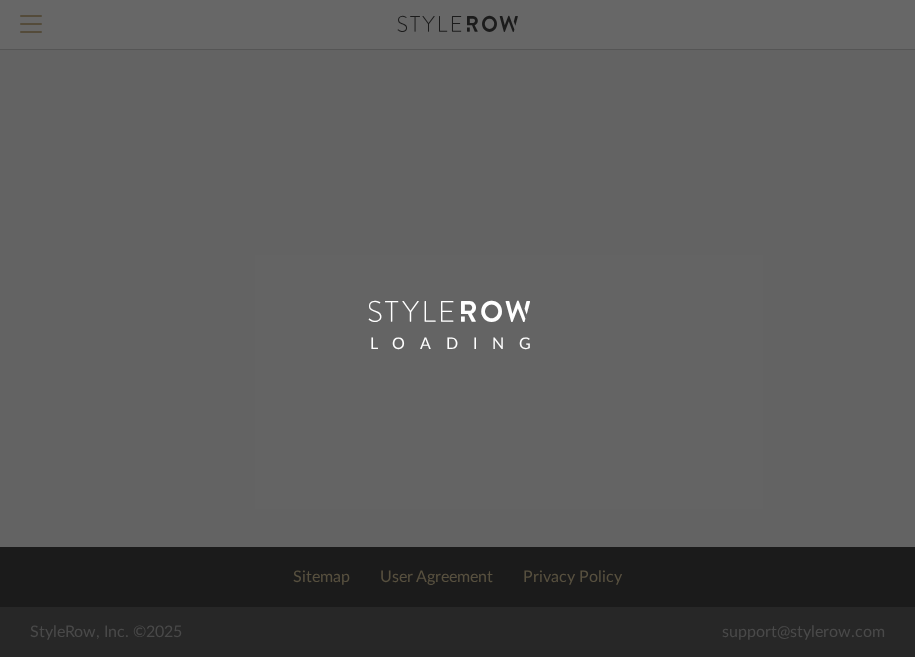 scroll, scrollTop: 0, scrollLeft: 0, axis: both 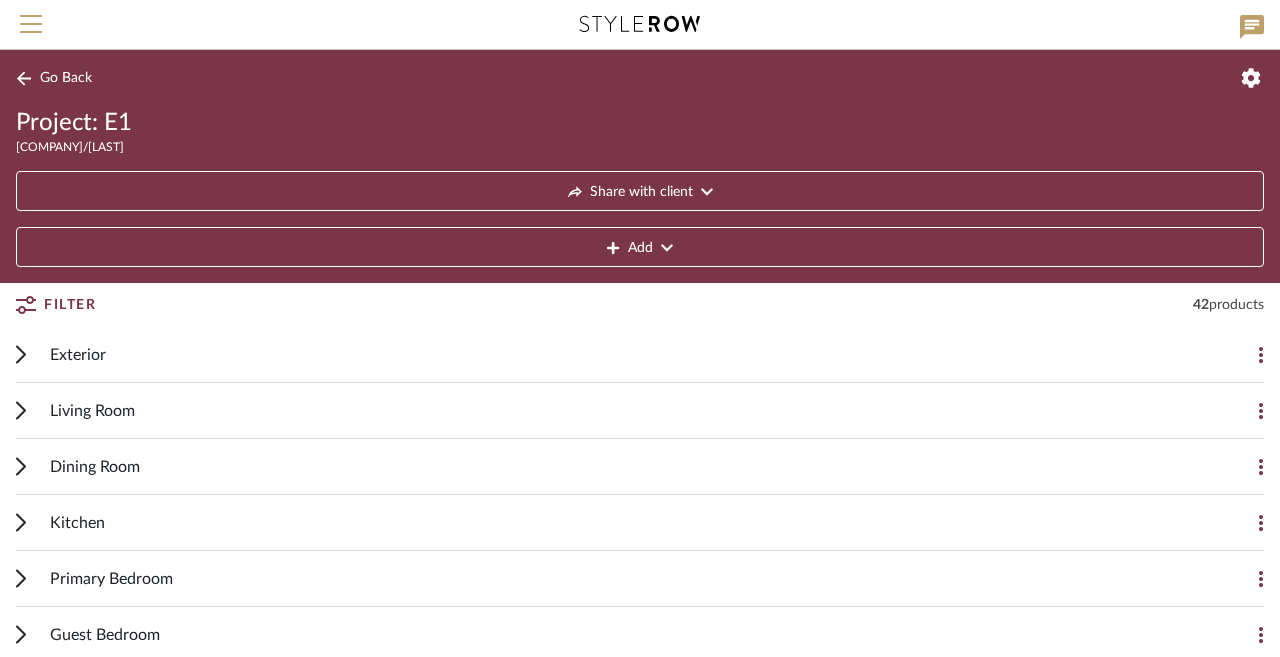 click on "Living Room" at bounding box center [625, 410] 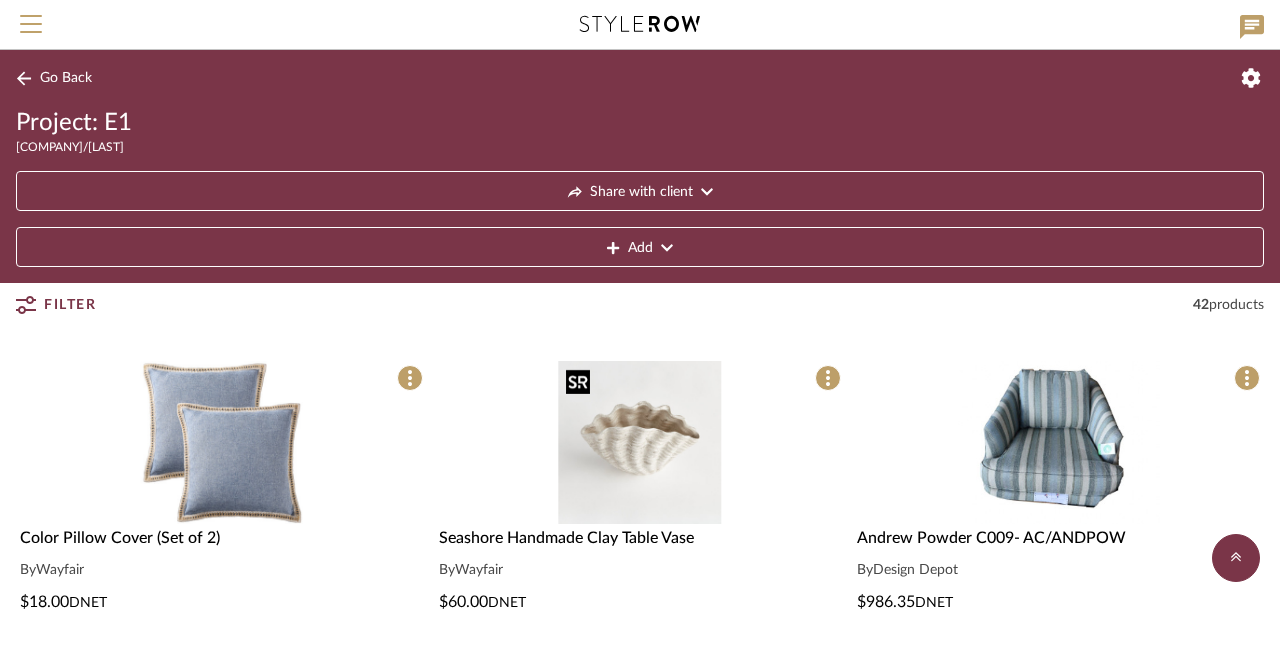 scroll, scrollTop: 1222, scrollLeft: 0, axis: vertical 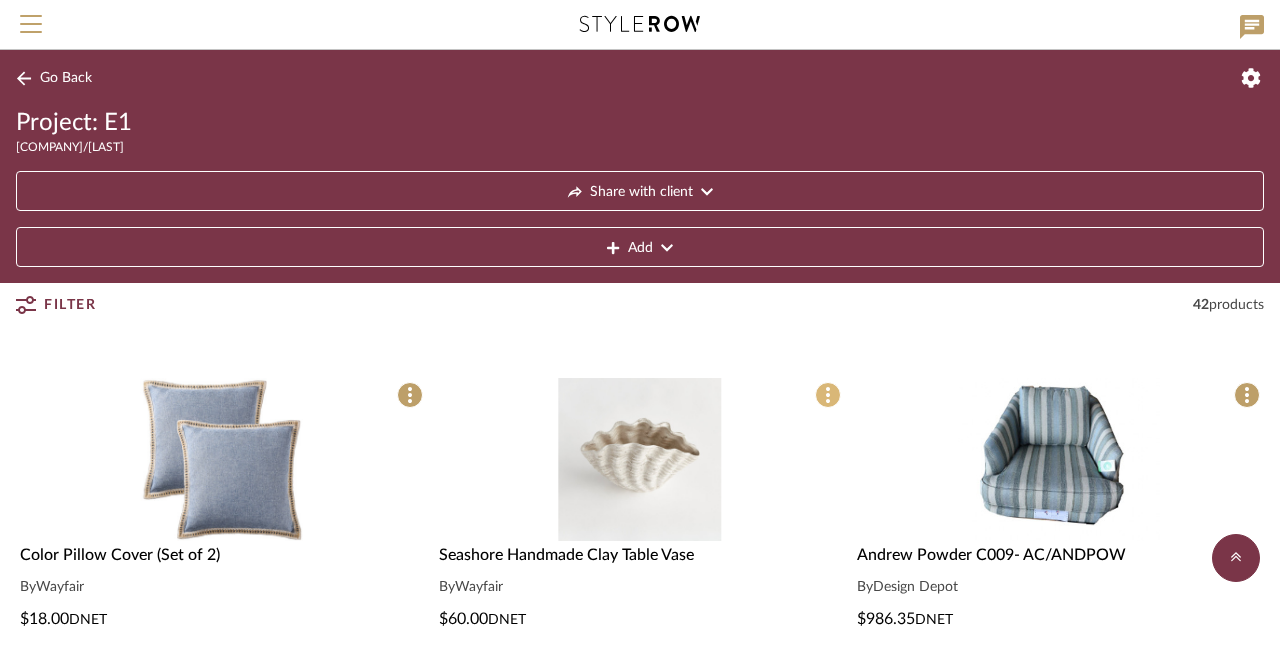 click at bounding box center (828, 395) 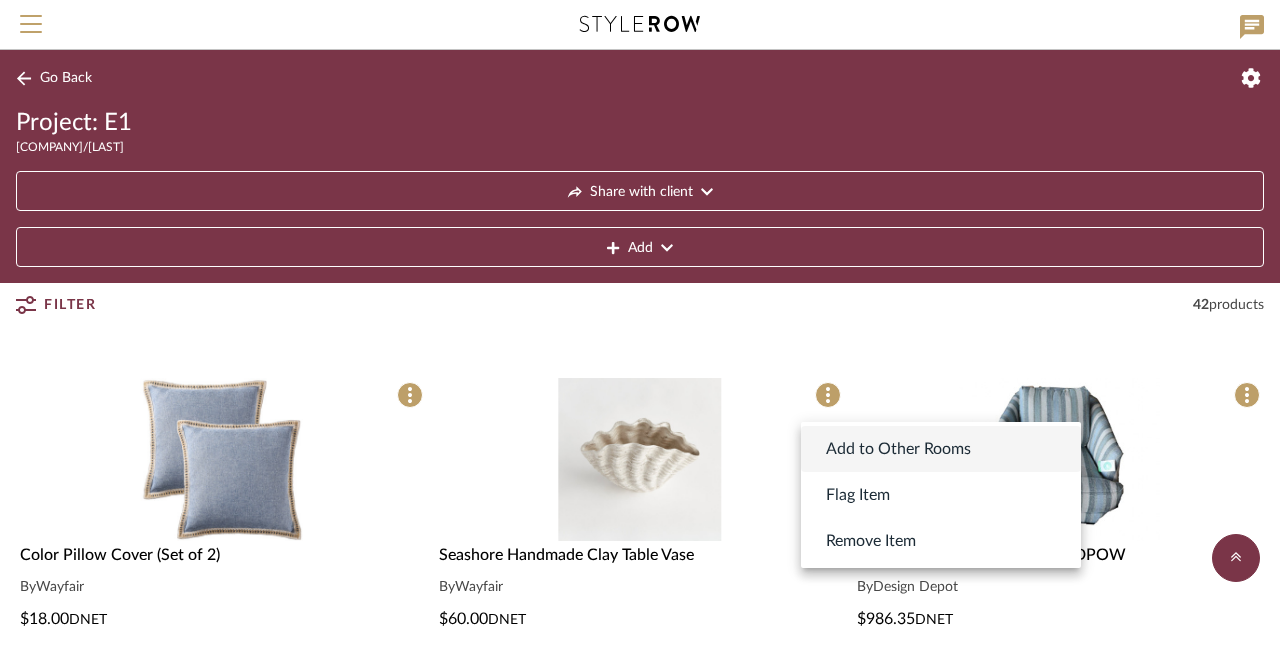 click on "Add to Other Rooms" at bounding box center (898, 449) 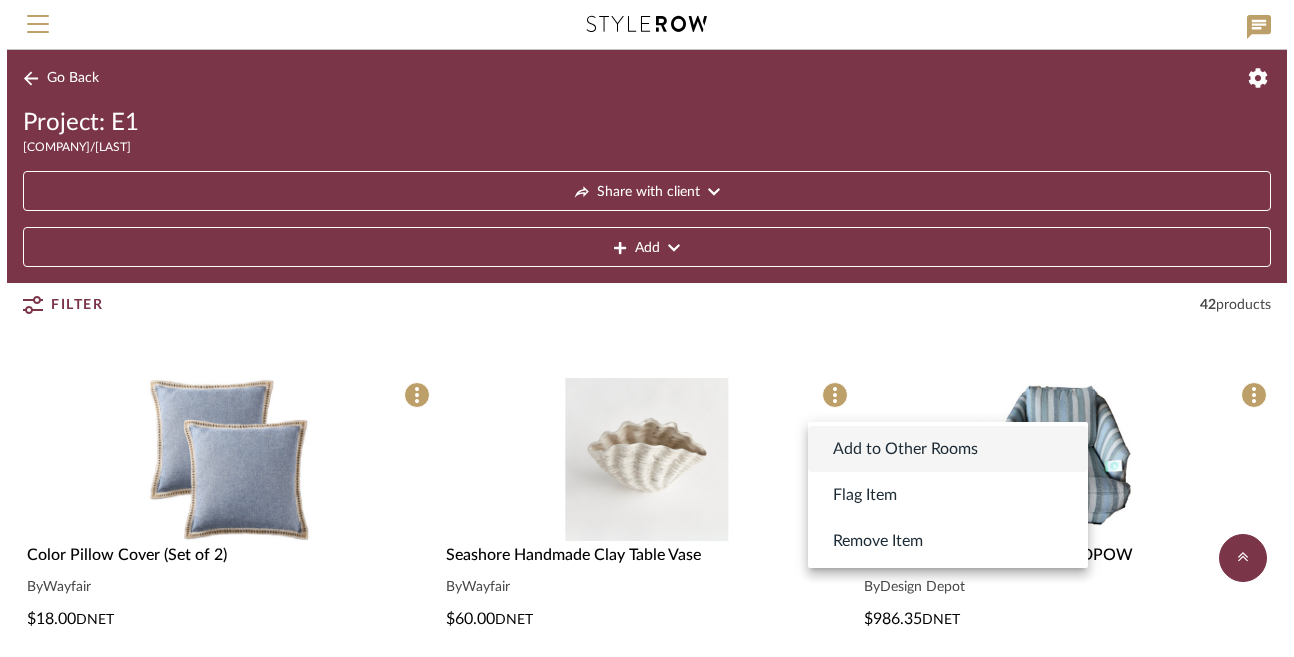 scroll, scrollTop: 0, scrollLeft: 0, axis: both 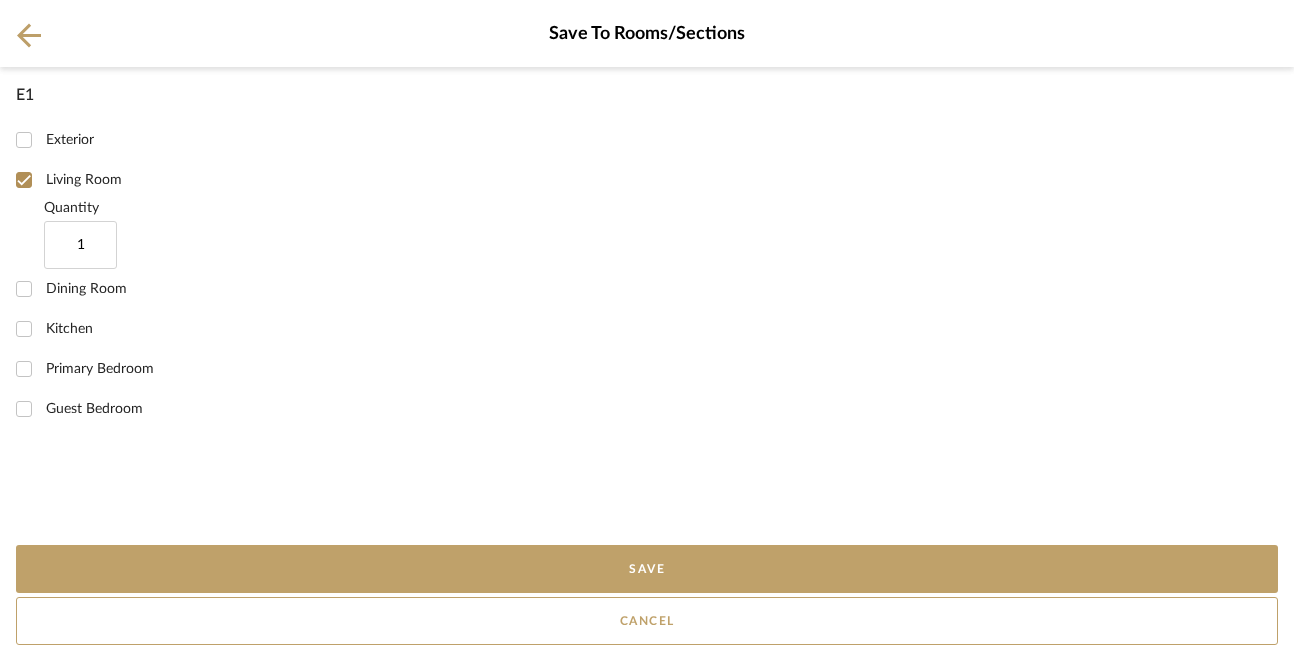 click on "Dining Room" at bounding box center (86, 289) 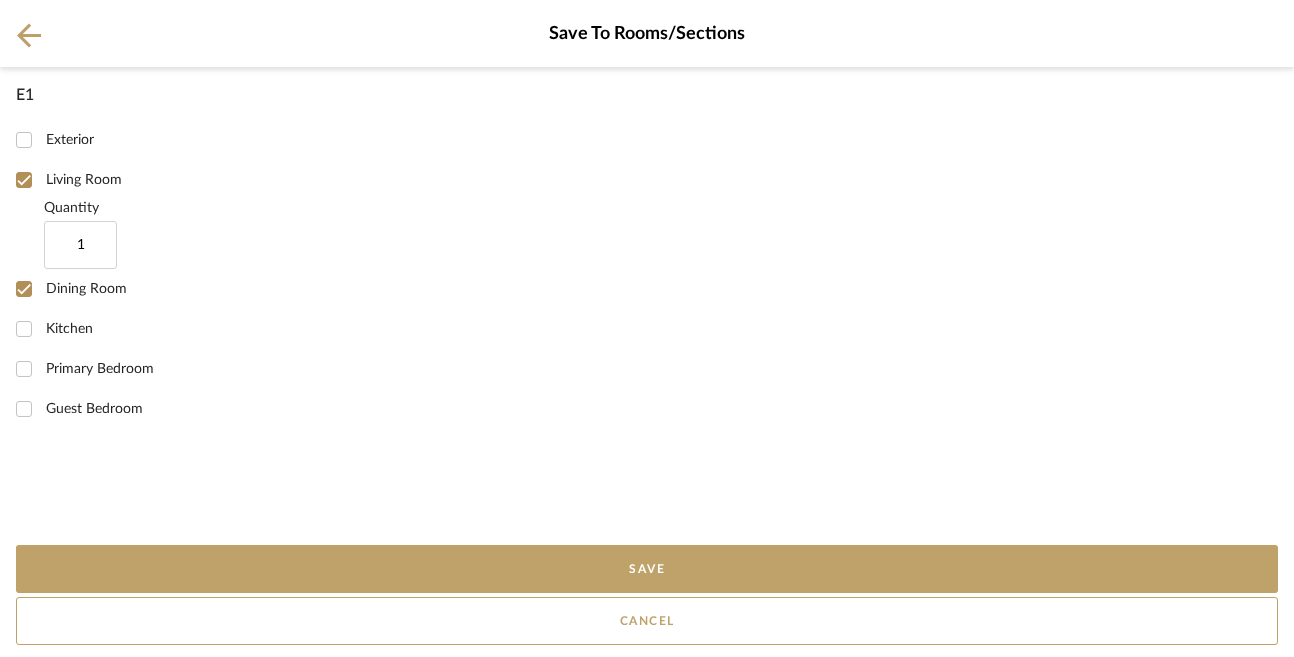 checkbox on "true" 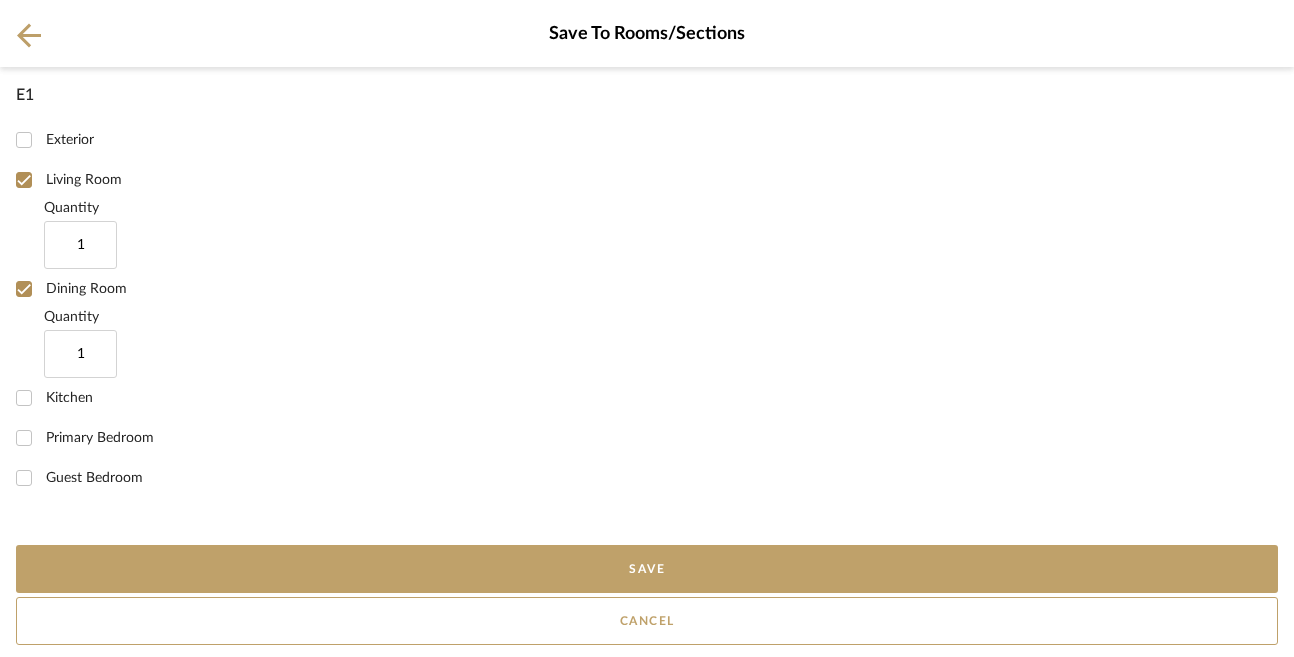 click on "1" at bounding box center [80, 245] 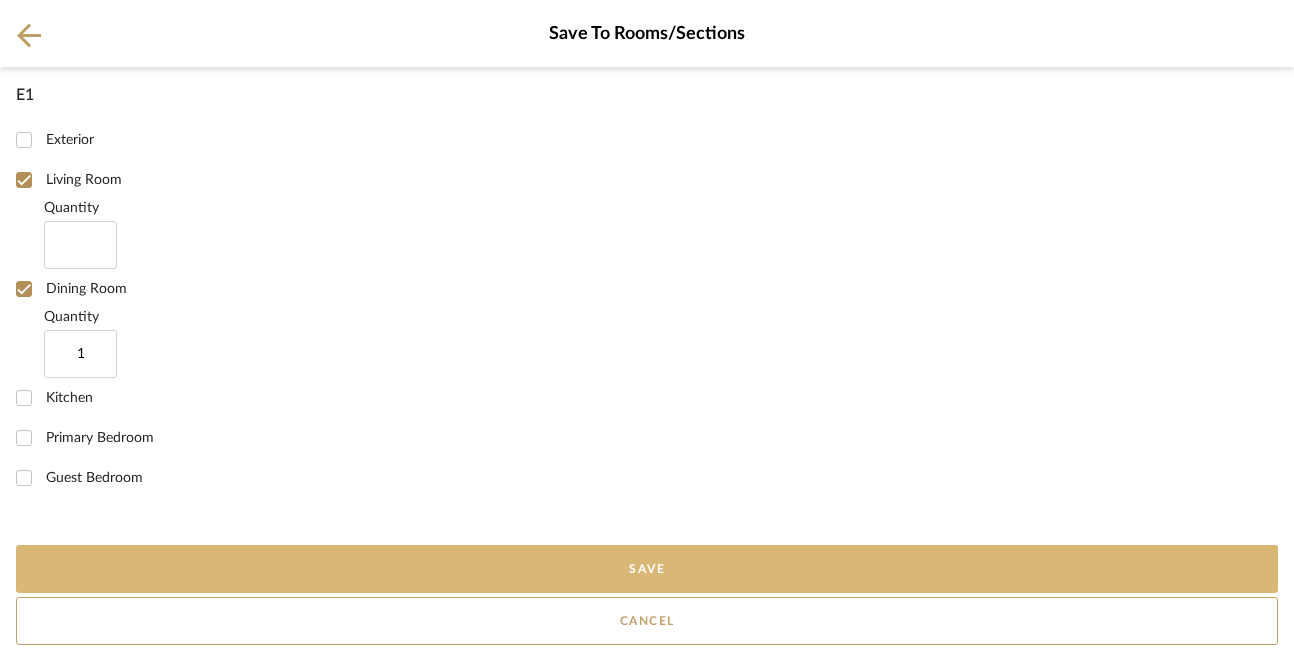 type 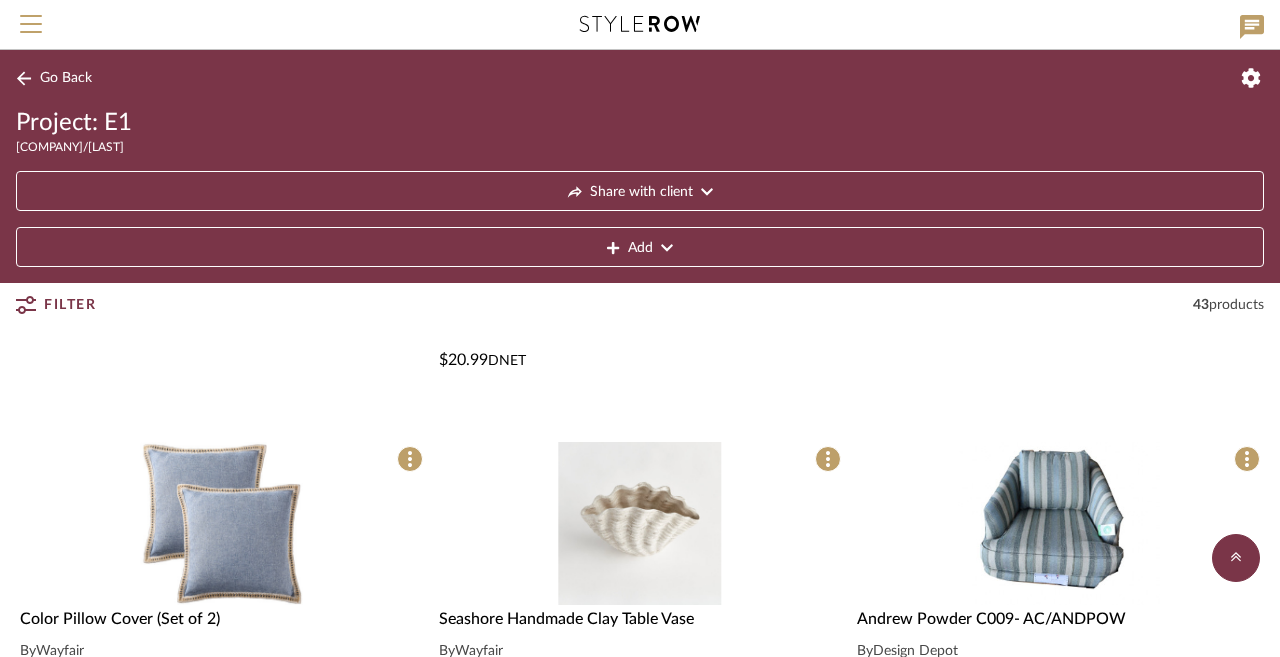 scroll, scrollTop: 1153, scrollLeft: 0, axis: vertical 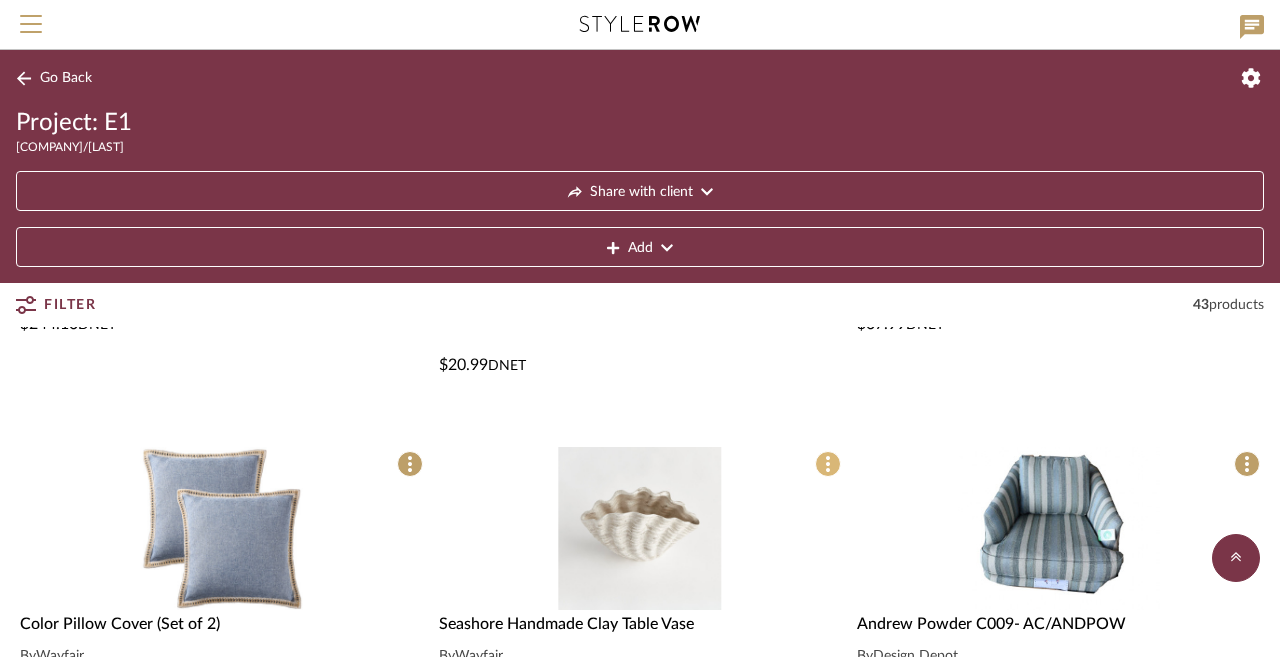 click at bounding box center (821, 471) 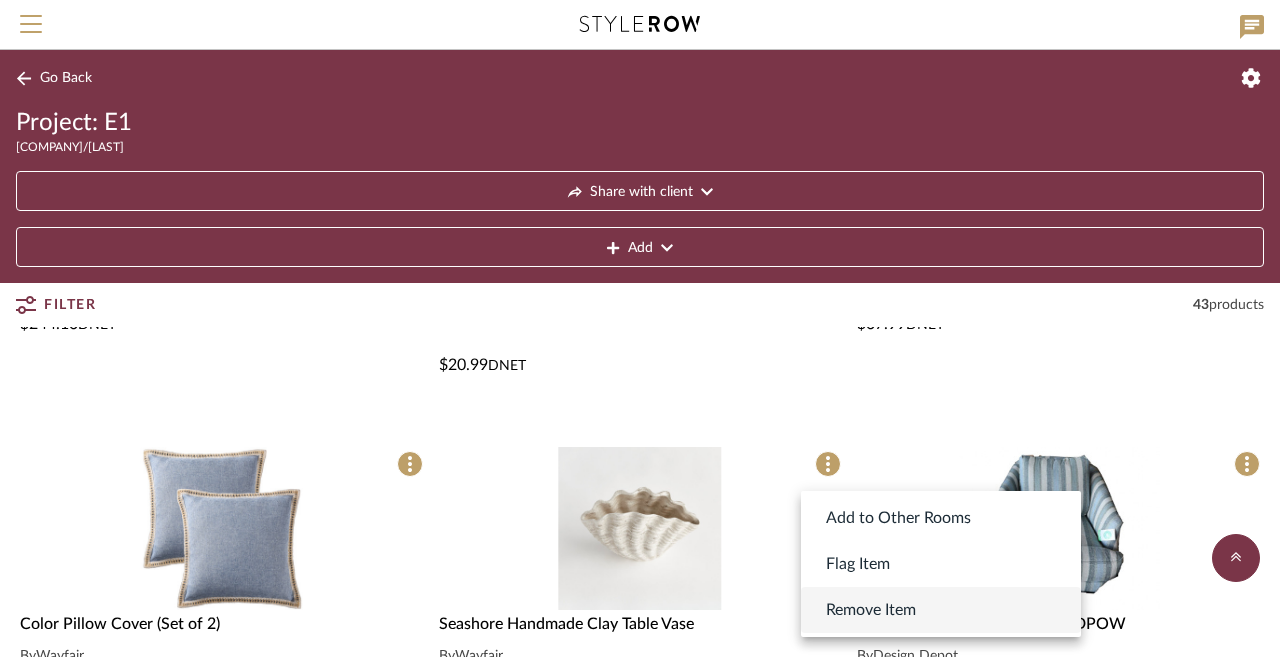 click on "Remove Item" at bounding box center (871, 610) 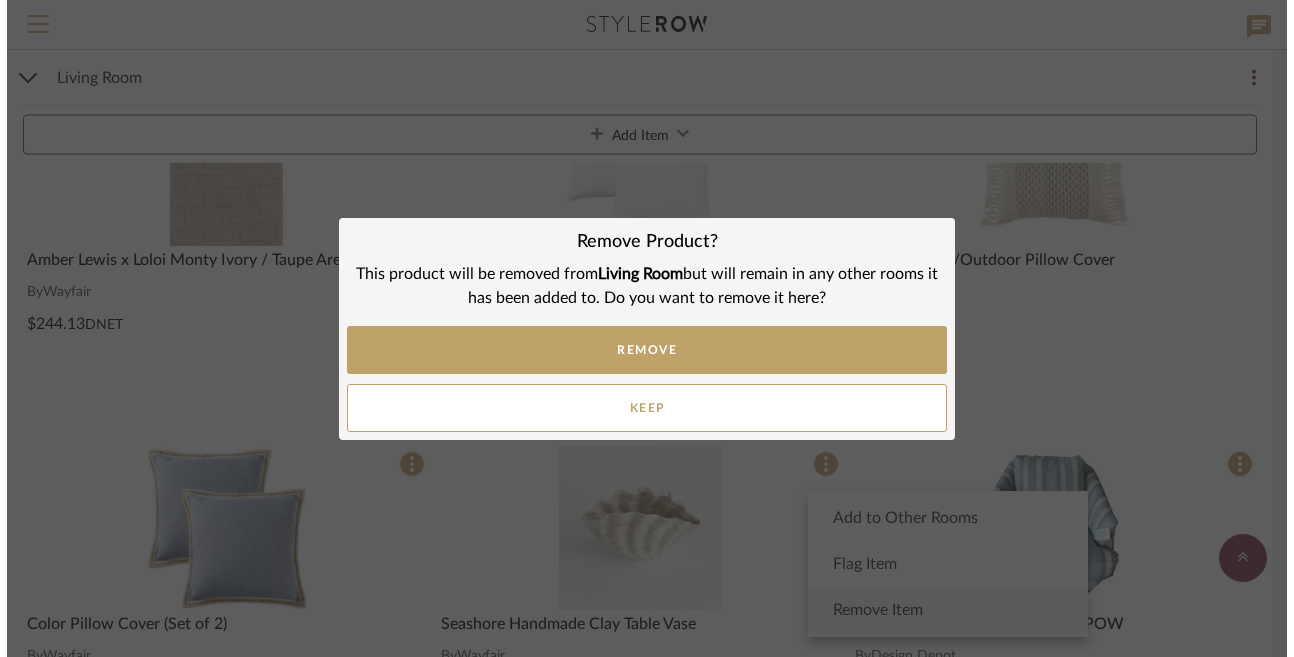 scroll, scrollTop: 0, scrollLeft: 0, axis: both 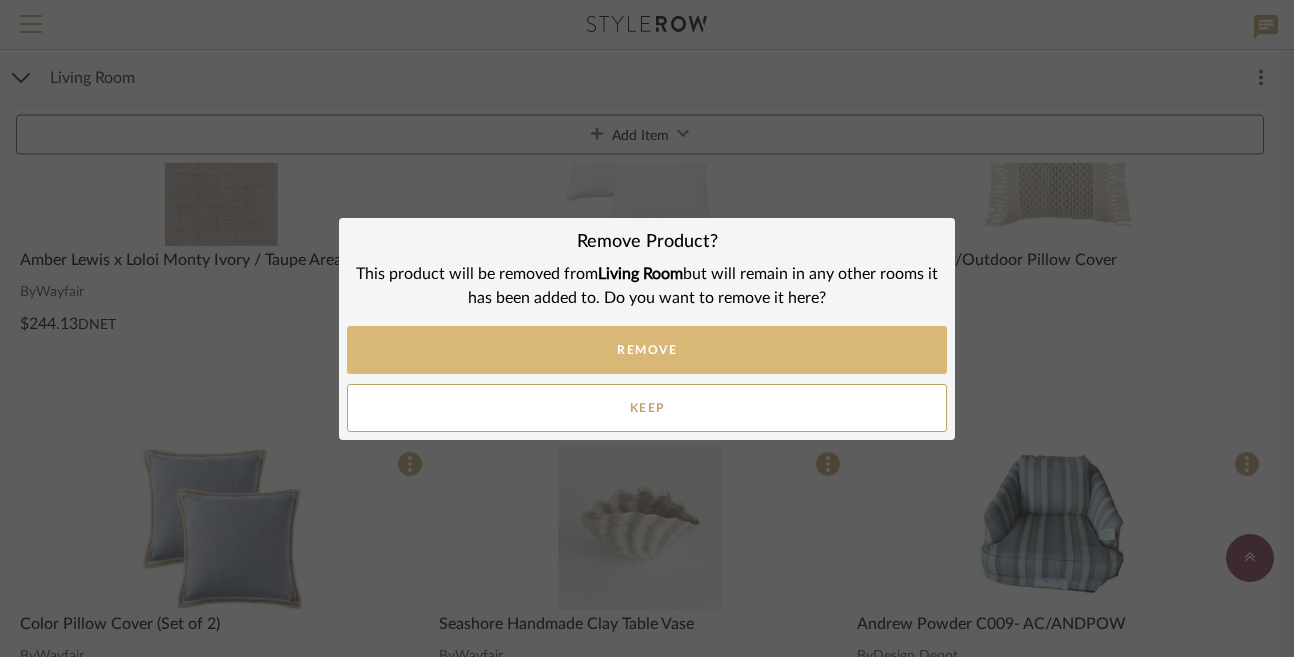 click on "REMOVE" at bounding box center (647, 350) 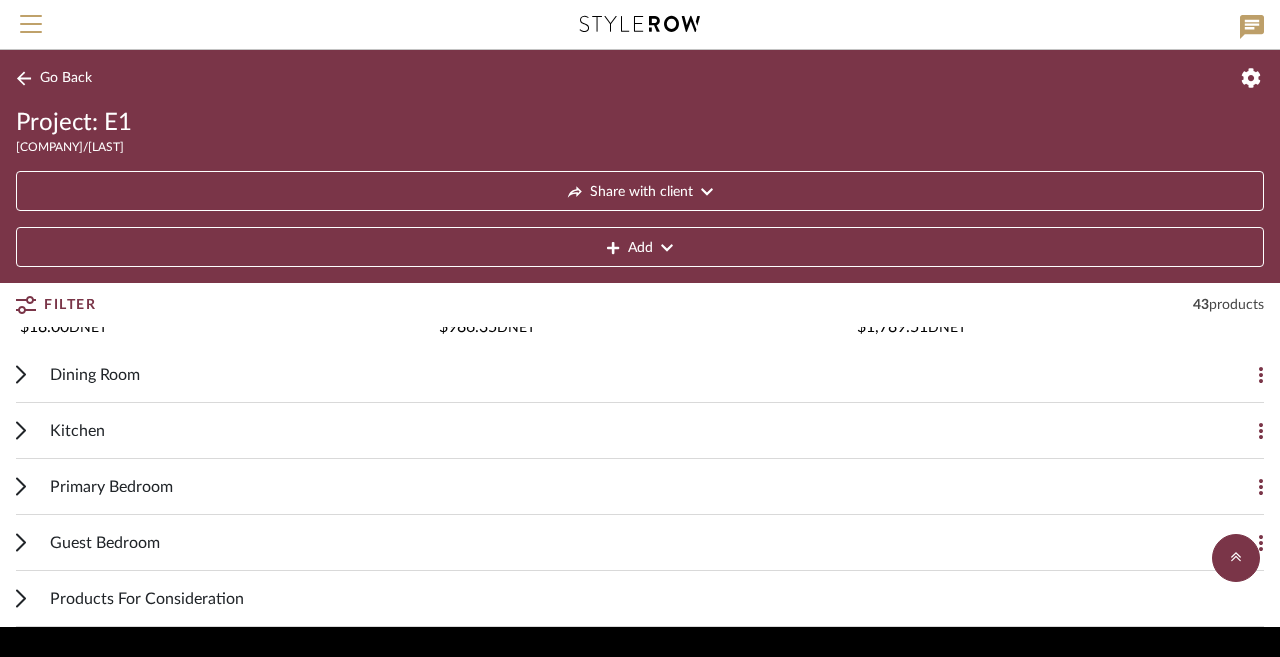 scroll, scrollTop: 1498, scrollLeft: 0, axis: vertical 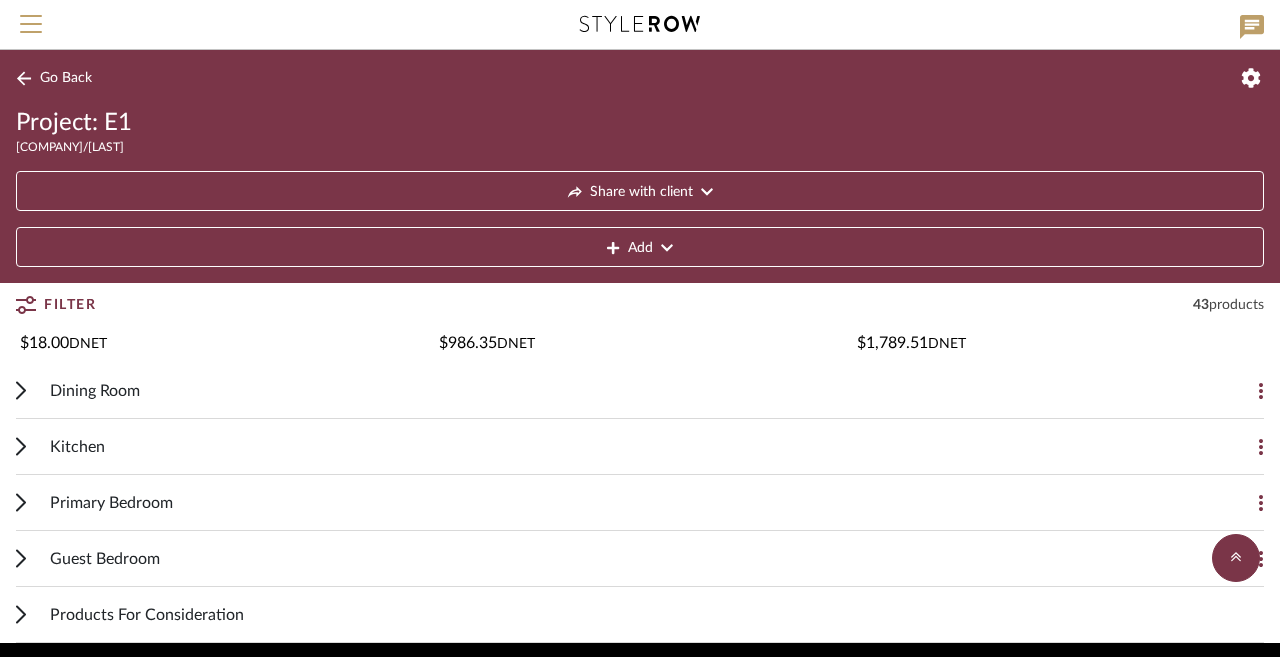 click on "Dining Room" at bounding box center [625, 390] 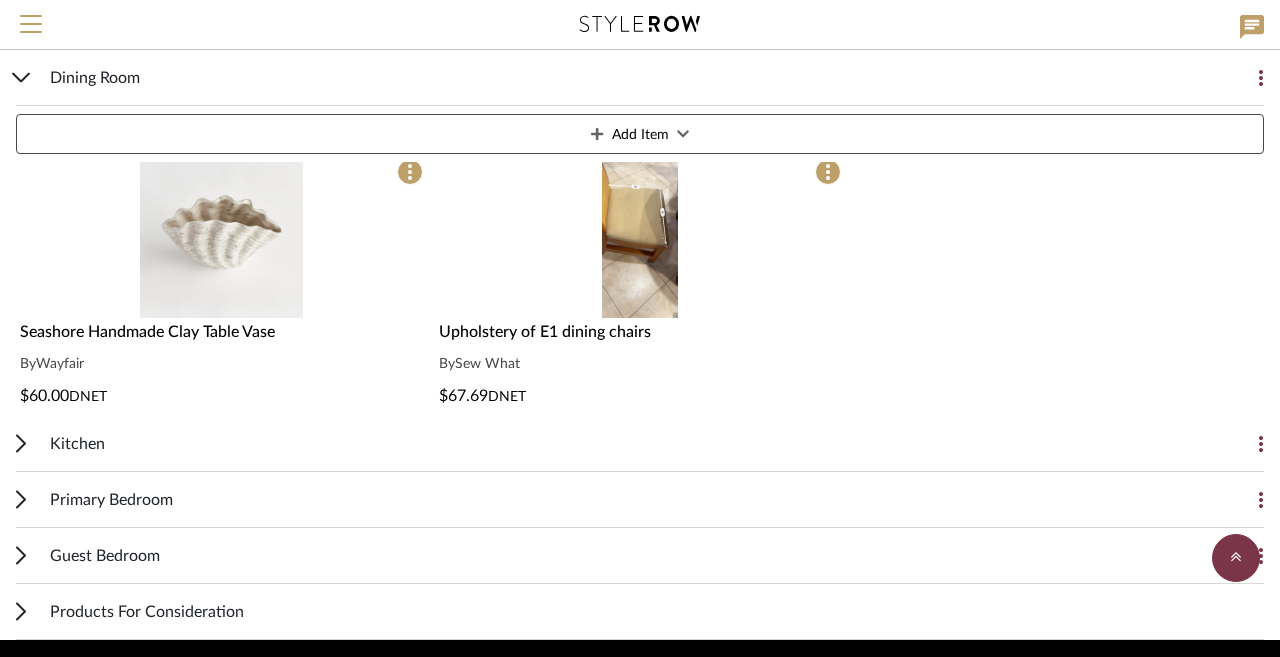 scroll, scrollTop: 1889, scrollLeft: 0, axis: vertical 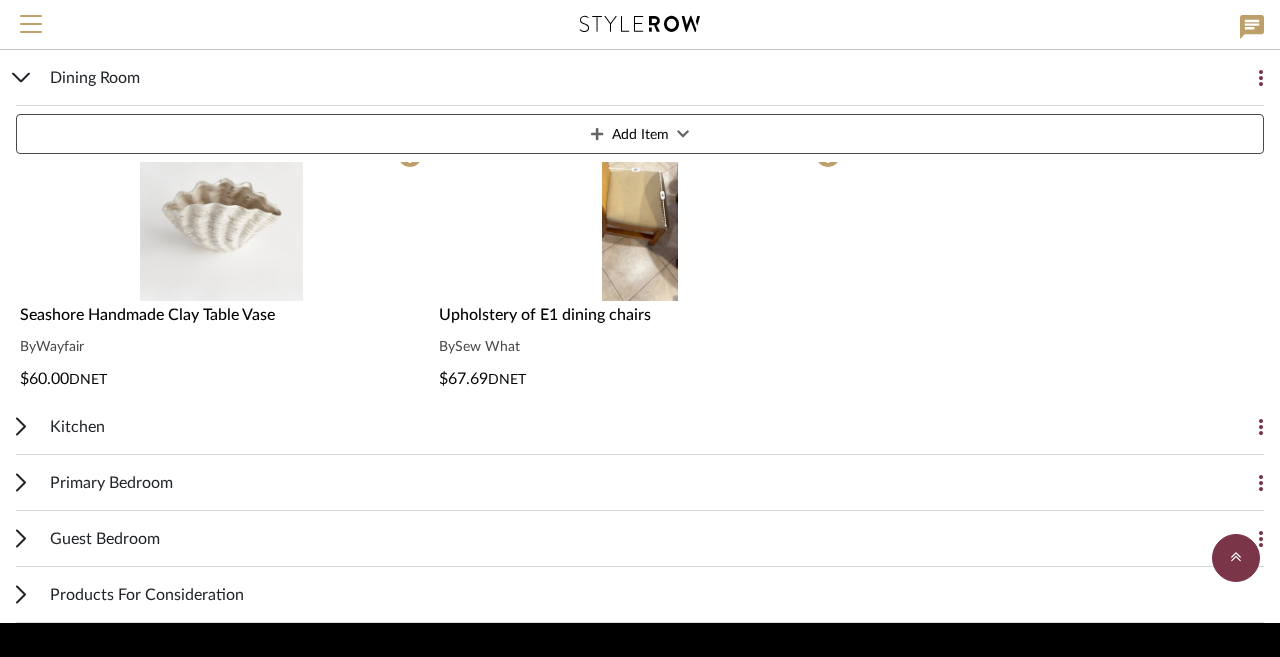 click on "Kitchen" at bounding box center [625, 426] 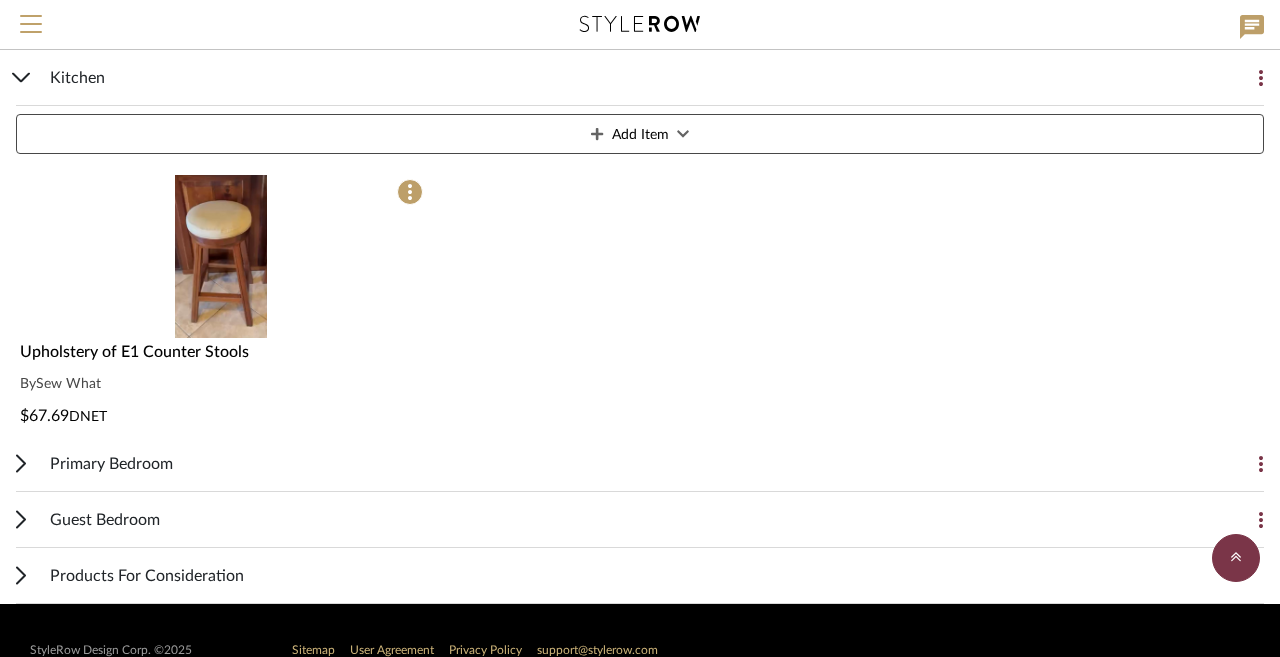 scroll, scrollTop: 2318, scrollLeft: 0, axis: vertical 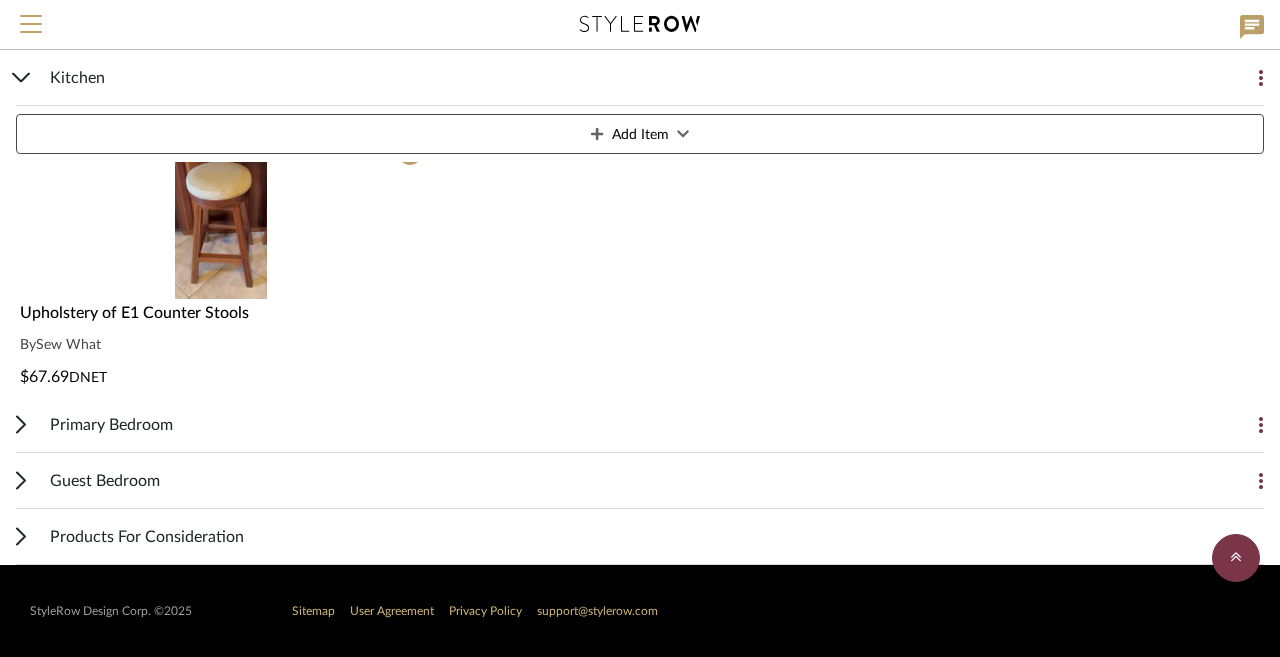 click on "Primary Bedroom" at bounding box center [625, 424] 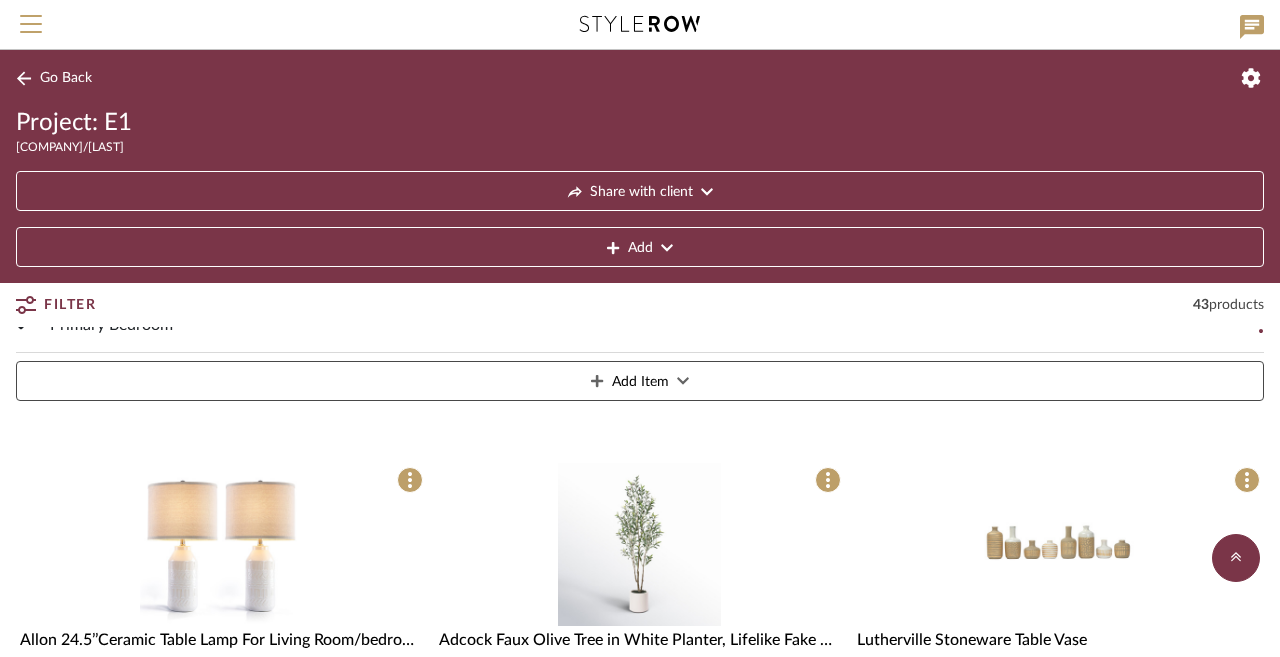 scroll, scrollTop: 2390, scrollLeft: 0, axis: vertical 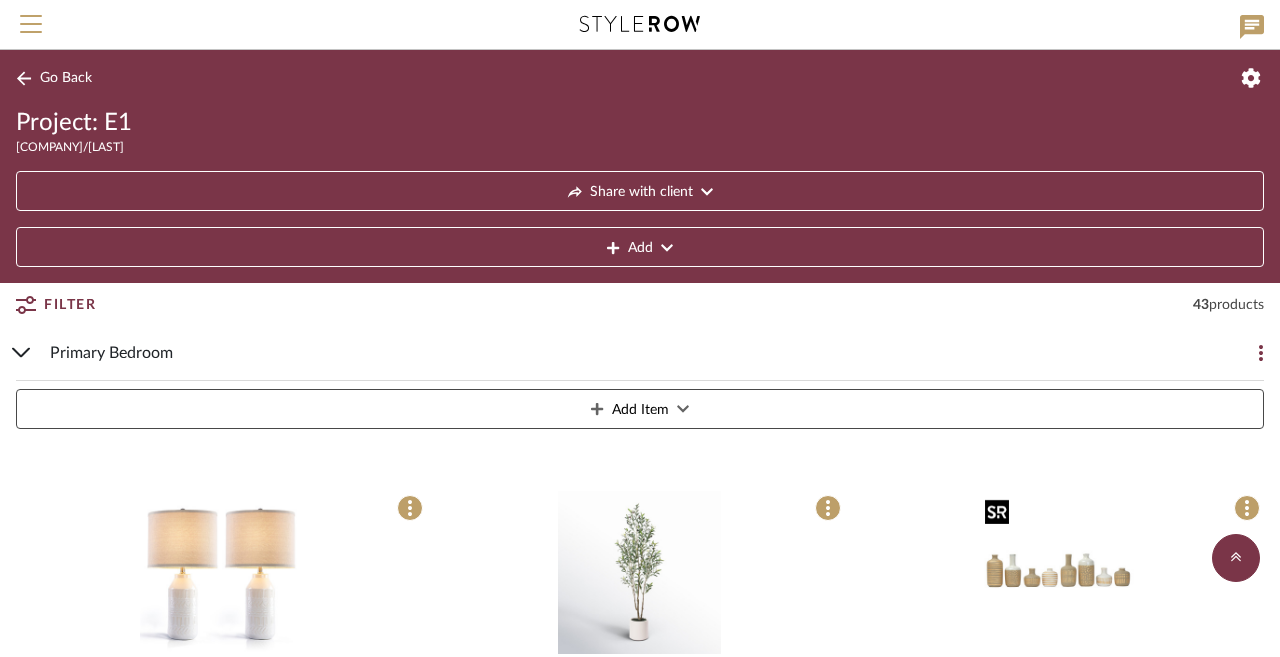 click at bounding box center (1058, 572) 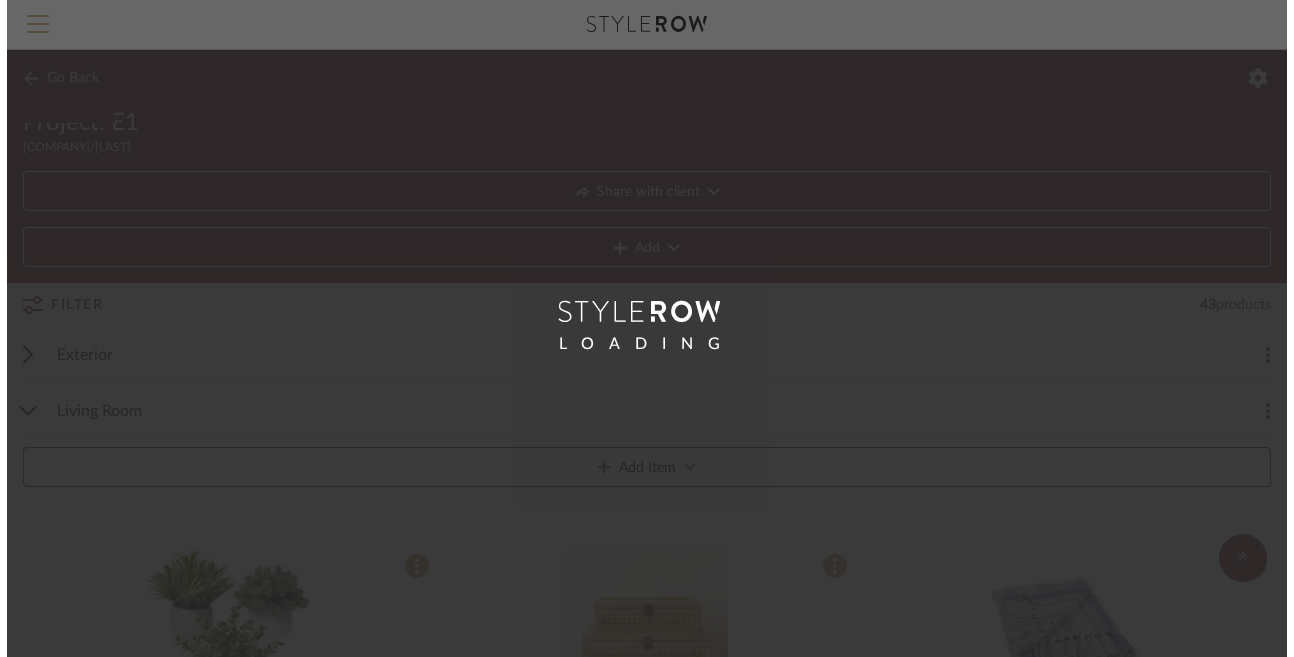 scroll, scrollTop: 0, scrollLeft: 0, axis: both 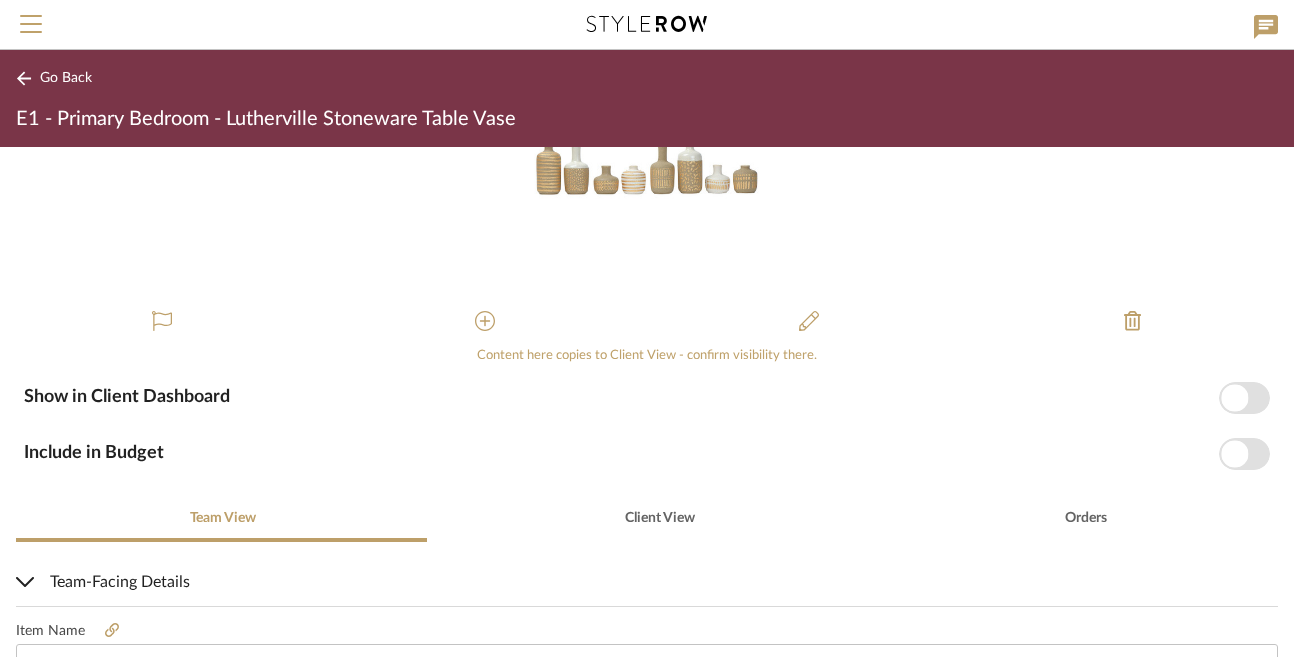 click on "Go Back" 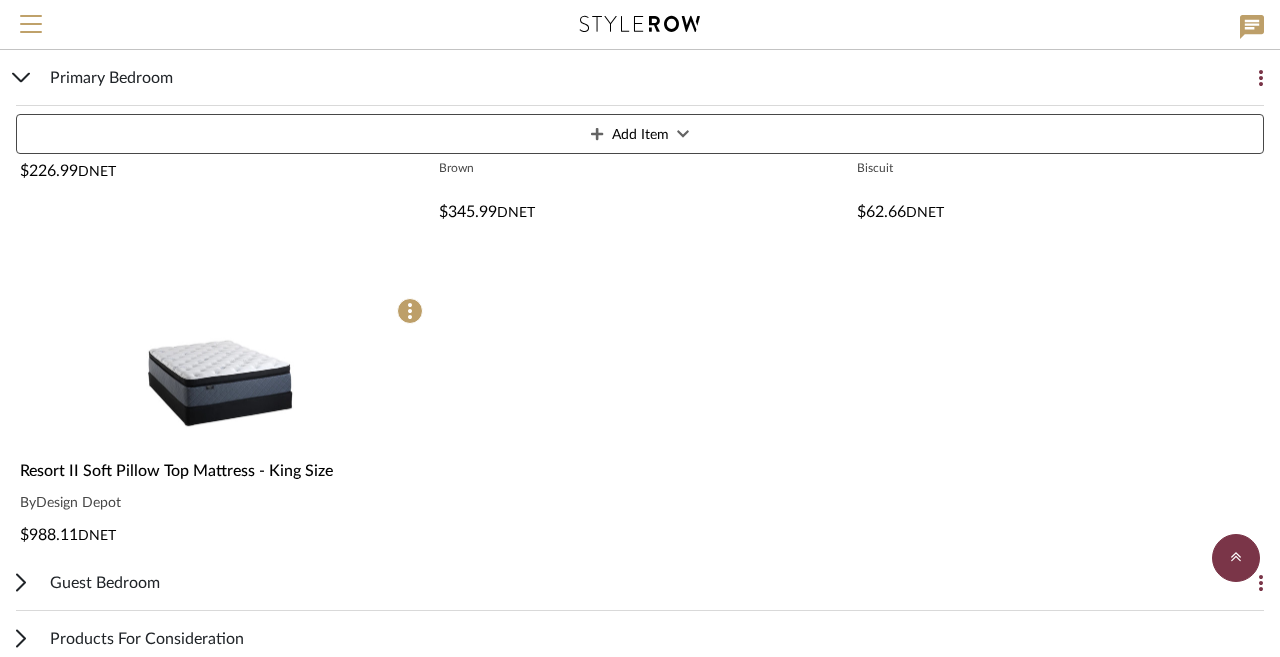 scroll, scrollTop: 4145, scrollLeft: 0, axis: vertical 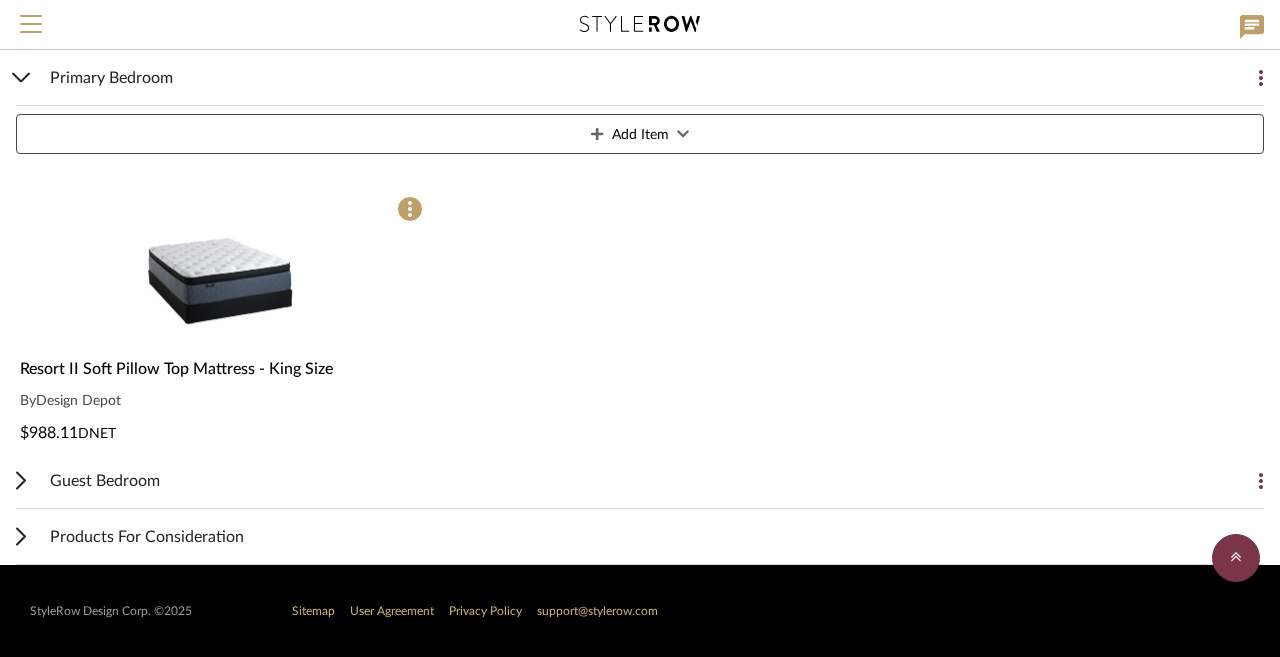 click on "Guest Bedroom" at bounding box center [625, 480] 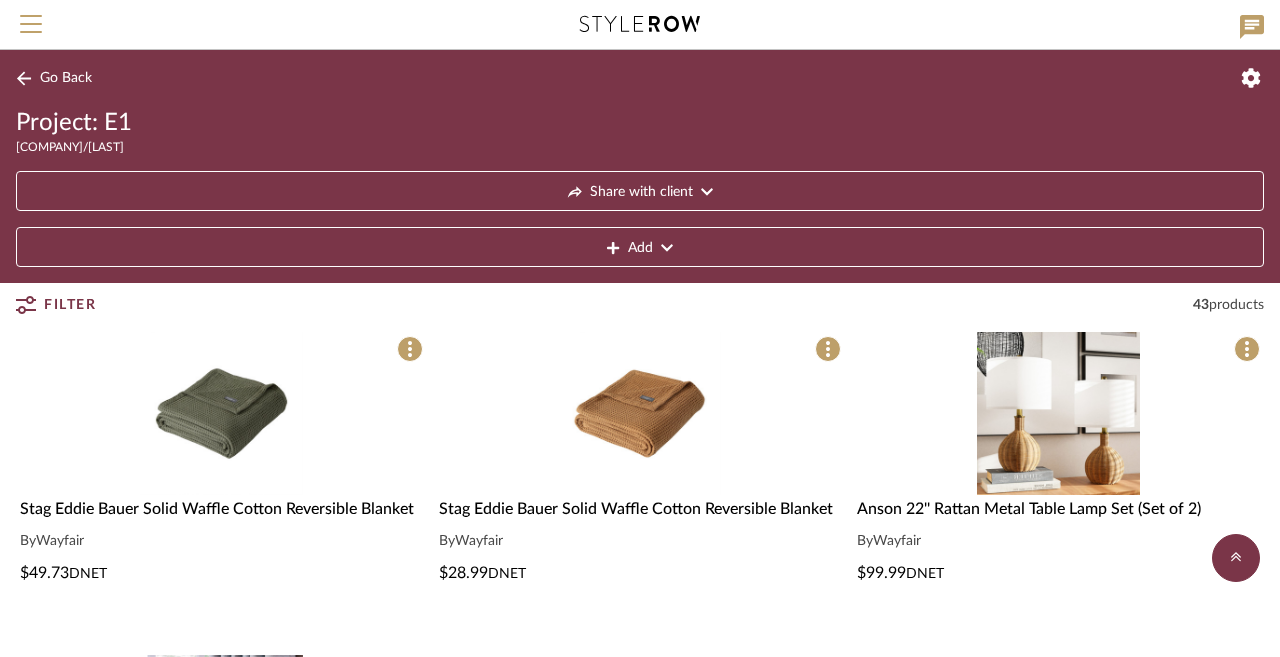 scroll, scrollTop: 4409, scrollLeft: 0, axis: vertical 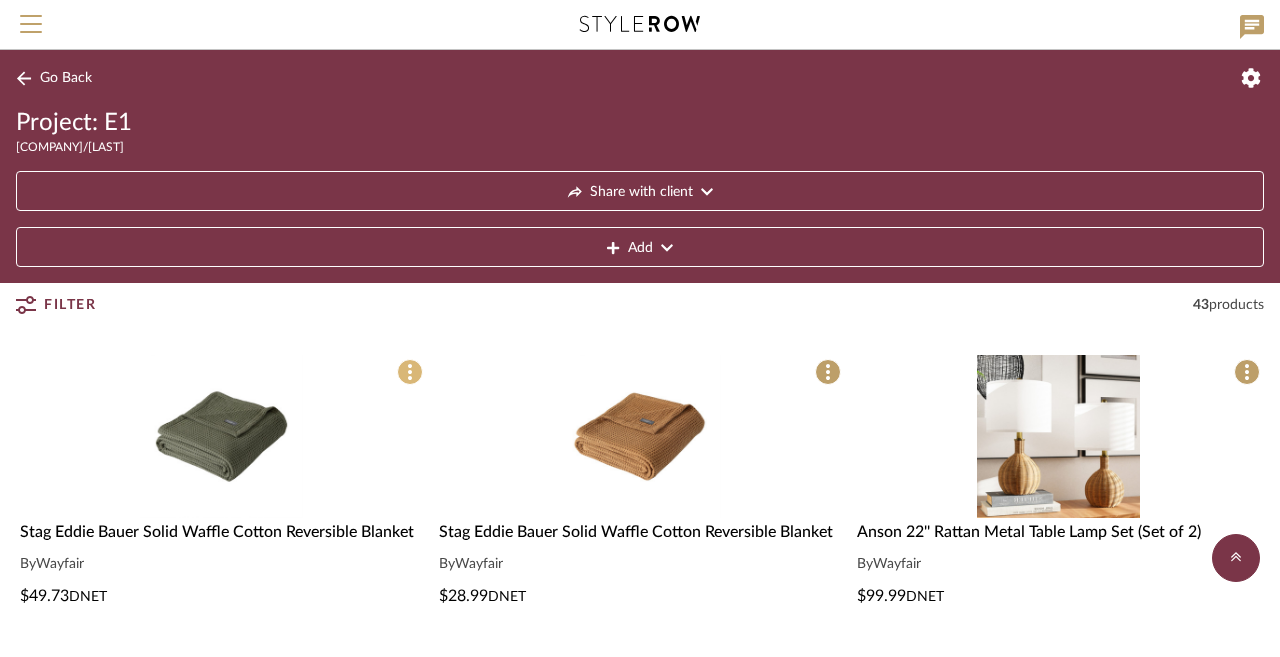 click at bounding box center [410, 372] 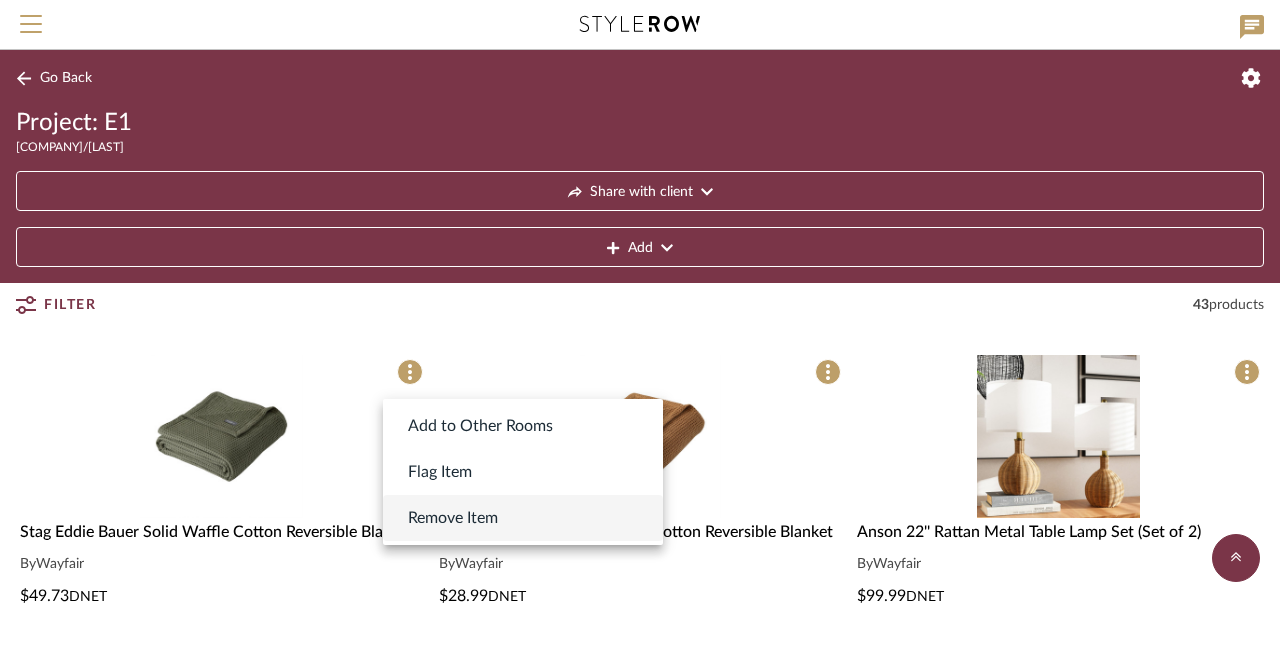 click on "Remove Item" at bounding box center (453, 518) 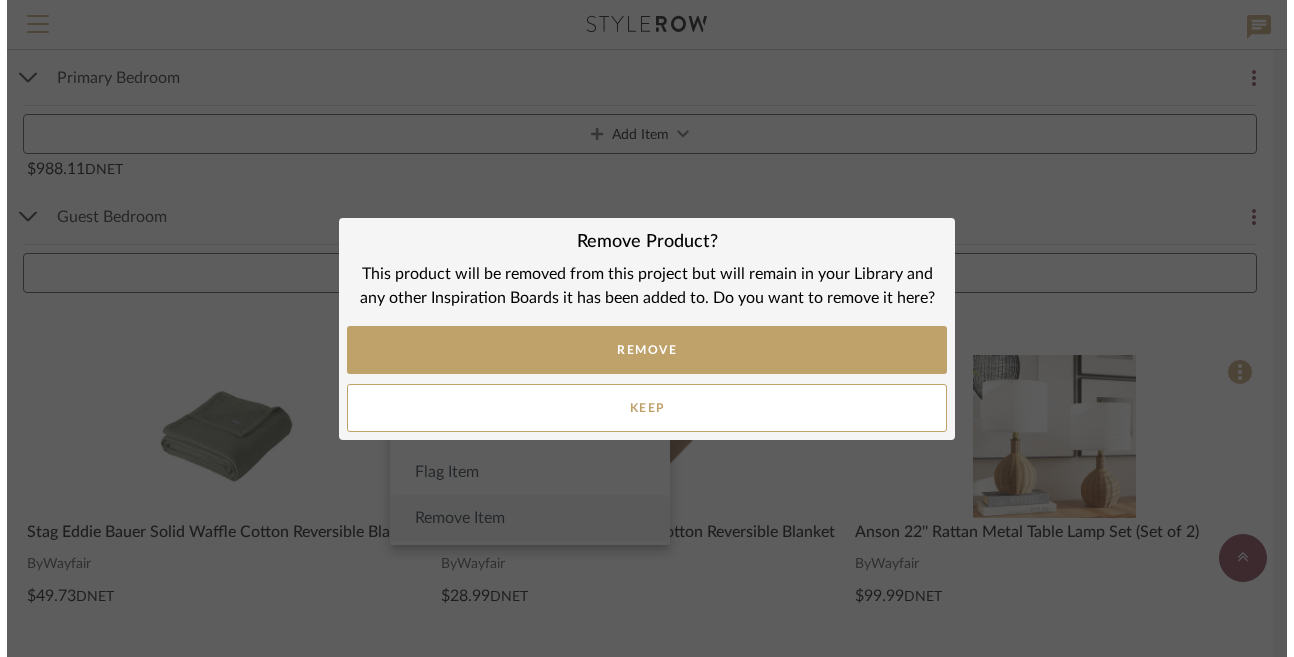 scroll, scrollTop: 0, scrollLeft: 0, axis: both 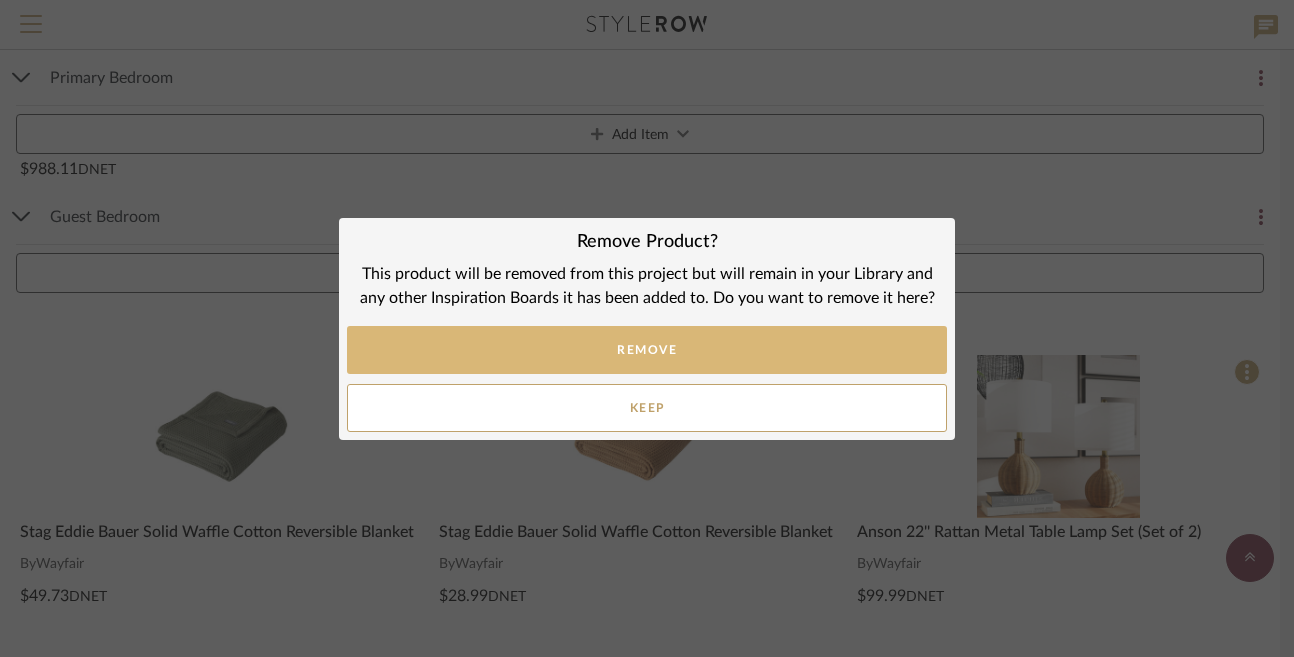 click on "REMOVE" at bounding box center (647, 350) 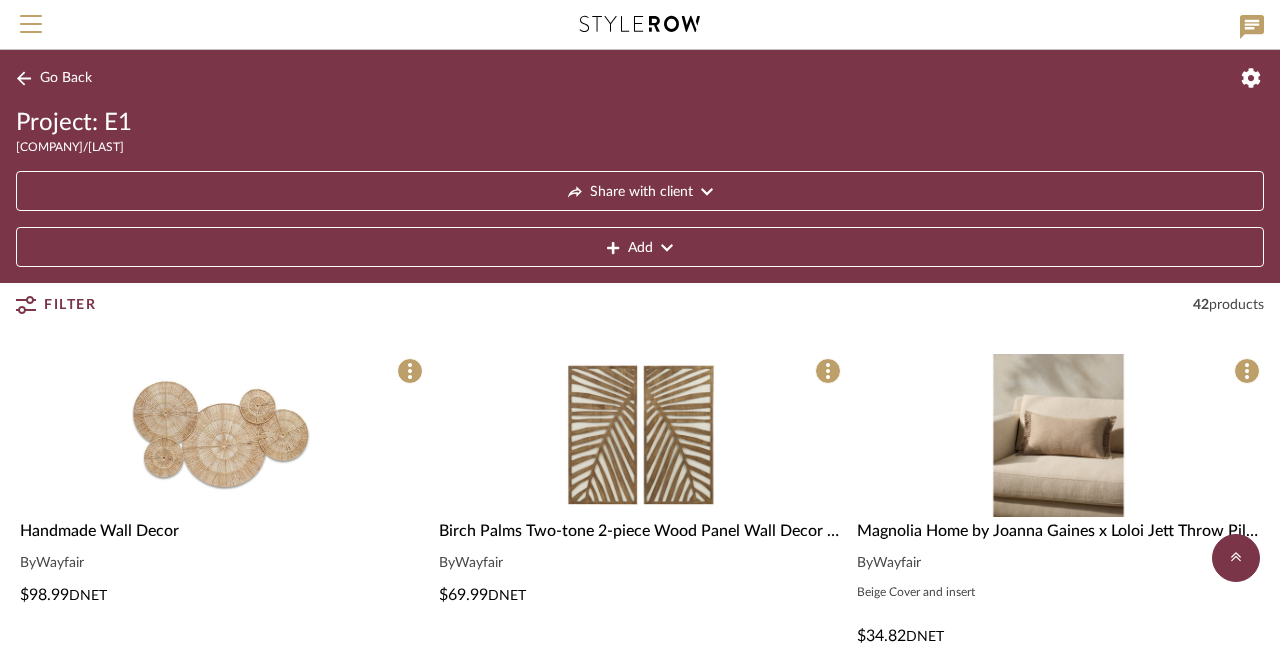 scroll, scrollTop: 4687, scrollLeft: 0, axis: vertical 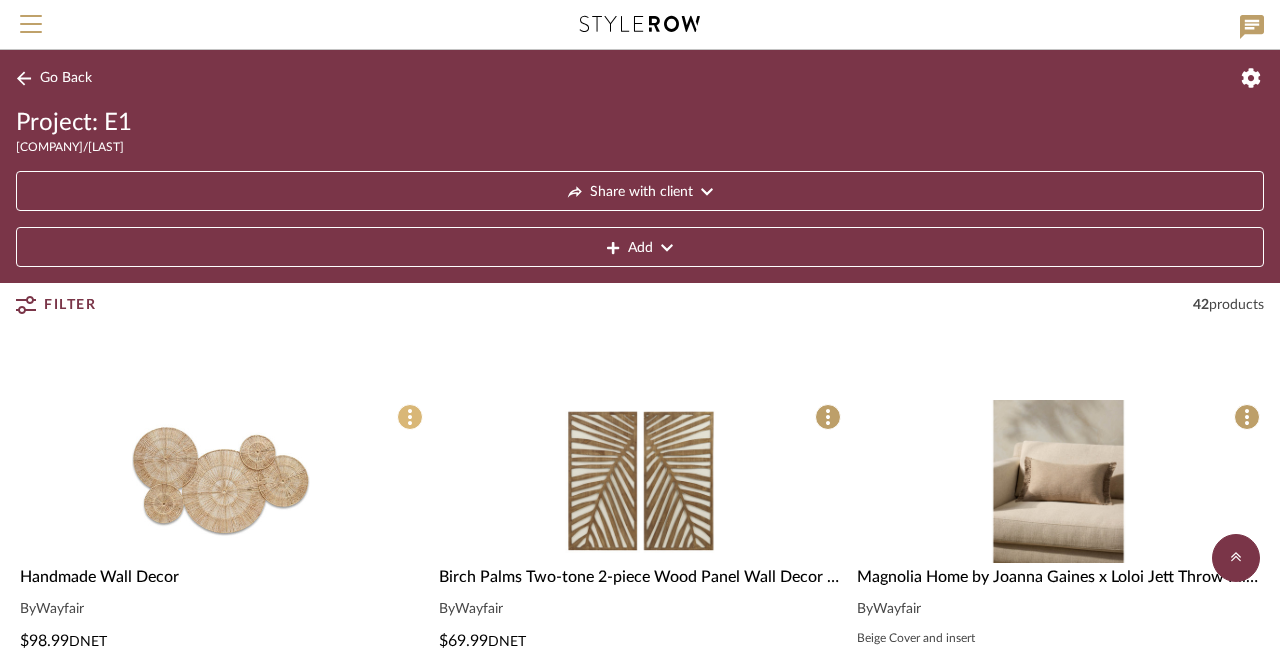 click at bounding box center (410, 417) 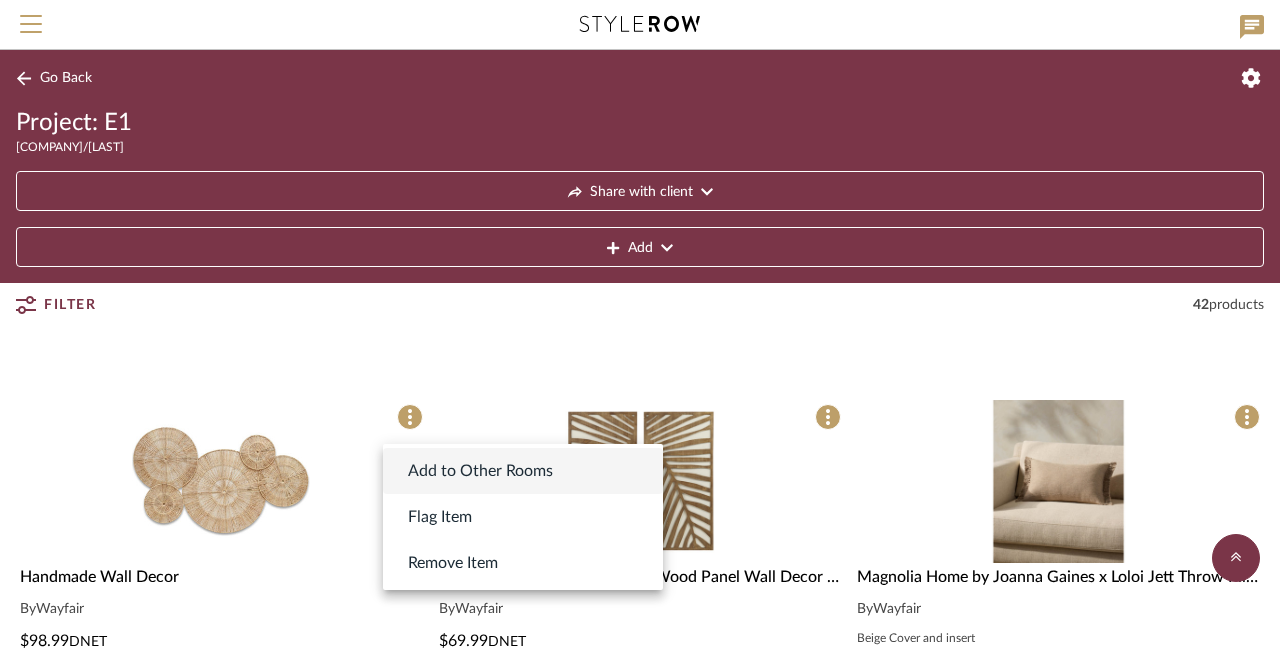 click on "Add to Other Rooms" at bounding box center (480, 471) 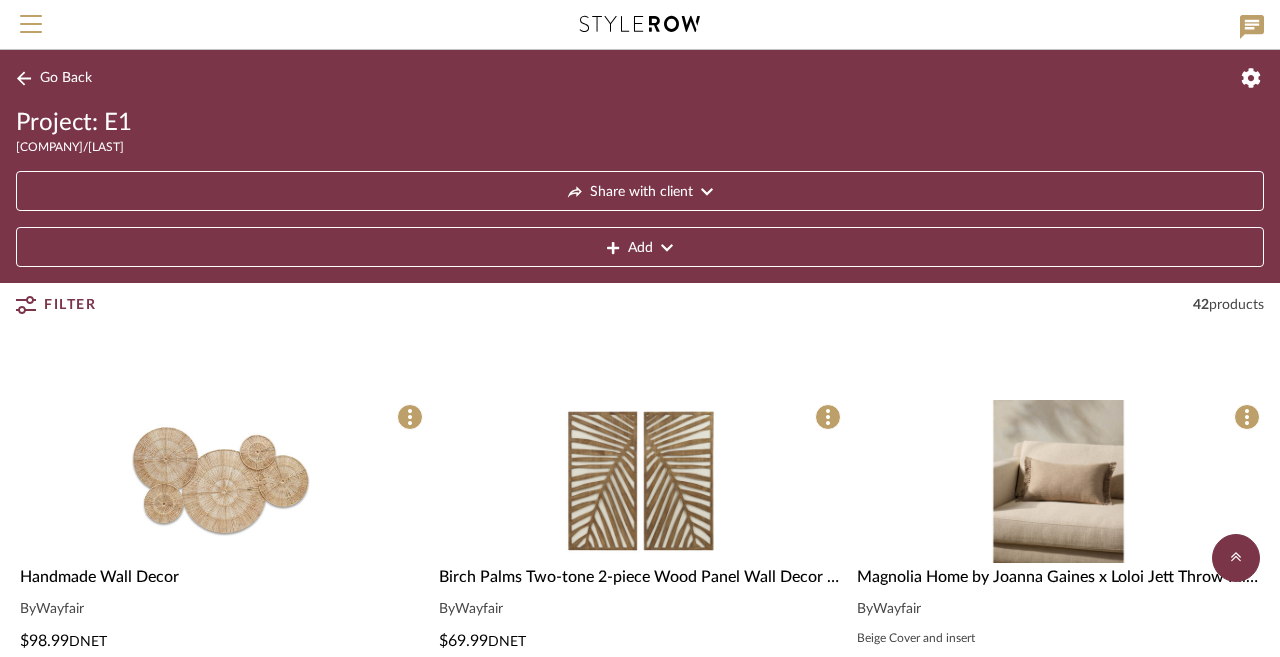scroll, scrollTop: 0, scrollLeft: 0, axis: both 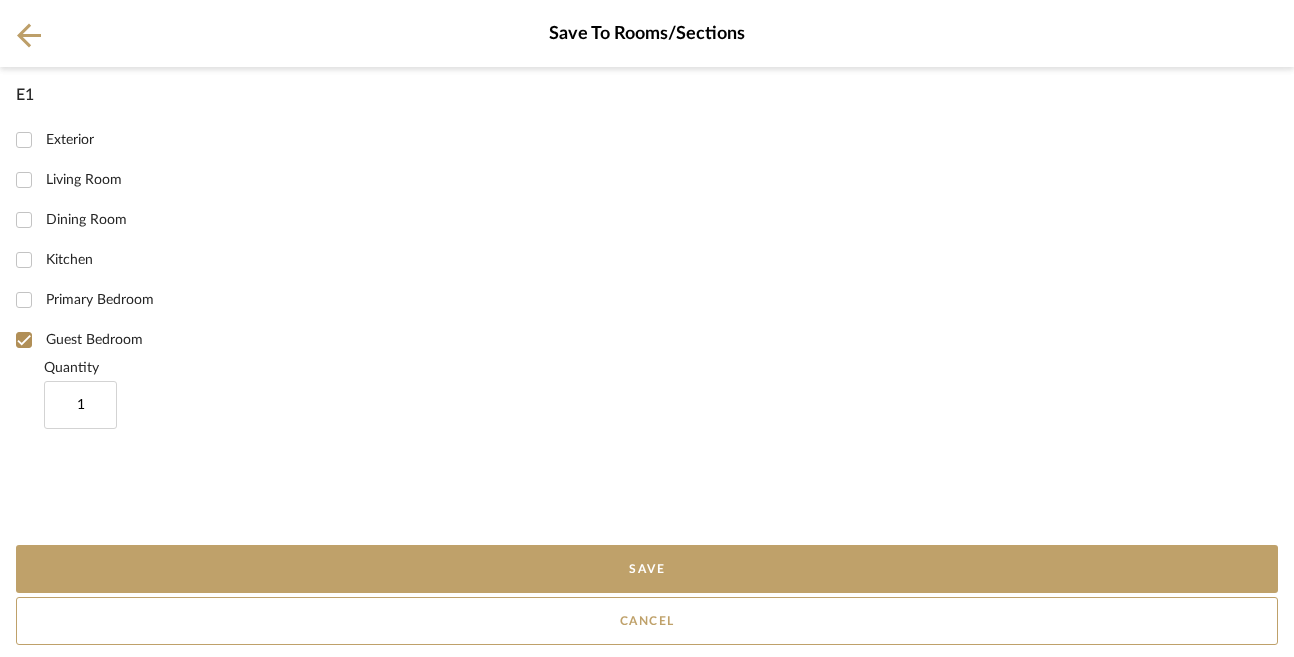 click on "Exterior" at bounding box center [70, 140] 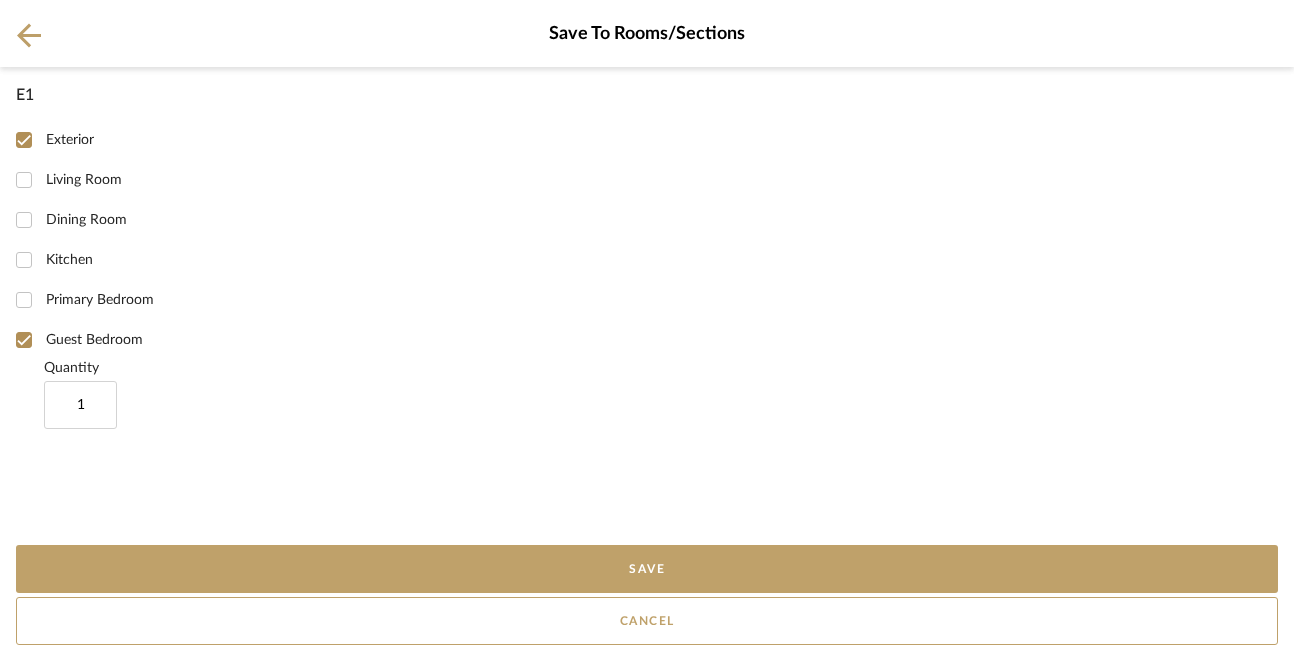 checkbox on "true" 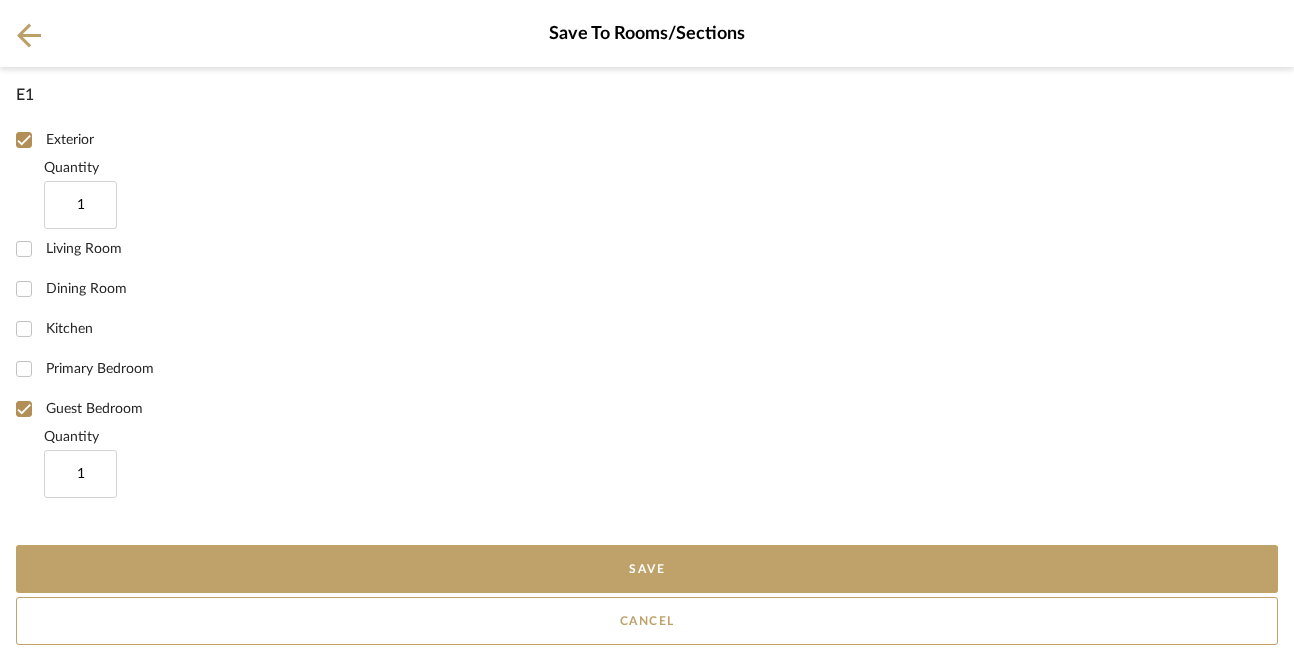 click on "Guest Bedroom" at bounding box center [24, 409] 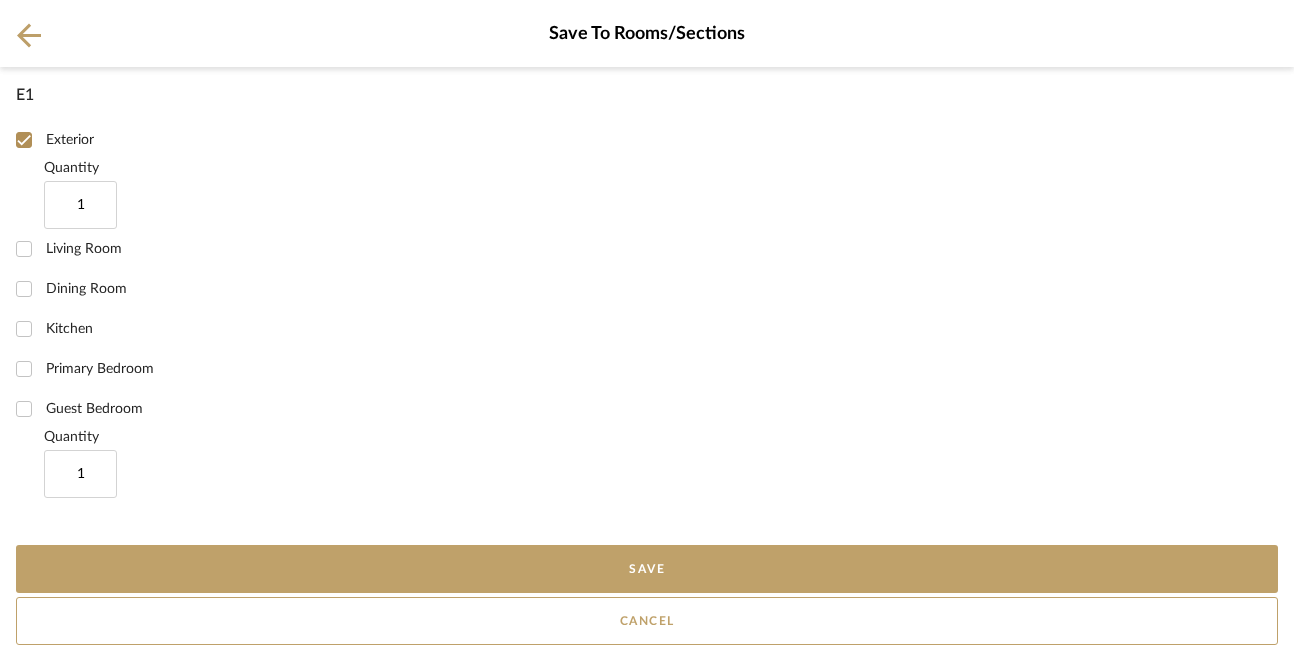 checkbox on "false" 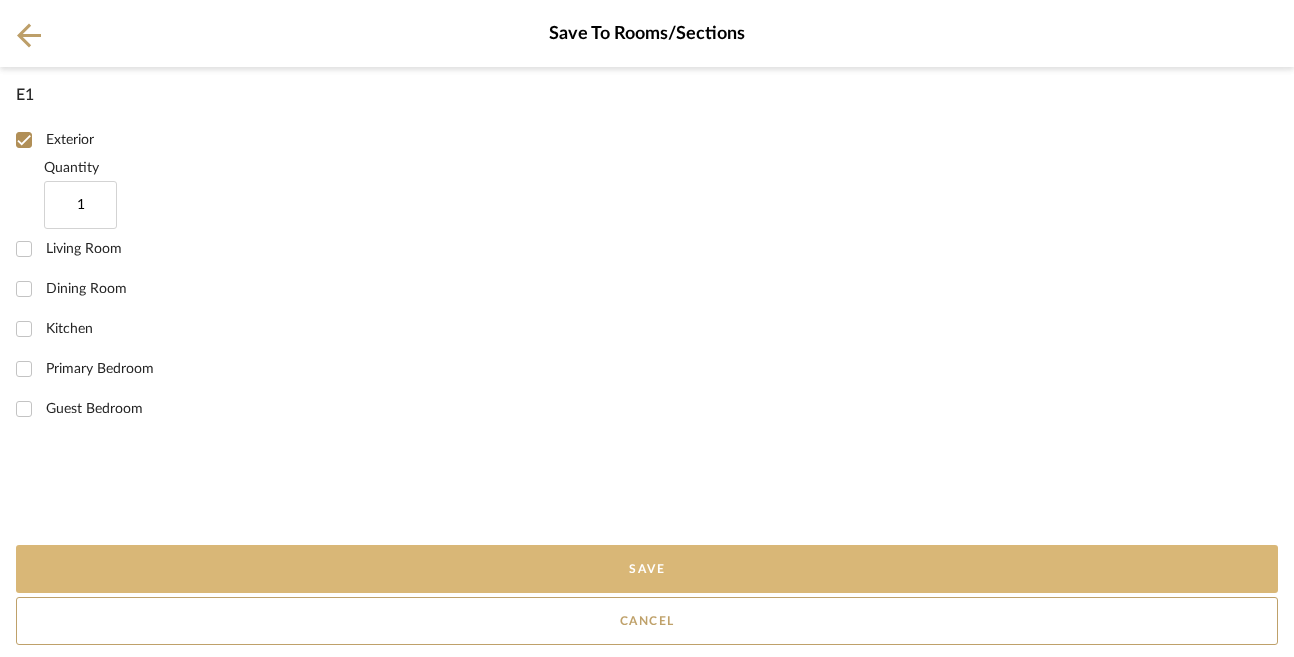 click on "Save" 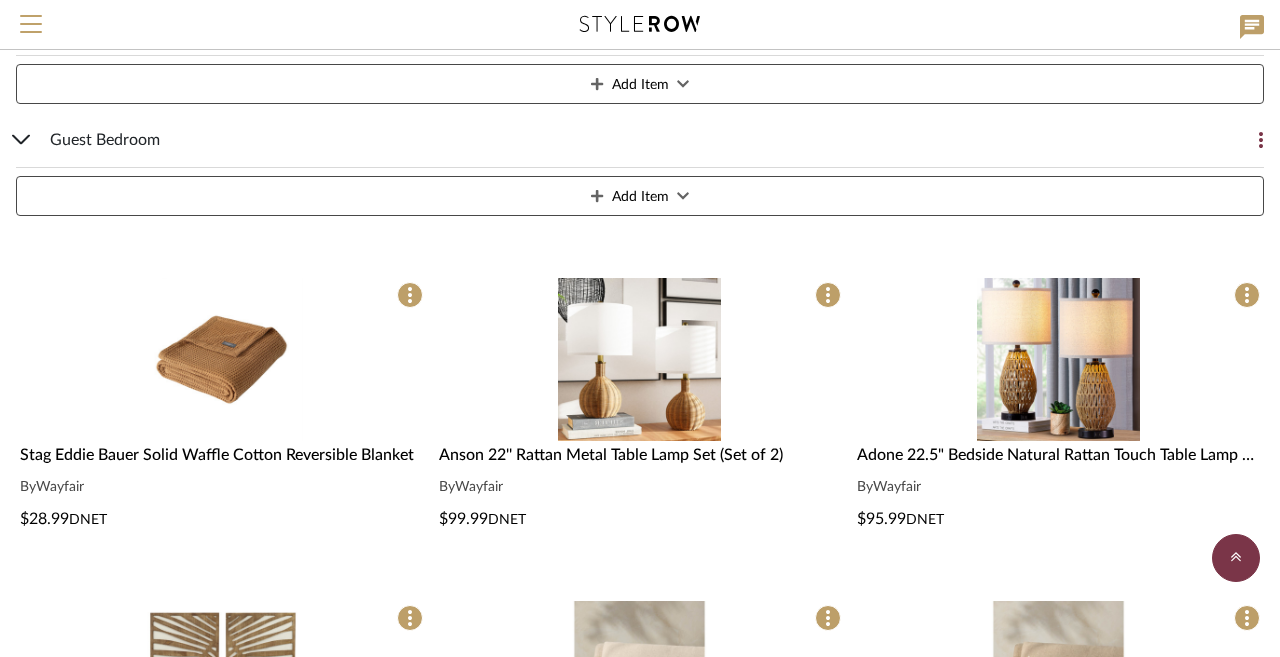 scroll, scrollTop: 4498, scrollLeft: 0, axis: vertical 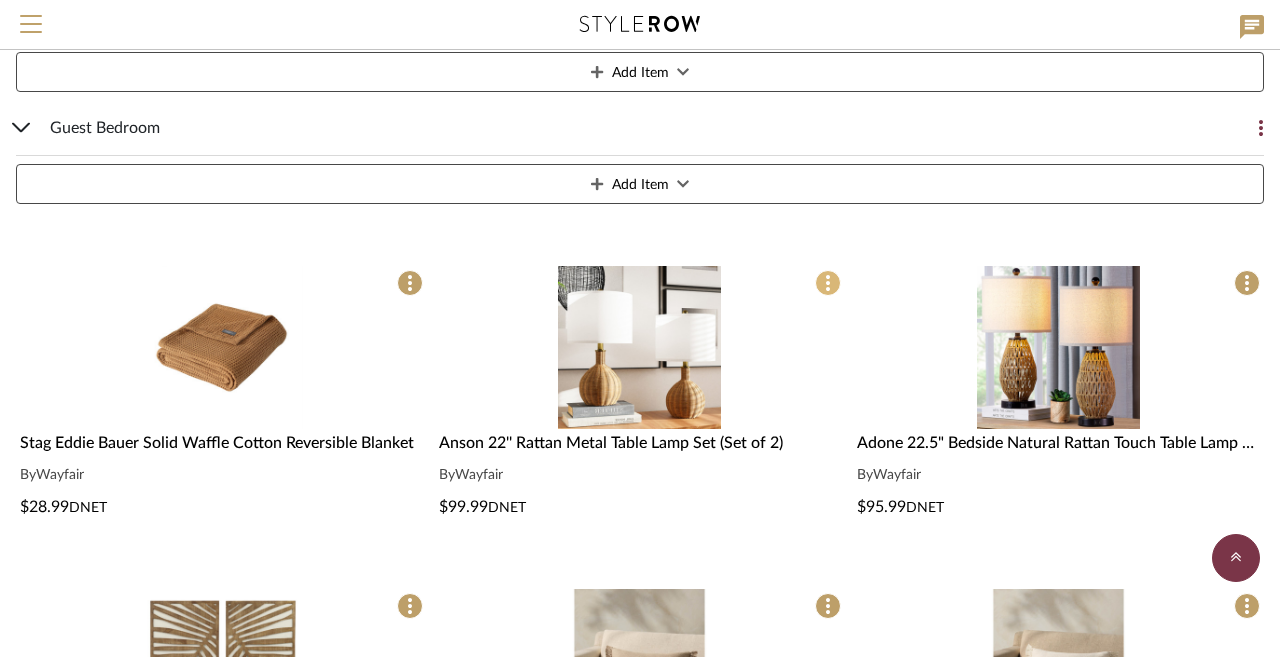 click at bounding box center (828, 283) 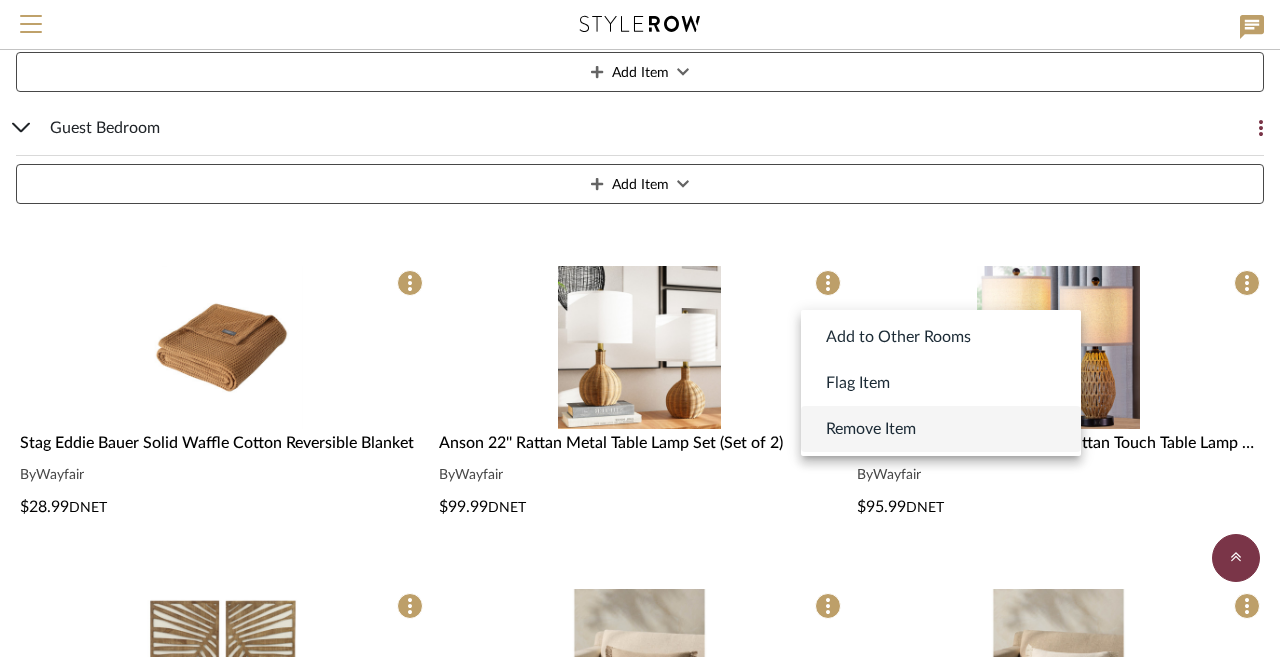 click on "Remove Item" at bounding box center [871, 429] 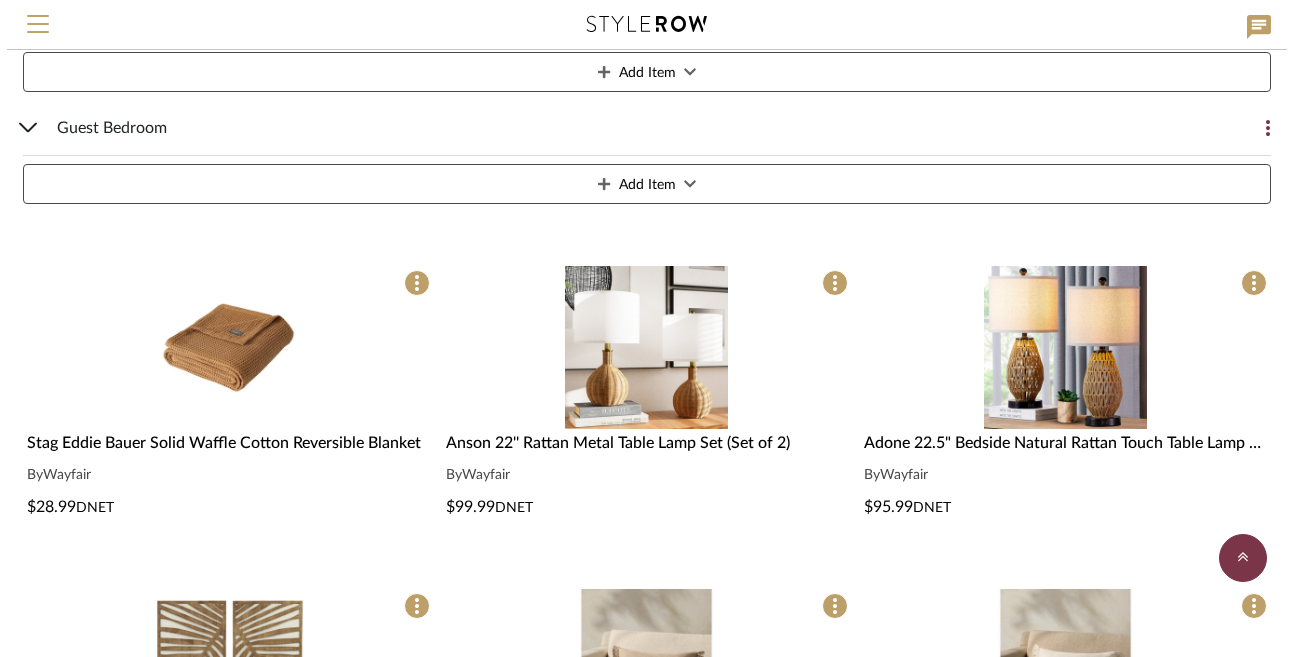 scroll, scrollTop: 0, scrollLeft: 0, axis: both 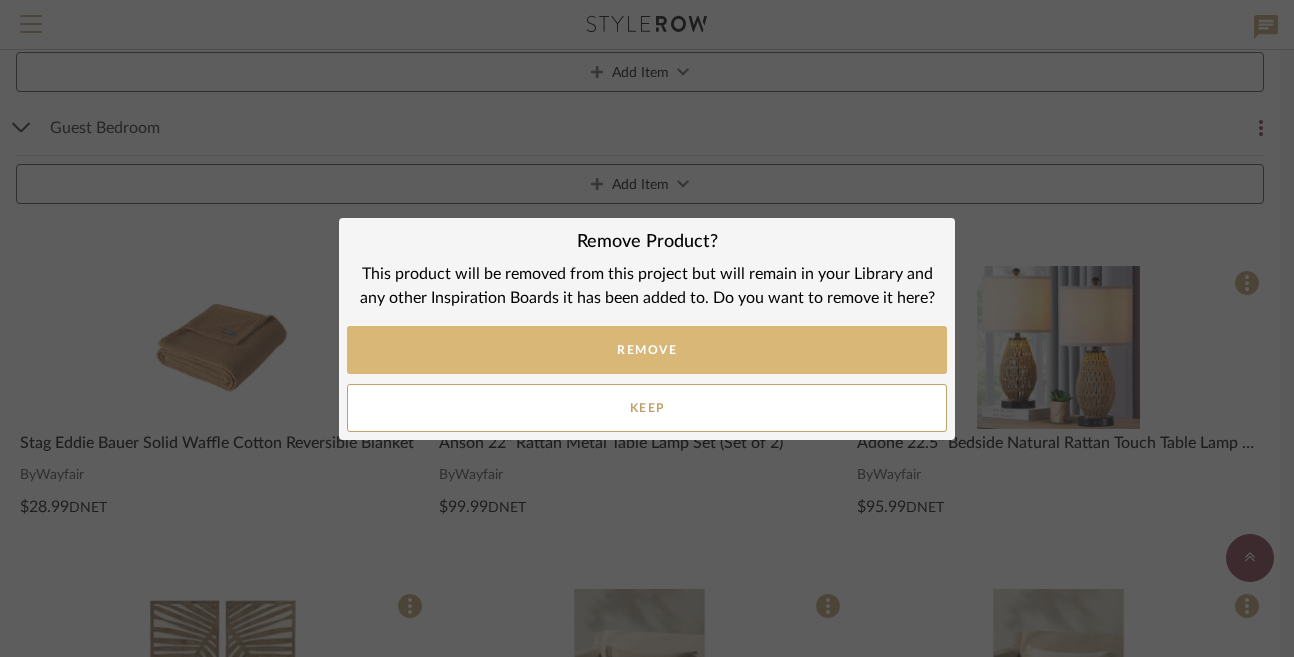 click on "REMOVE" at bounding box center (647, 350) 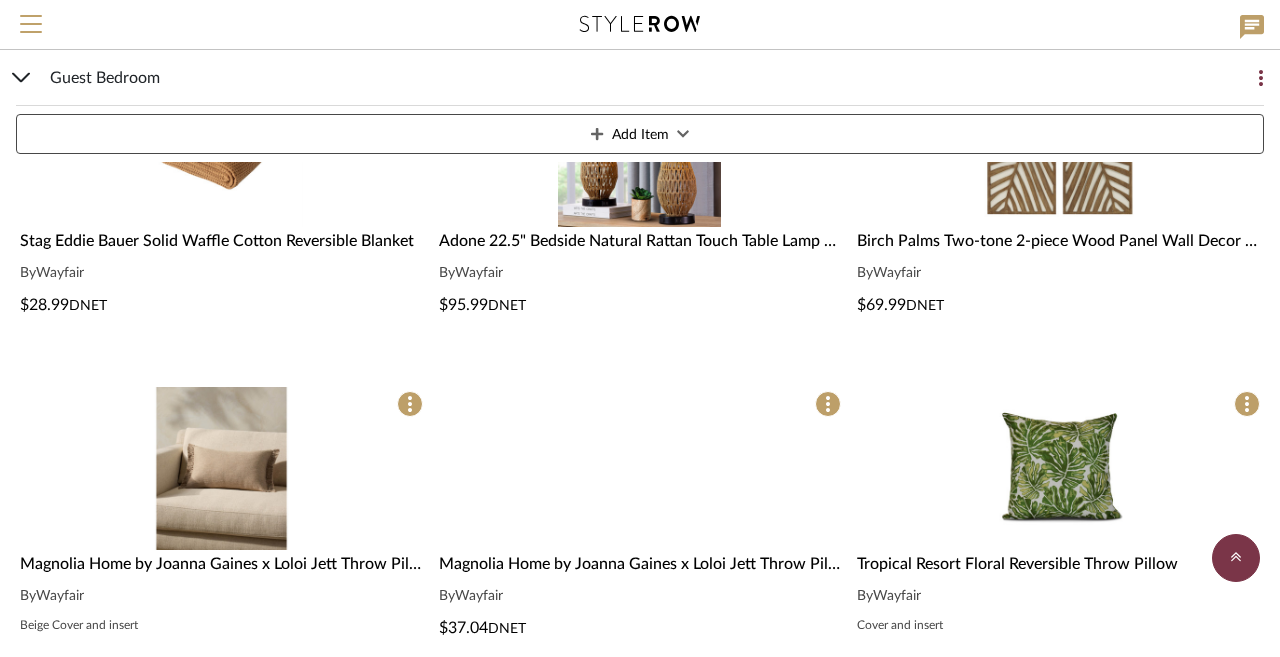 scroll, scrollTop: 4745, scrollLeft: 0, axis: vertical 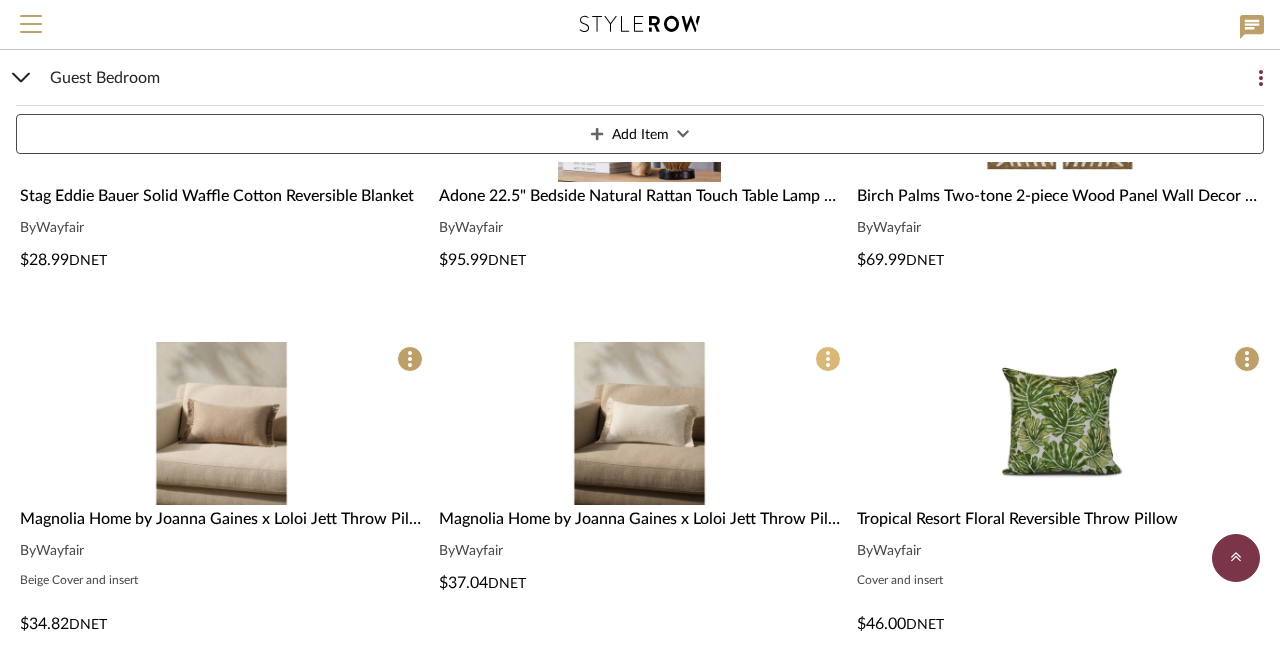 click at bounding box center (828, 359) 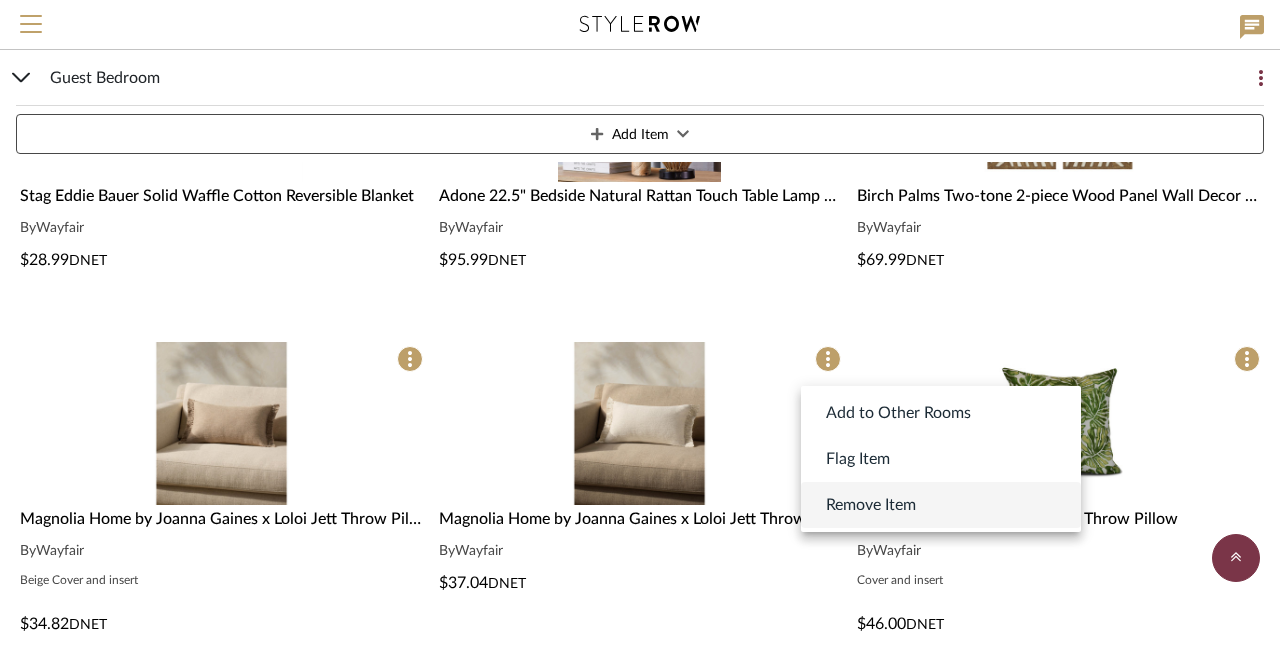 click on "Remove Item" at bounding box center (871, 505) 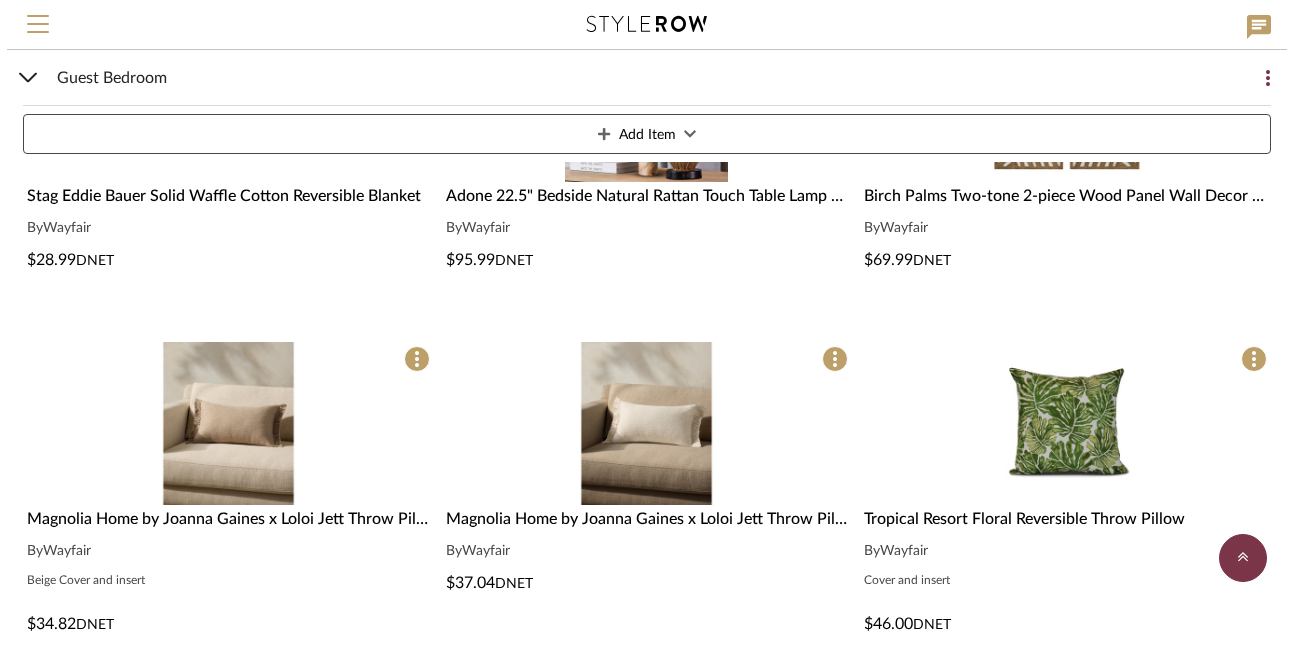 scroll, scrollTop: 0, scrollLeft: 0, axis: both 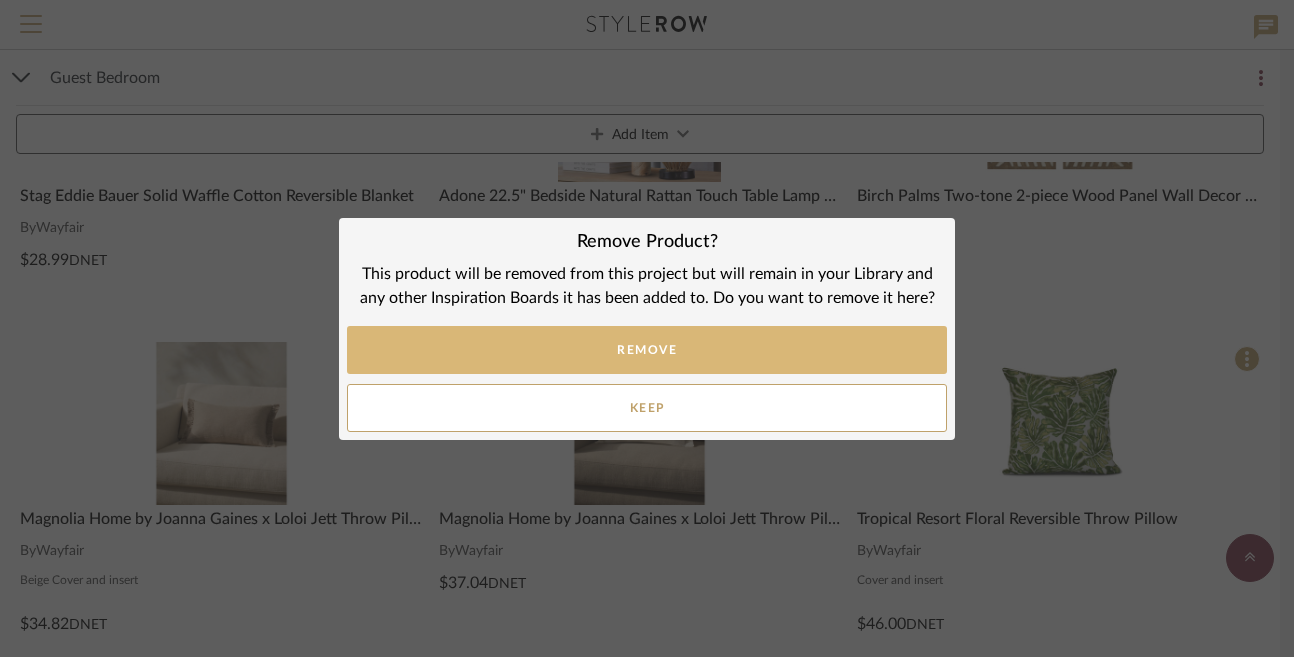 click on "REMOVE" at bounding box center [647, 350] 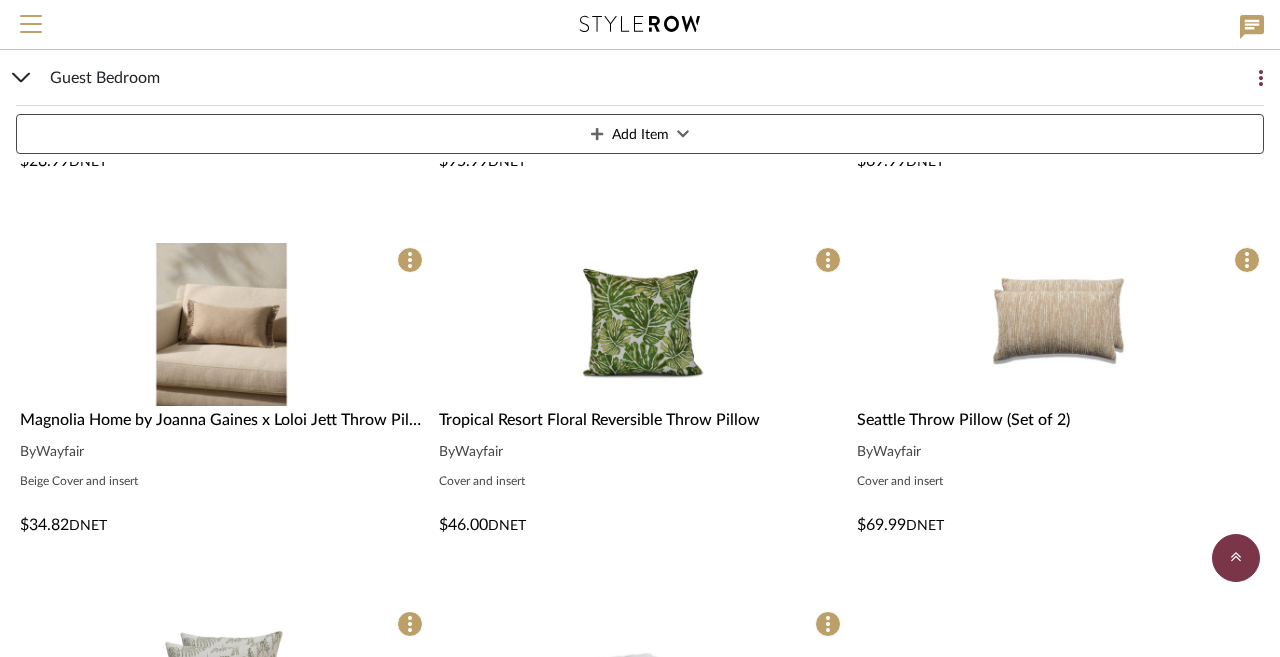 scroll, scrollTop: 4870, scrollLeft: 0, axis: vertical 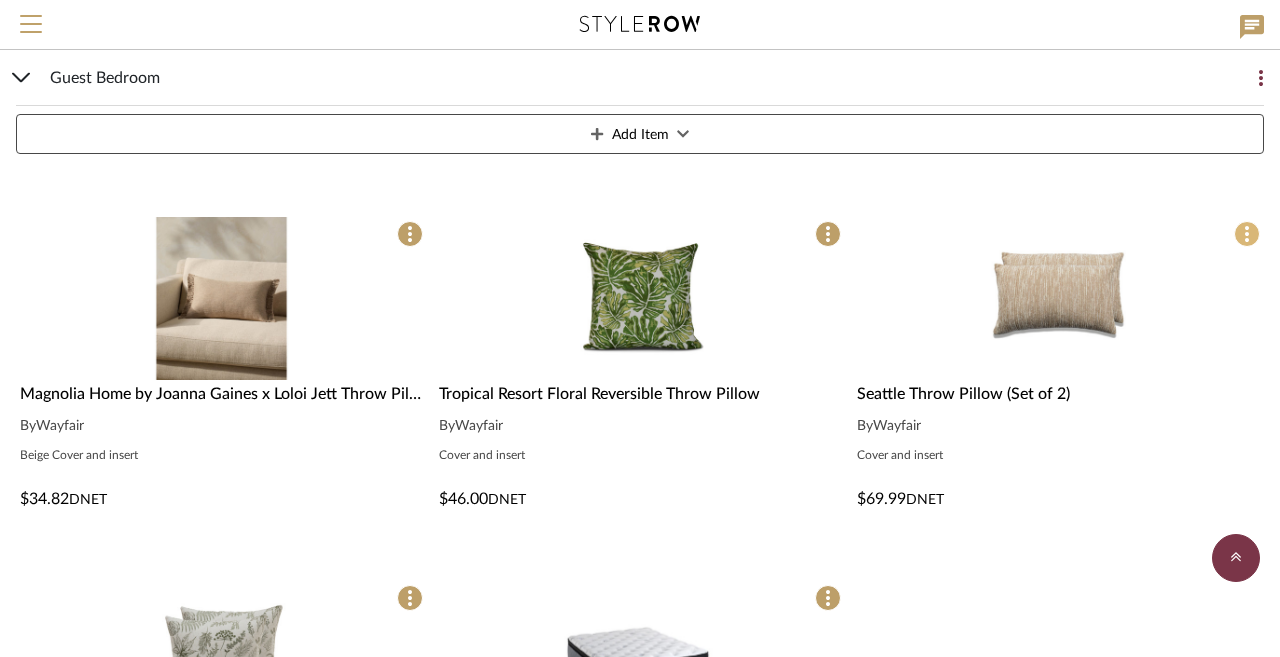 click at bounding box center (1247, 234) 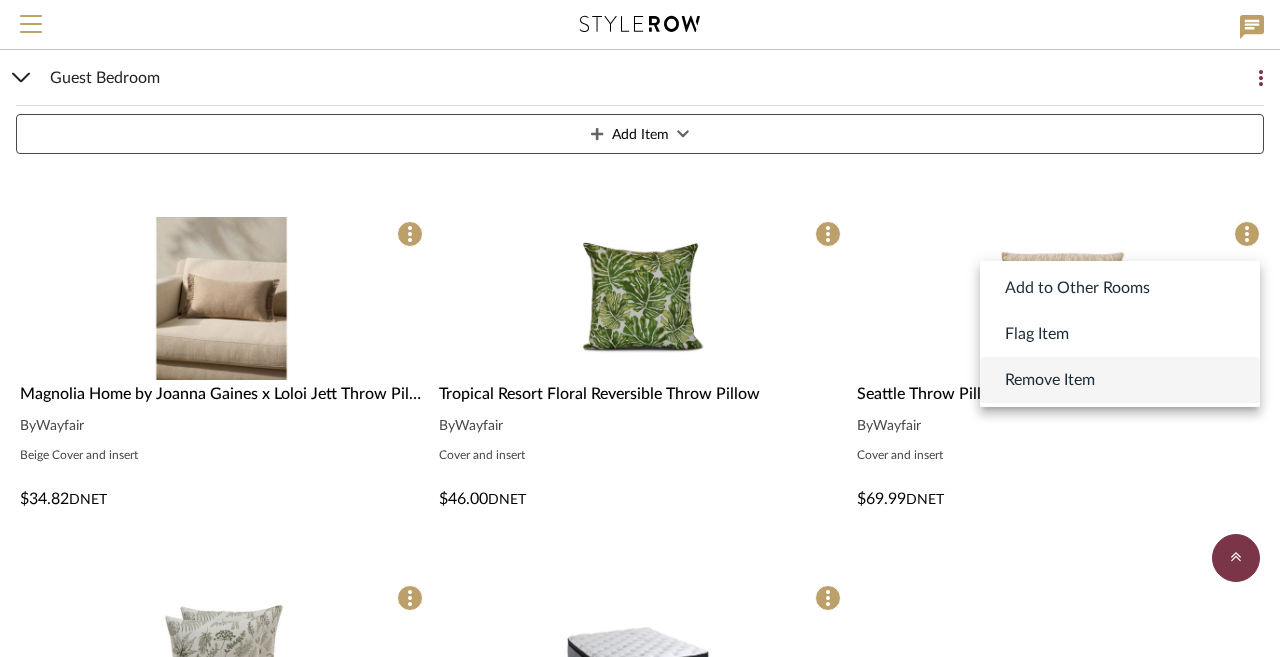 click on "Remove Item" at bounding box center [1120, 380] 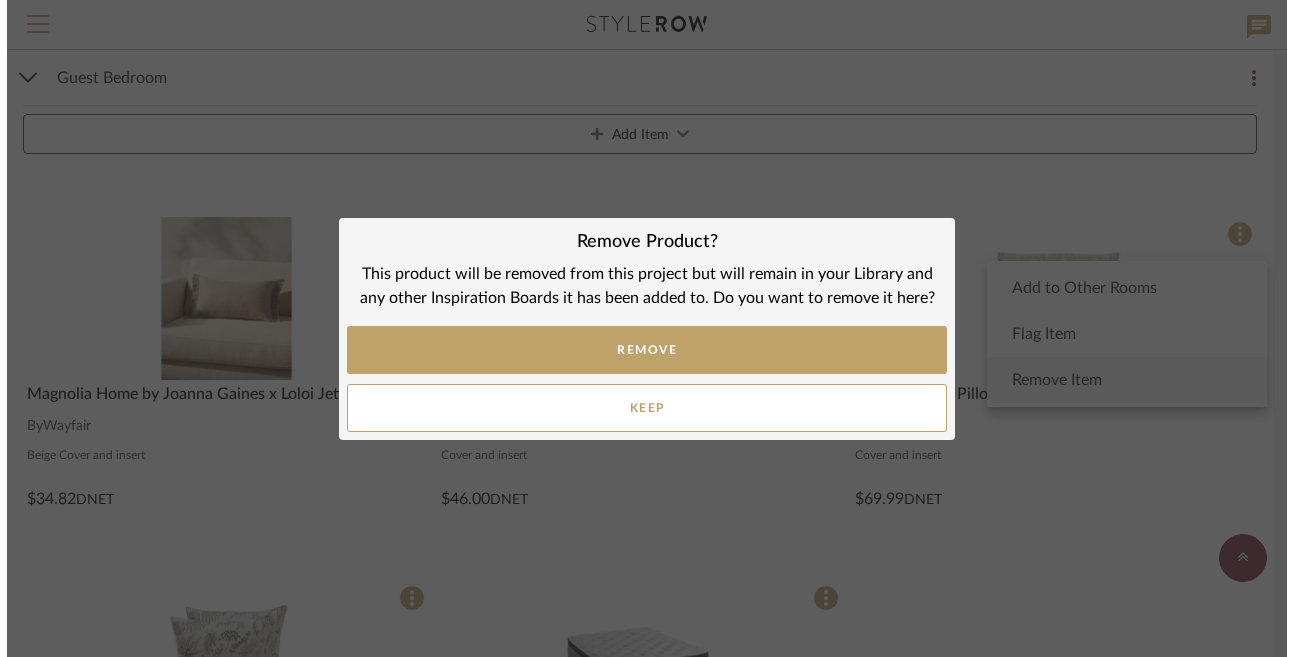 scroll, scrollTop: 0, scrollLeft: 0, axis: both 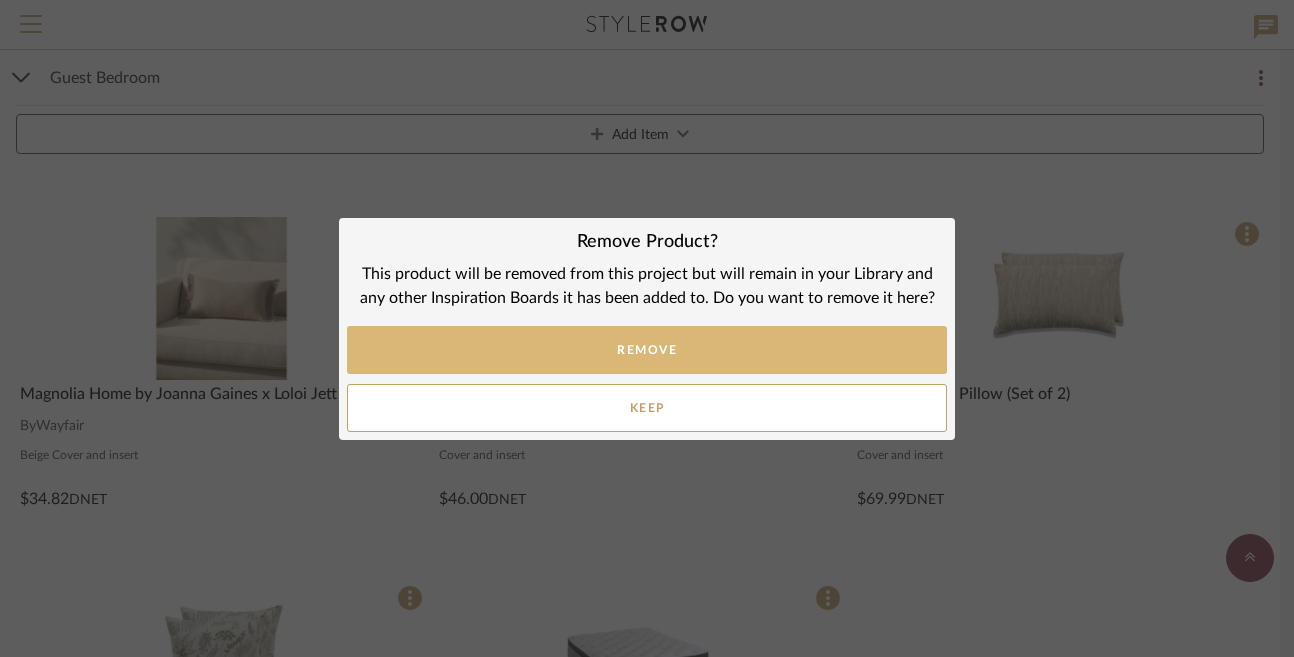 click on "REMOVE" at bounding box center [647, 350] 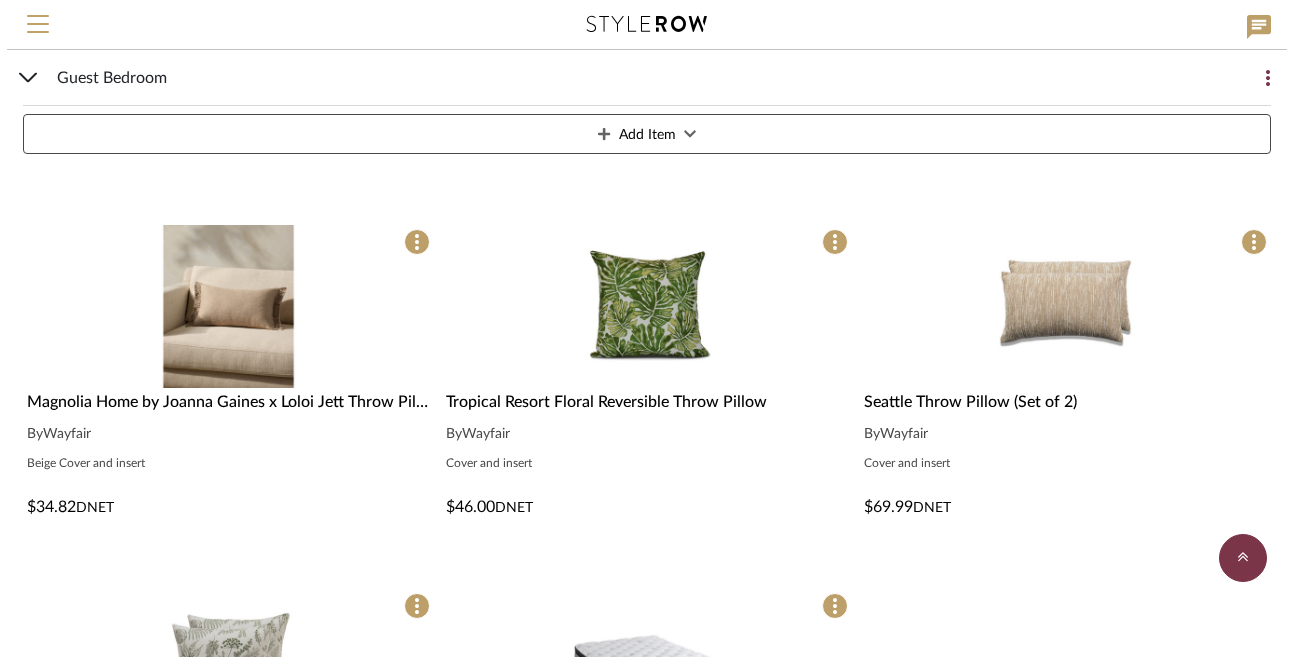 scroll, scrollTop: 0, scrollLeft: 0, axis: both 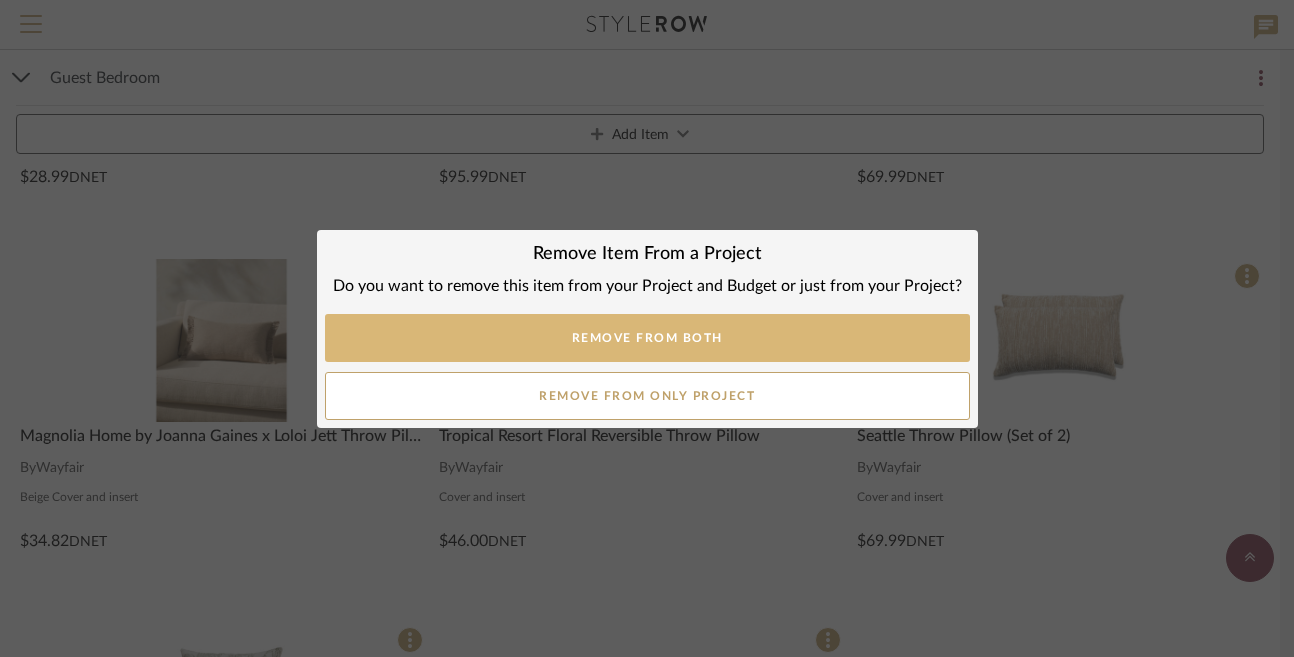 click on "Remove from Both" at bounding box center [647, 338] 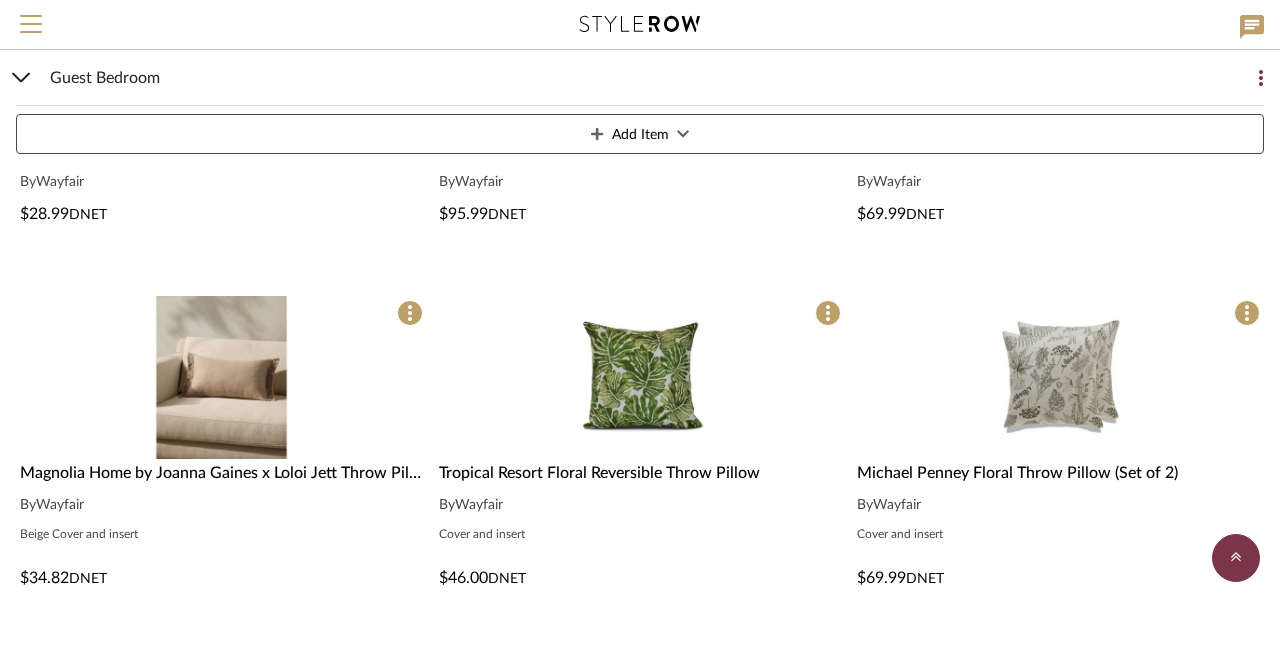 scroll, scrollTop: 4796, scrollLeft: 0, axis: vertical 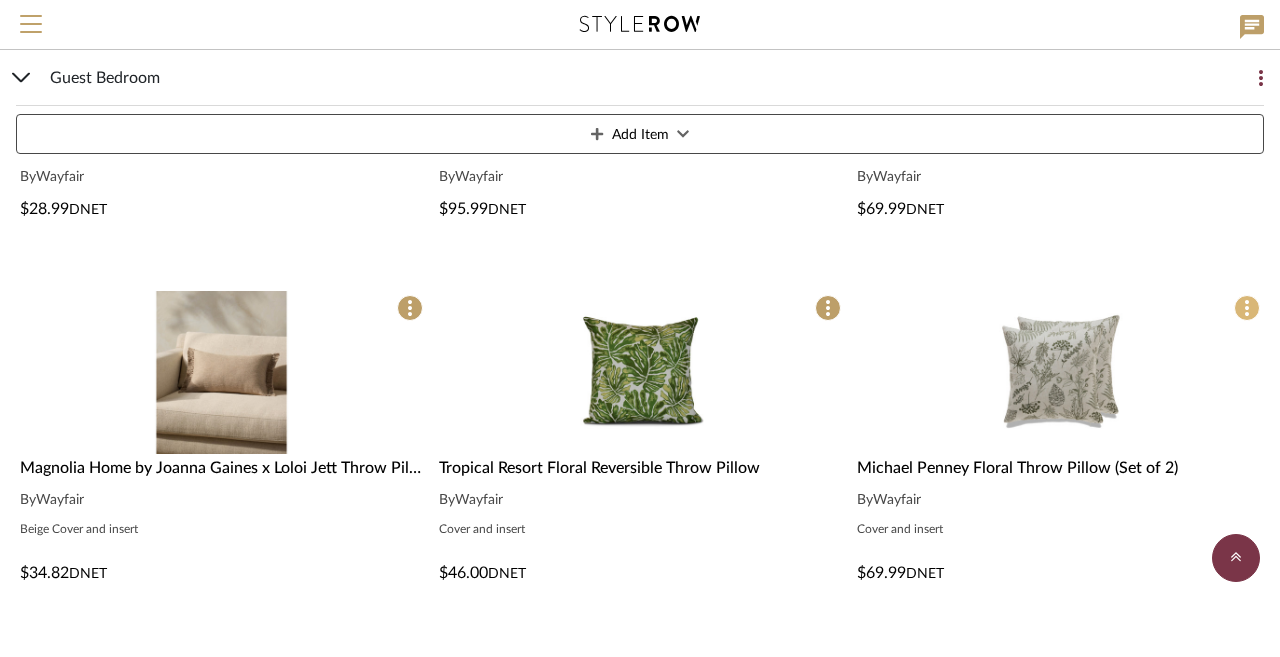 click at bounding box center [1240, 315] 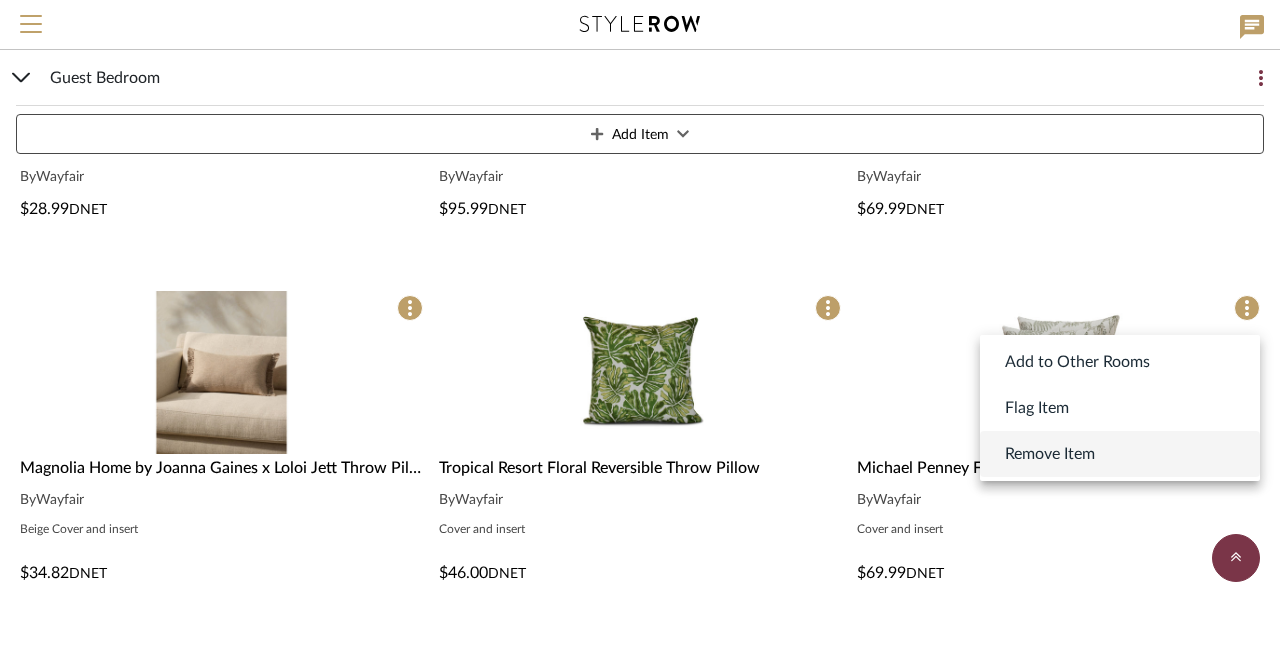 click on "Remove Item" at bounding box center (1050, 454) 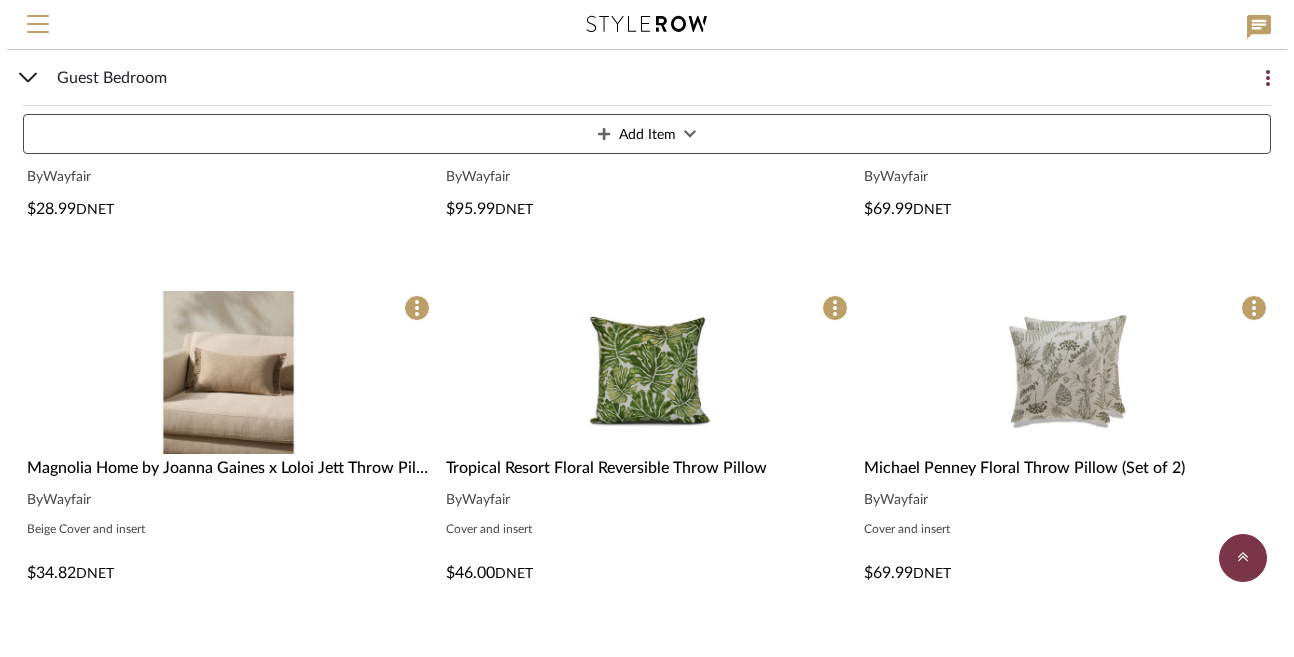 scroll, scrollTop: 0, scrollLeft: 0, axis: both 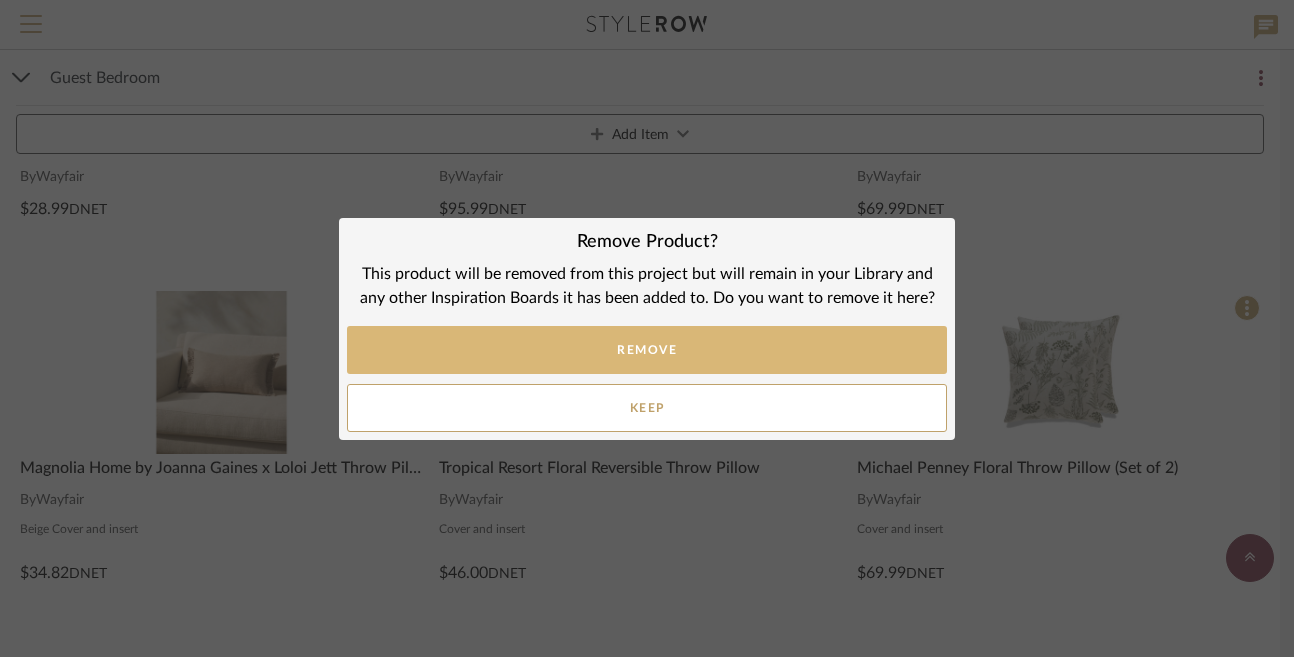 click on "REMOVE" at bounding box center [647, 350] 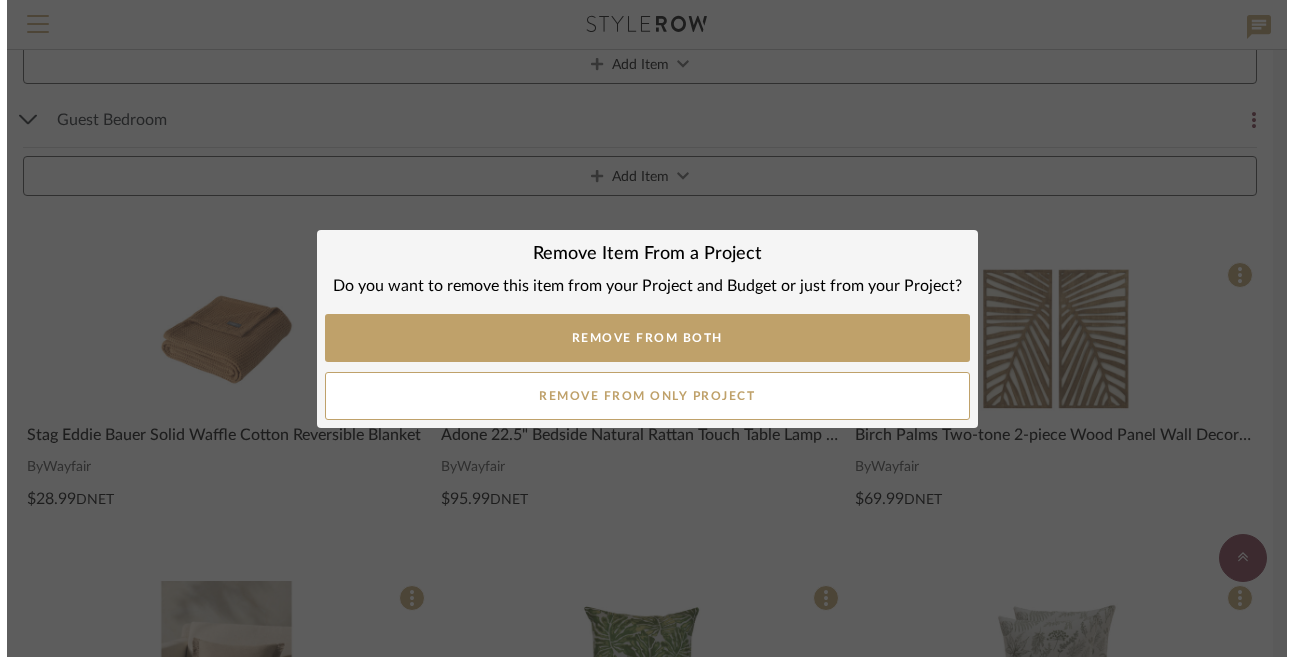 scroll, scrollTop: 0, scrollLeft: 0, axis: both 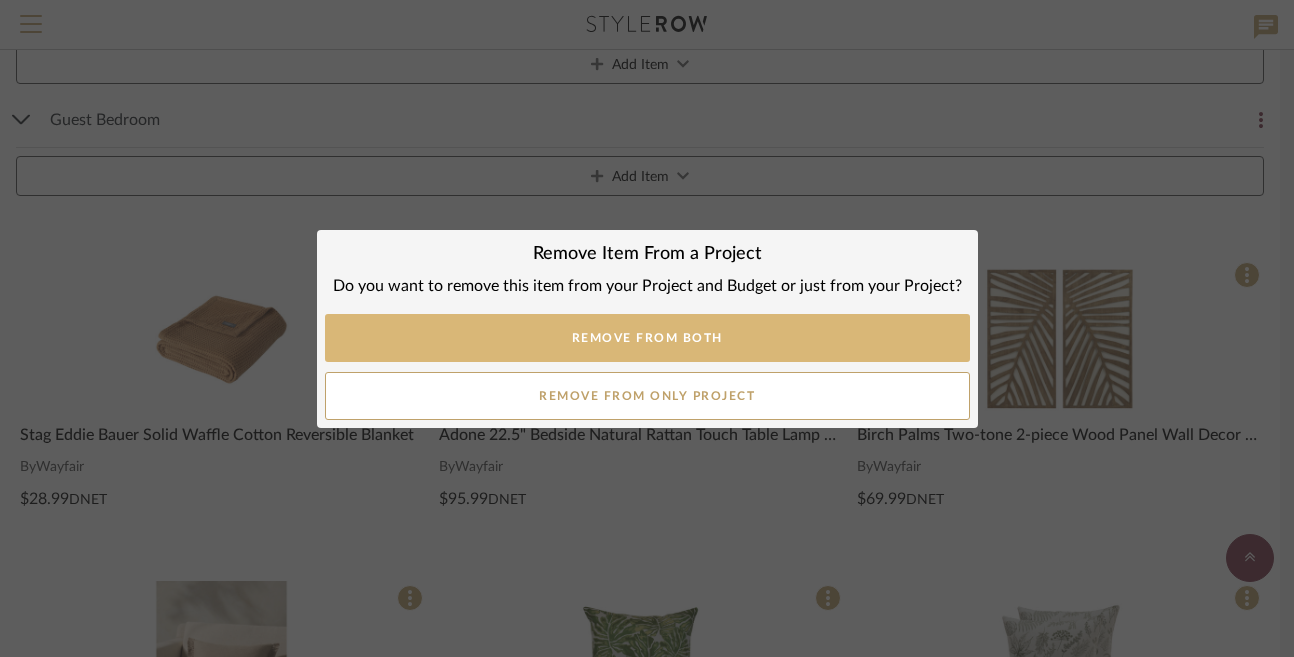 click on "Remove from Both" at bounding box center (647, 338) 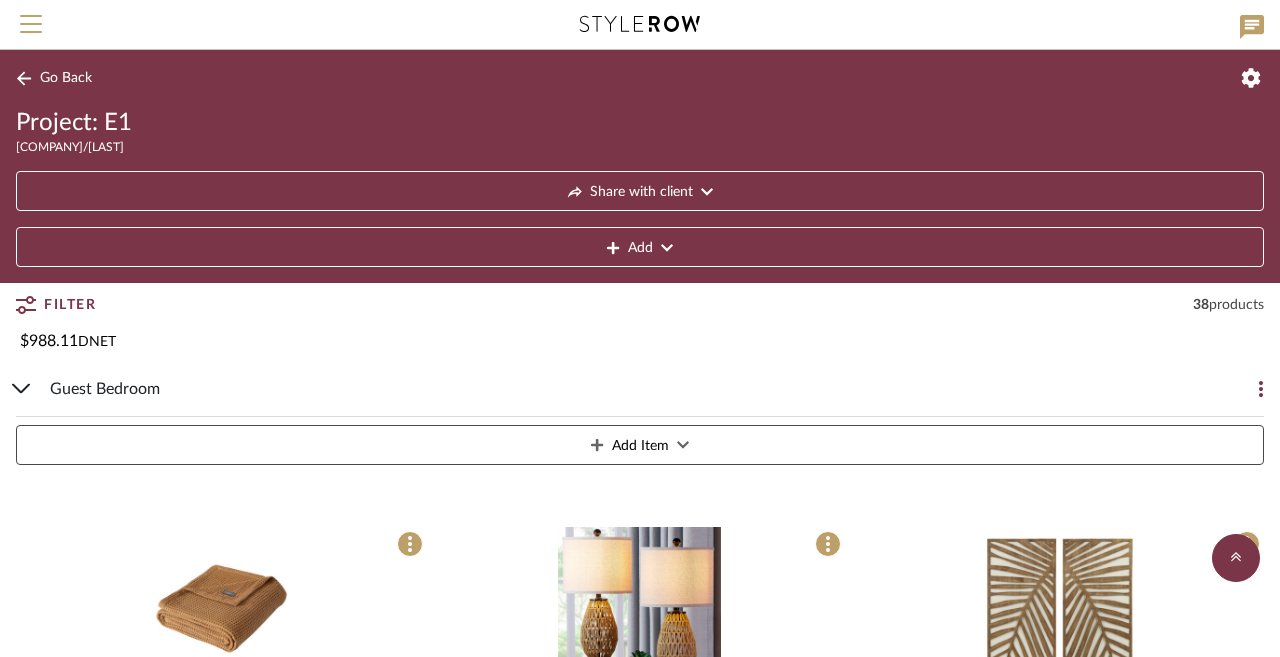 scroll, scrollTop: 4232, scrollLeft: 0, axis: vertical 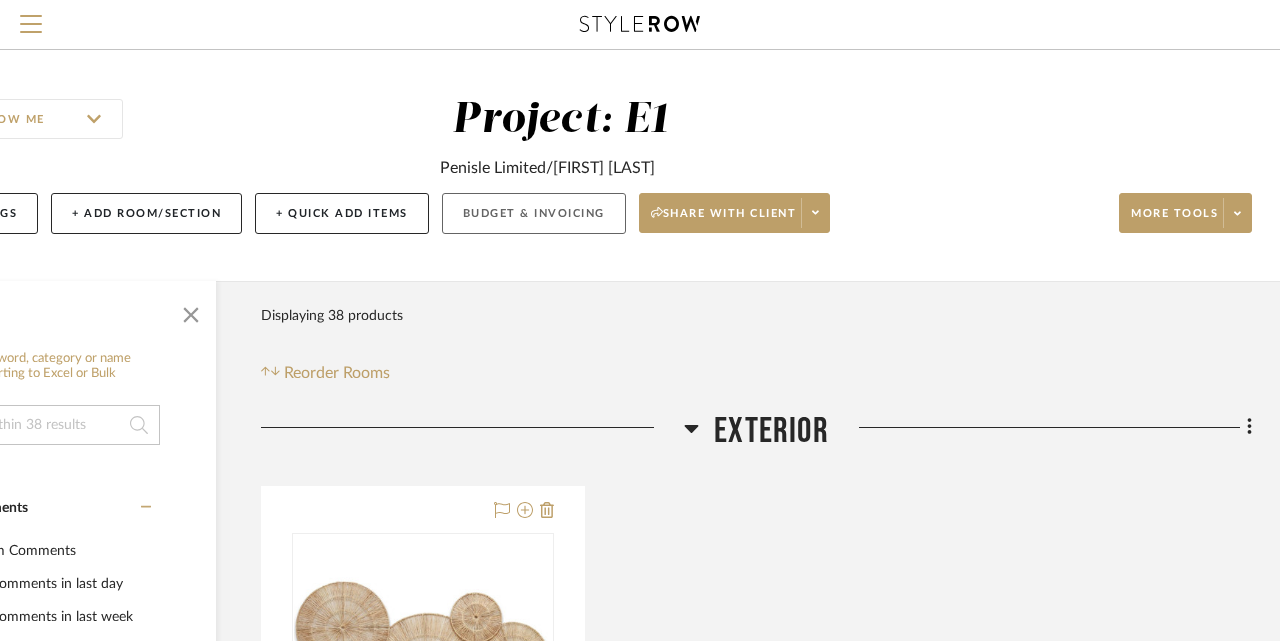 click on "Budget & Invoicing" 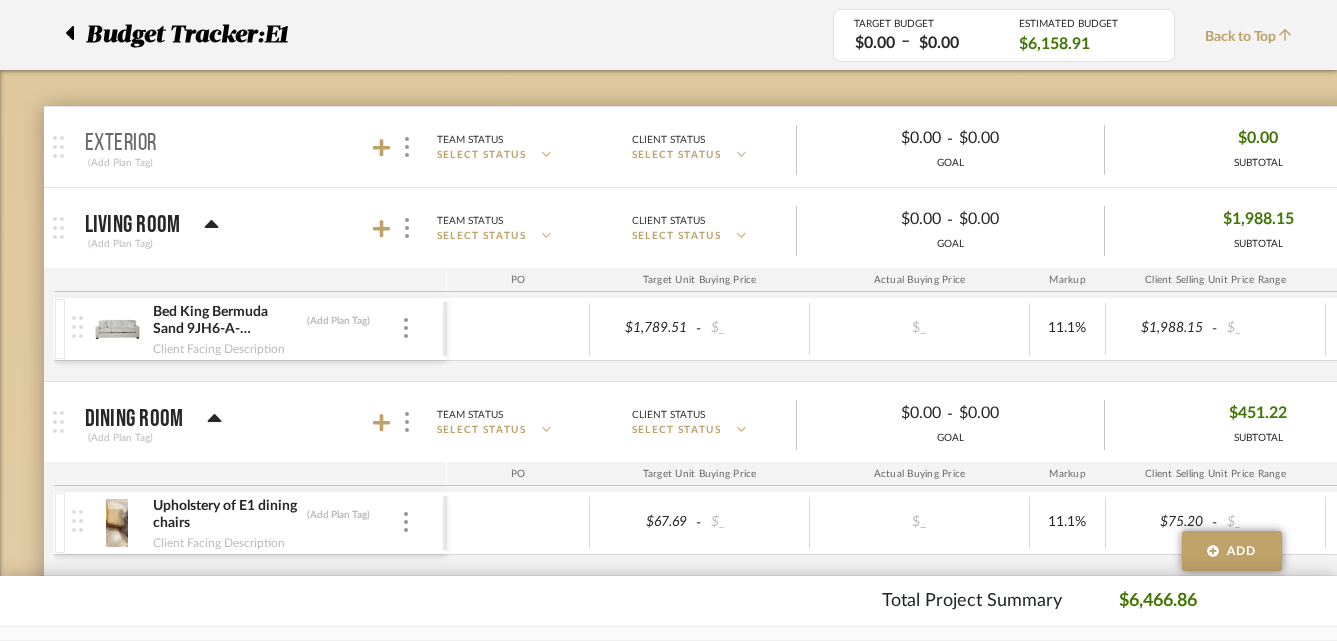 scroll, scrollTop: 291, scrollLeft: 0, axis: vertical 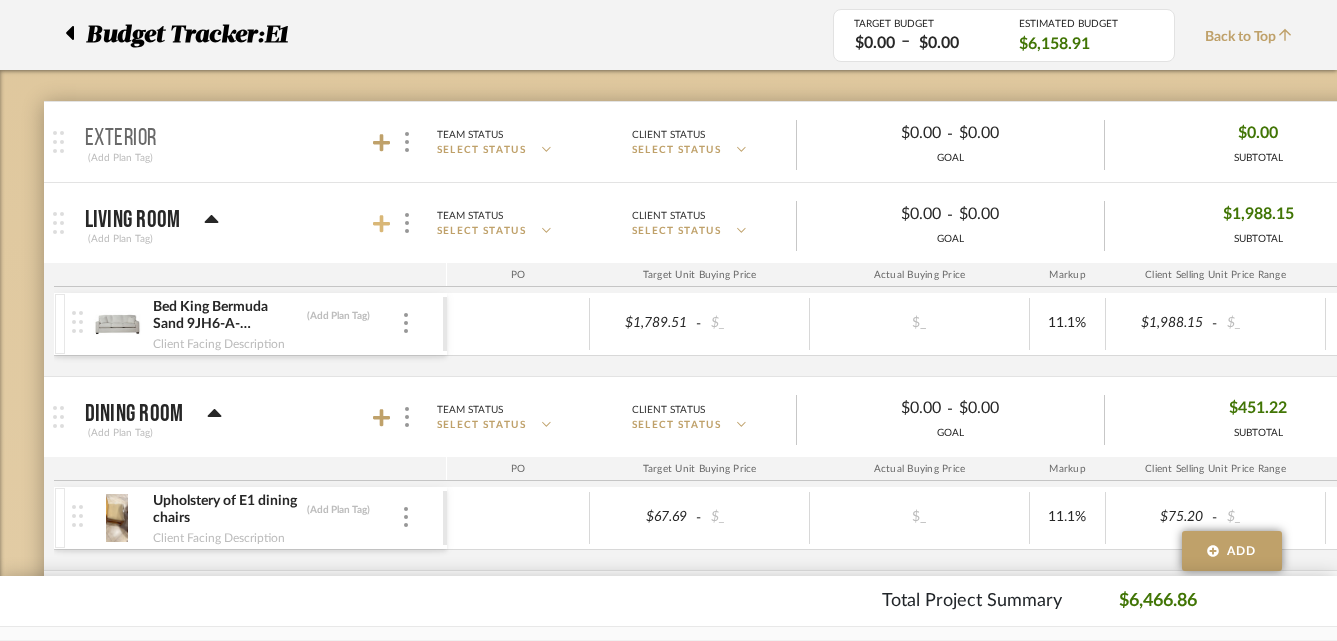 click 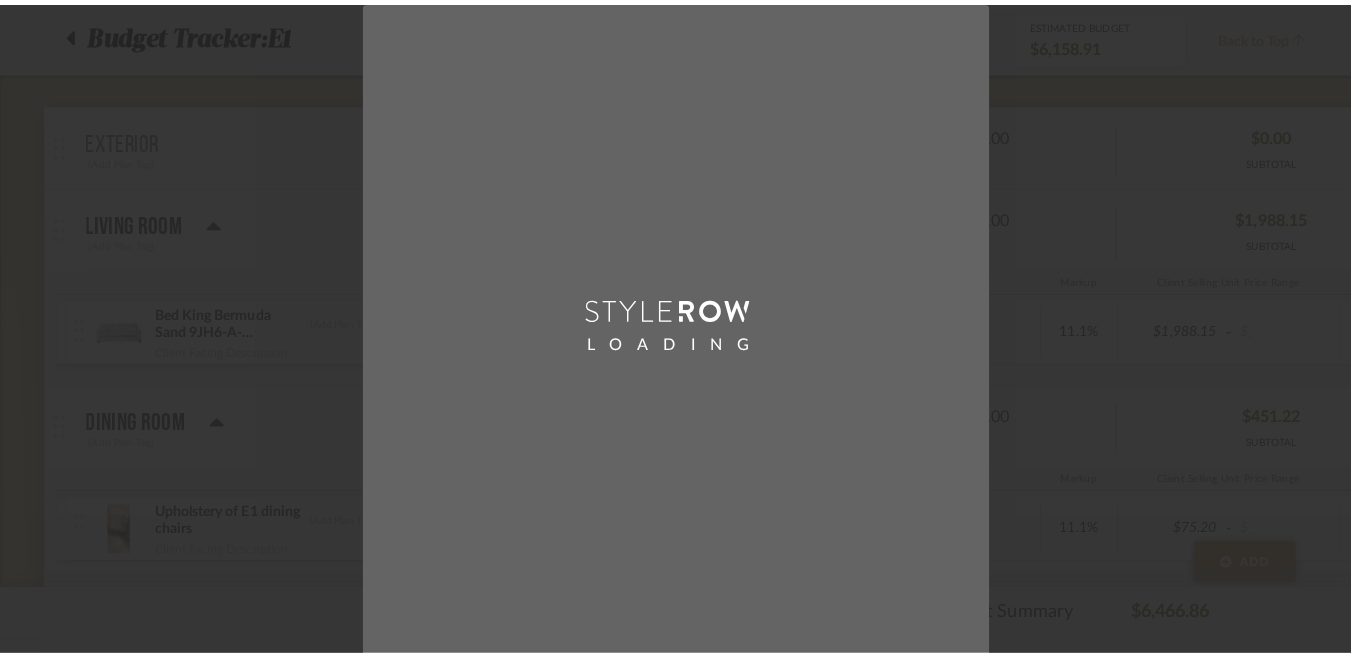 scroll, scrollTop: 0, scrollLeft: 0, axis: both 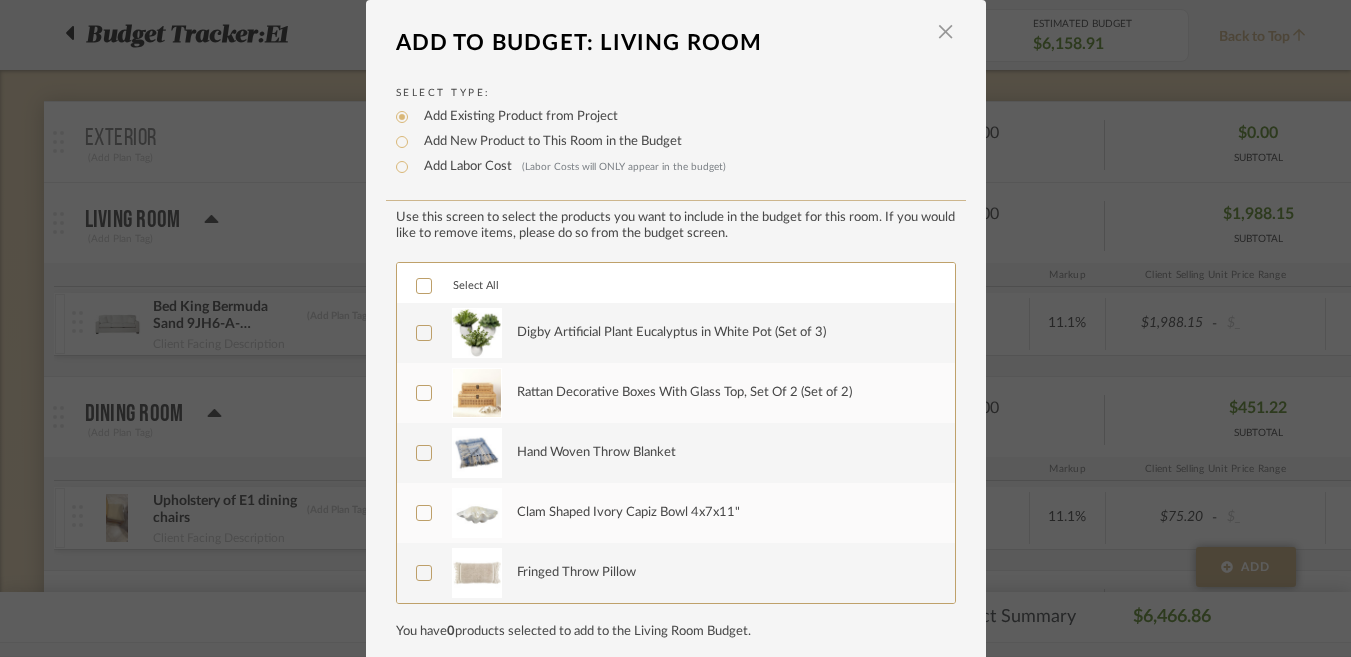 click on "Select All" at bounding box center (476, 285) 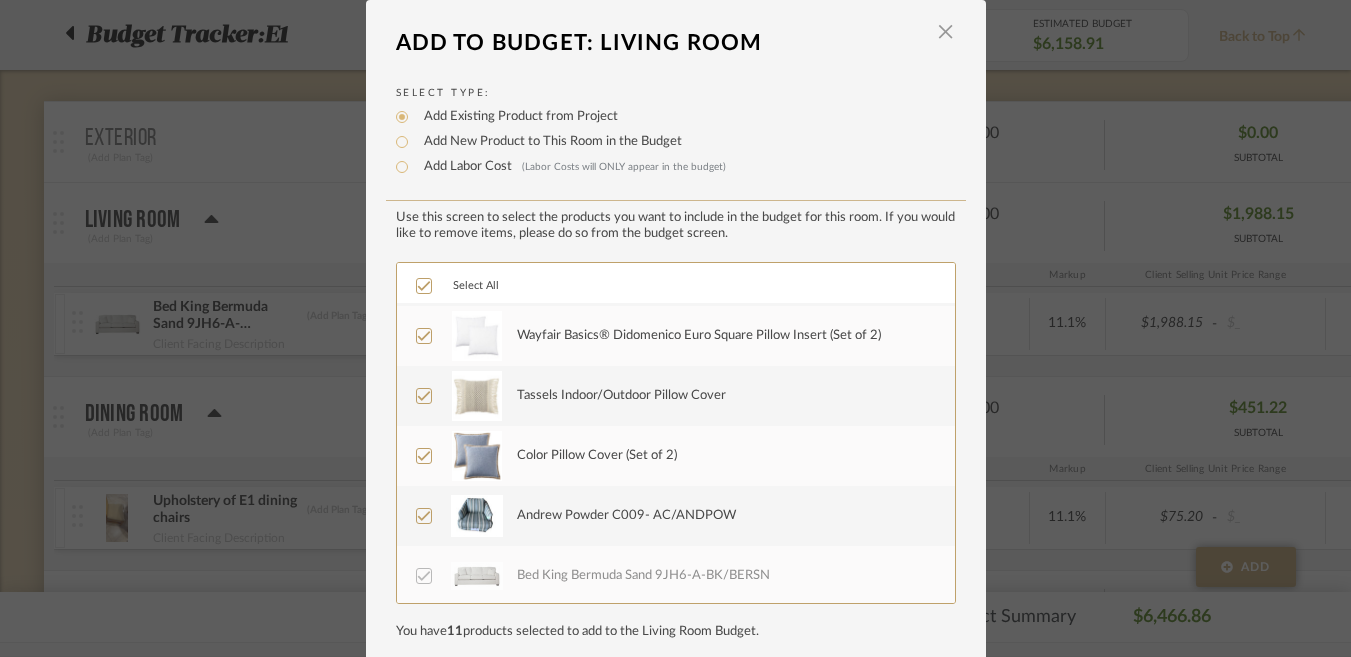 scroll, scrollTop: 420, scrollLeft: 0, axis: vertical 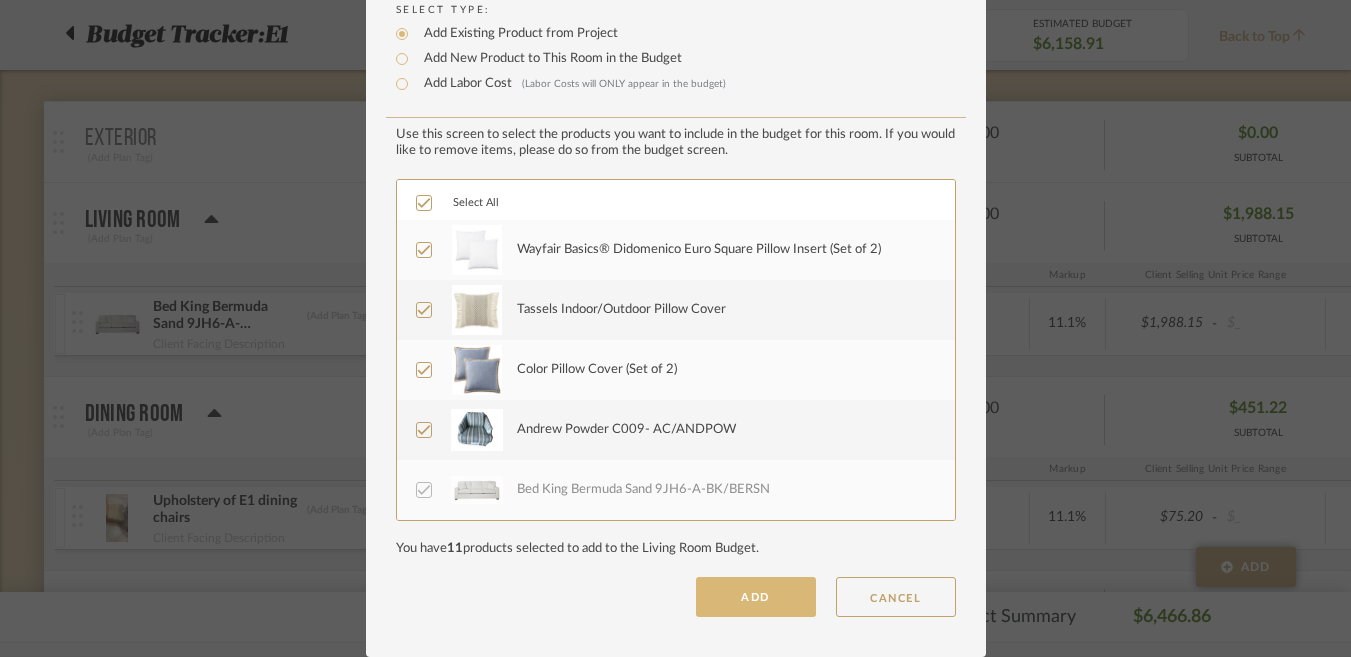 click on "ADD" at bounding box center [756, 597] 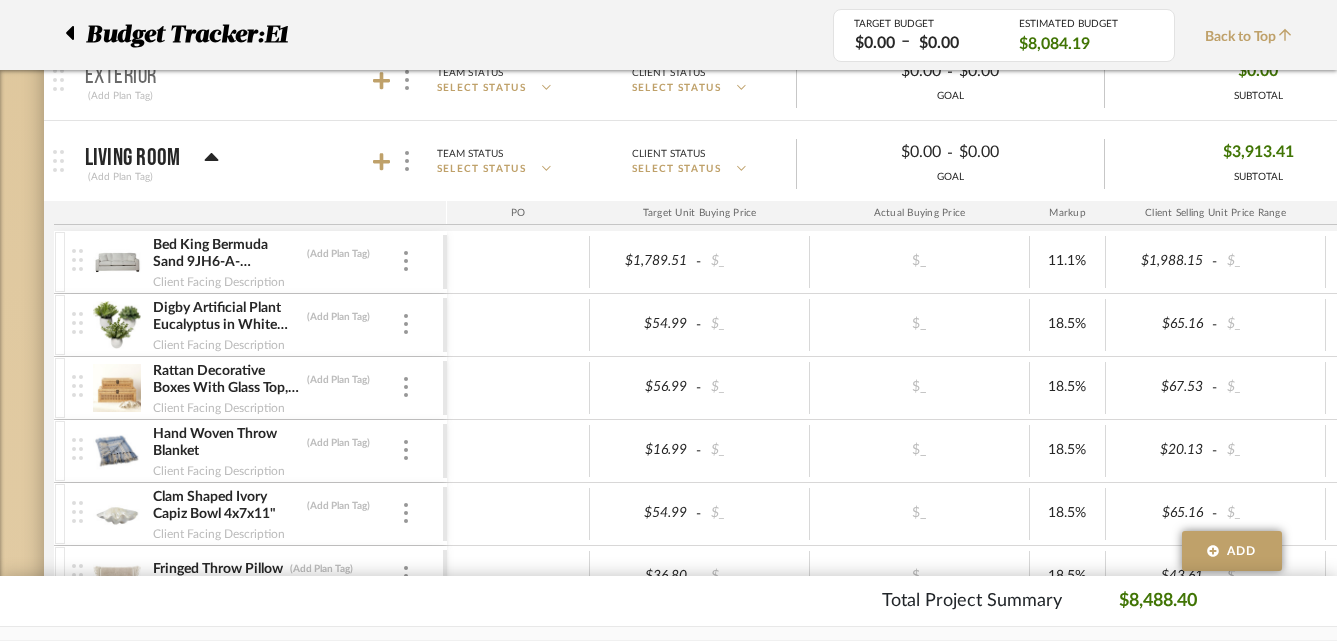 scroll, scrollTop: 368, scrollLeft: 0, axis: vertical 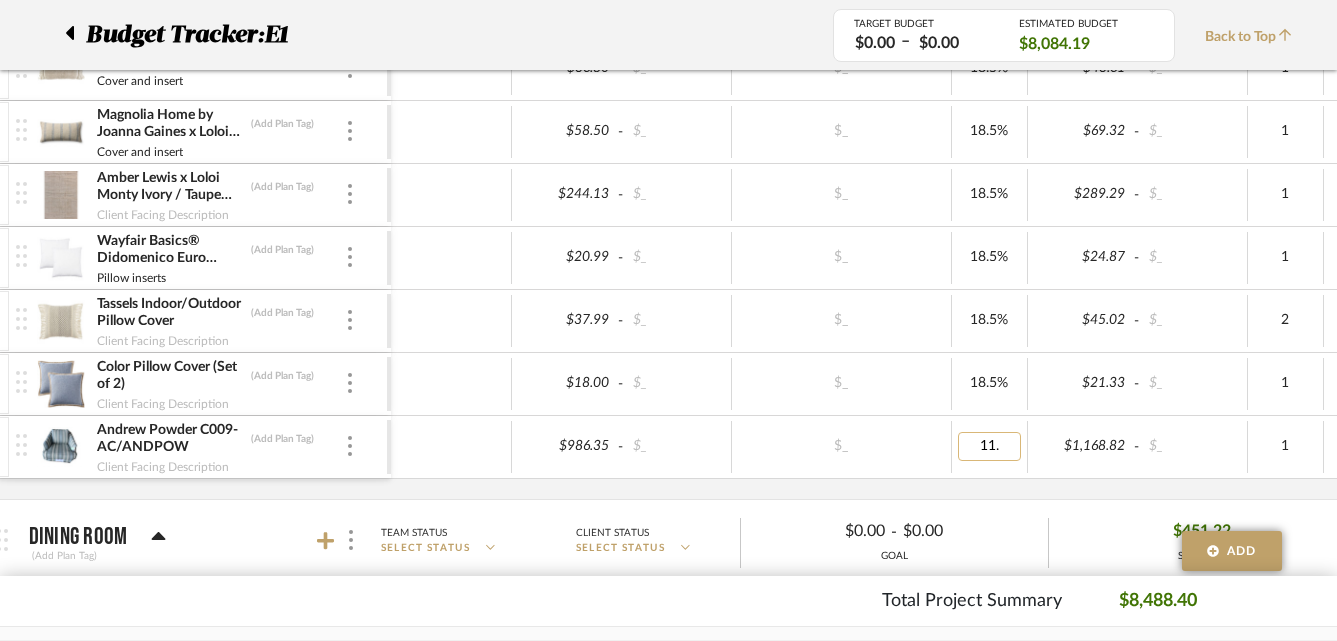 type on "11.1" 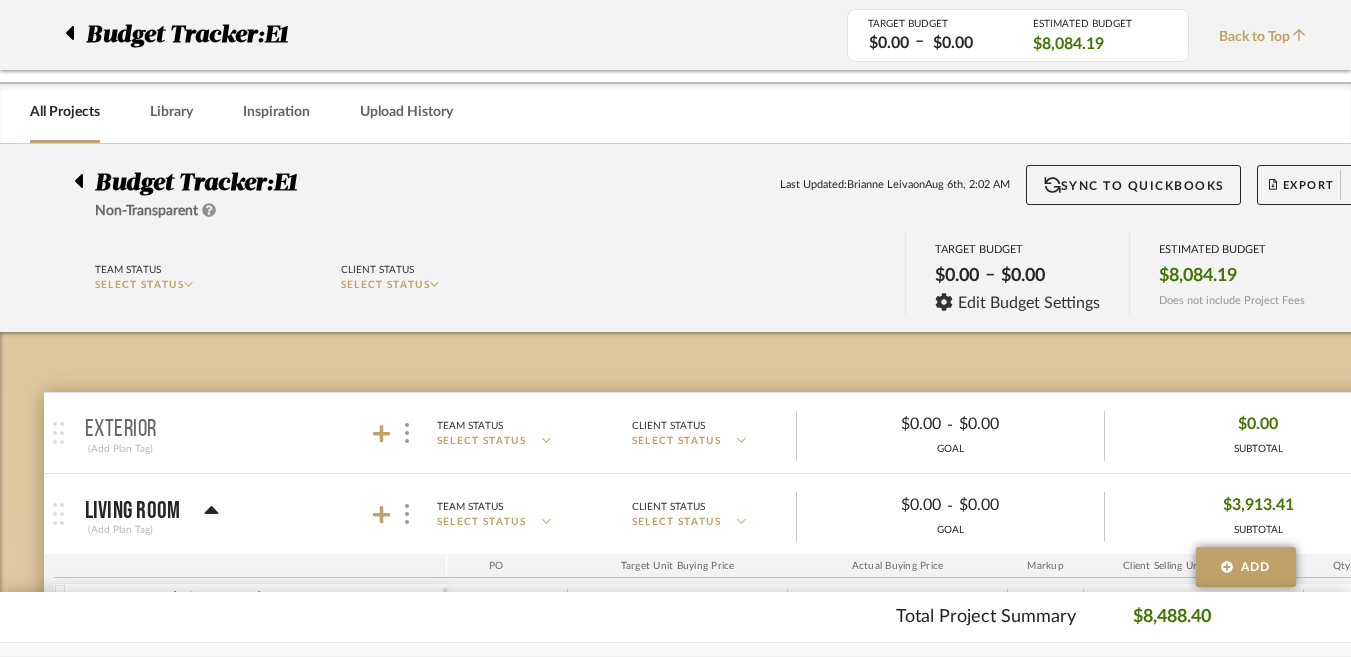 click on "Chrome Web Clipper   Import Pinterest   Support   All Projects   Library   Inspiration   Upload History  Hello, Brianne Budget Tracker:  E1  Non-Transparent  Last Updated:  Brianne Leiva  on  Aug 6th, 2:02 AM  Sync to QuickBooks   Export  Team Status SELECT STATUS  Client Status SELECT STATUS  TARGET BUDGET  $0.00   –   $0.00  Edit Budget Settings ESTIMATED BUDGET  $8,084.19  Does not include Project Fees Budget Tracker:   E1  TARGET BUDGET  $0.00   –   $0.00  ESTIMATED BUDGET  $8,084.19  Back to Top   Exterior   (Add Plan Tag)  Team Status SELECT STATUS  Client Status SELECT STATUS   $0.00  -  $0.00  GOAL $0.00 SUBTOTAL  PO  Target Unit Buying Price Actual Buying Price Markup Client Selling Unit Price Range Qty Tax % Shipping Cost Ship. Markup % Shipping Misc.  Client Extended Price   Living Room   (Add Plan Tag)  Team Status SELECT STATUS  Client Status SELECT STATUS   $0.00  -  $0.00  GOAL $3,913.41 SUBTOTAL  PO  Target Unit Buying Price Actual Buying Price Markup Qty Tax % -  $_  -" at bounding box center (675, 328) 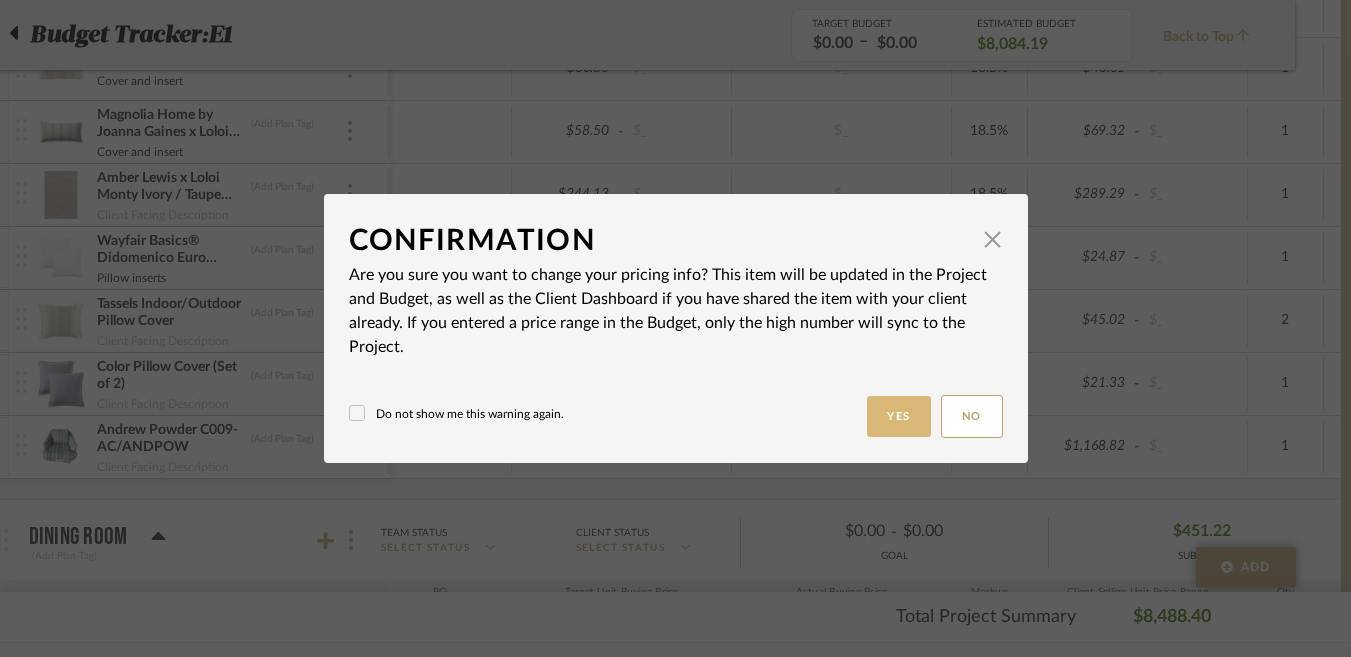 click on "Yes" at bounding box center (899, 416) 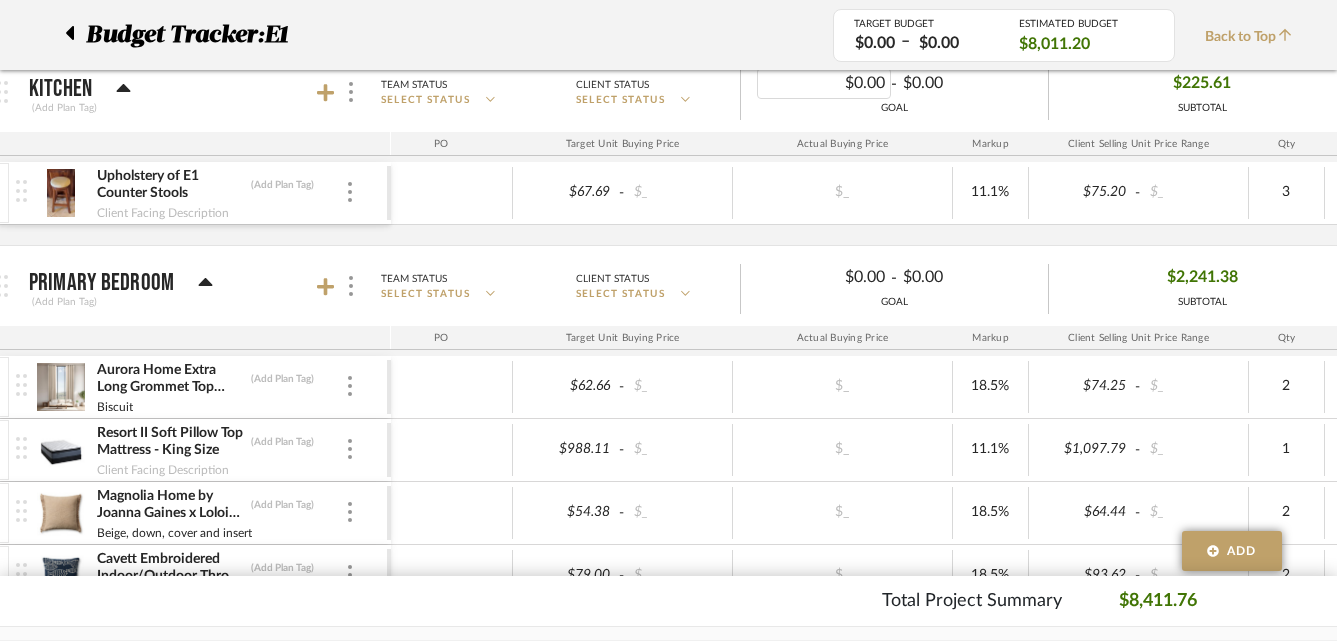 scroll, scrollTop: 1517, scrollLeft: 56, axis: both 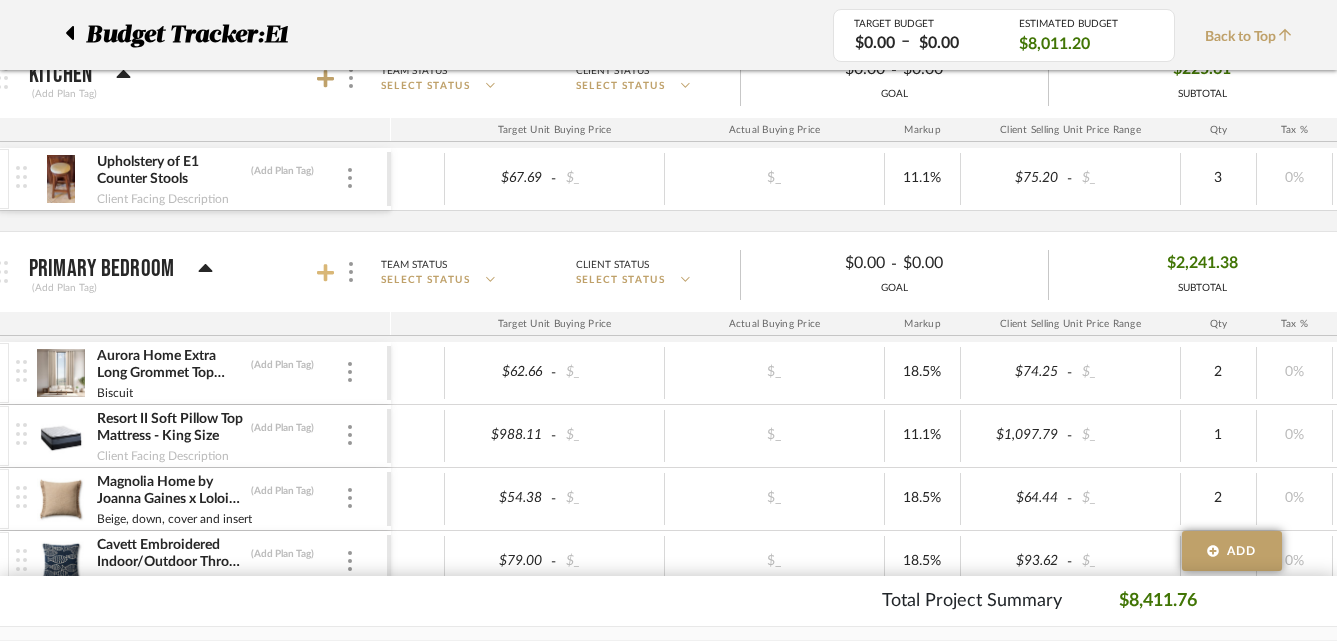 click 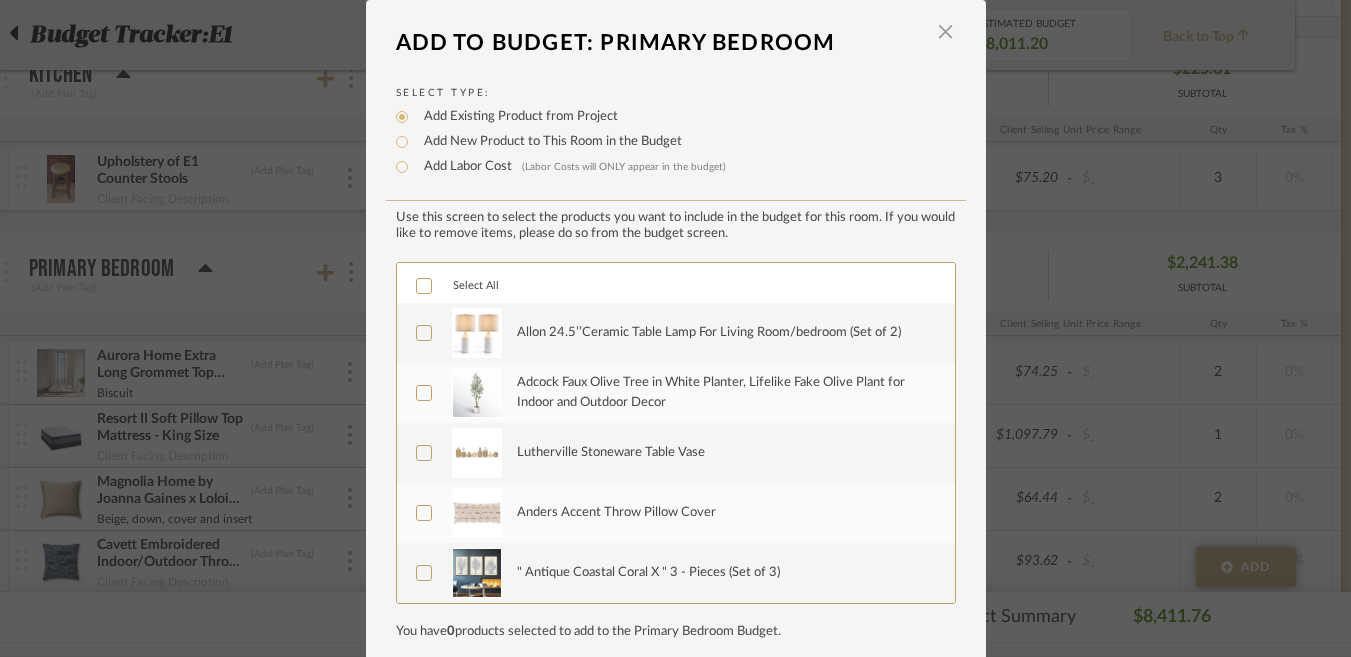 click 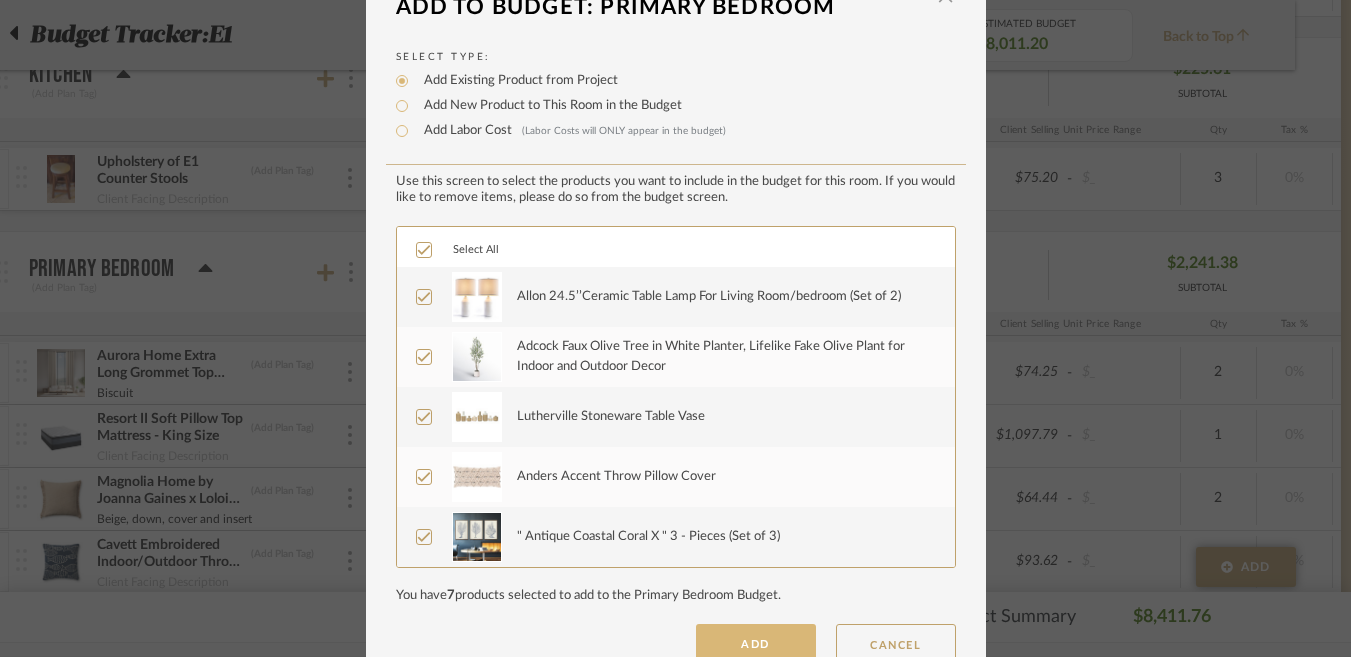 click on "ADD" at bounding box center (756, 644) 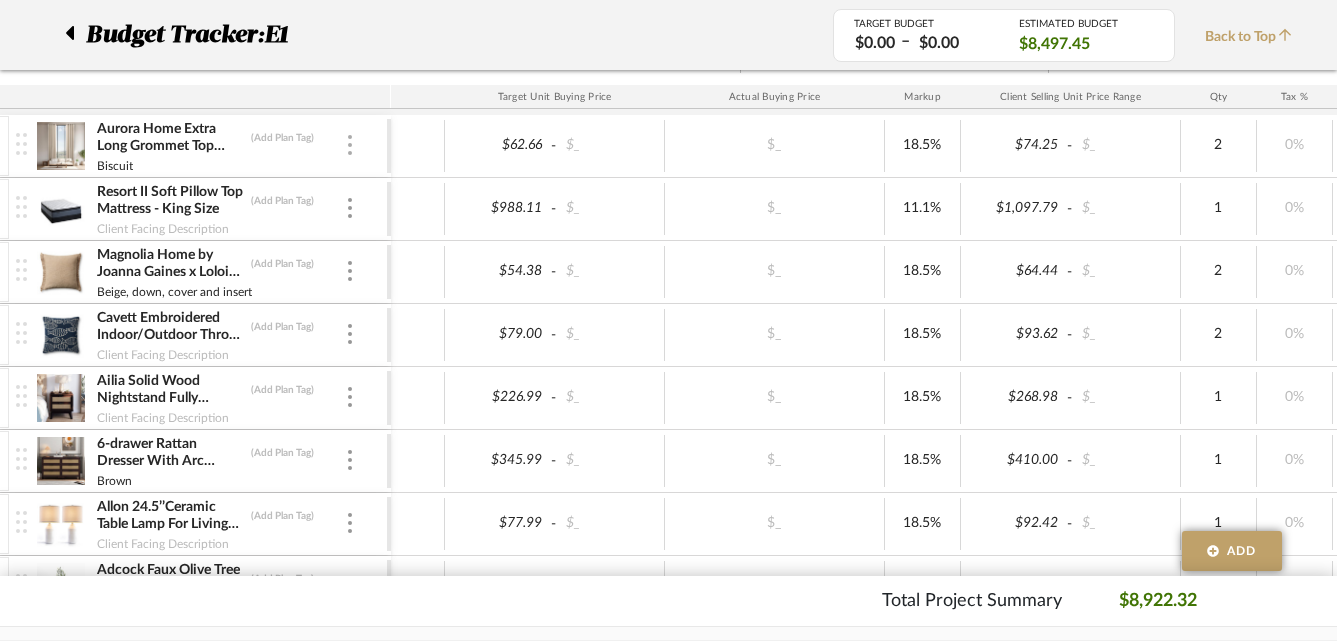 click at bounding box center (350, 146) 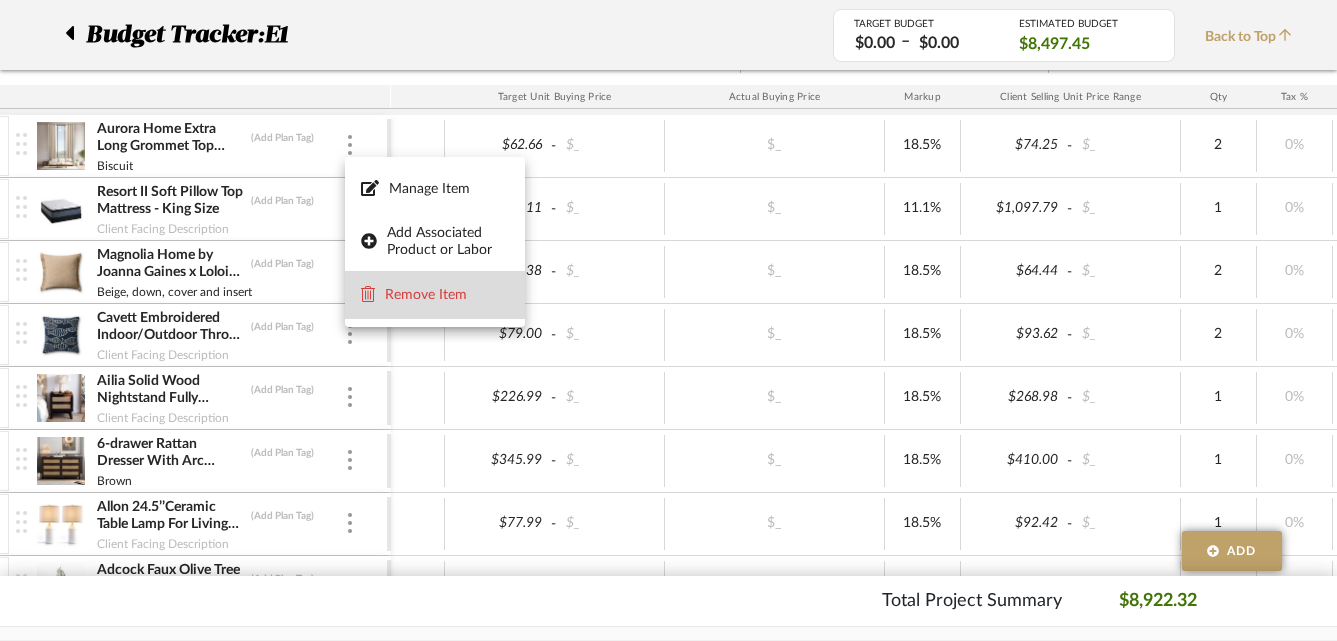 click on "Remove Item" at bounding box center [447, 295] 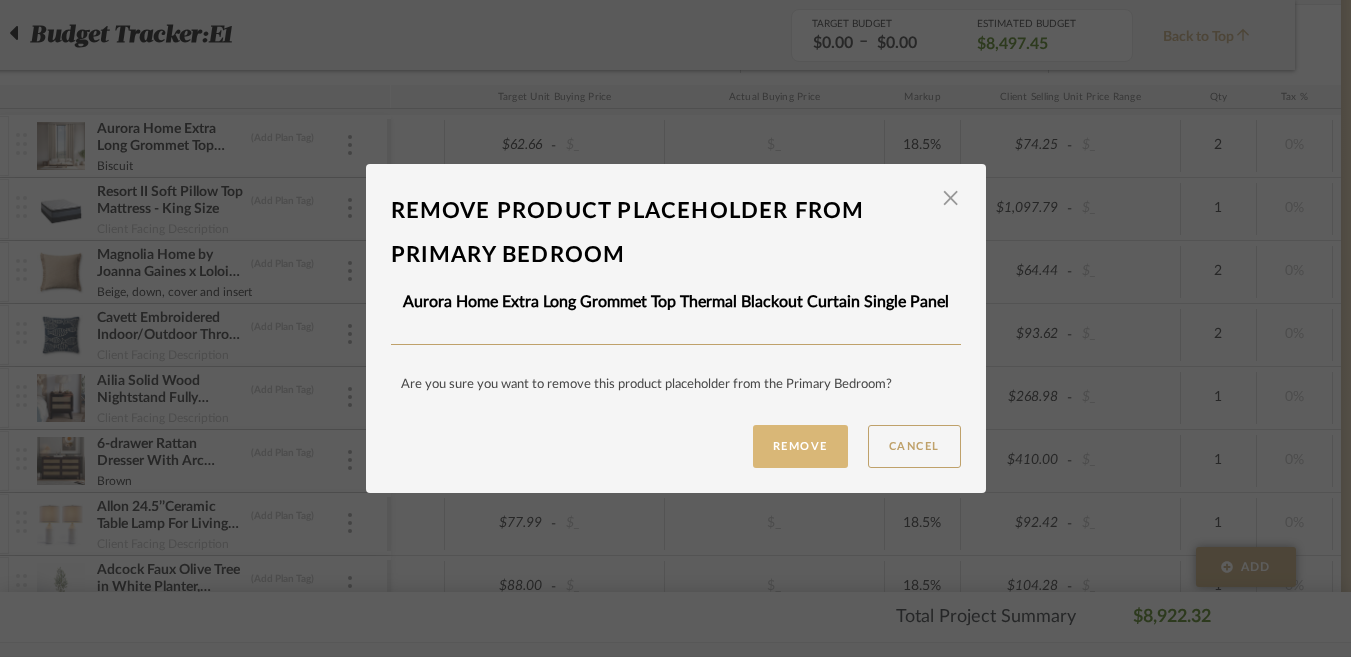 click on "Remove" at bounding box center [800, 446] 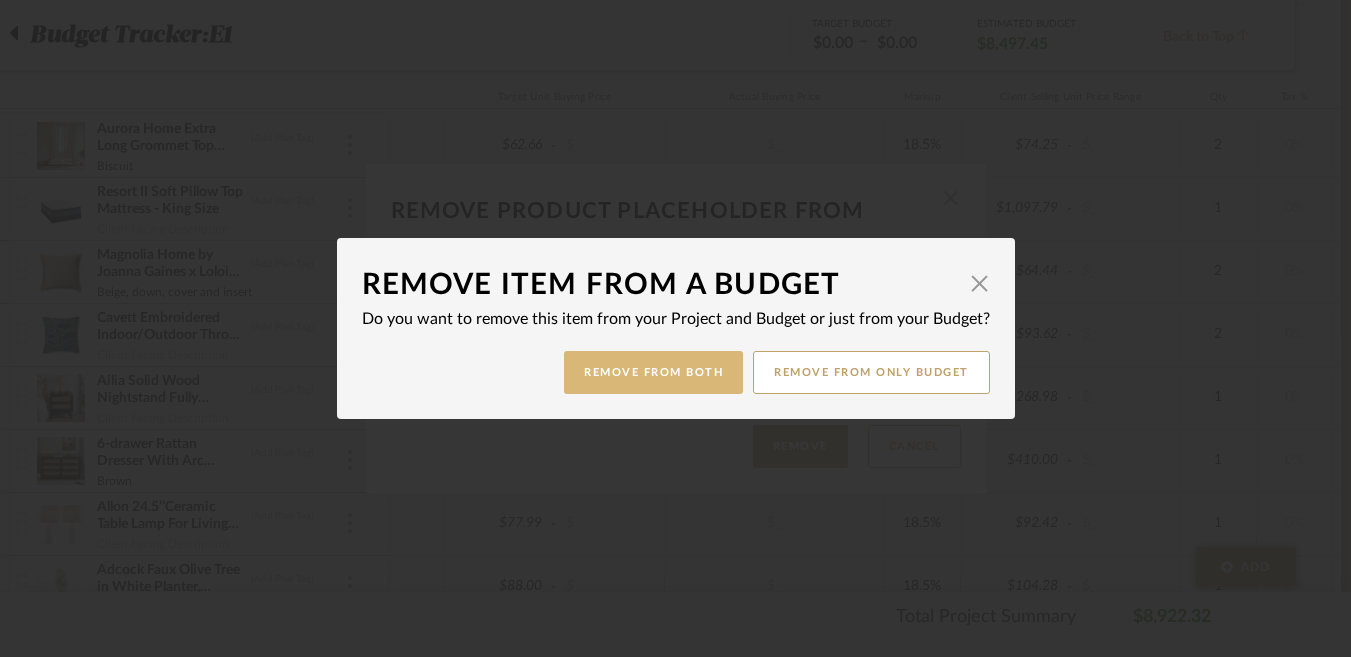 click on "Remove from Both" at bounding box center [653, 372] 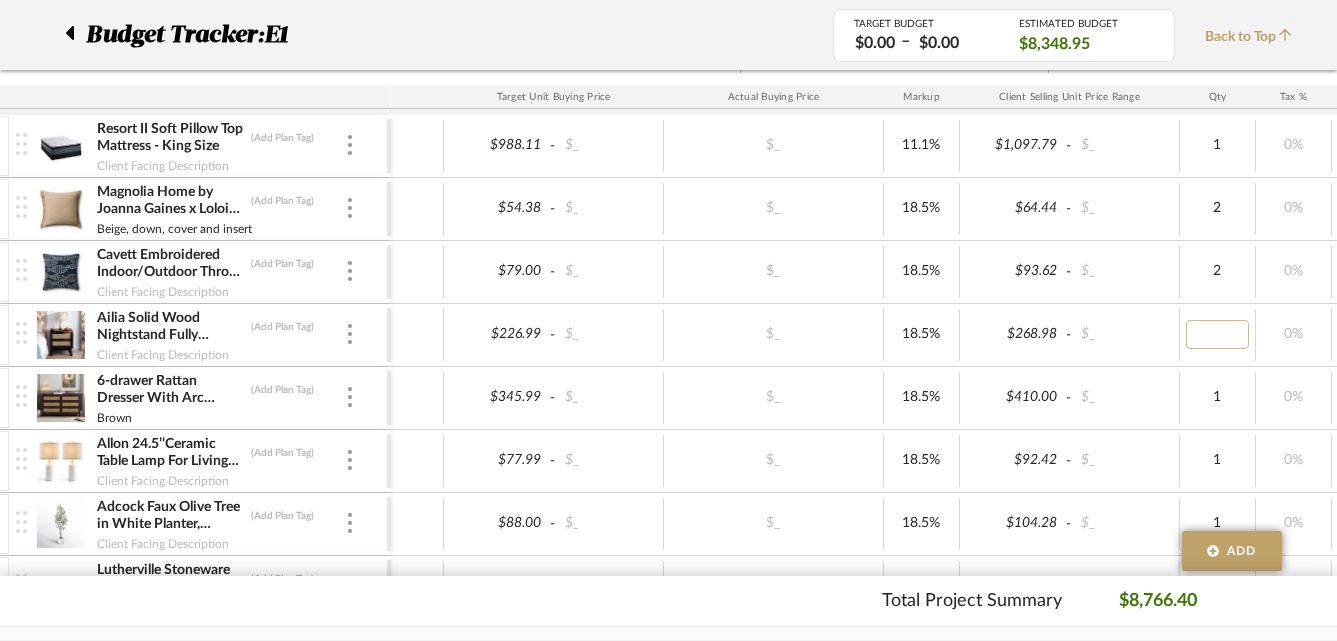 type on "2" 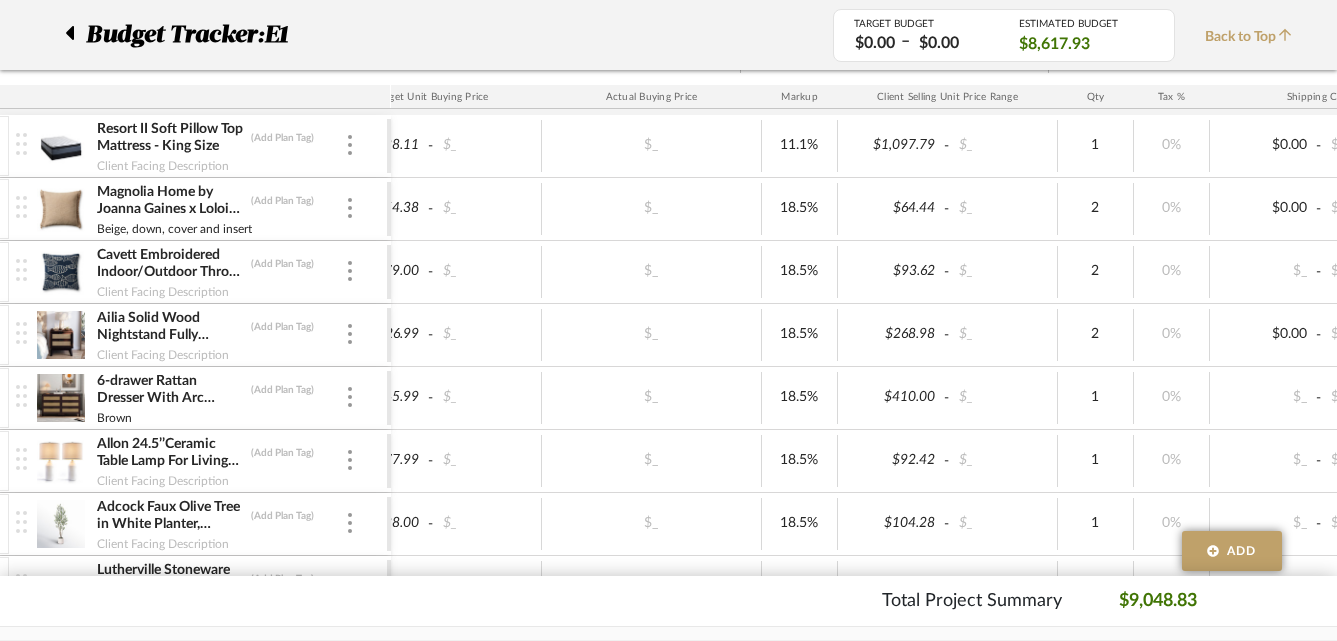click on "$_" at bounding box center (652, 398) 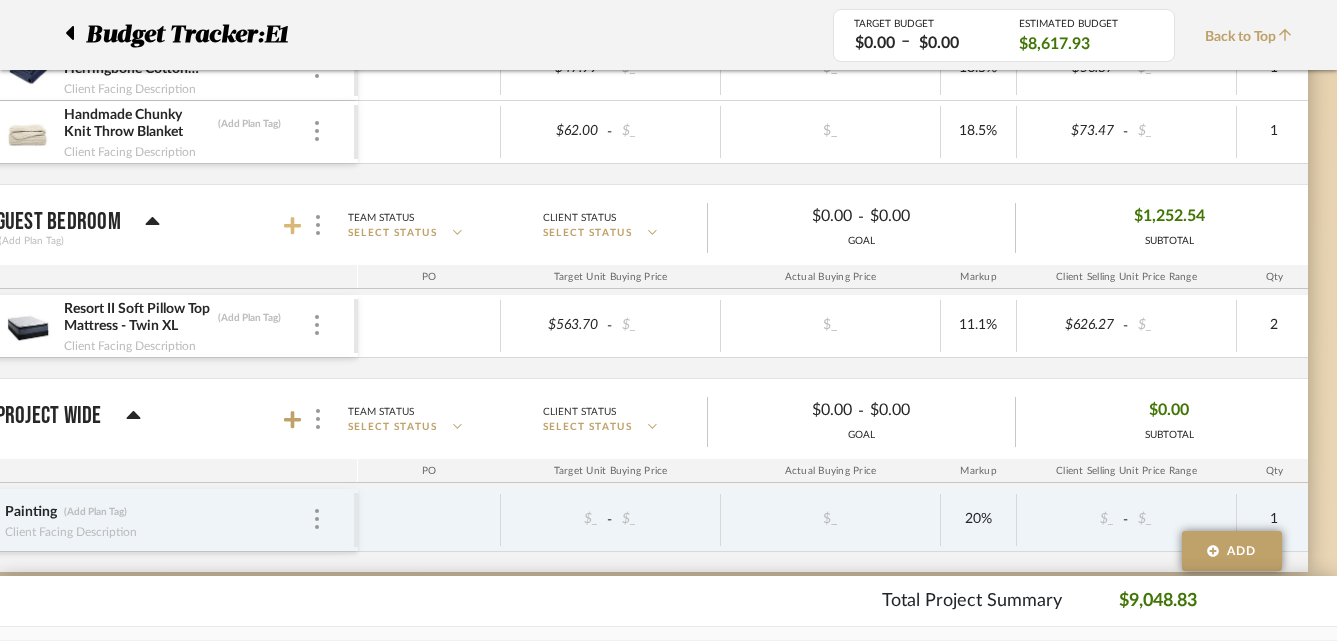 click 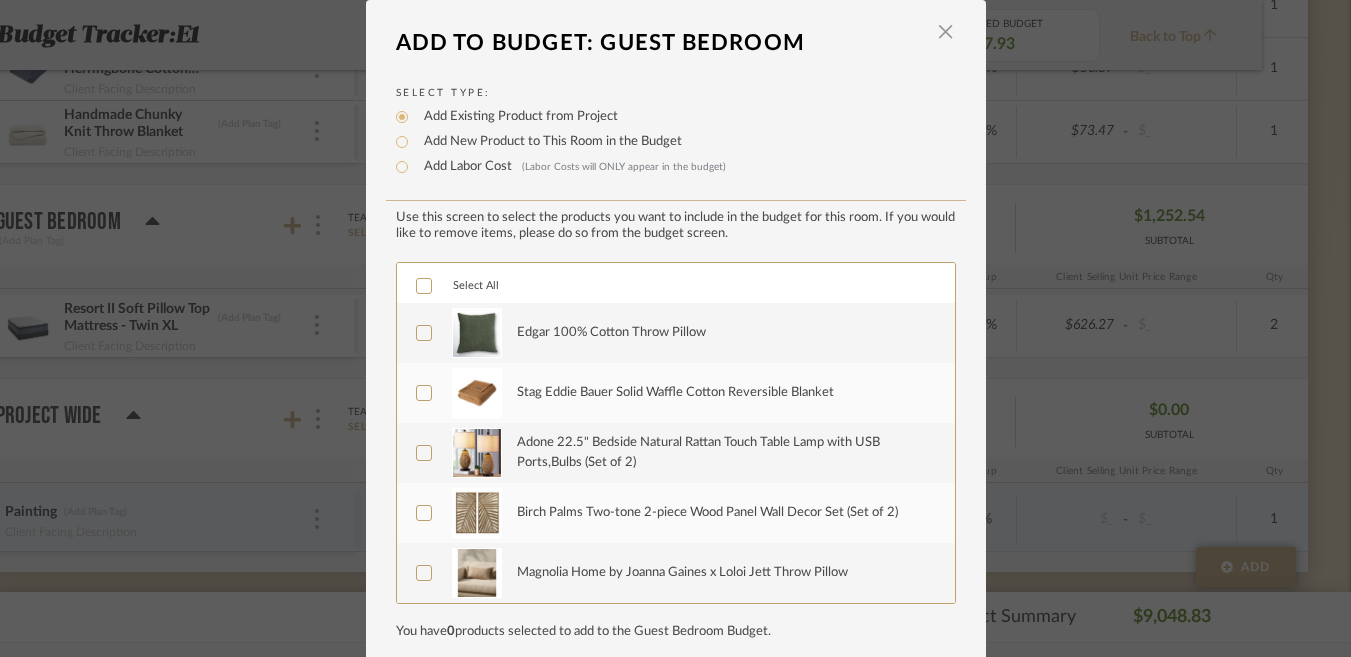 click 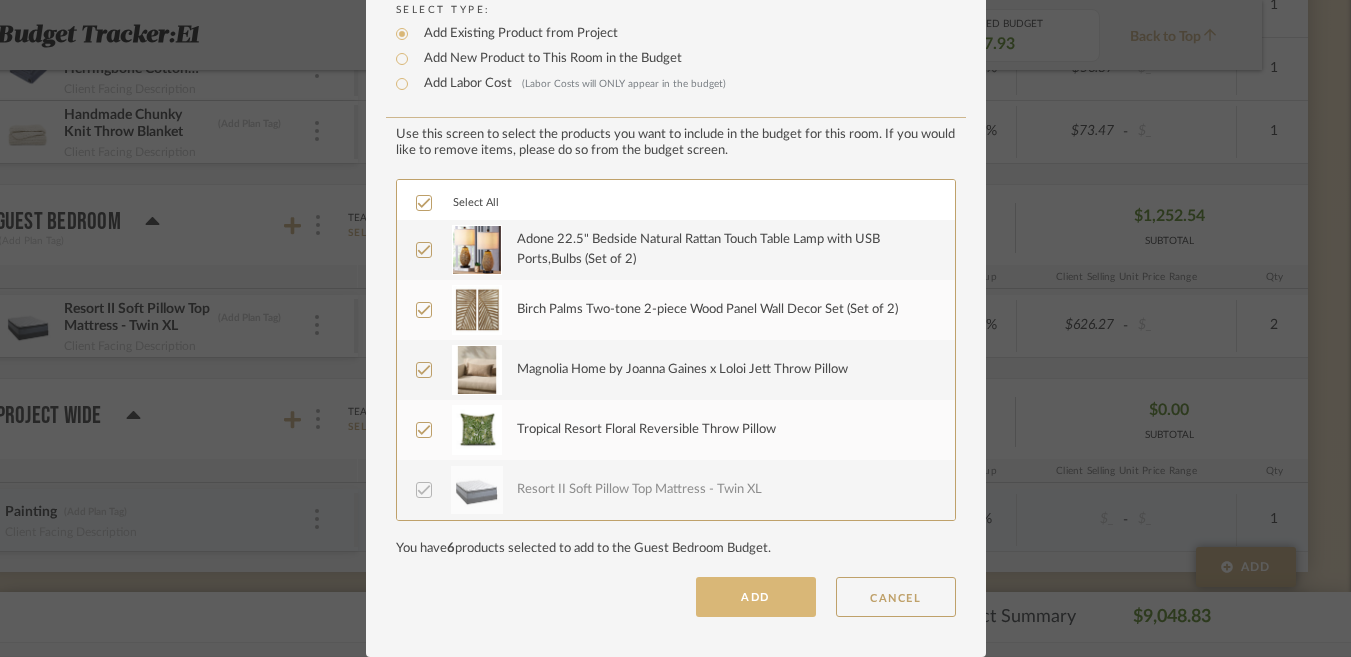 click on "ADD" at bounding box center [756, 597] 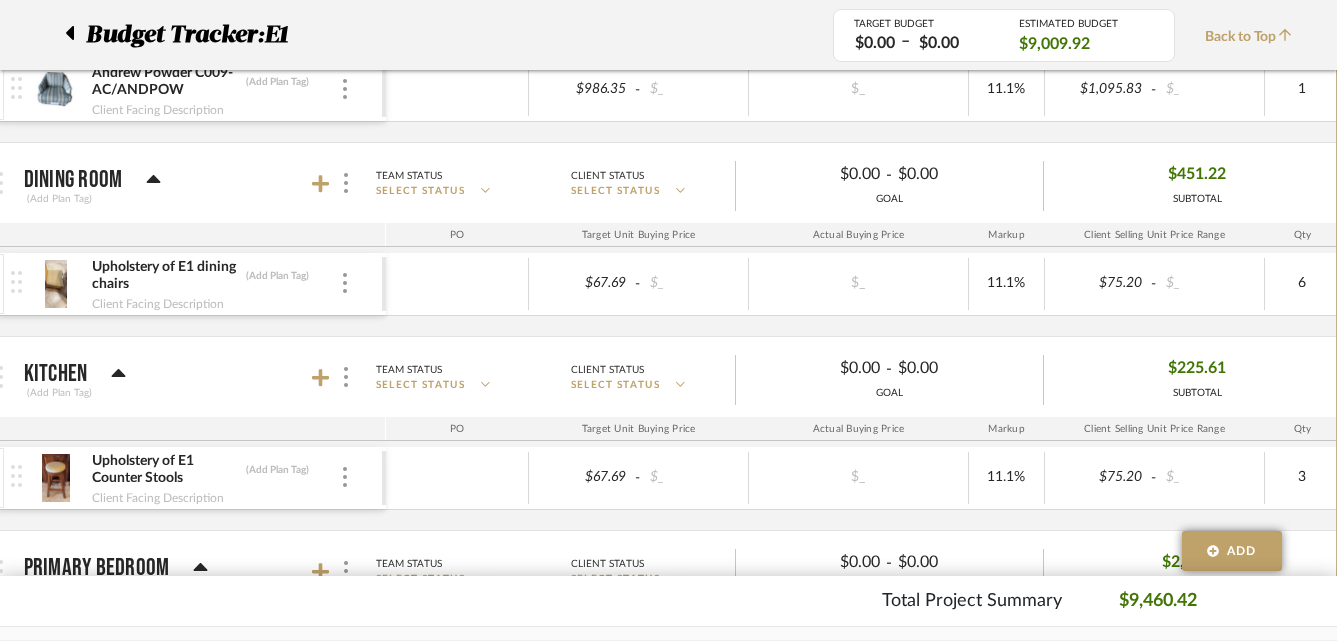 scroll, scrollTop: 1205, scrollLeft: 61, axis: both 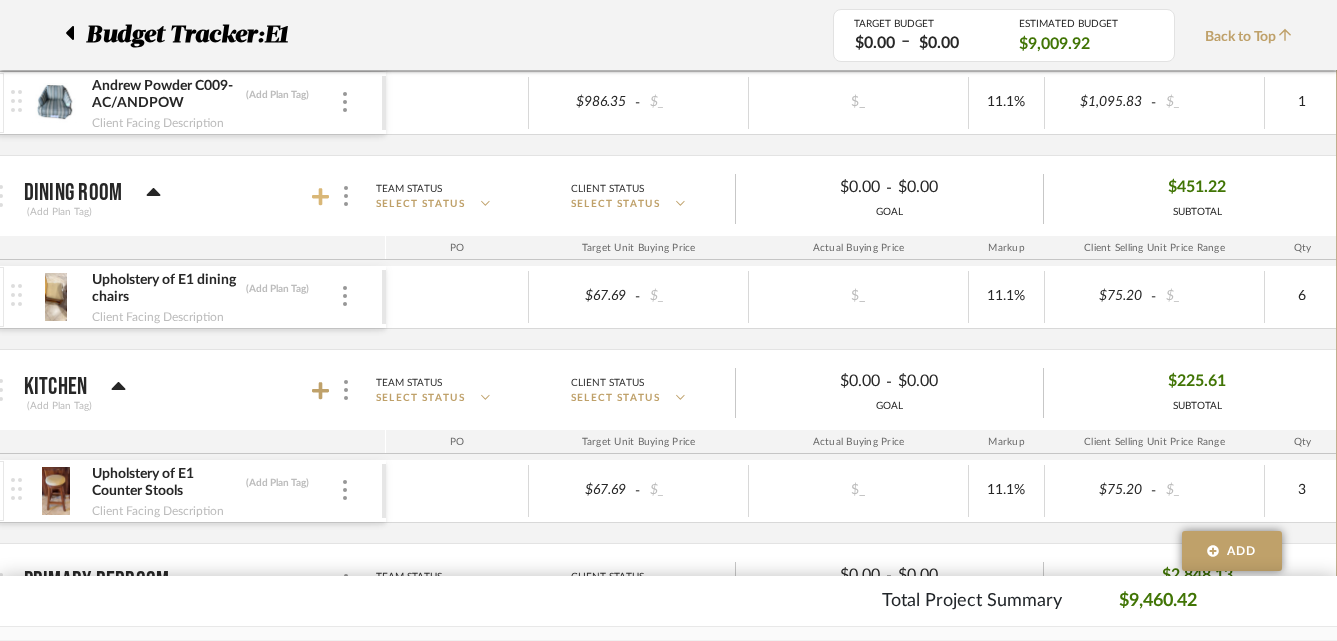 click 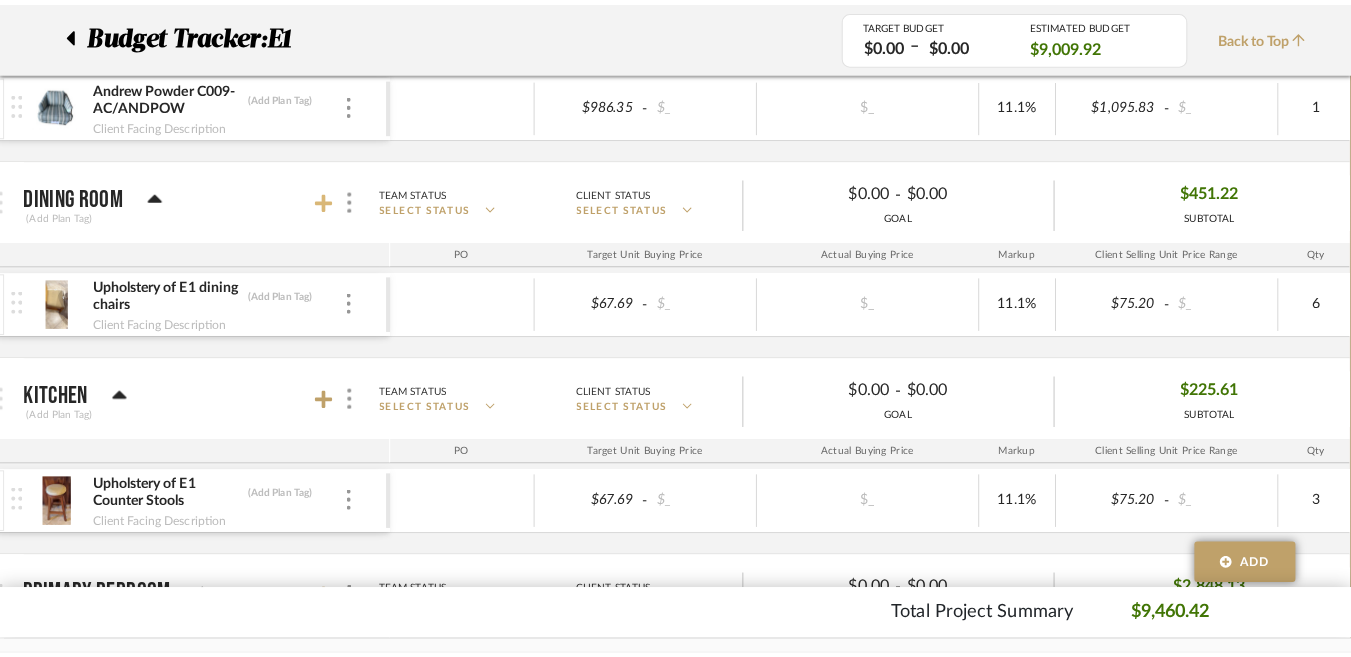 scroll, scrollTop: 0, scrollLeft: 0, axis: both 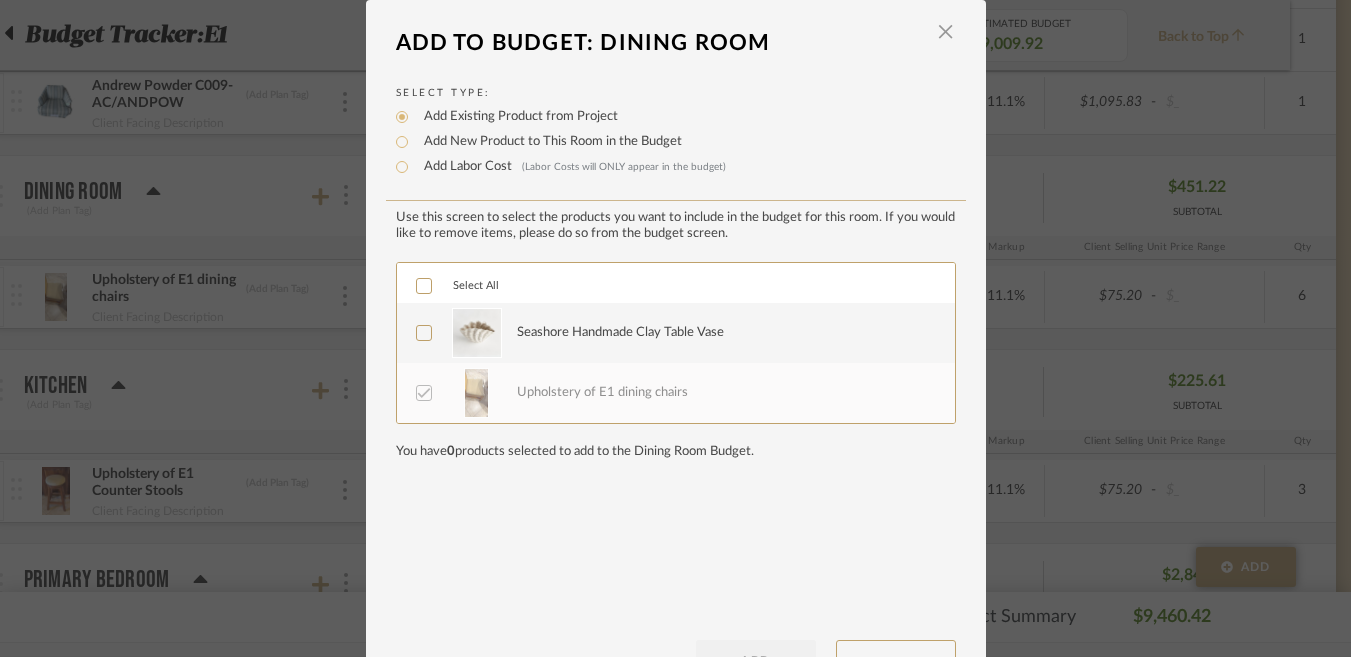 click on "Seashore Handmade Clay Table Vase" at bounding box center (674, 333) 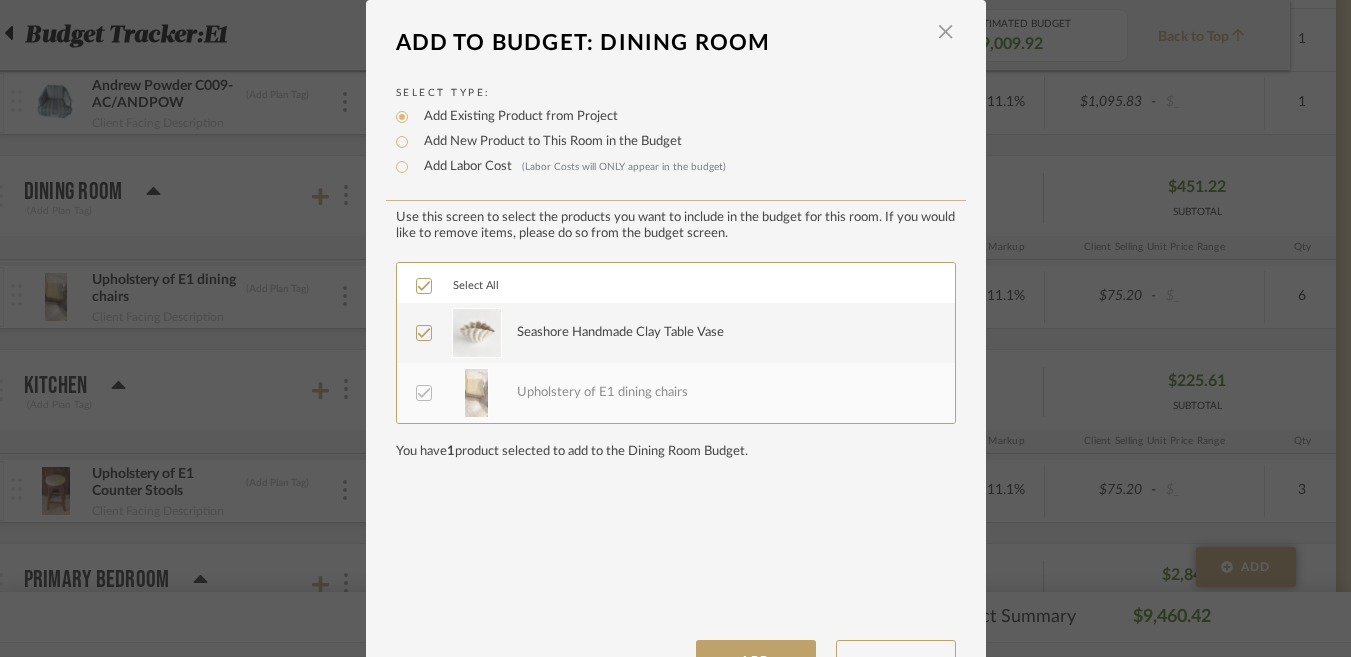 scroll, scrollTop: 63, scrollLeft: 0, axis: vertical 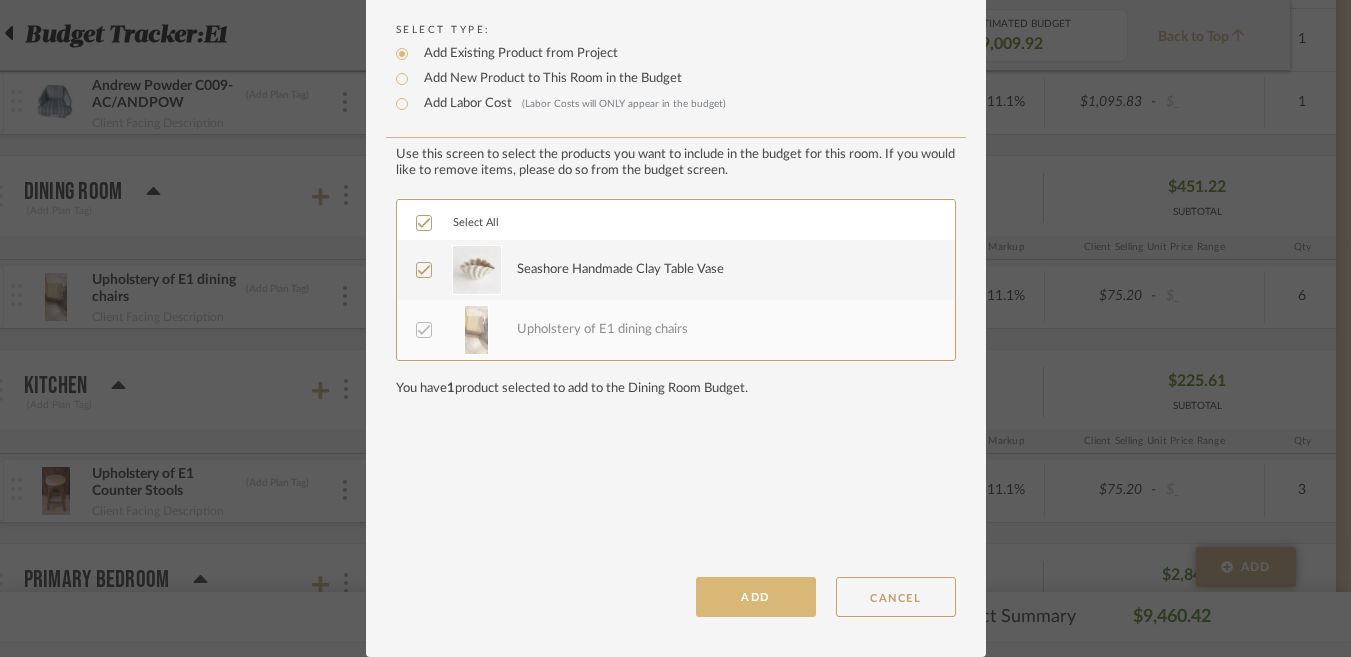 click on "ADD" at bounding box center (756, 597) 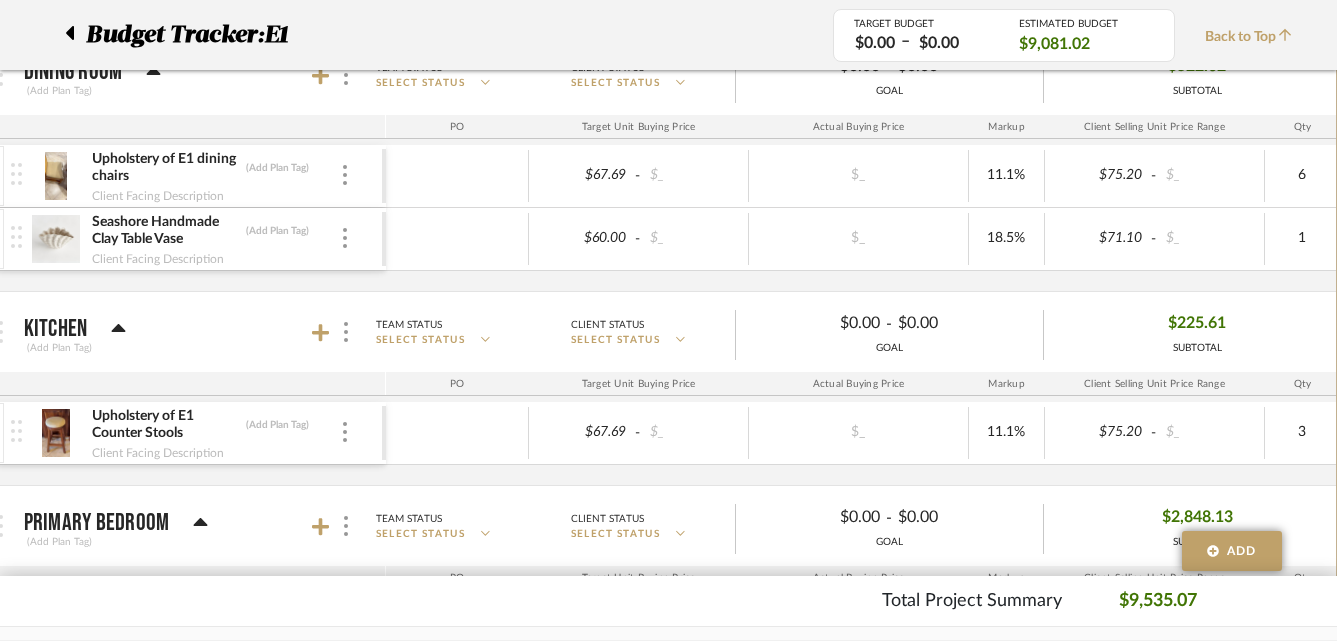 scroll, scrollTop: 1330, scrollLeft: 61, axis: both 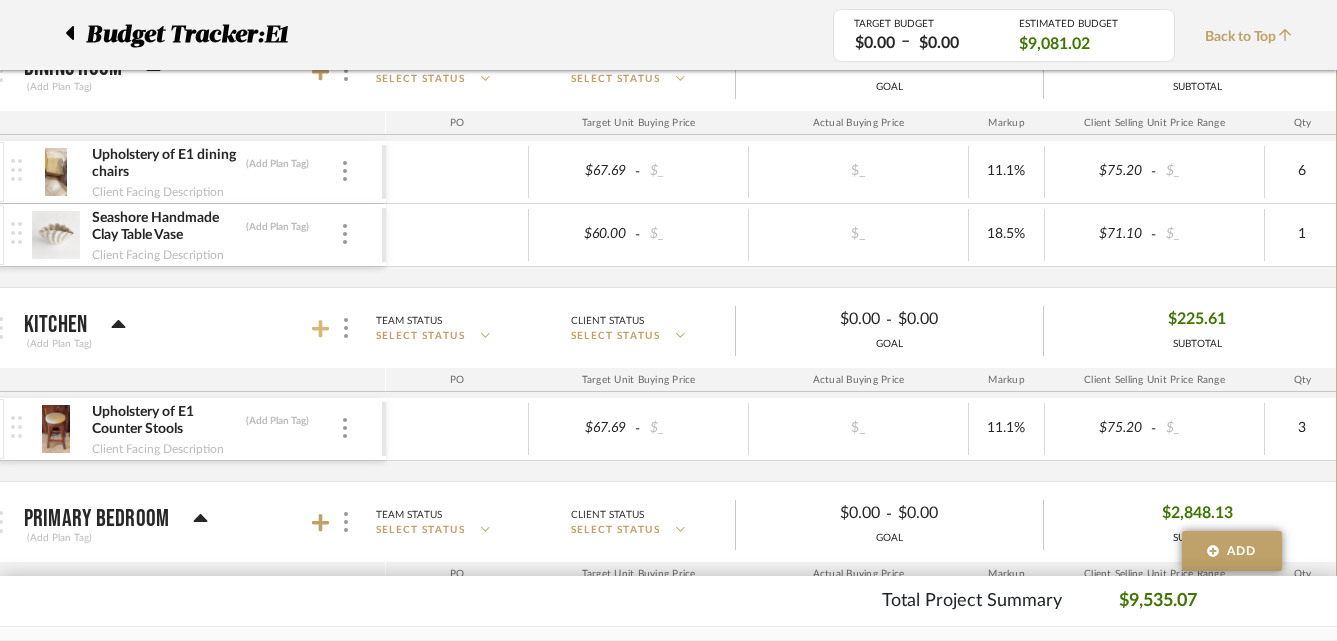 click 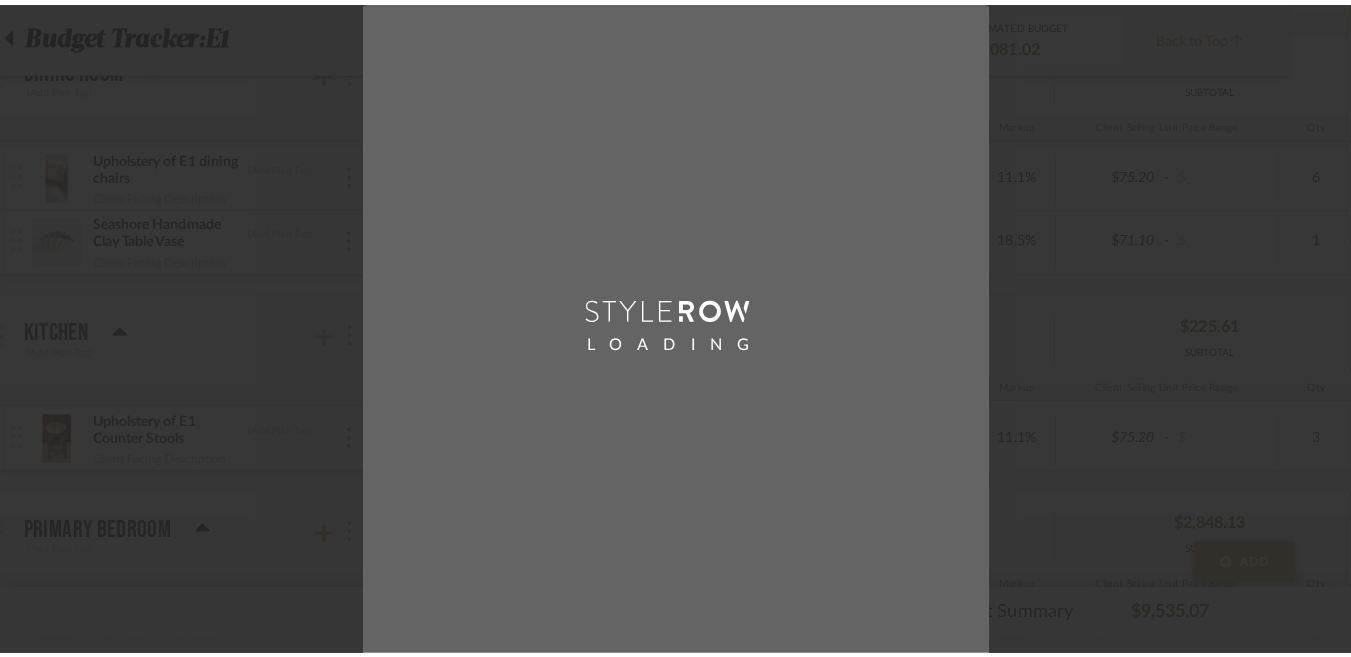 scroll, scrollTop: 0, scrollLeft: 0, axis: both 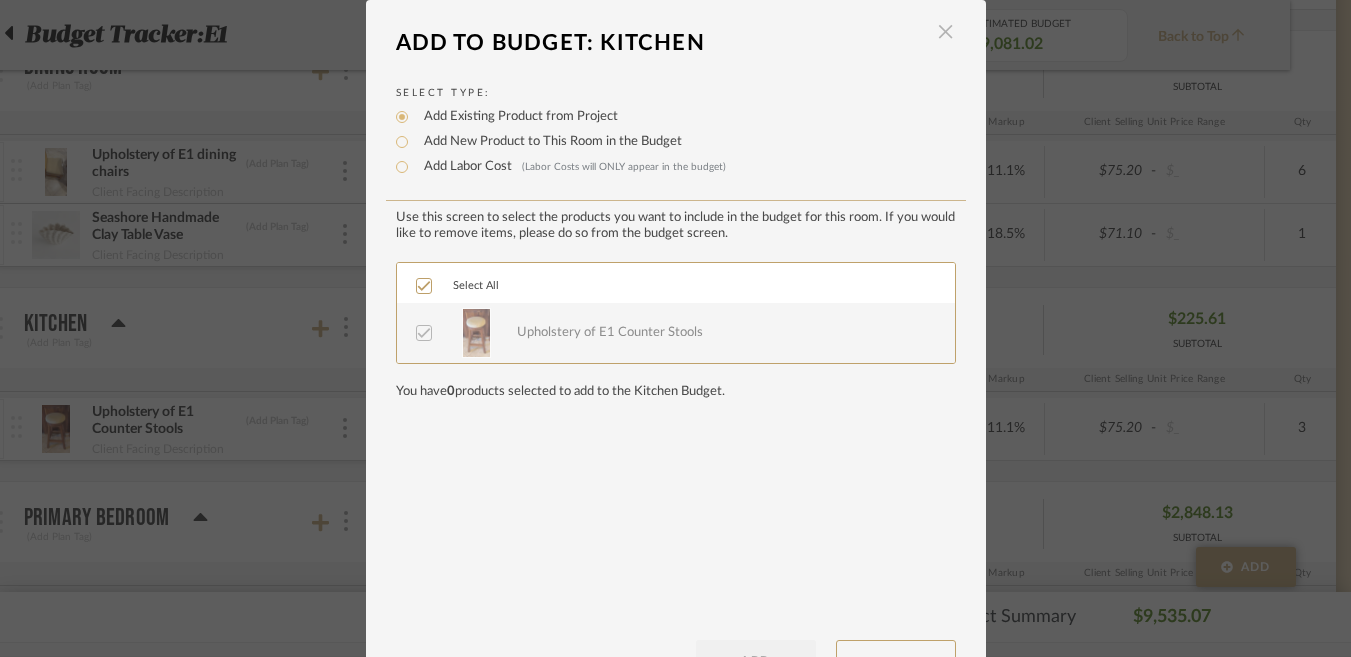 click at bounding box center [946, 32] 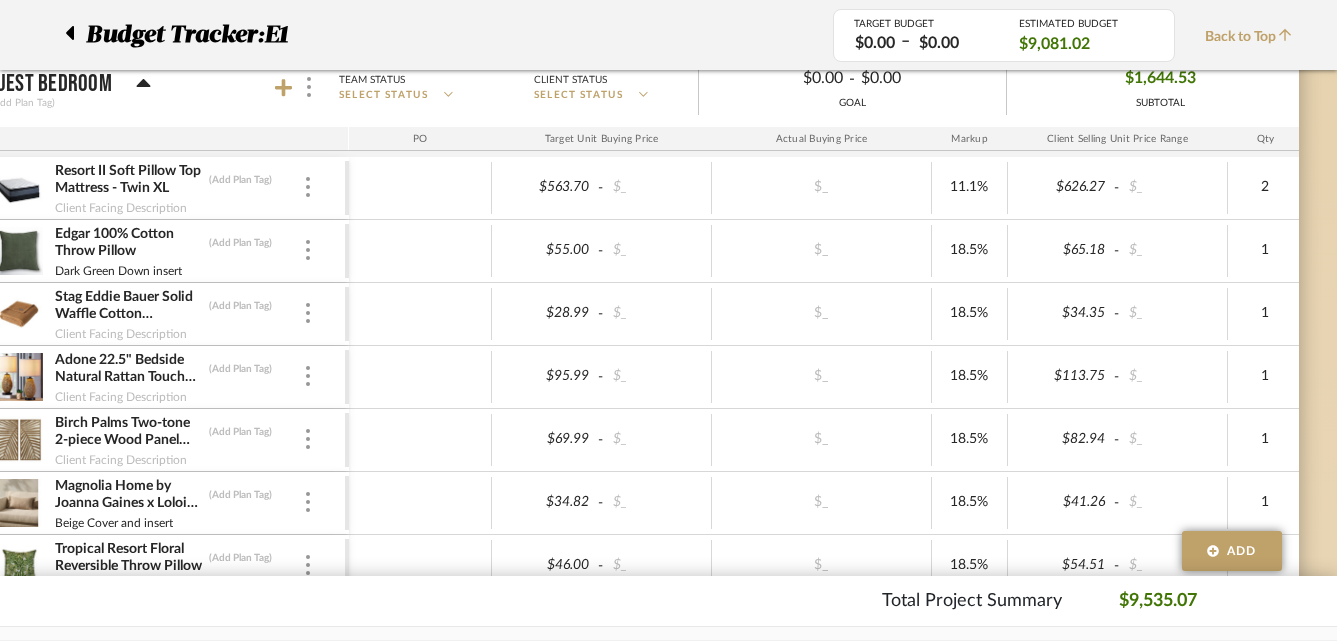 scroll, scrollTop: 2656, scrollLeft: 98, axis: both 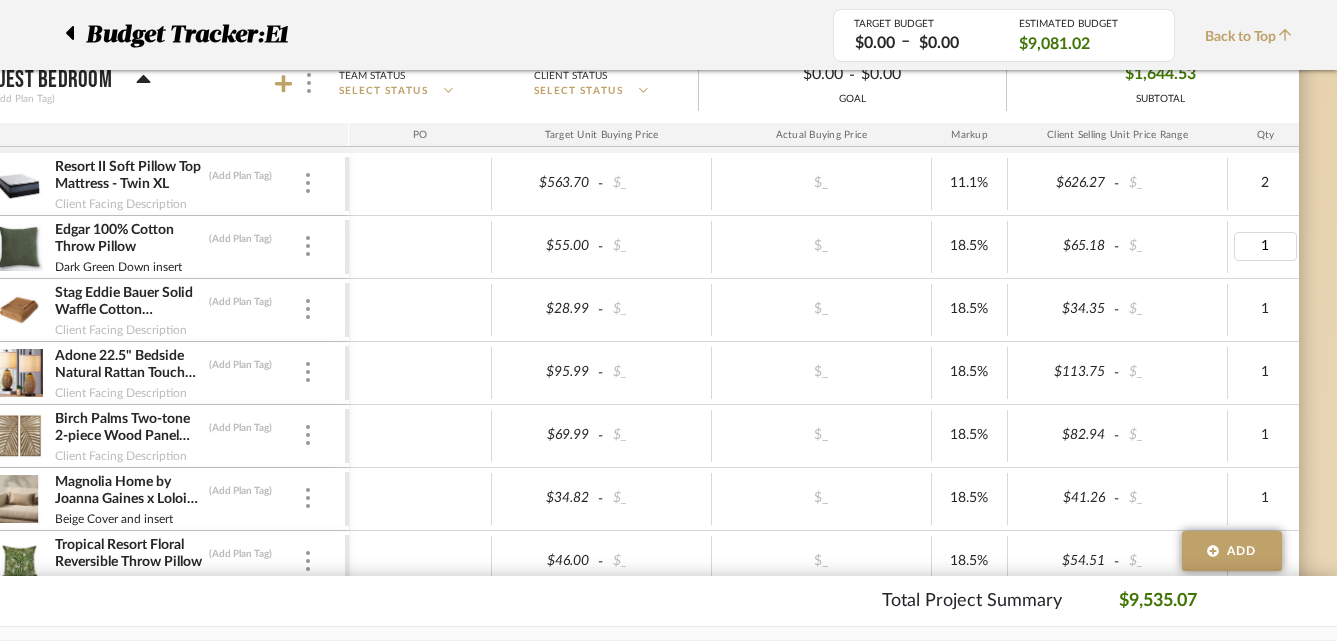 type on "2" 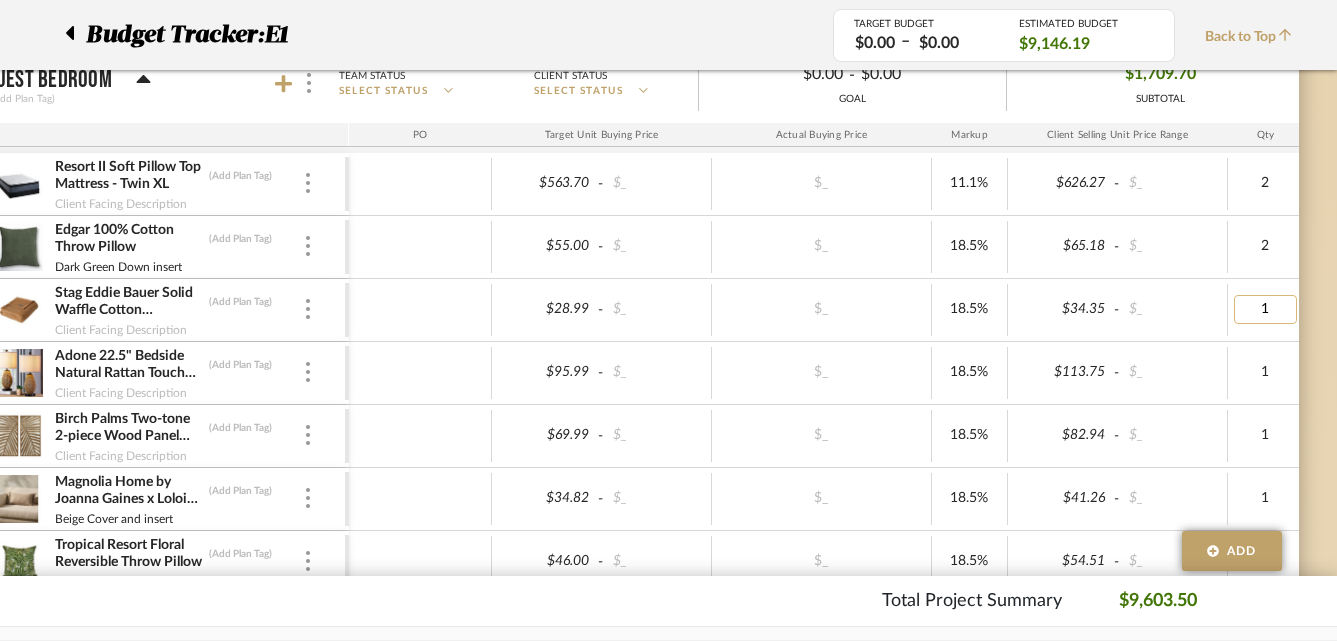 type on "2" 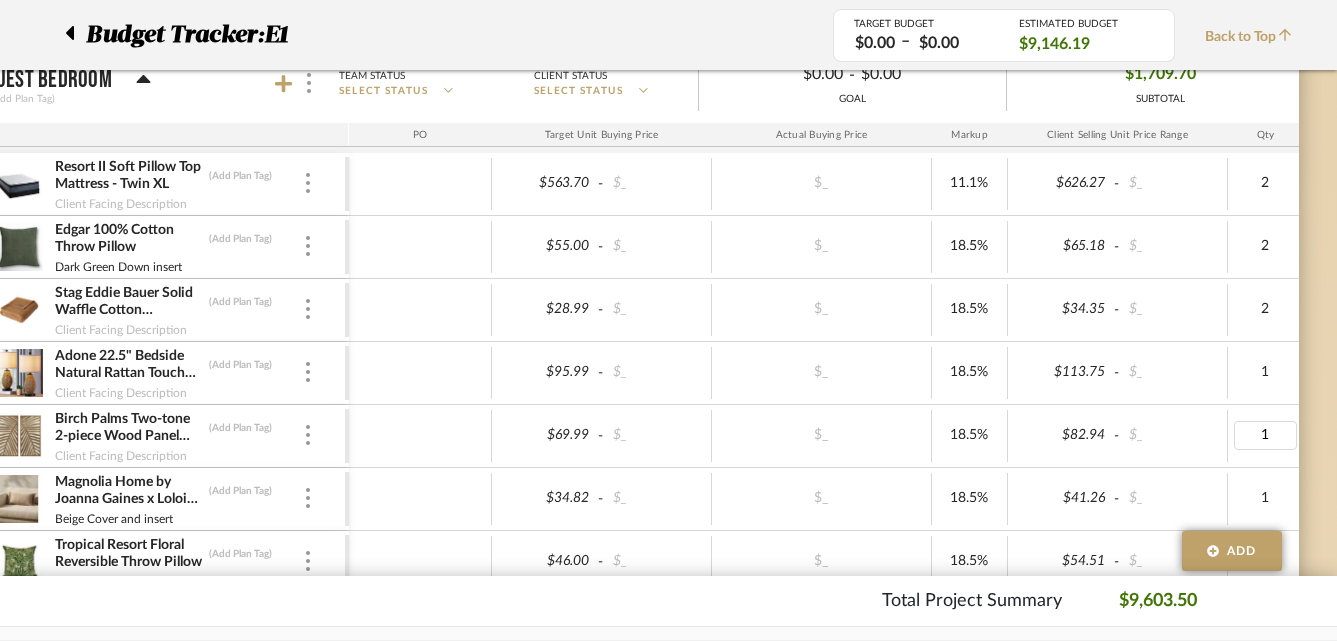 type on "2" 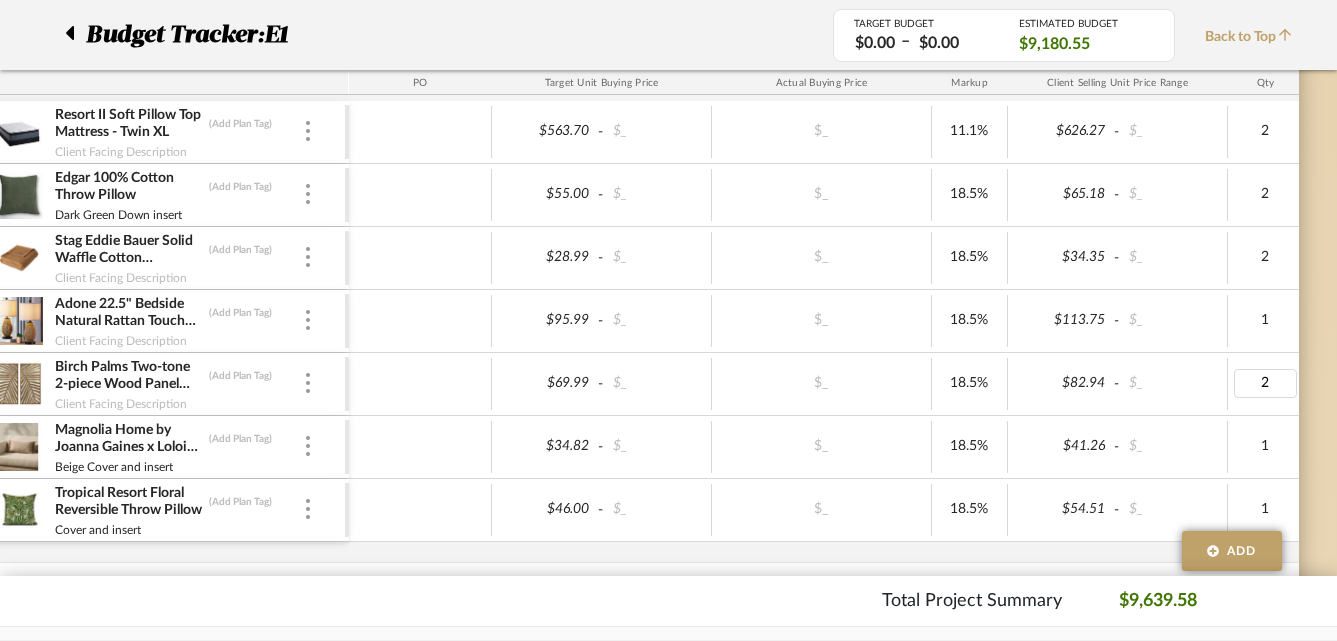 scroll, scrollTop: 2720, scrollLeft: 98, axis: both 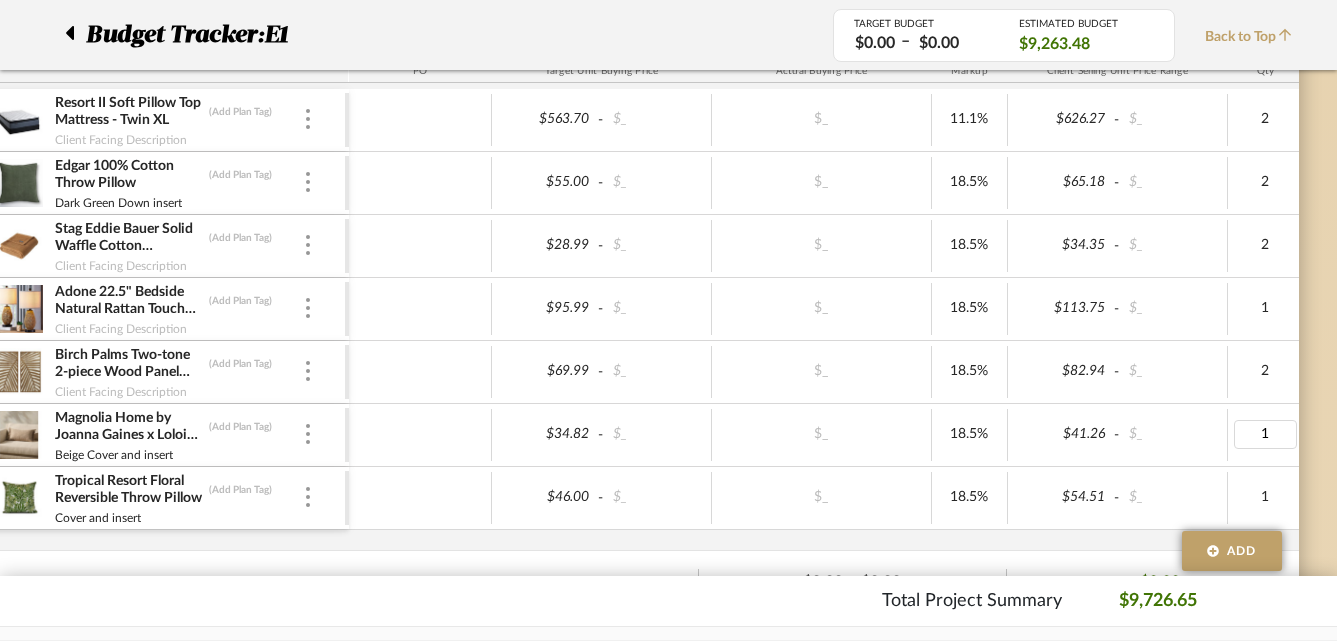 type on "2" 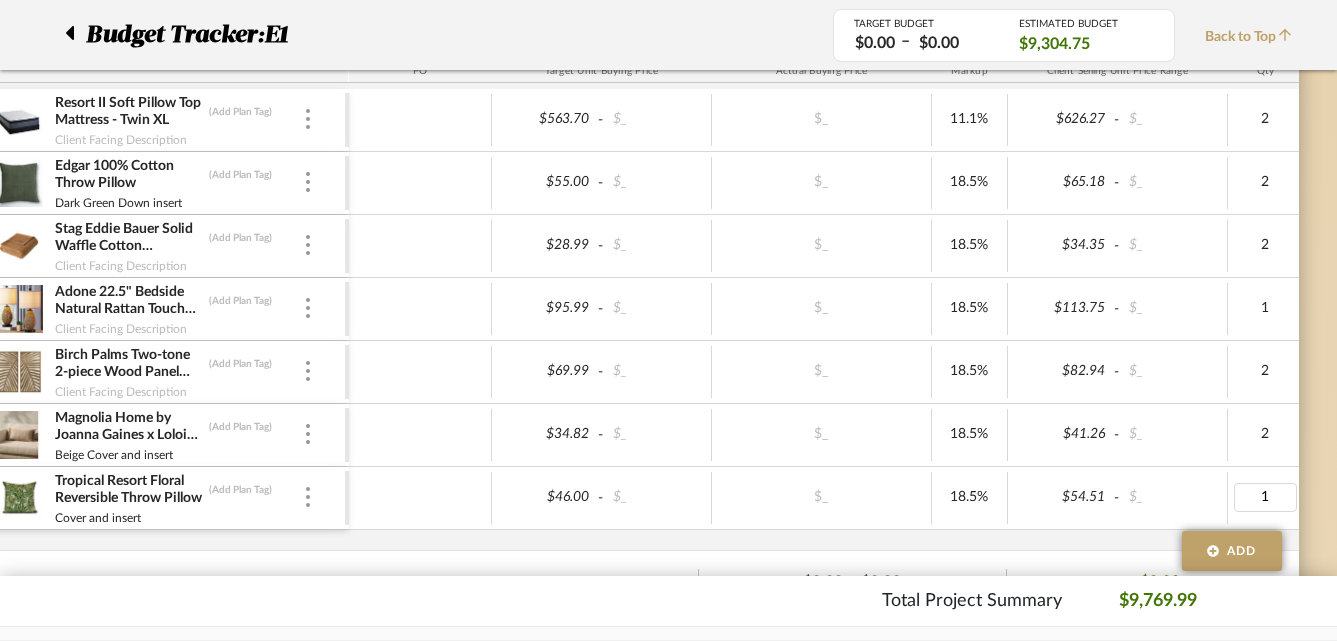 type on "2" 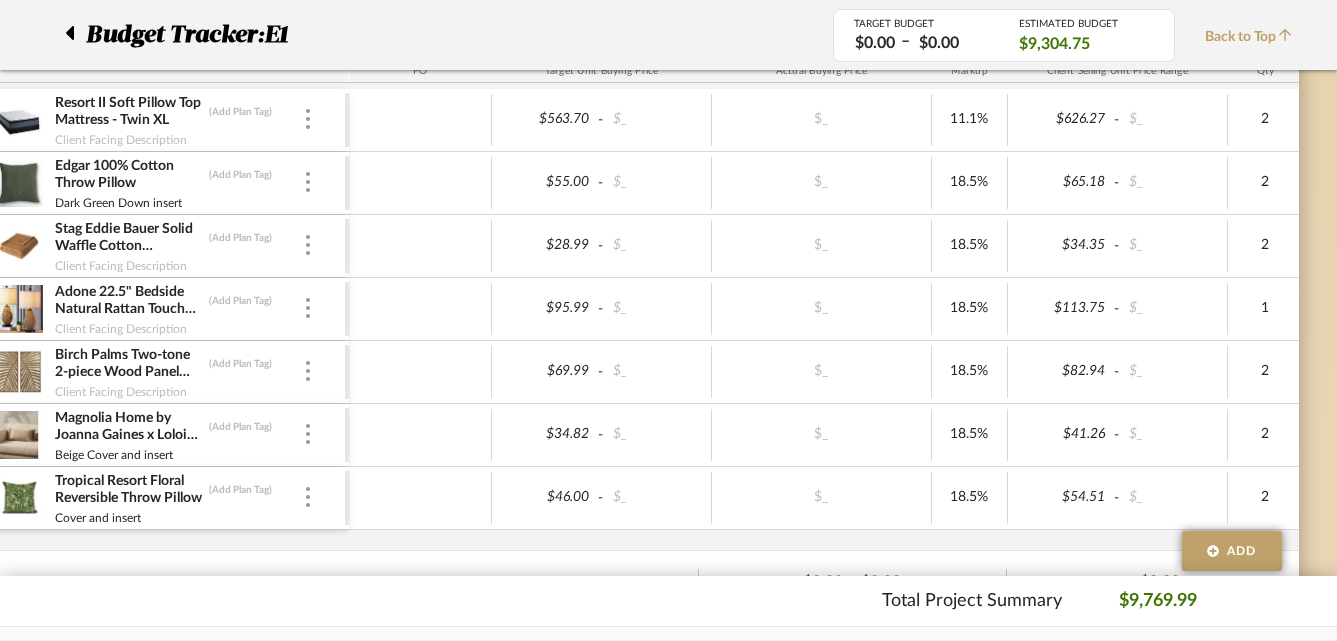 click on "Budget Tracker:  E1  Non-Transparent  Last Updated:  Brianne Leiva  on  Aug 6th, 2:06 AM  Sync to QuickBooks   Export  Team Status SELECT STATUS  Client Status SELECT STATUS  TARGET BUDGET  $0.00   –   $0.00  Edit Budget Settings ESTIMATED BUDGET  $9,304.75  Does not include Project Fees Budget Tracker:   E1  TARGET BUDGET  $0.00   –   $0.00  ESTIMATED BUDGET  $9,304.75  Back to Top   Exterior   (Add Plan Tag)  Team Status SELECT STATUS  Client Status SELECT STATUS   $0.00  -  $0.00  GOAL $0.00 SUBTOTAL  PO  Target Unit Buying Price Actual Buying Price Markup Client Selling Unit Price Range Qty Tax % Shipping Cost Ship. Markup % Shipping Misc.  Client Extended Price   Living Room   (Add Plan Tag)  Team Status SELECT STATUS  Client Status SELECT STATUS   $0.00  -  $0.00  GOAL $3,840.42 SUBTOTAL  PO  Target Unit Buying Price Actual Buying Price Markup Client Selling Unit Price Range Qty Tax % Shipping Cost Ship. Markup % Shipping Misc.  Client Extended Price   (Add Plan Tag)   $1,789.51  - -" 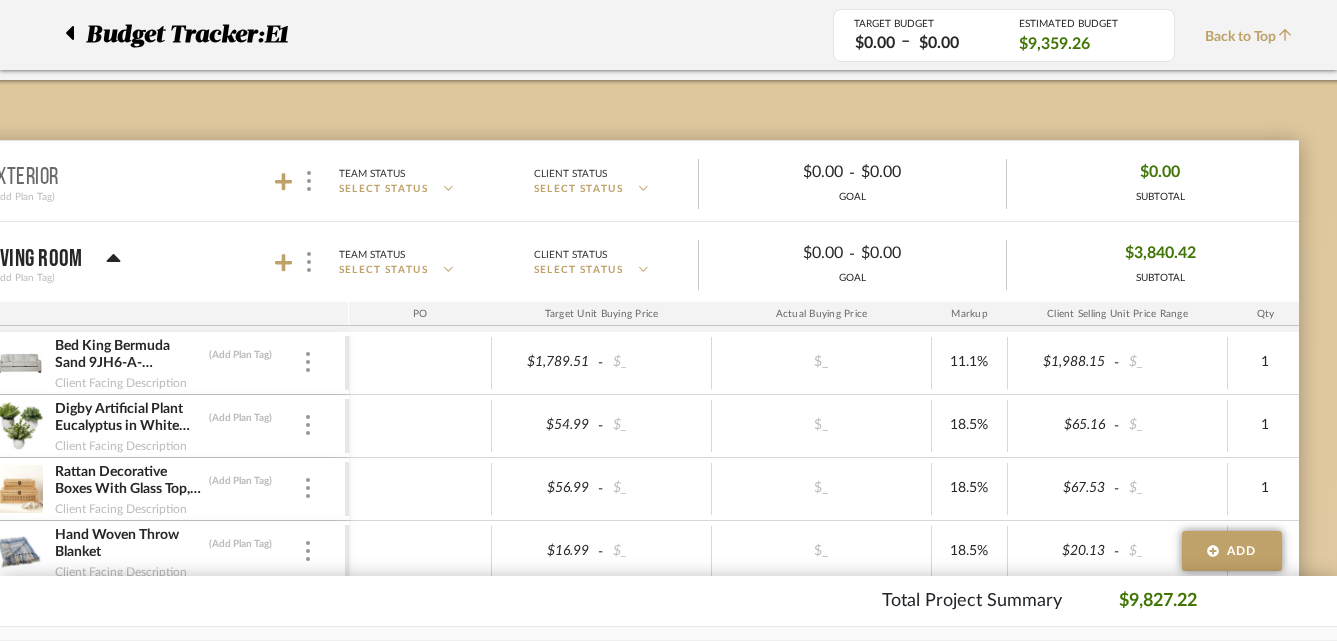 scroll, scrollTop: 0, scrollLeft: 98, axis: horizontal 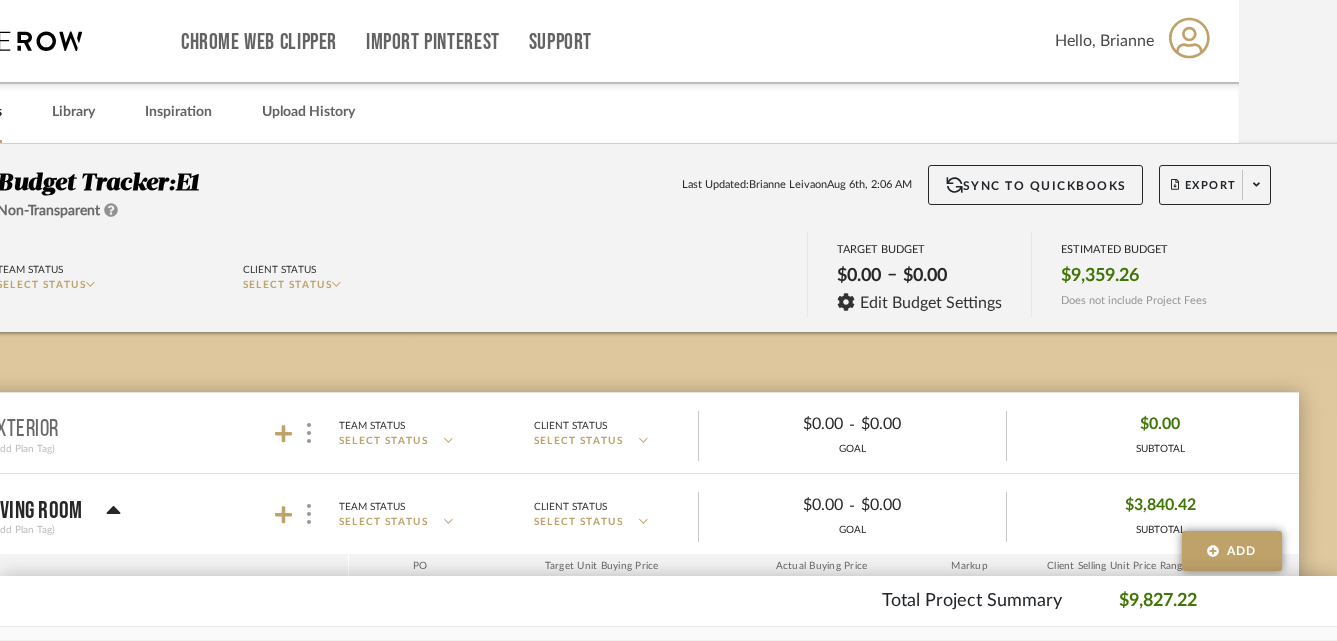 click on "Team Status SELECT STATUS  Client Status SELECT STATUS  TARGET BUDGET  $0.00   –   $0.00  Edit Budget Settings ESTIMATED BUDGET  $9,359.26  Does not include Project Fees" 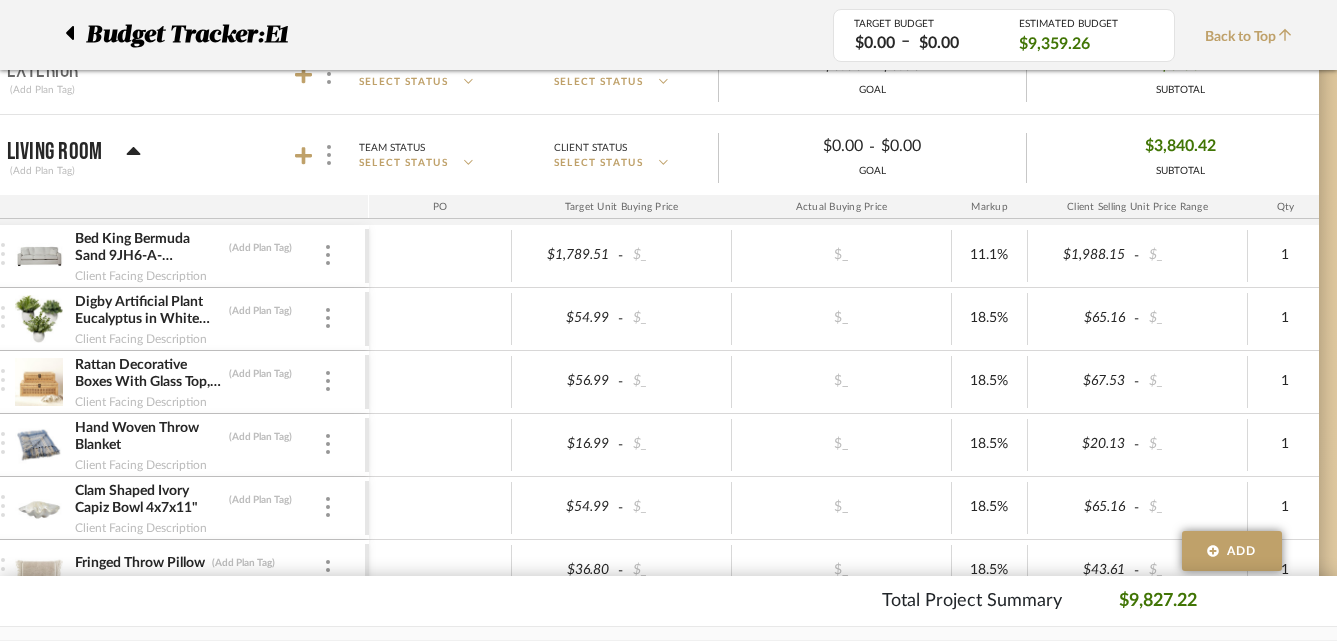 scroll, scrollTop: 359, scrollLeft: 82, axis: both 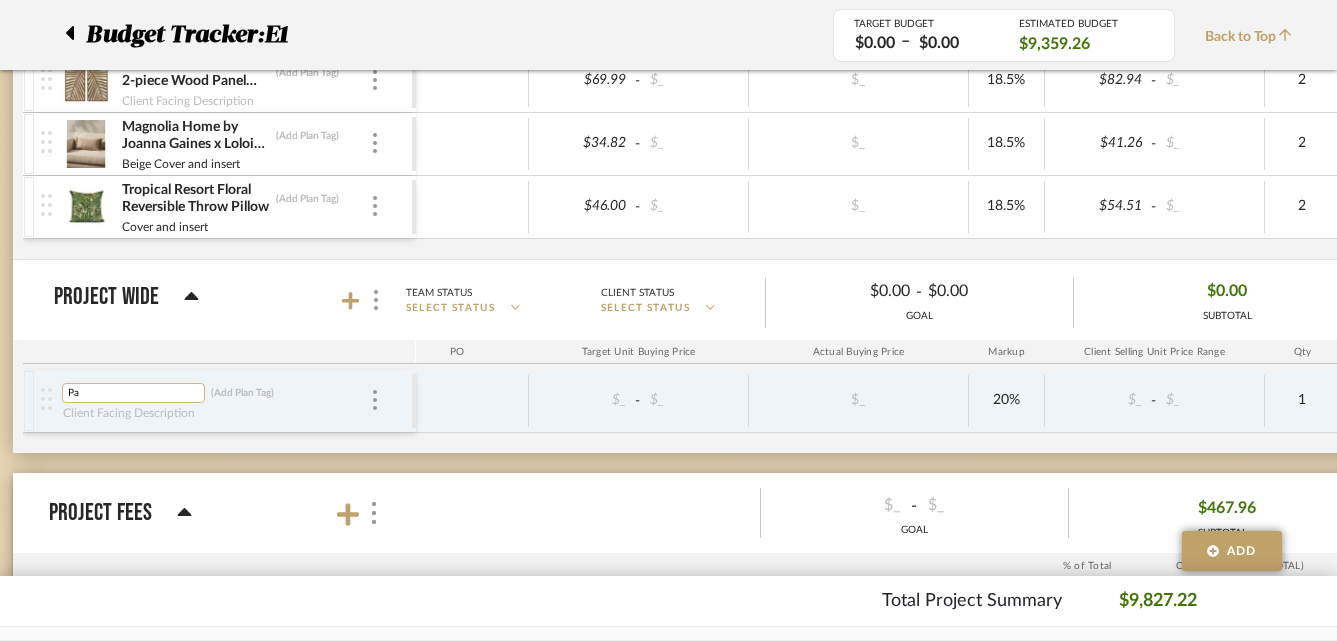 type on "P" 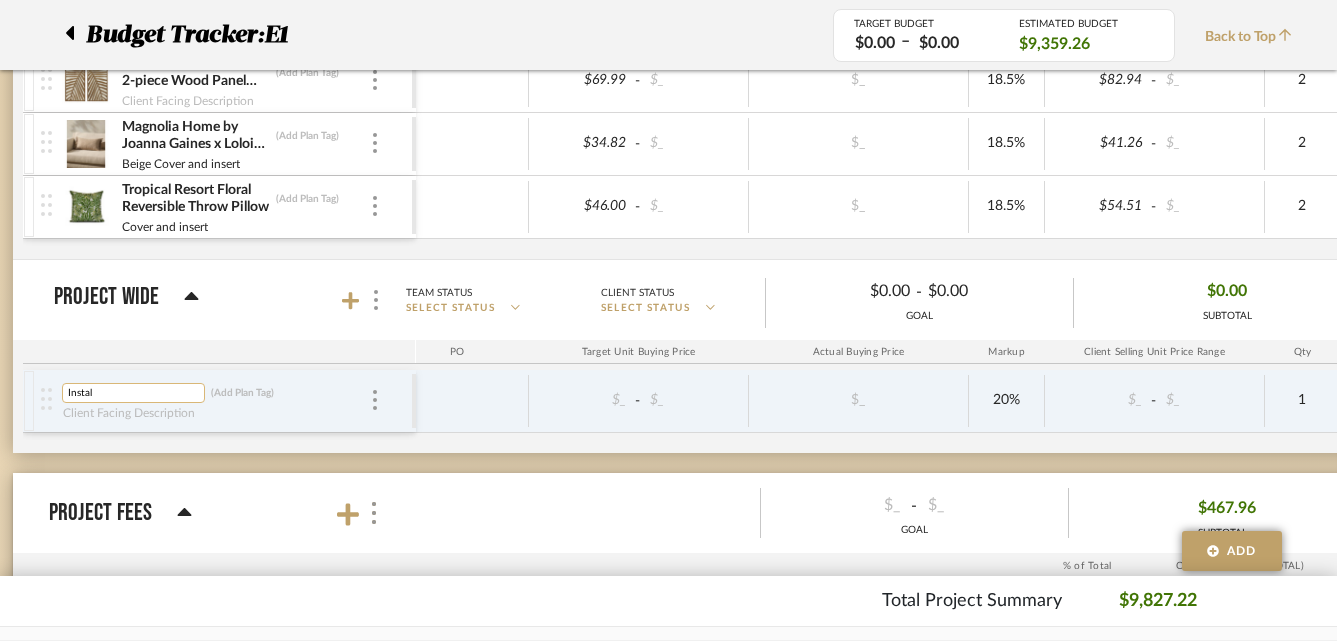 type on "Install" 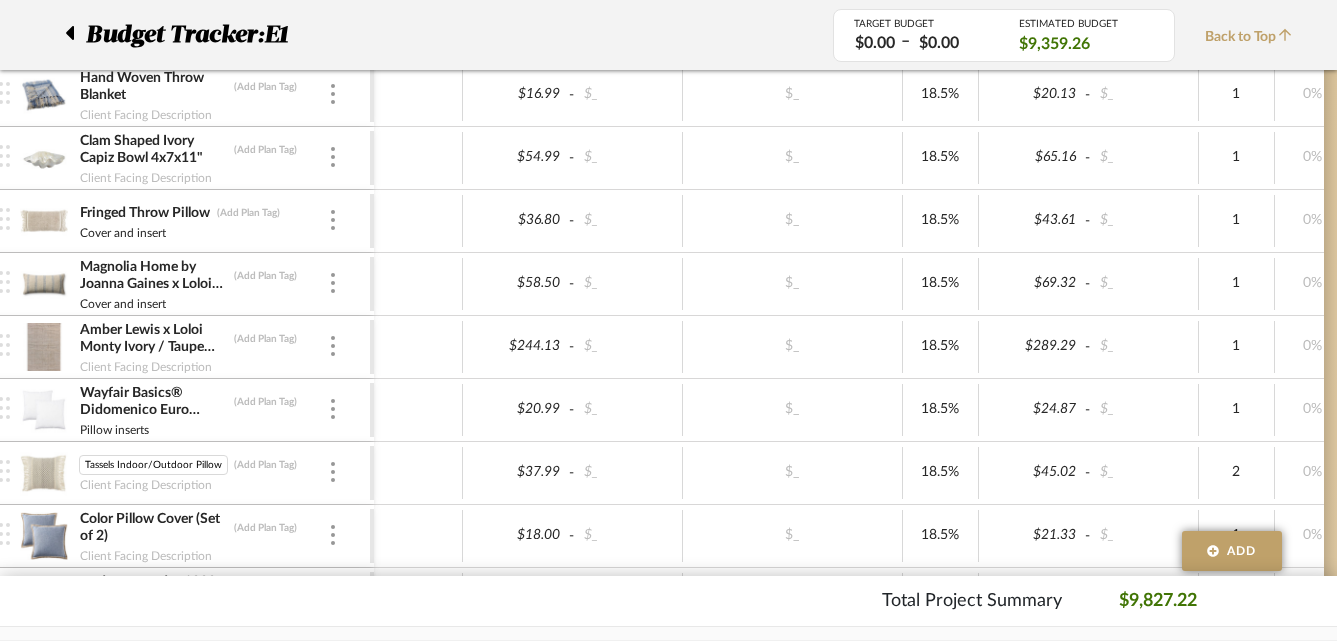 click at bounding box center (44, 473) 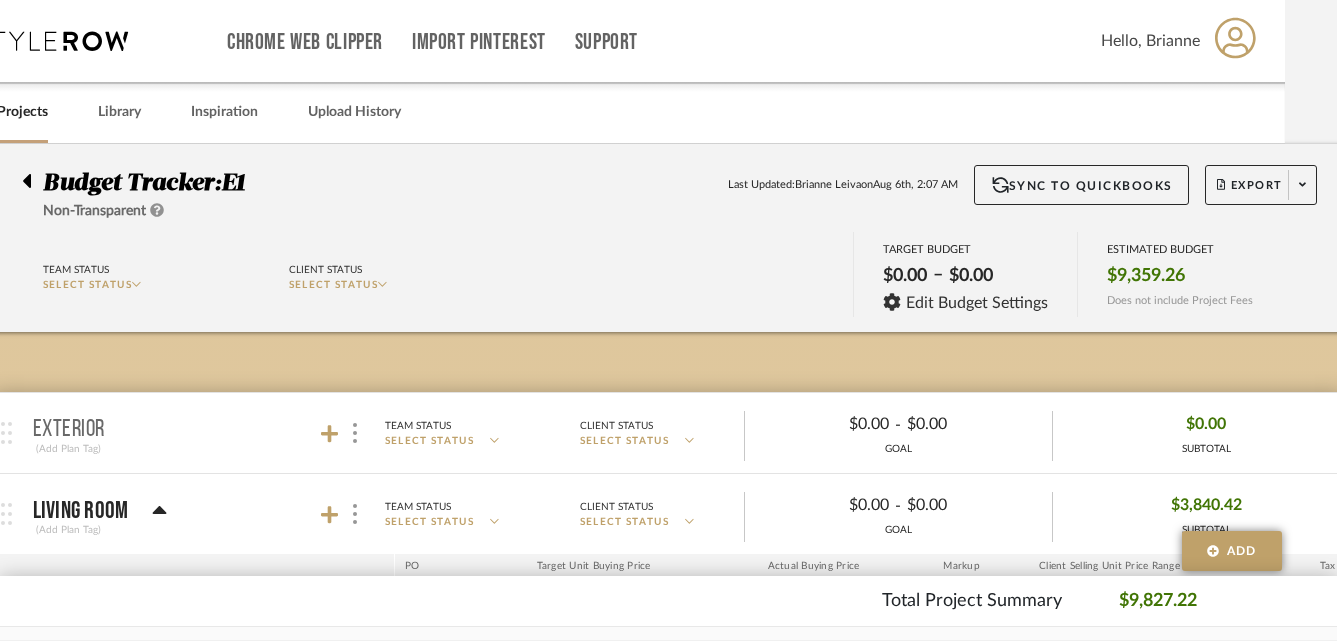 click on "All Projects" at bounding box center [13, 112] 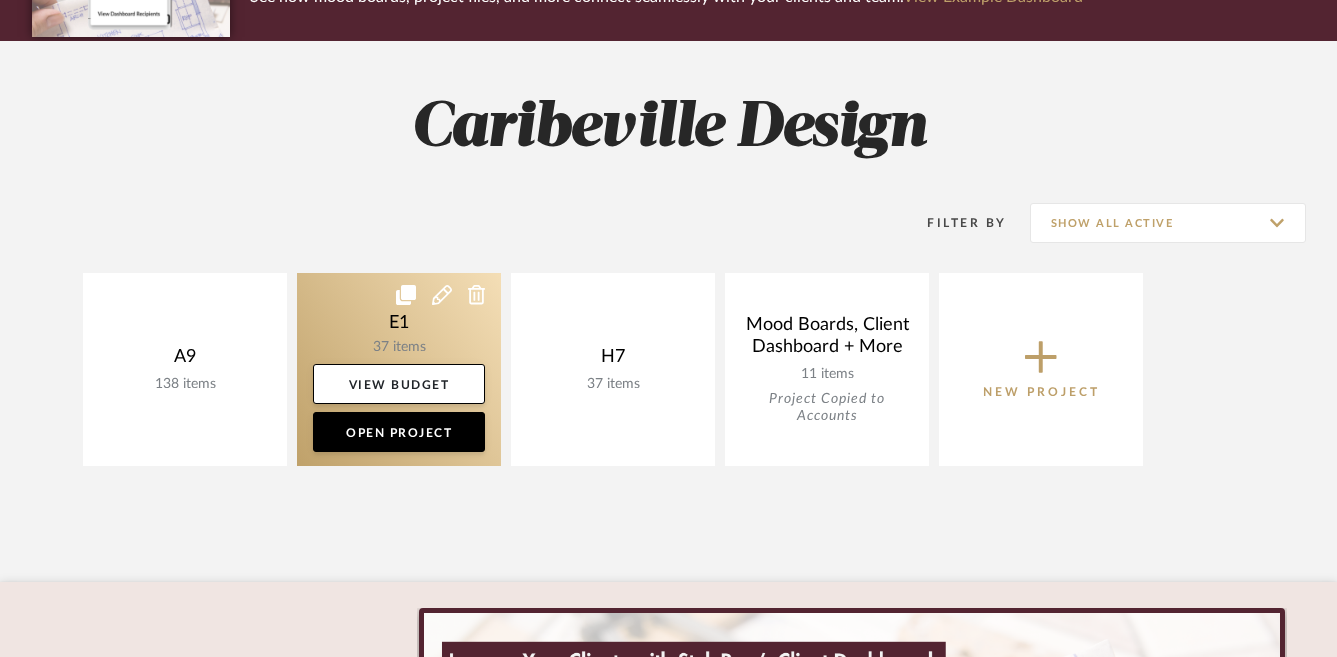 click 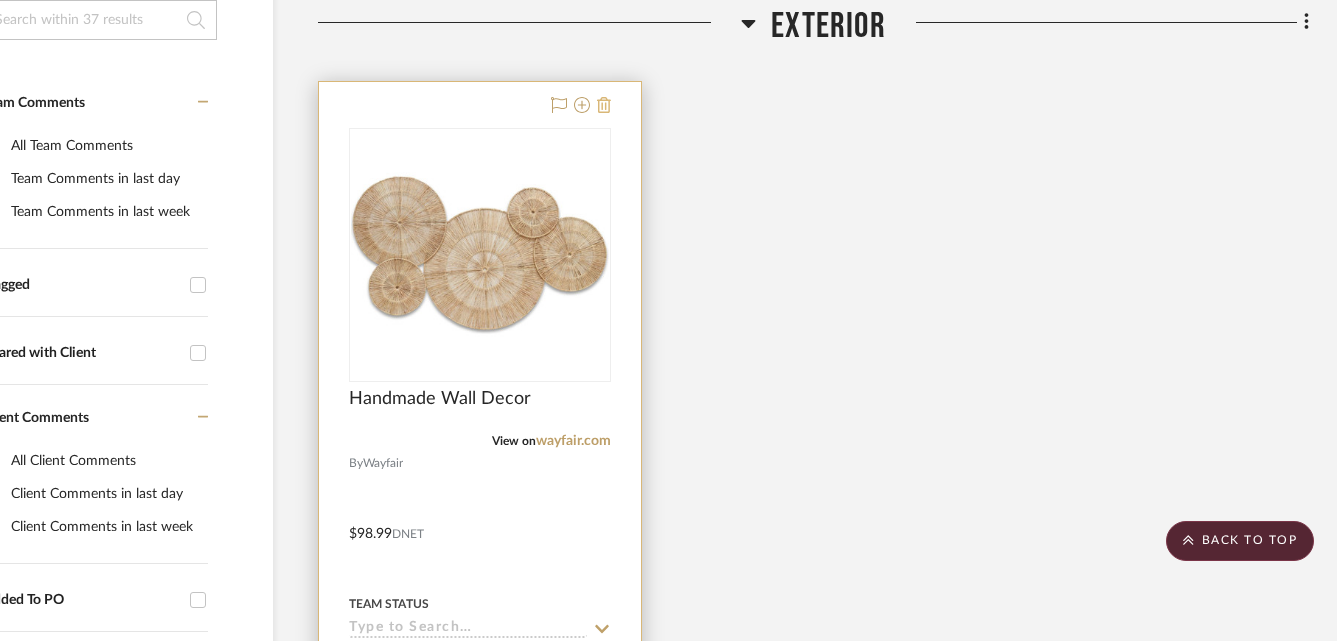 click 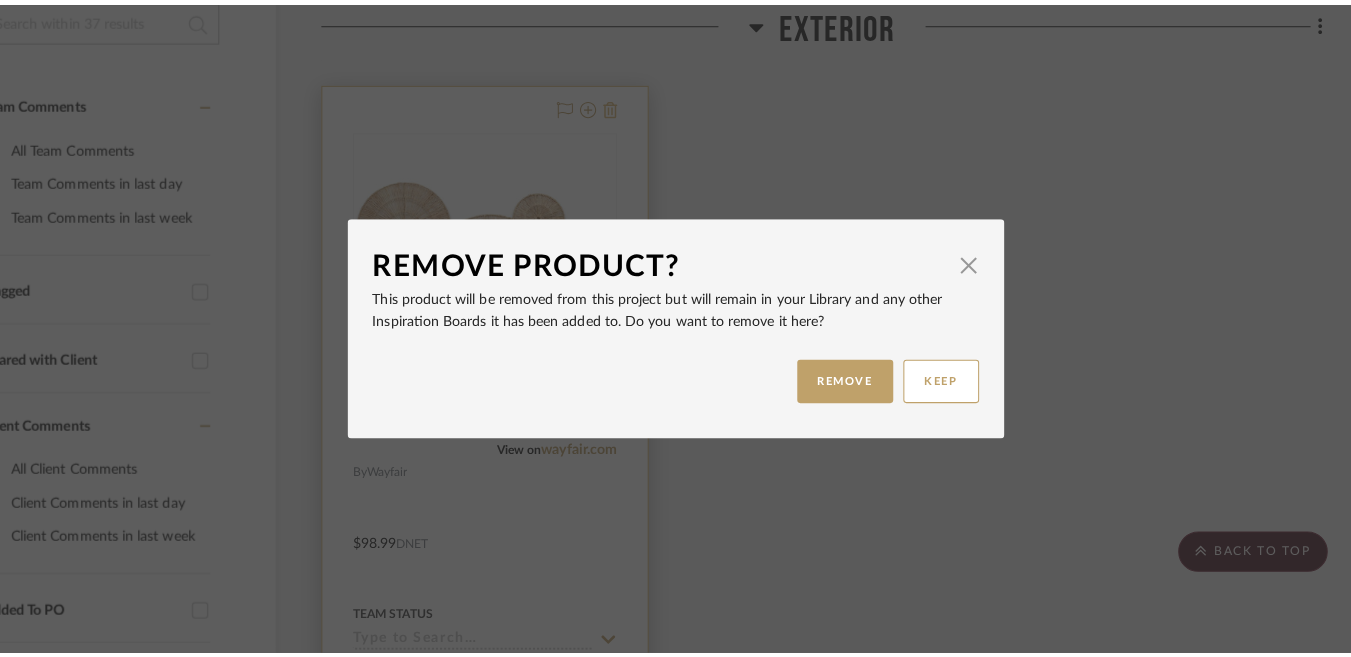 scroll, scrollTop: 0, scrollLeft: 0, axis: both 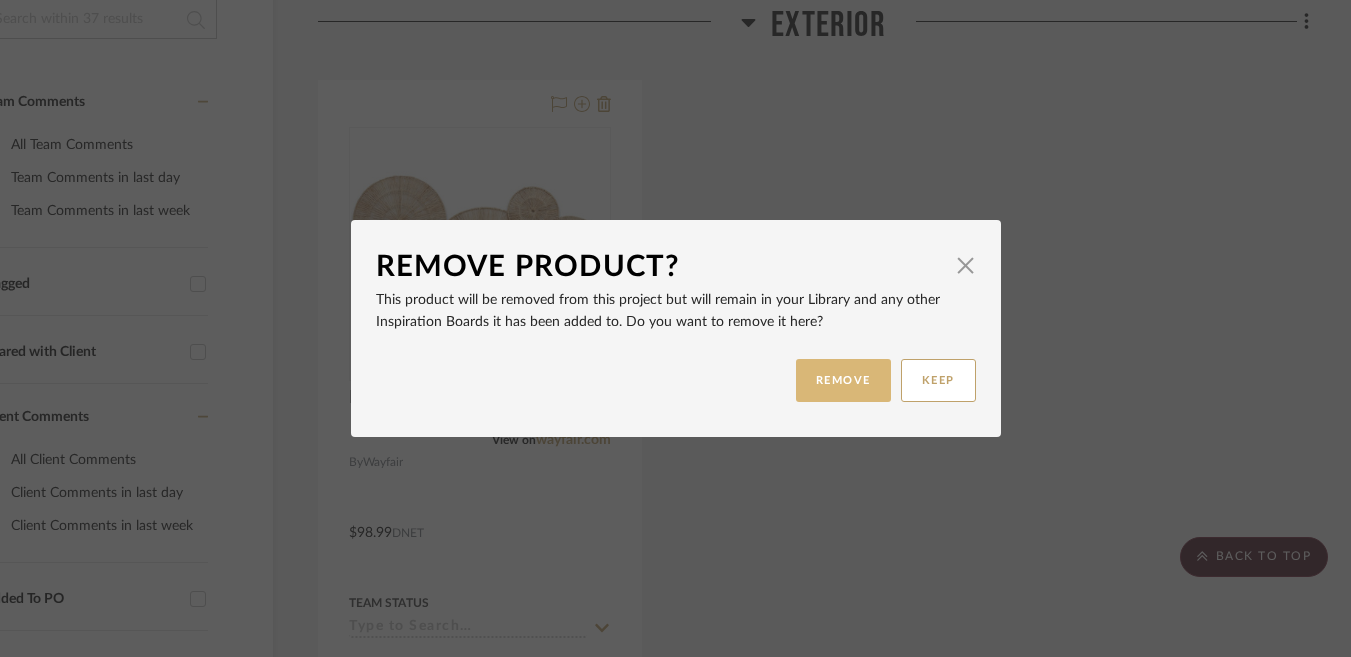 click on "REMOVE" at bounding box center (843, 380) 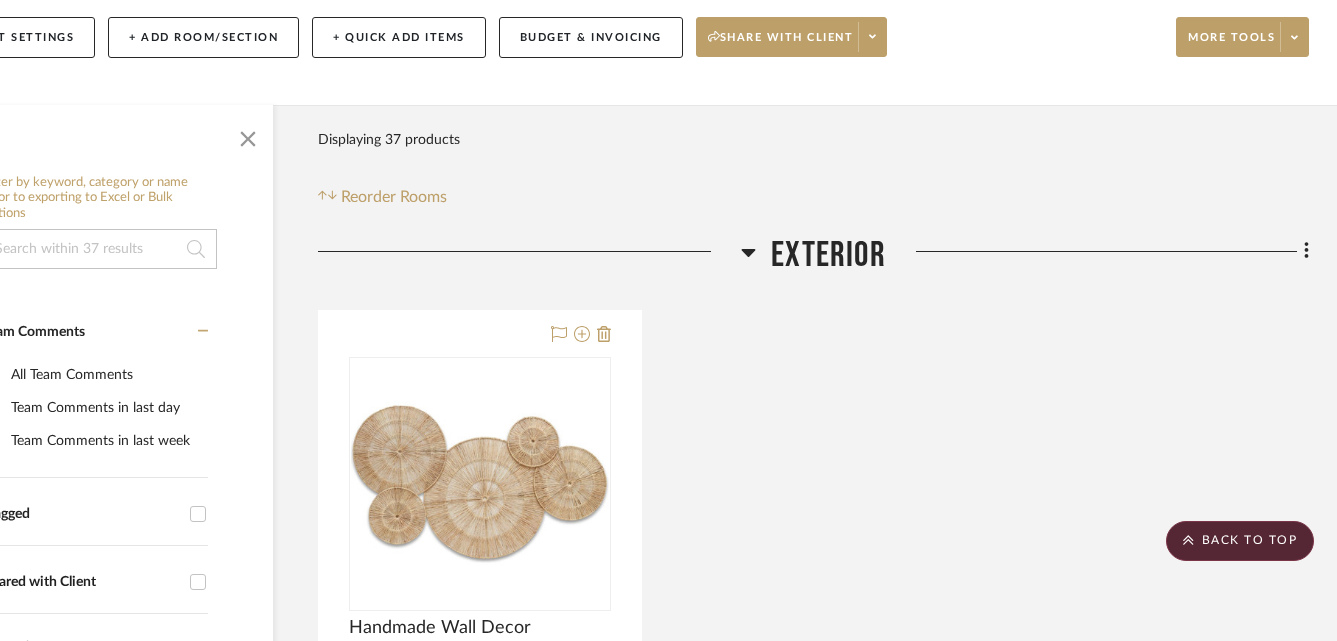 scroll, scrollTop: 154, scrollLeft: 103, axis: both 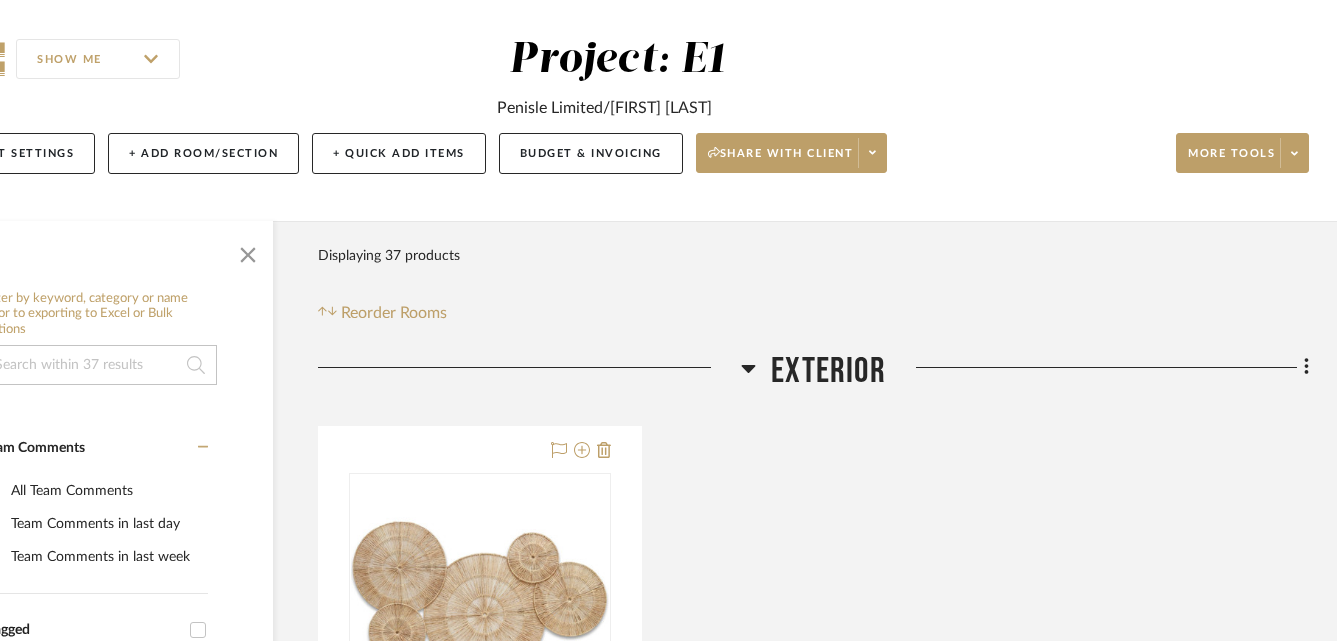 click on "Filter by keyword, category or name prior to exporting to Excel or Bulk Actions Team Comments All Team Comments Team Comments in last day Team Comments in last week Flagged Shared with Client Client Comments All Client Comments Client Comments in last day Client Comments in last week Added To PO Category  Seating   (5)   Beds    (2)   Storage   (1)   Tables   (1)   Accessories    (20)   Art   (3)   Lighting   (2)   Bedding   (1)   Rugs   (1)   Window Coverings   (1)  Brand Design Depot  (4)  Sew What  (2)  Wayfair  (31)  Upload Method Clipped  (33)  Uploaded  (4)  Added By Brianne Leiva  (37)  Item Type Product  (37)  Lead Time Weeks In Stock Price 0  7,500 +  0 7500  Filter Products   Displaying 37 products  Reorder Rooms LOADING Exterior  Handmade Wall Decor  View on  wayfair.com  By  Wayfair
$98.99  DNET  Team Status Client Status client Comments:  Submit   Exterior  (1)    Brianne Leiva Living Room  Digby Artificial Plant Eucalyptus in White Pot (Set of 3)  View on  wayfair.com  By  Wayfair
(1)" 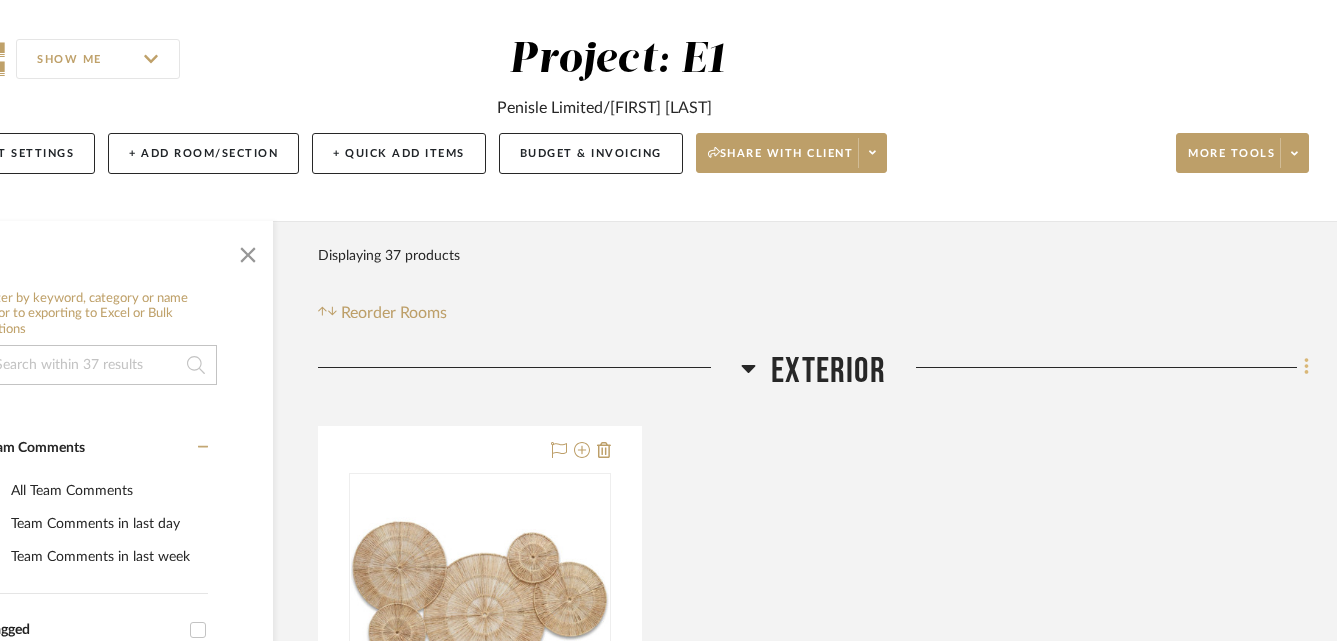 click 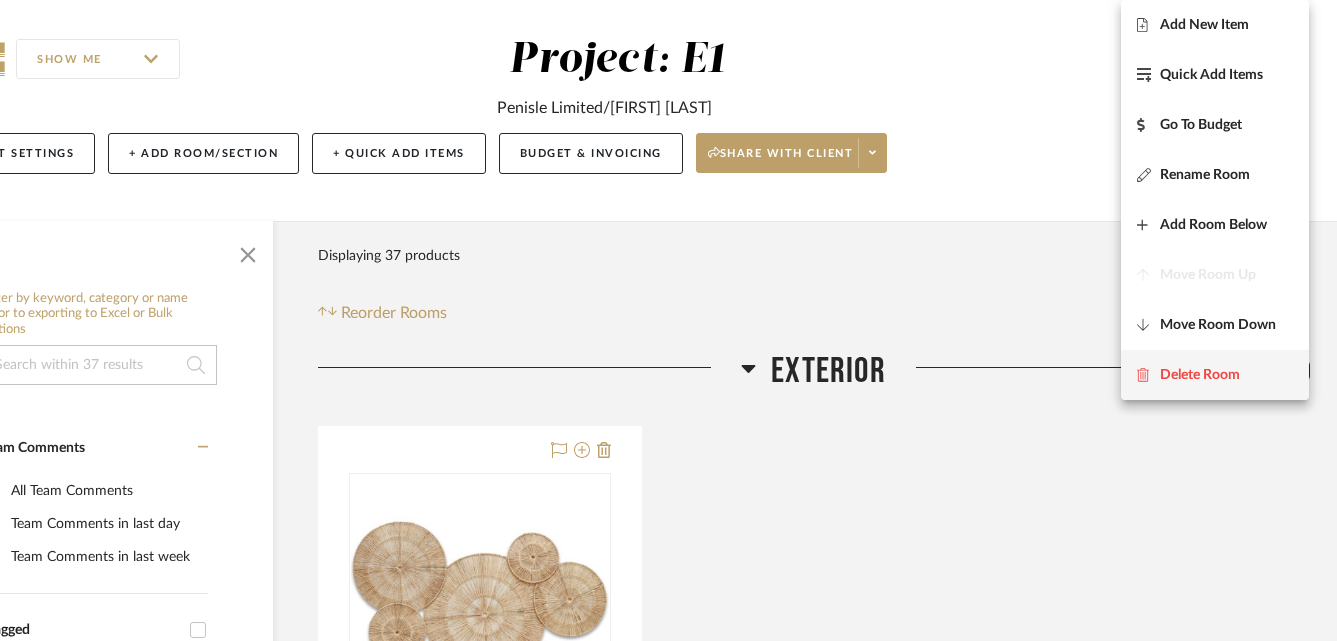 click on "Delete Room" at bounding box center (1200, 375) 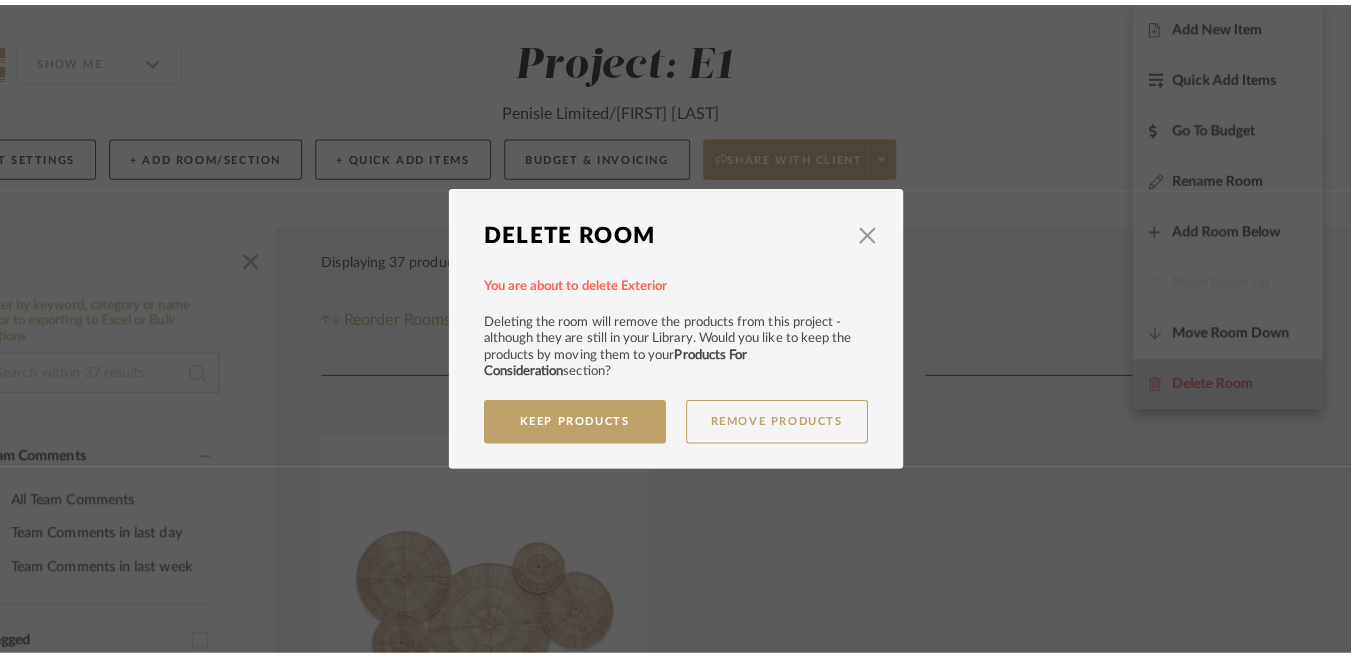 scroll, scrollTop: 0, scrollLeft: 0, axis: both 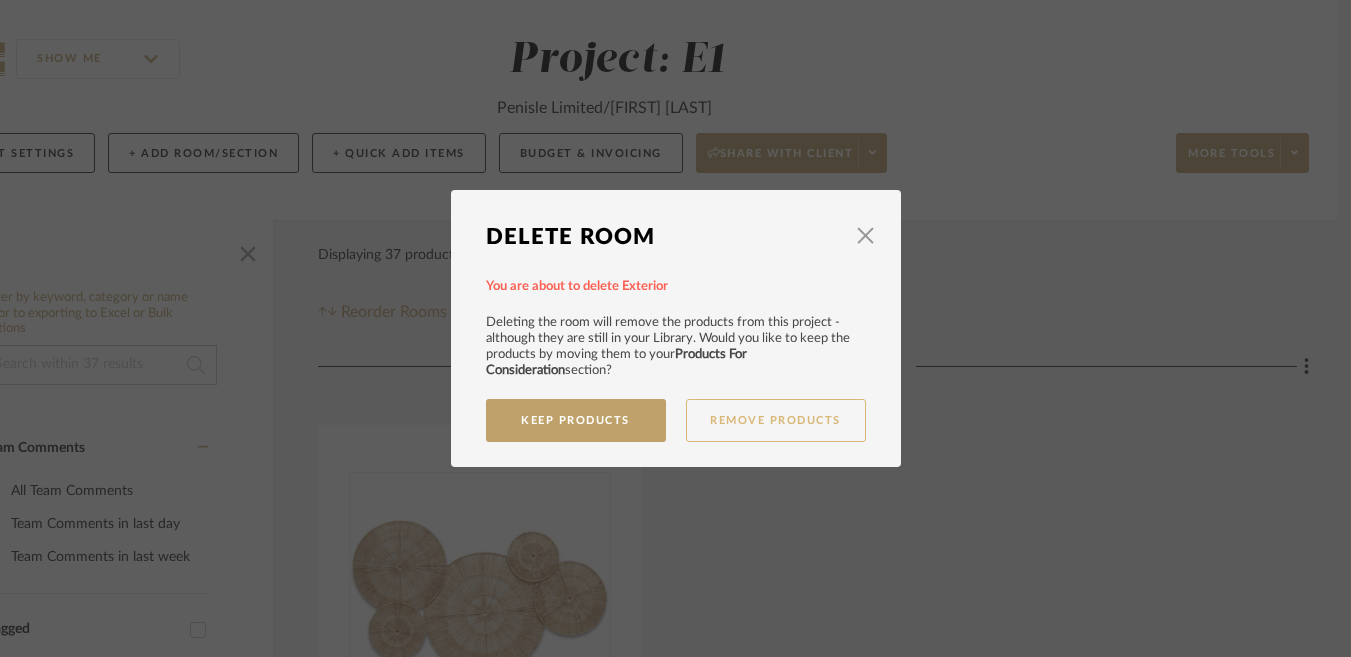 click on "Remove Products" at bounding box center [776, 420] 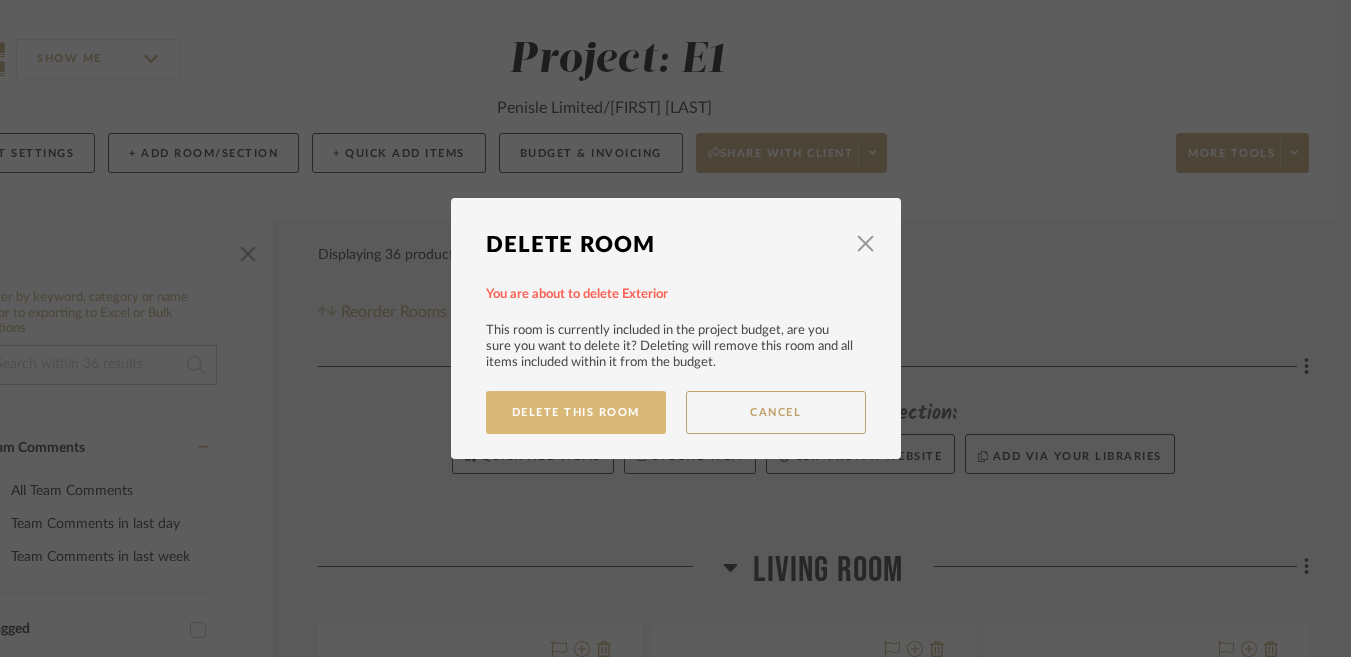 click on "Delete This Room" at bounding box center (576, 412) 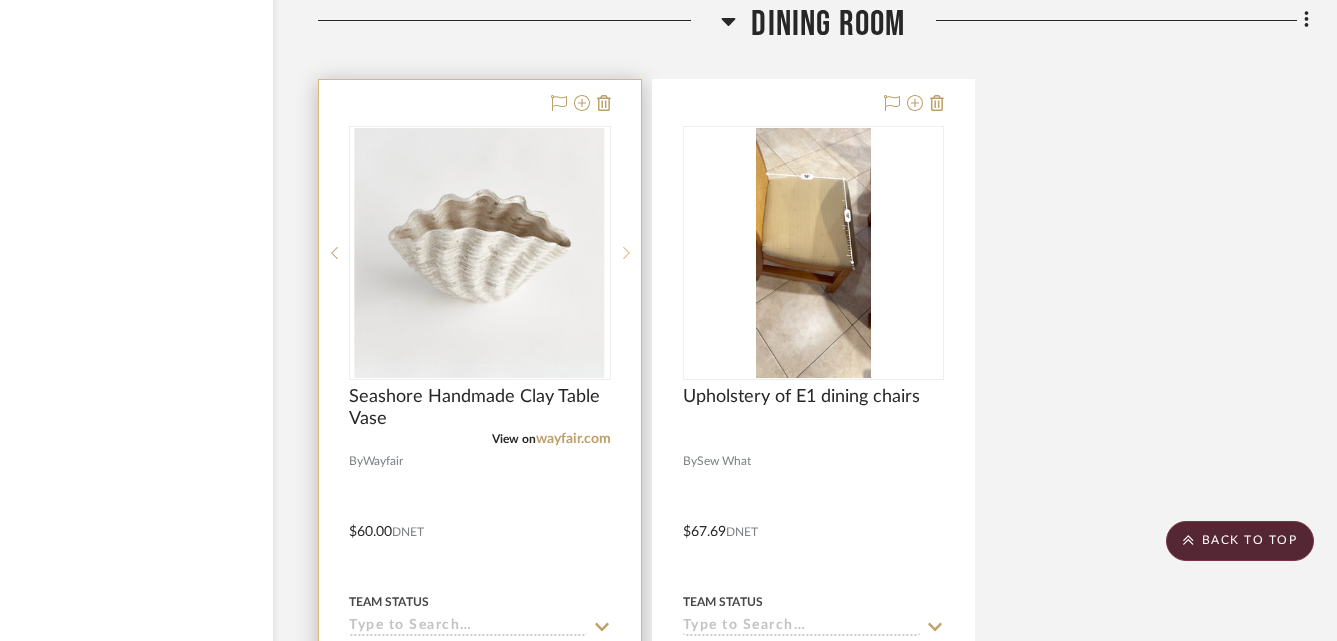 scroll, scrollTop: 3159, scrollLeft: 103, axis: both 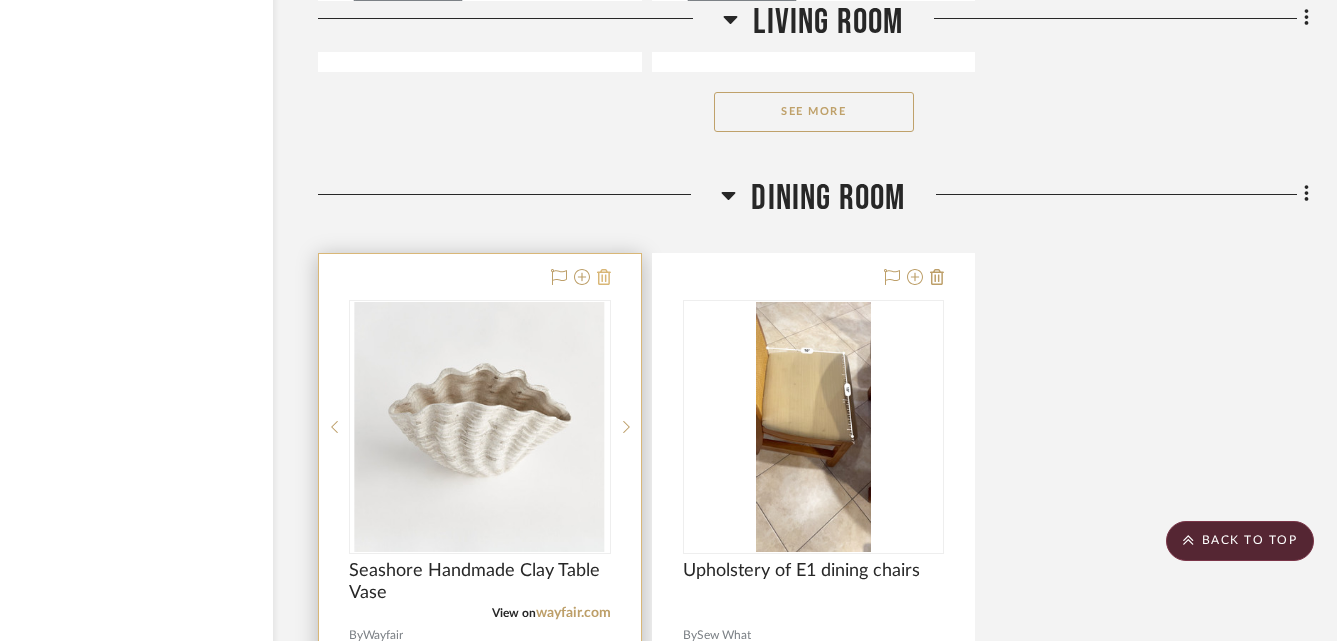 click 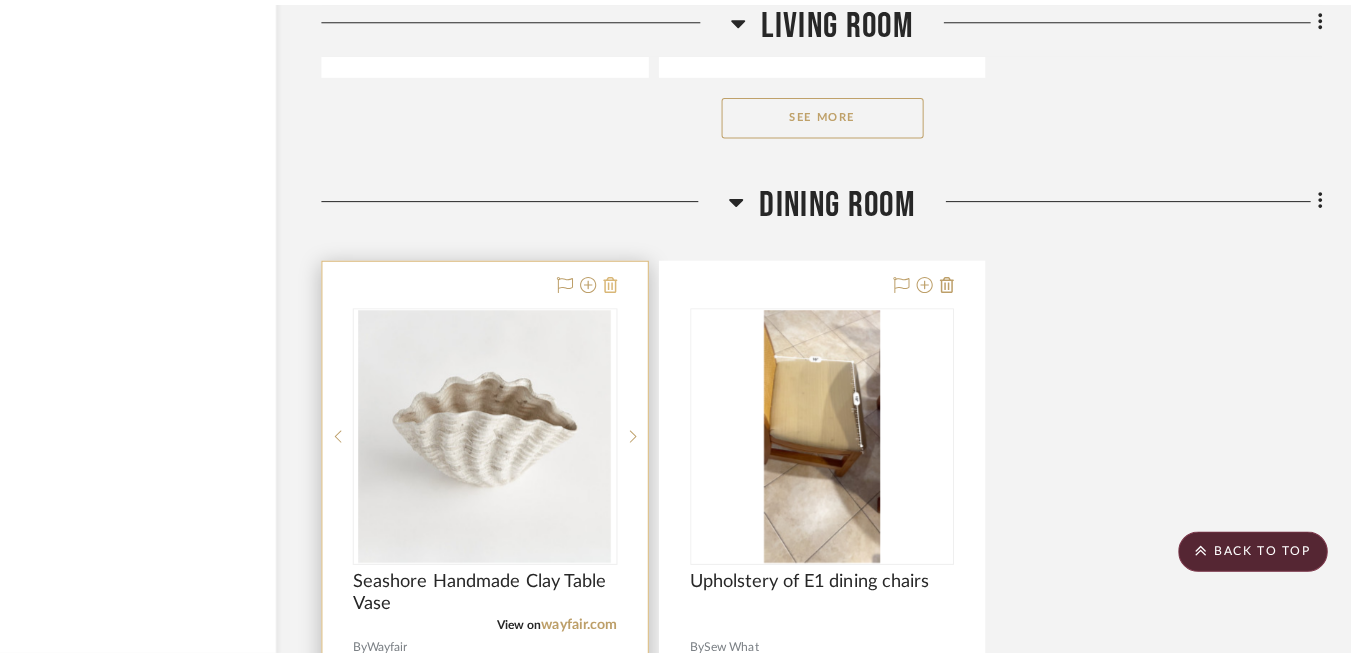 scroll, scrollTop: 0, scrollLeft: 0, axis: both 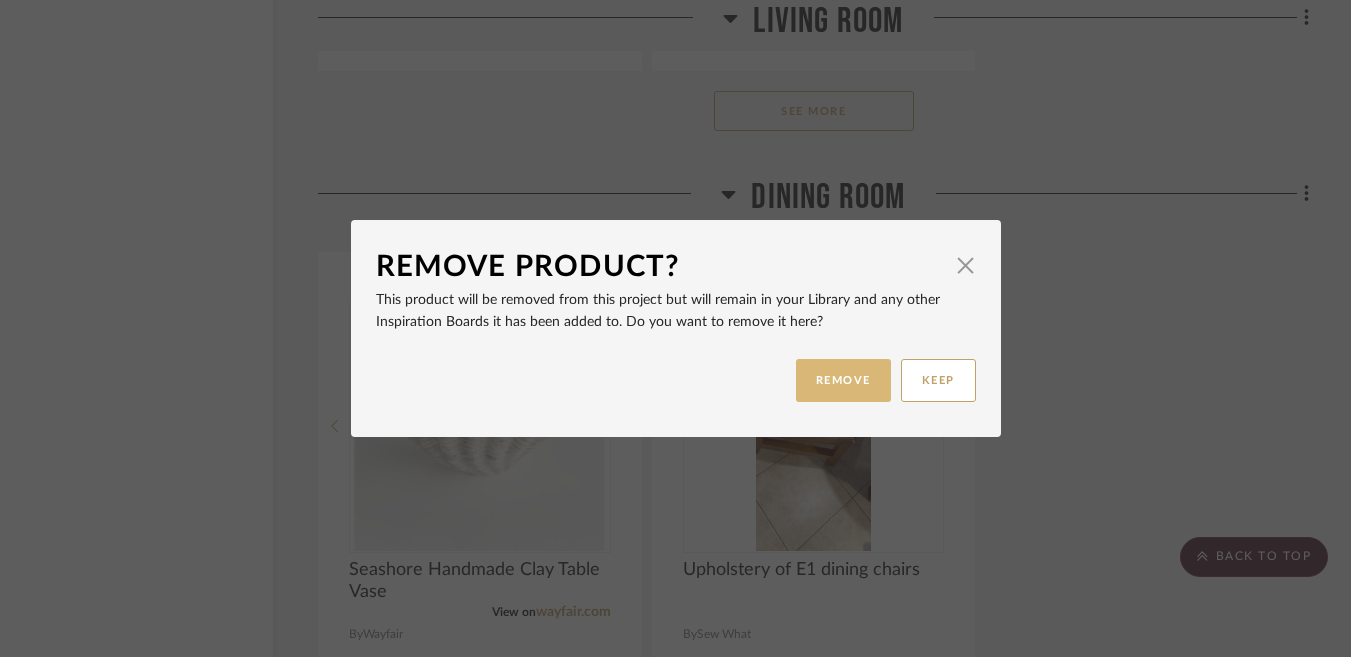 click on "REMOVE" at bounding box center [843, 380] 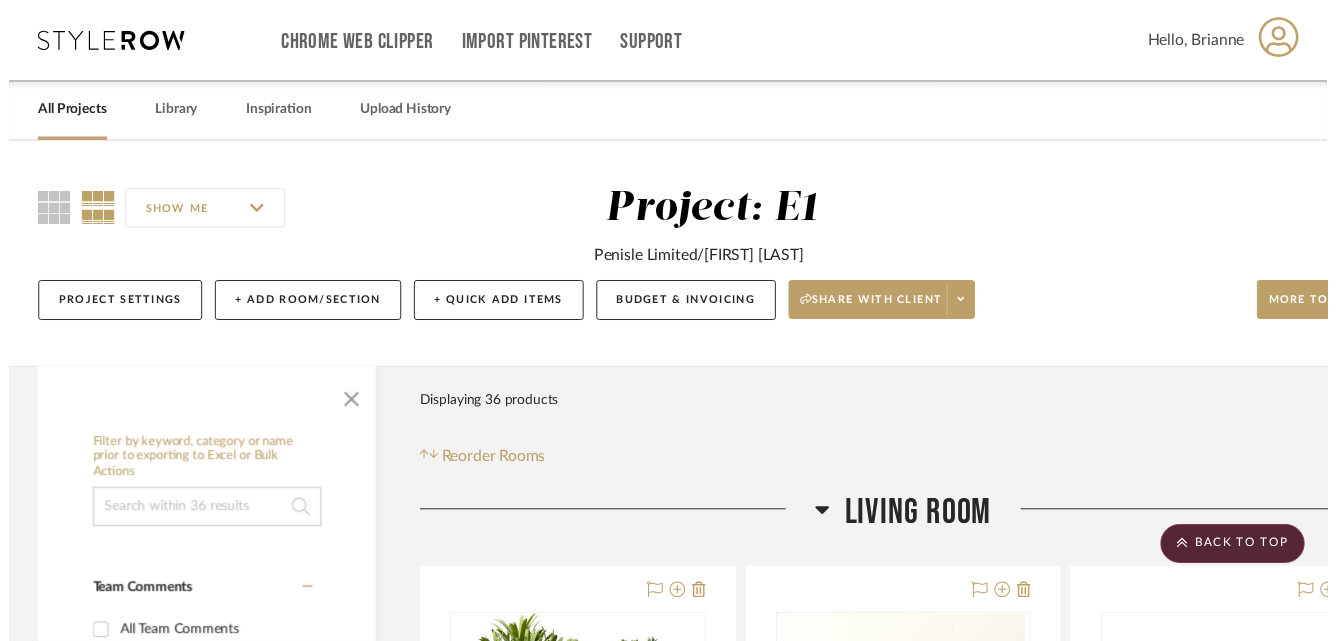 scroll, scrollTop: 3159, scrollLeft: 103, axis: both 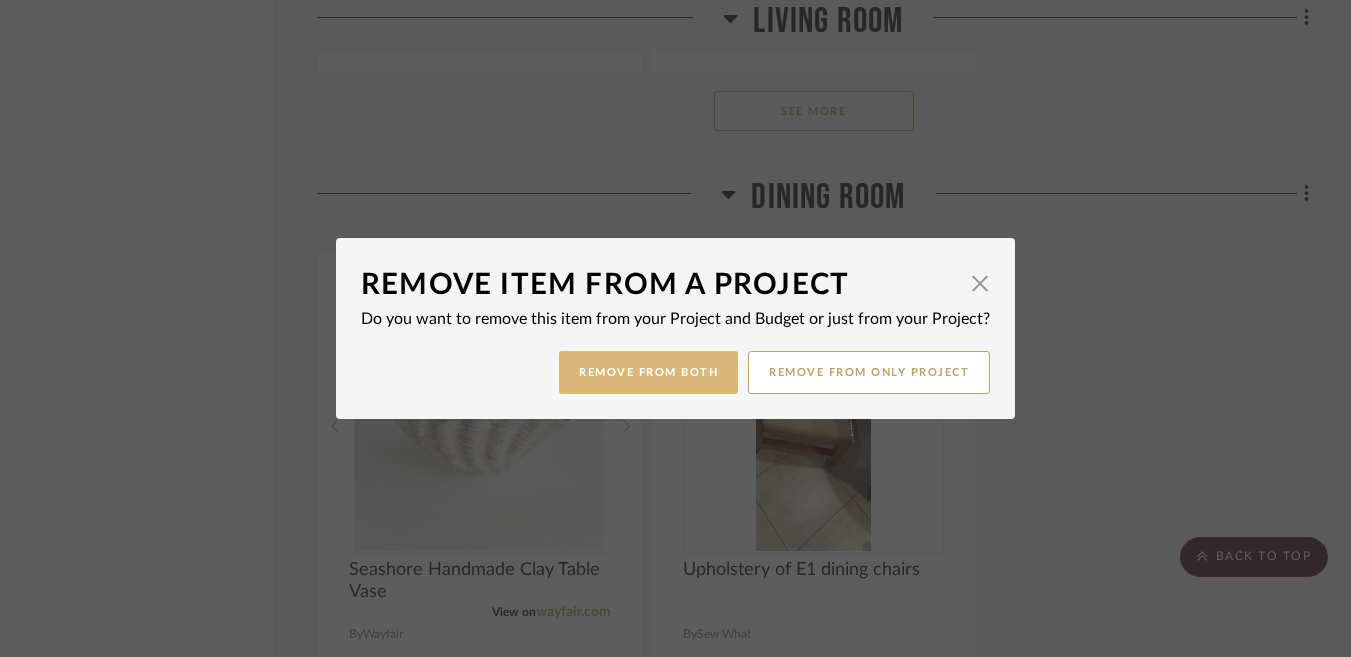 click on "Remove from Both" at bounding box center [648, 372] 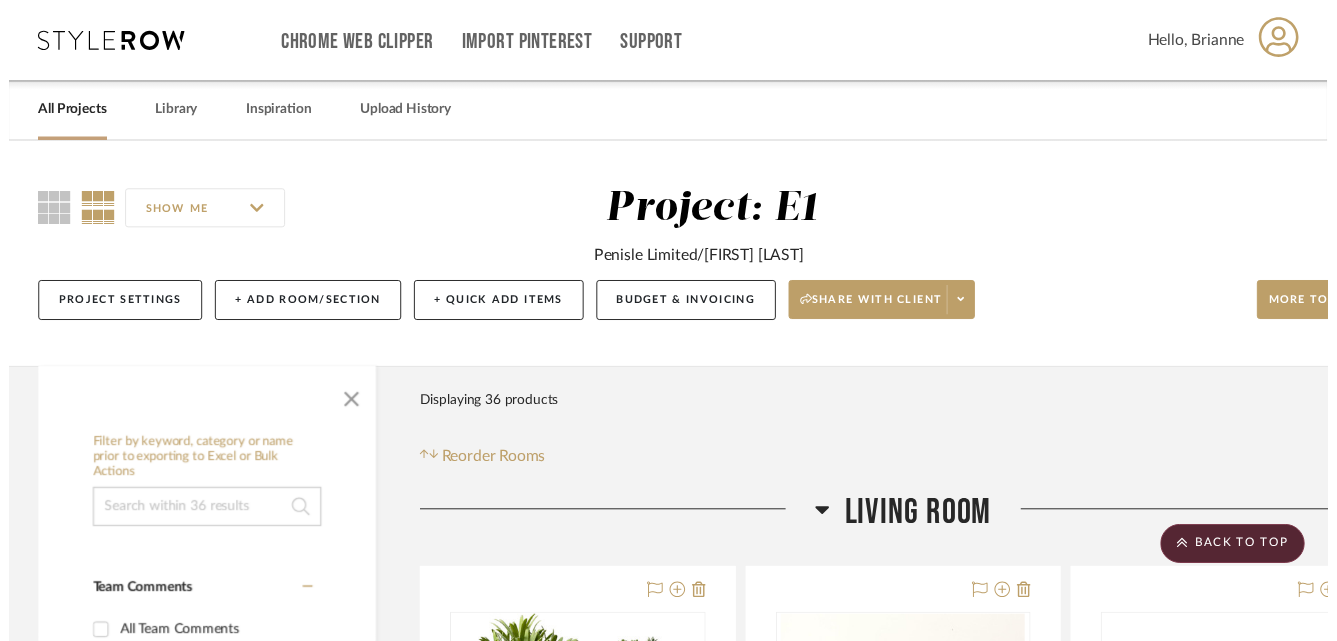 scroll, scrollTop: 3159, scrollLeft: 103, axis: both 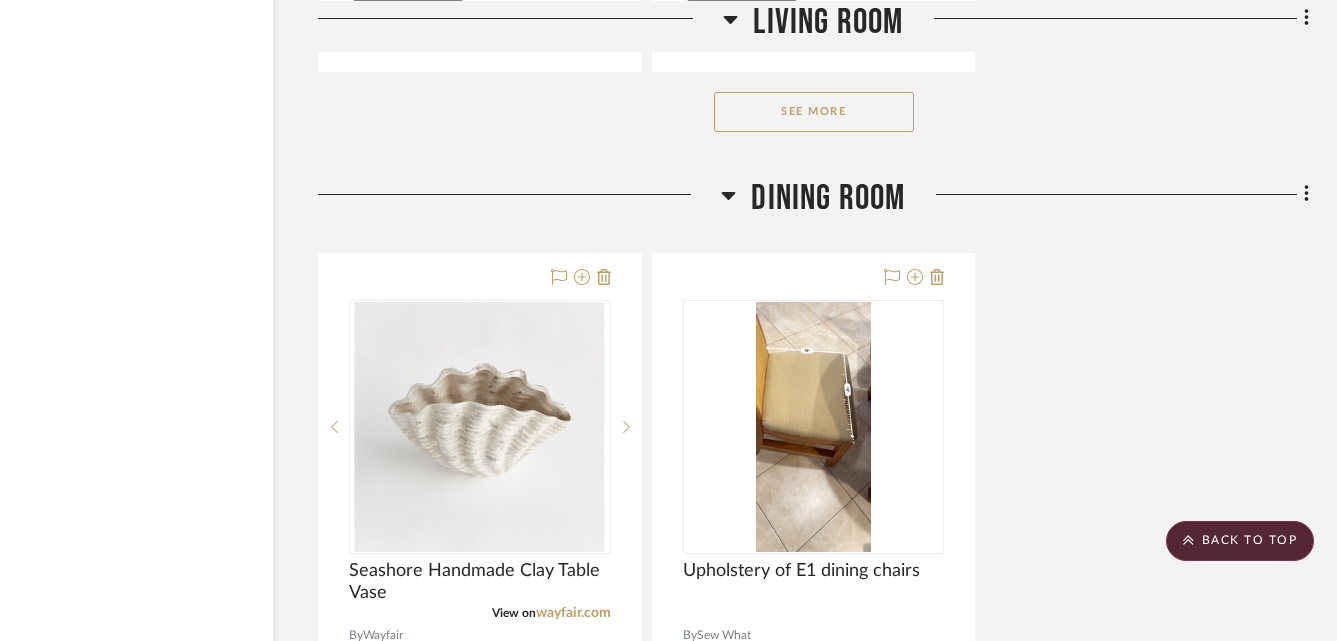 click on "See More" 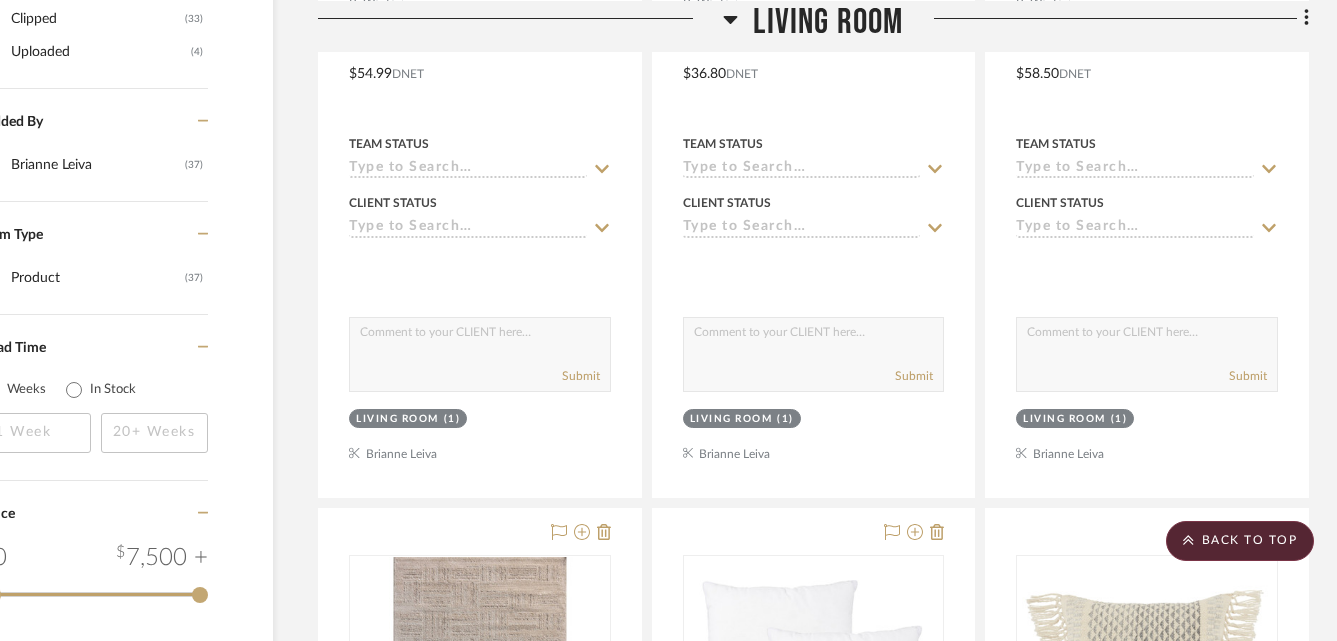 scroll, scrollTop: 1718, scrollLeft: 103, axis: both 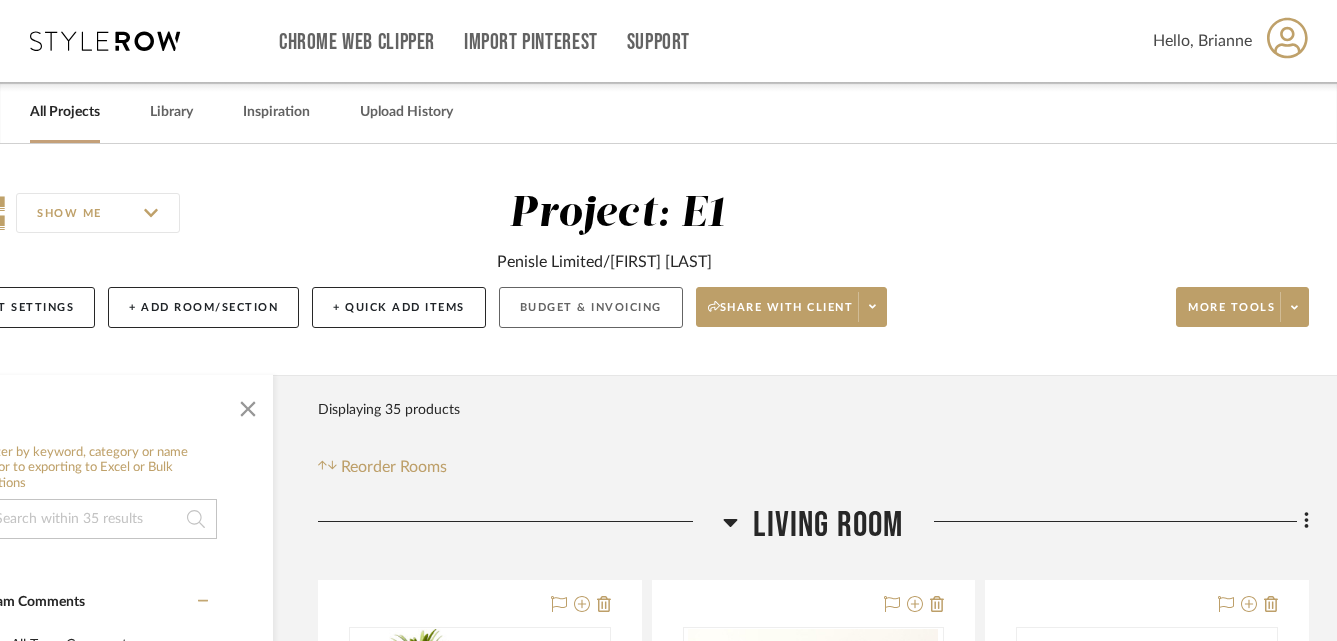 click on "Budget & Invoicing" 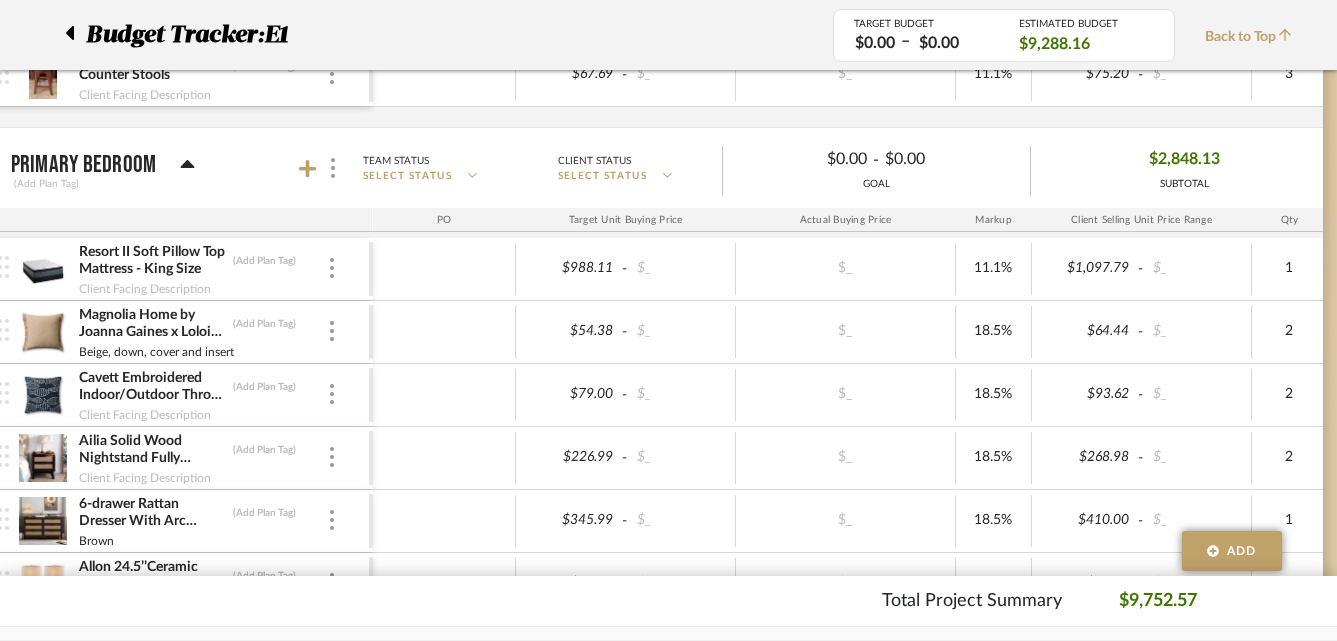 scroll, scrollTop: 1540, scrollLeft: 75, axis: both 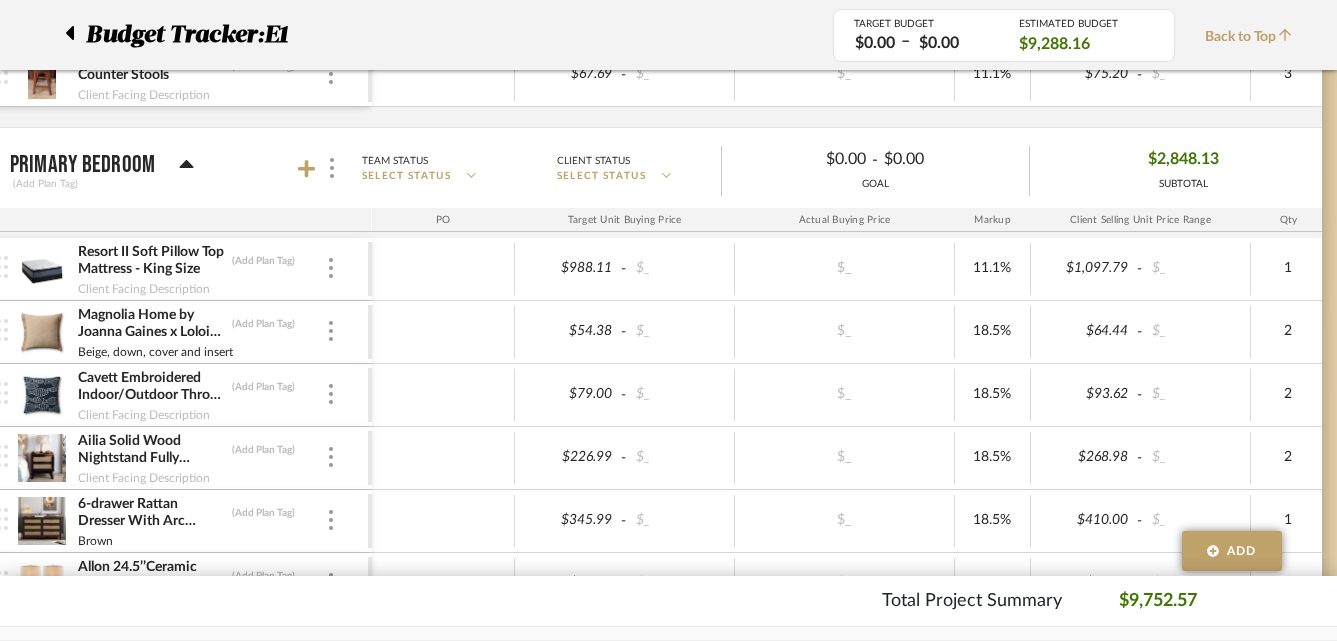 click on "Primary Bedroom   (Add Plan Tag)" at bounding box center [186, 168] 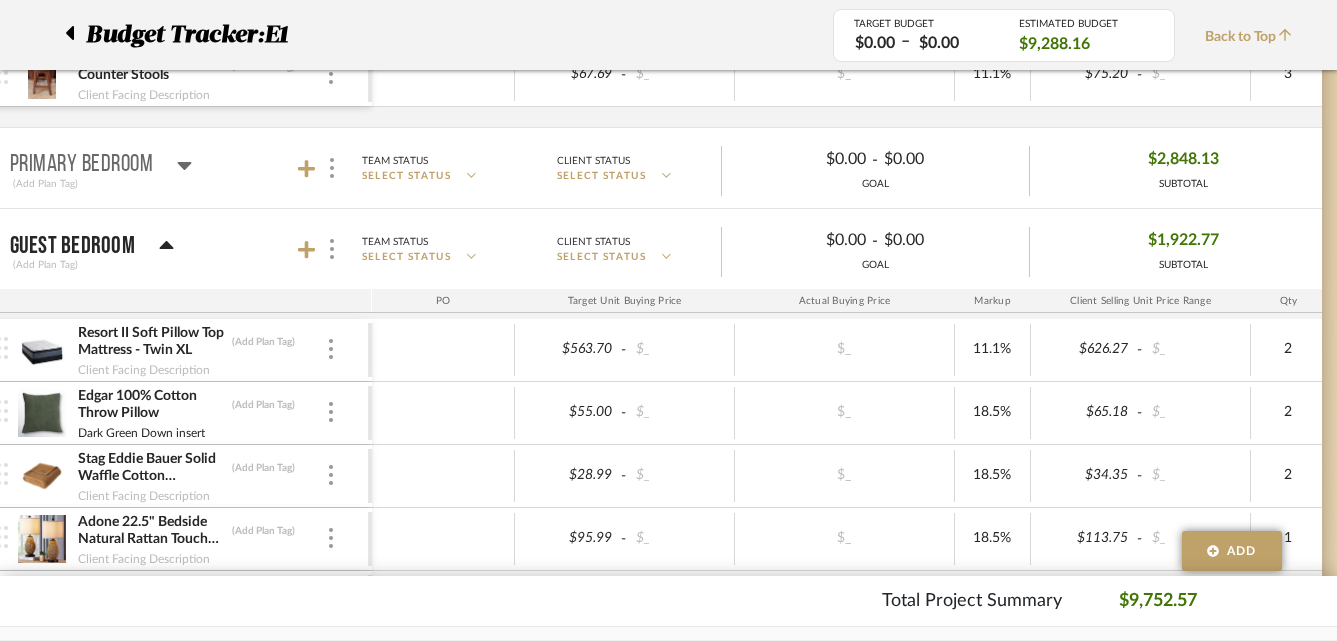 click at bounding box center [320, 168] 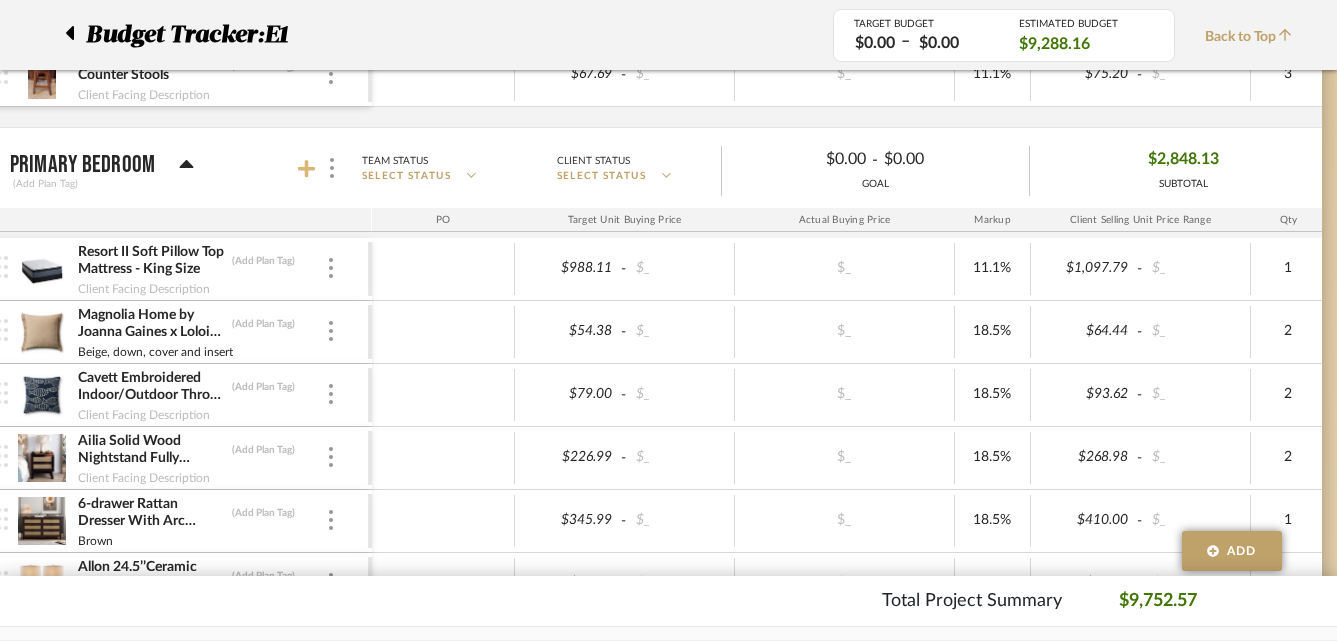 click 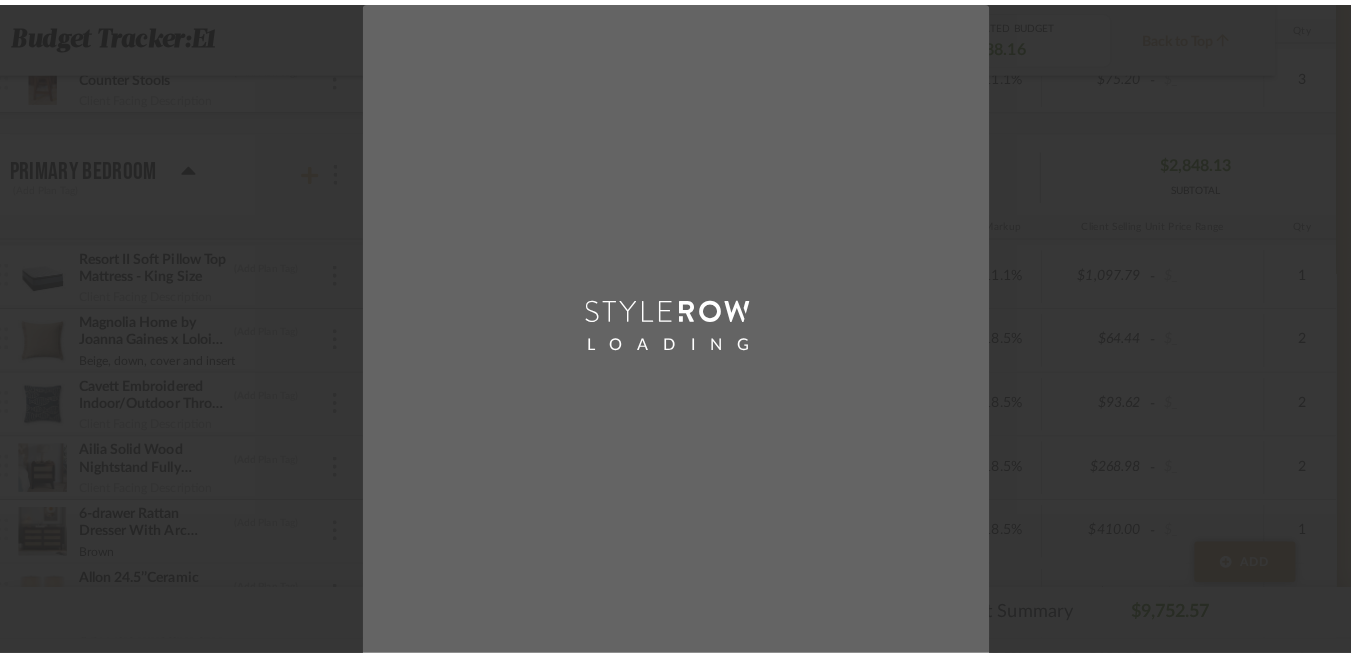 scroll, scrollTop: 0, scrollLeft: 0, axis: both 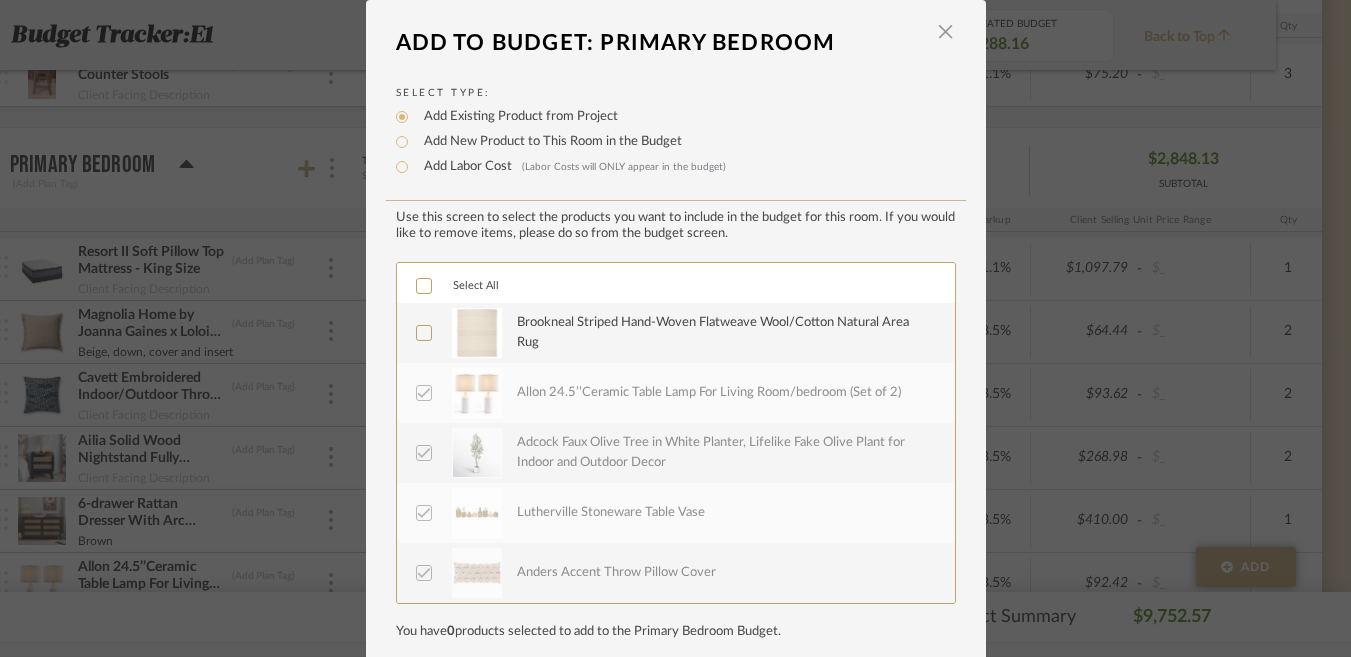 click on "Brookneal Striped Hand-Woven Flatweave Wool/Cotton Natural Area Rug" at bounding box center [724, 332] 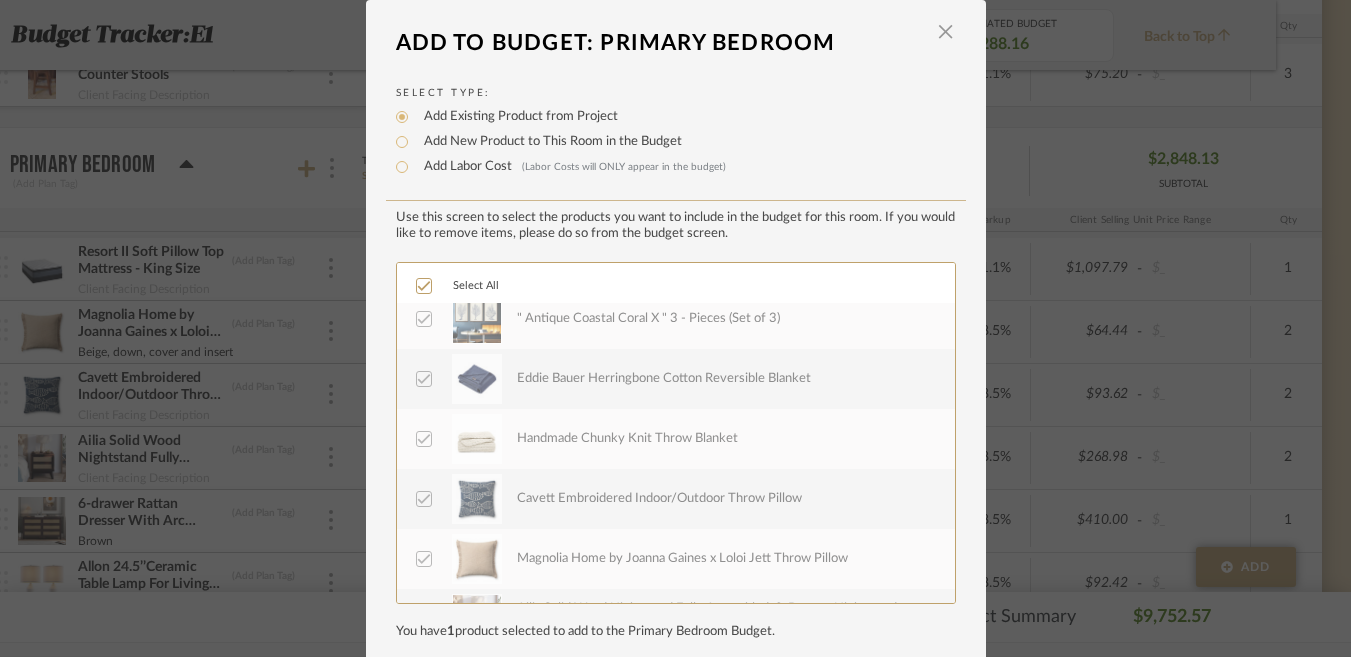 scroll, scrollTop: 480, scrollLeft: 0, axis: vertical 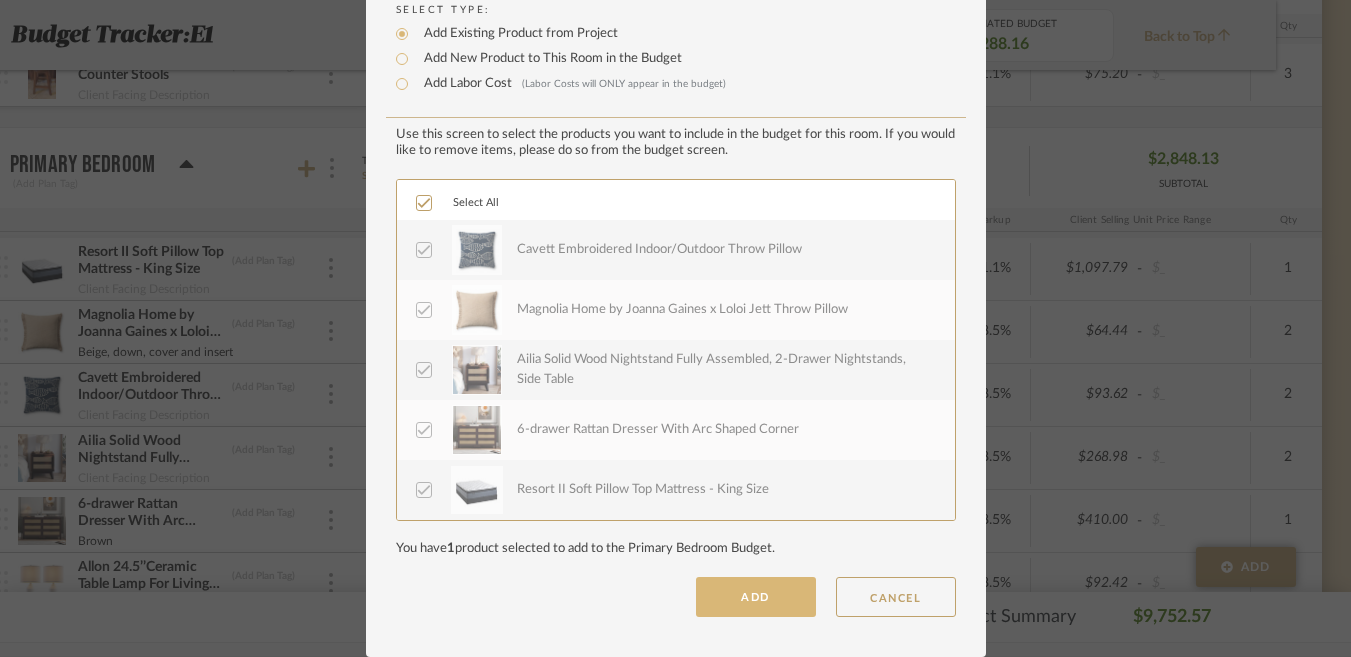 click on "ADD" at bounding box center [756, 597] 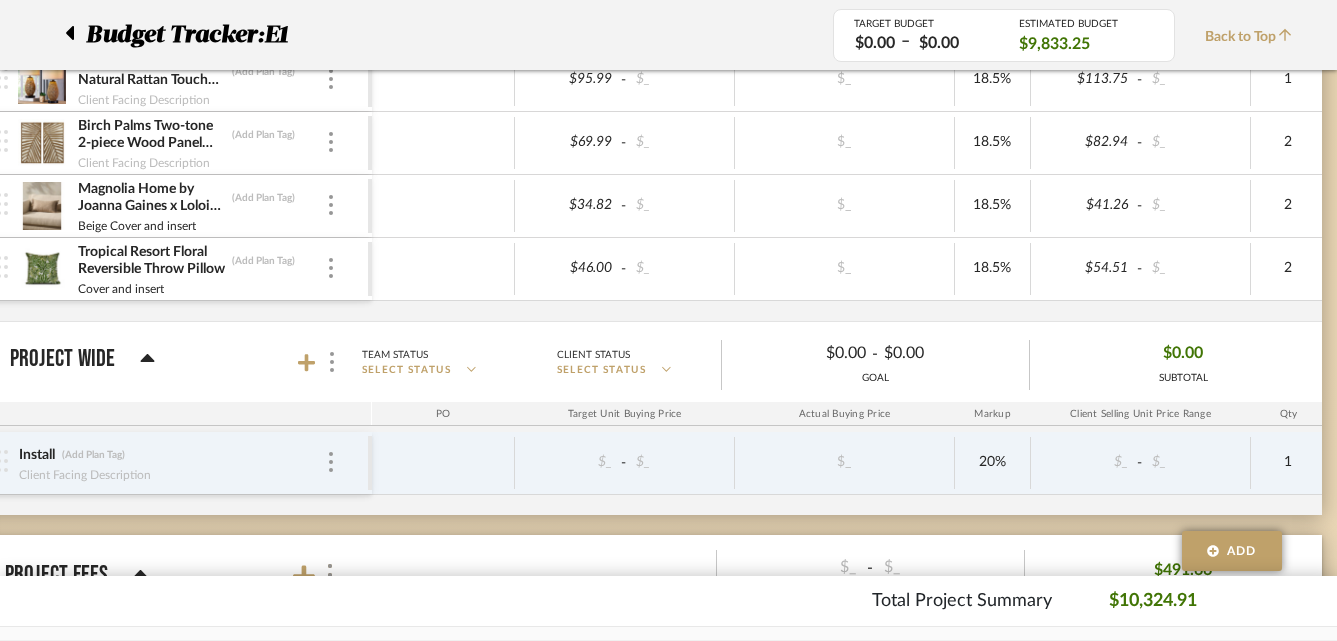 scroll, scrollTop: 2876, scrollLeft: 75, axis: both 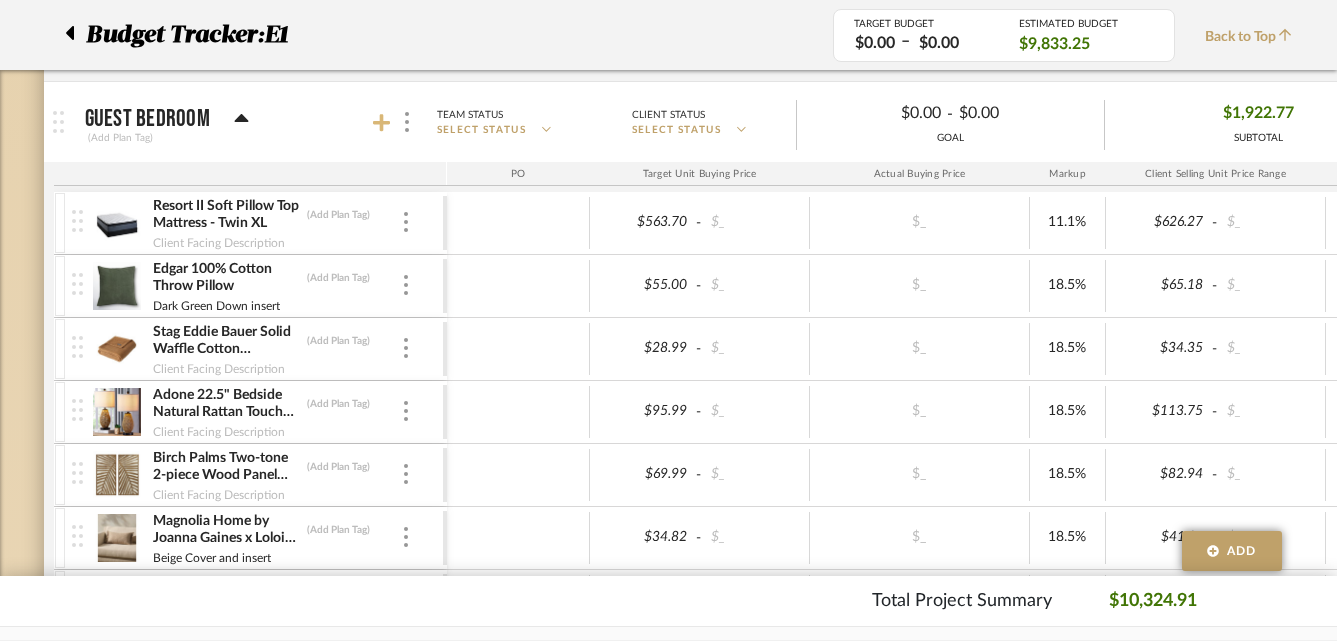 click 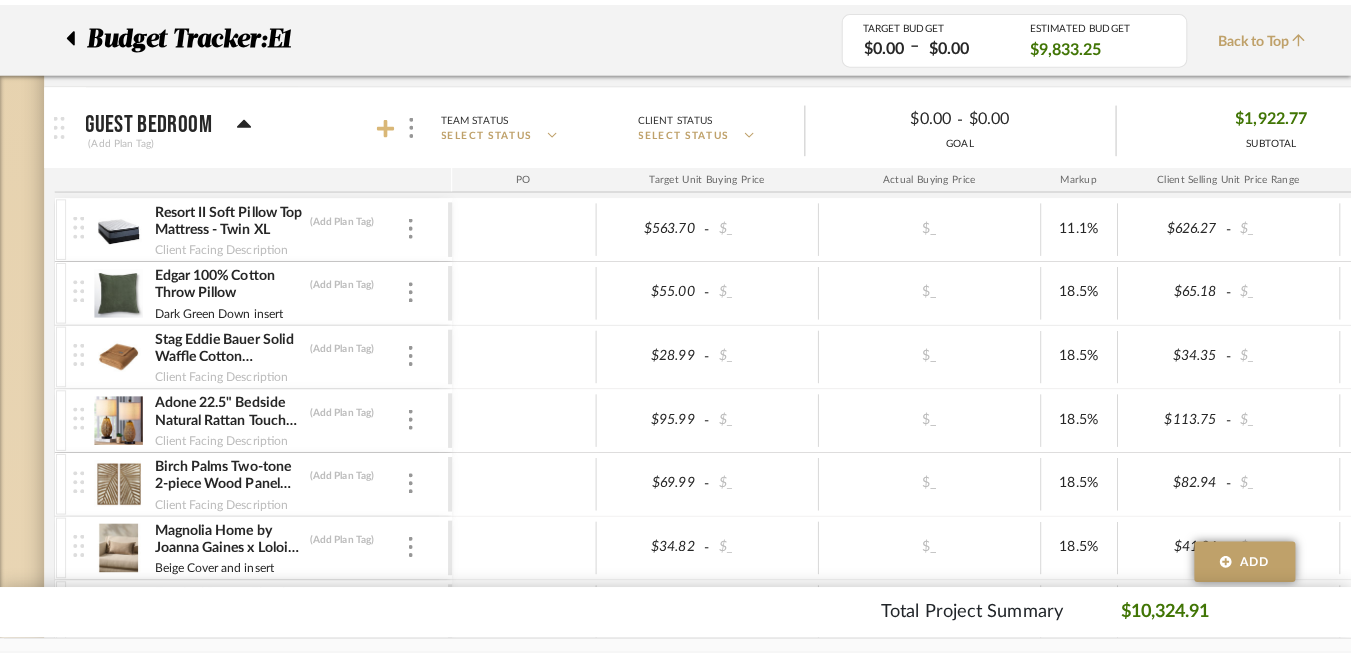 scroll, scrollTop: 0, scrollLeft: 0, axis: both 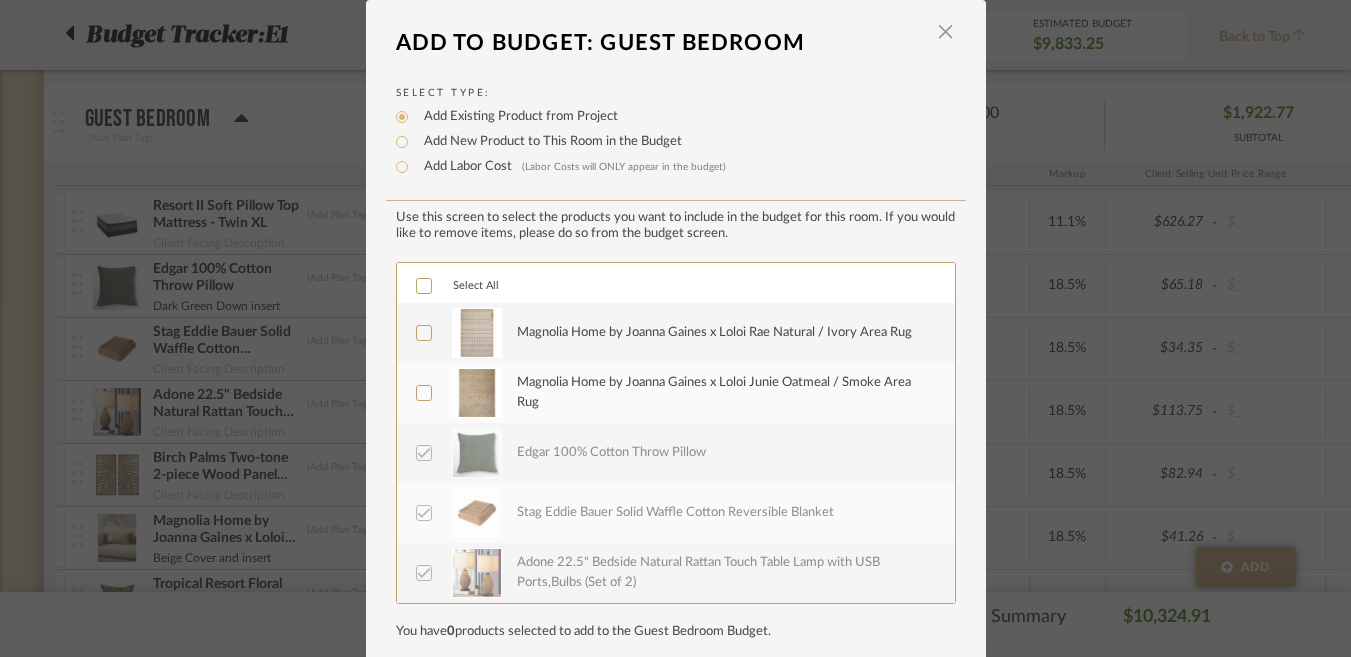 click on "Magnolia Home by Joanna Gaines x Loloi Rae Natural / Ivory Area Rug" at bounding box center [714, 333] 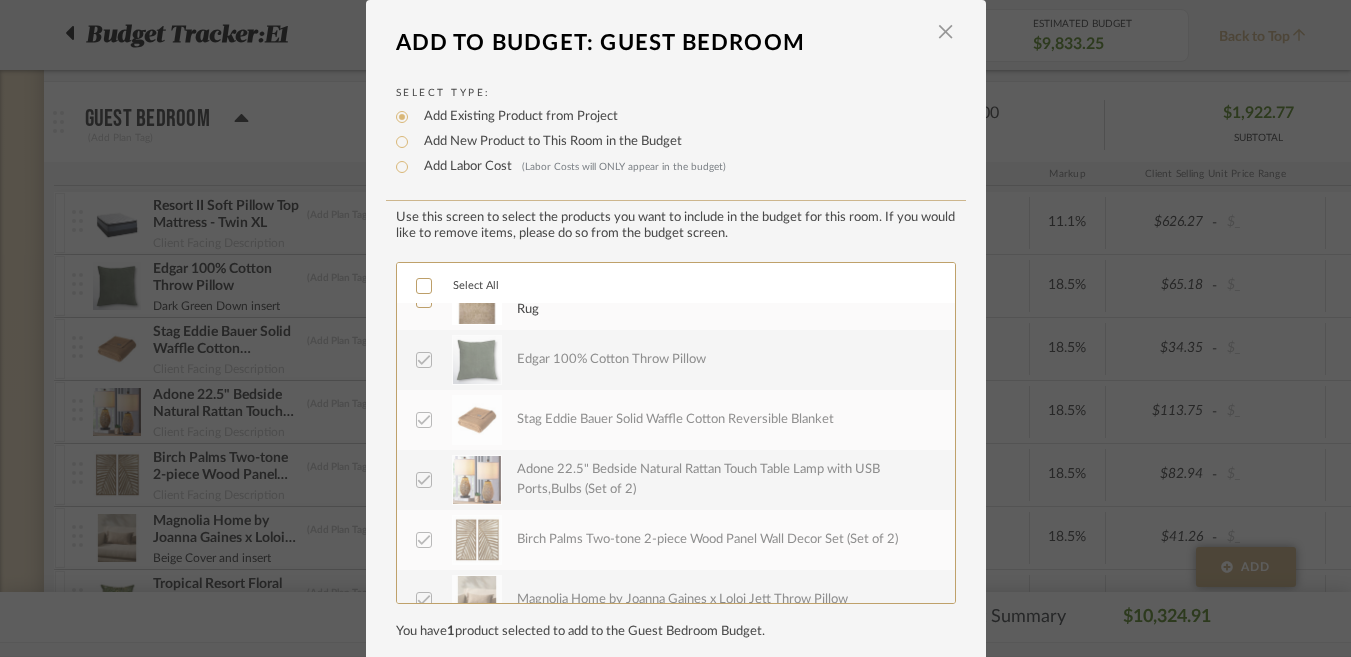 scroll, scrollTop: 103, scrollLeft: 0, axis: vertical 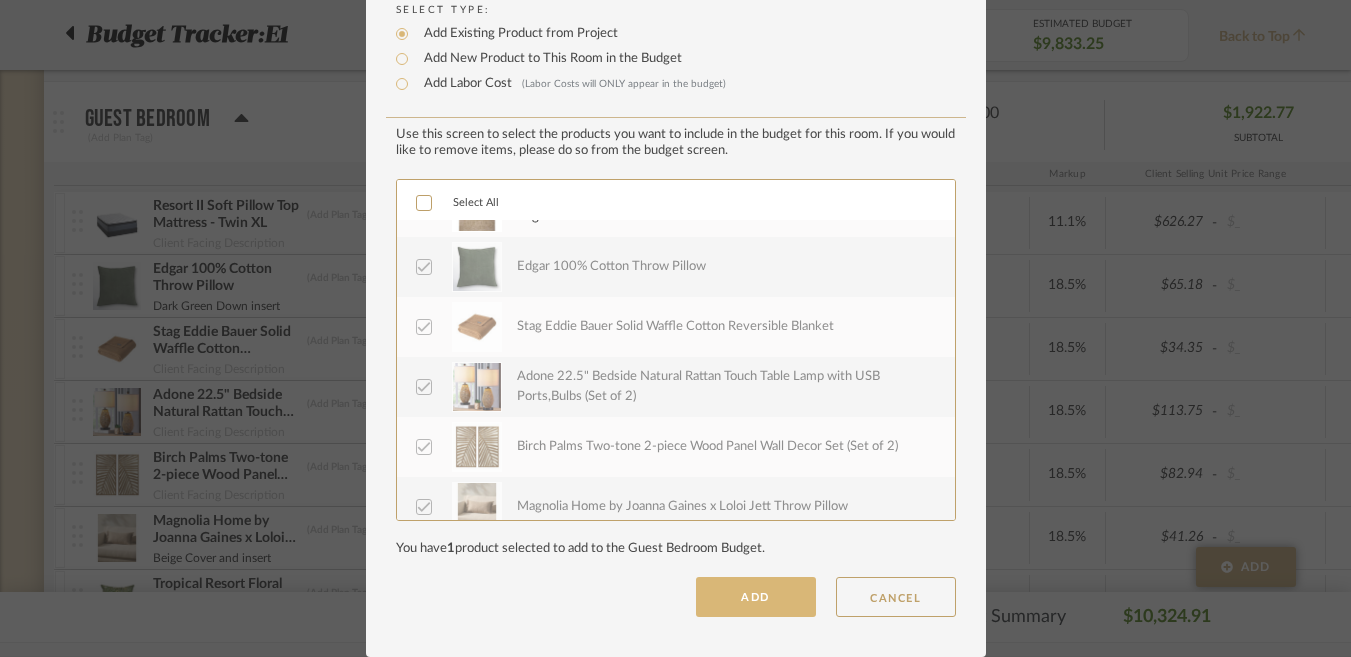 click on "ADD" at bounding box center (756, 597) 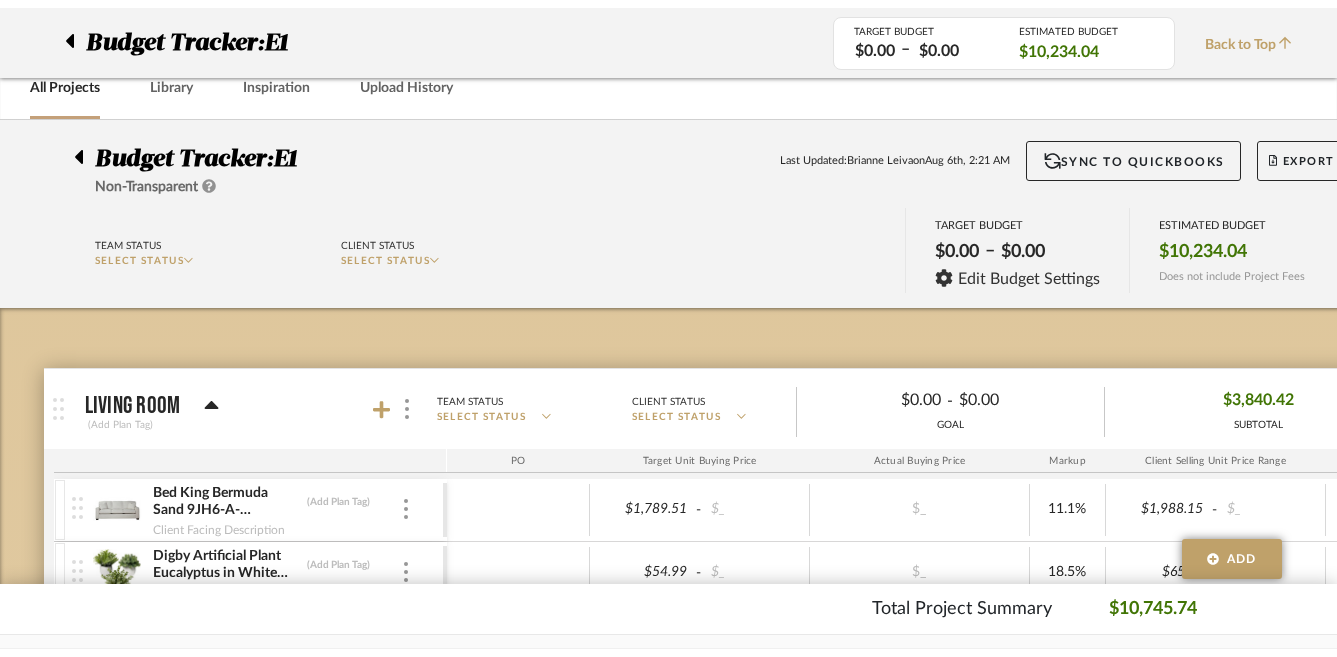 scroll, scrollTop: 0, scrollLeft: 0, axis: both 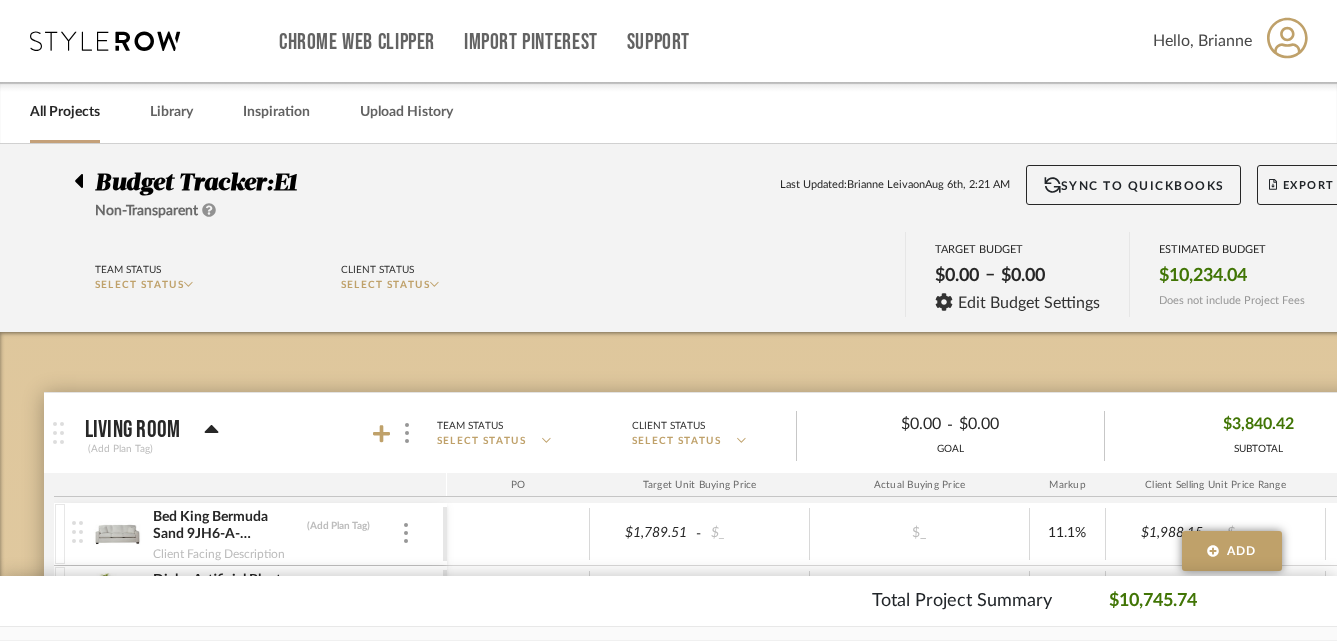 click on "All Projects" at bounding box center [65, 112] 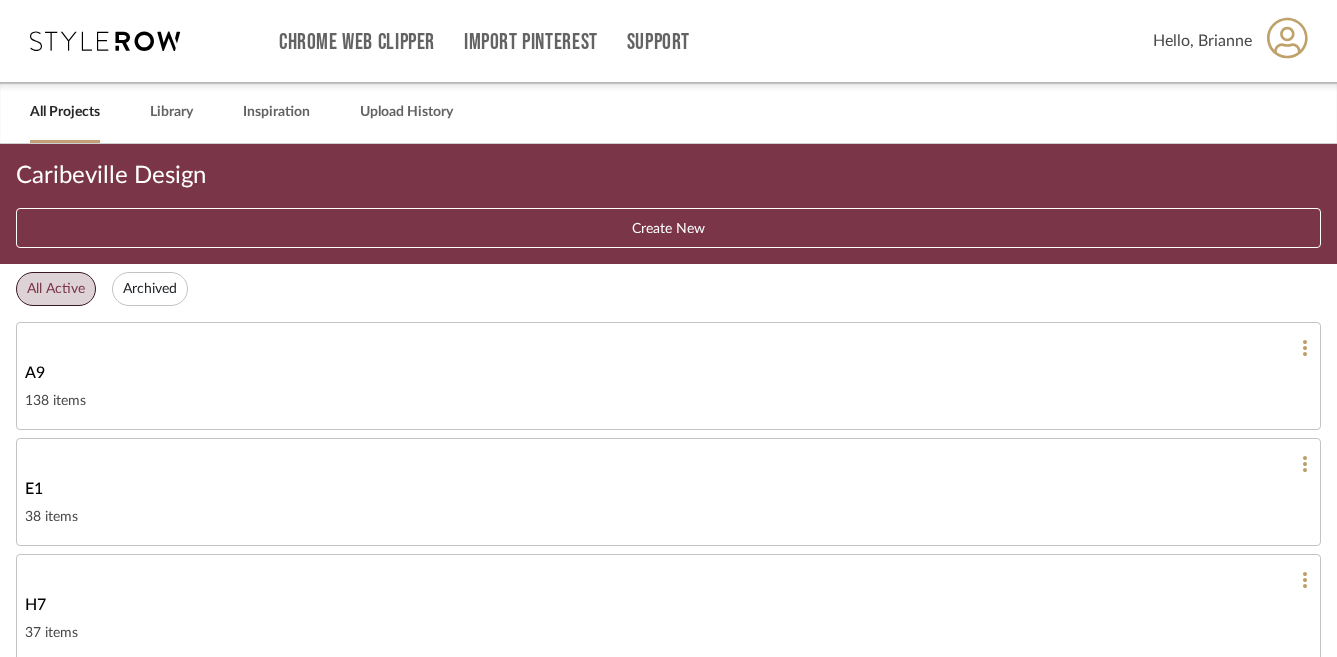 click on "E1" 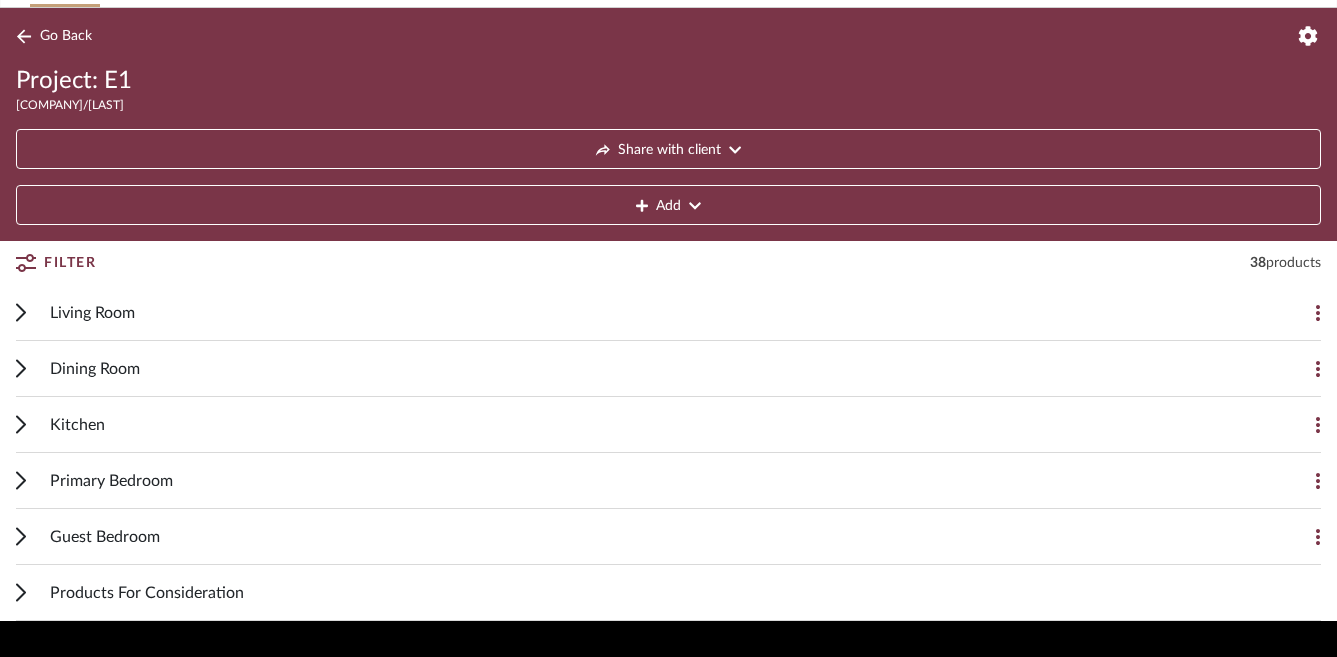 scroll, scrollTop: 136, scrollLeft: 0, axis: vertical 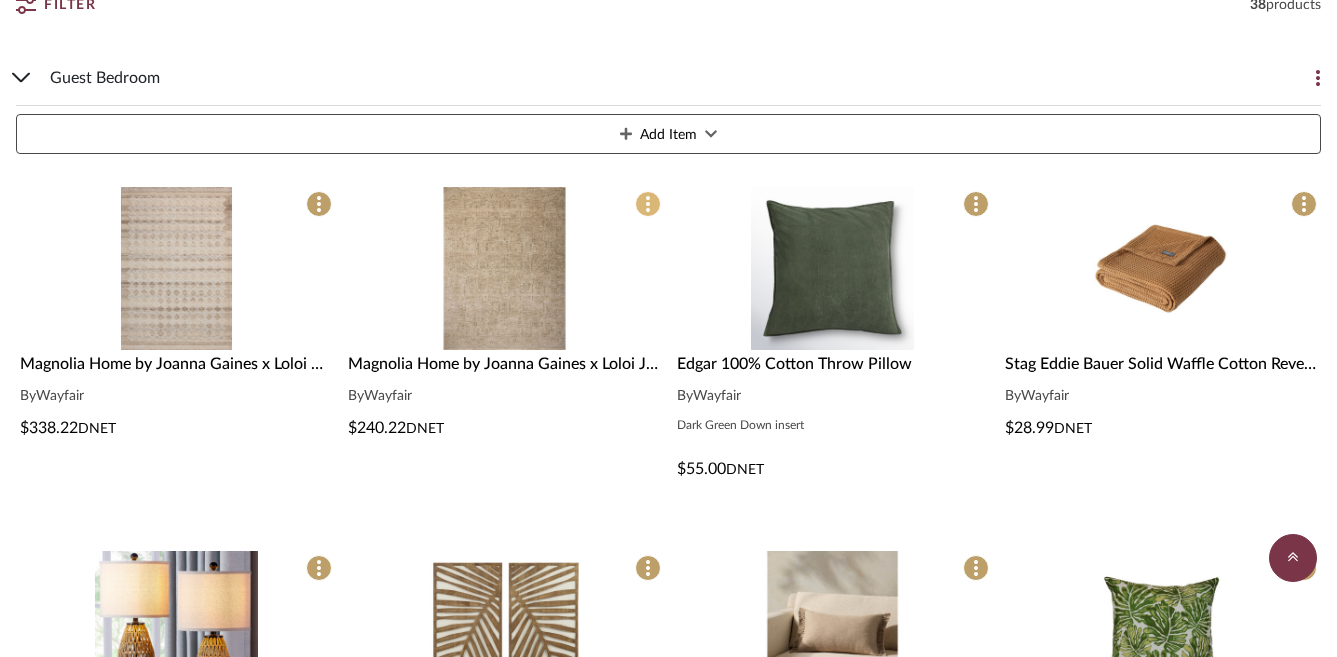 click 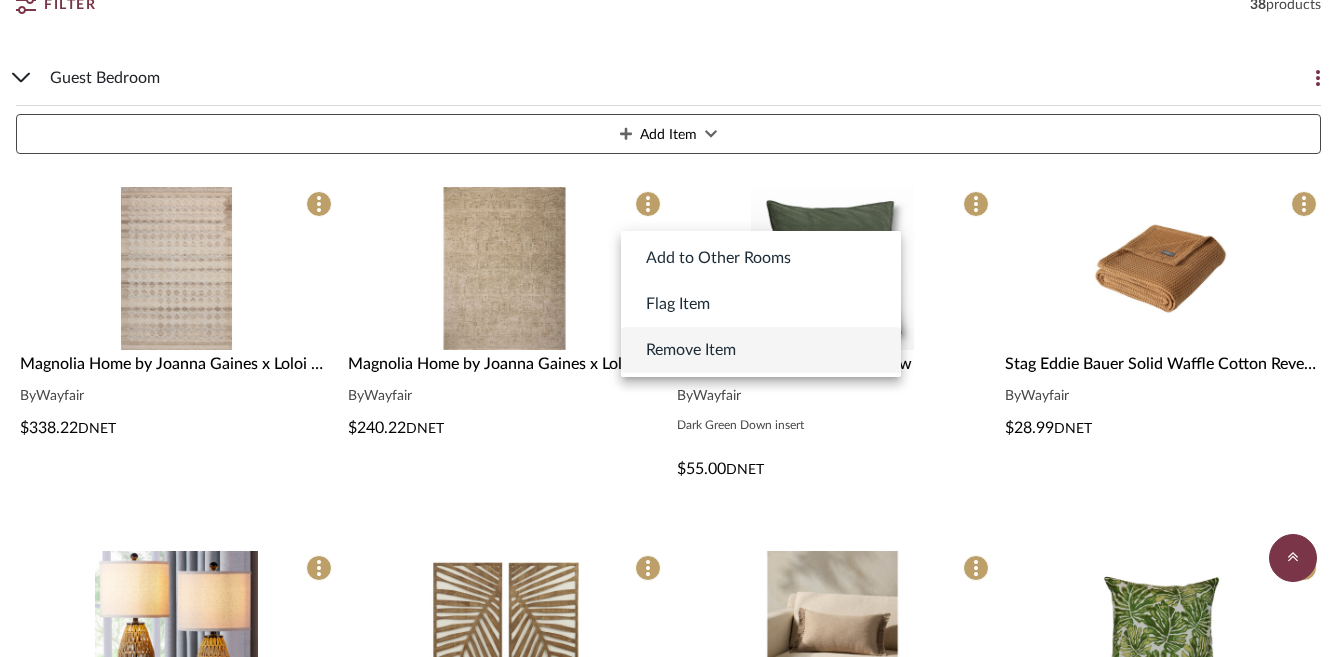 click on "Remove Item" at bounding box center (691, 350) 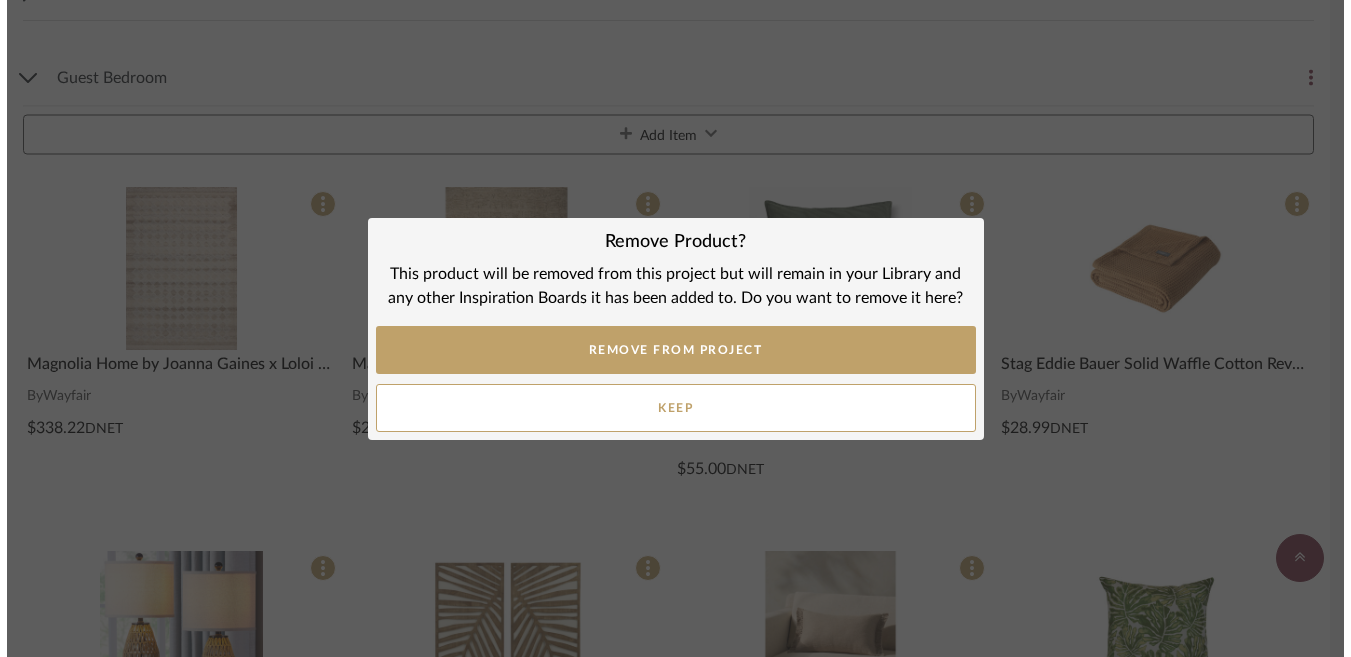 scroll, scrollTop: 0, scrollLeft: 0, axis: both 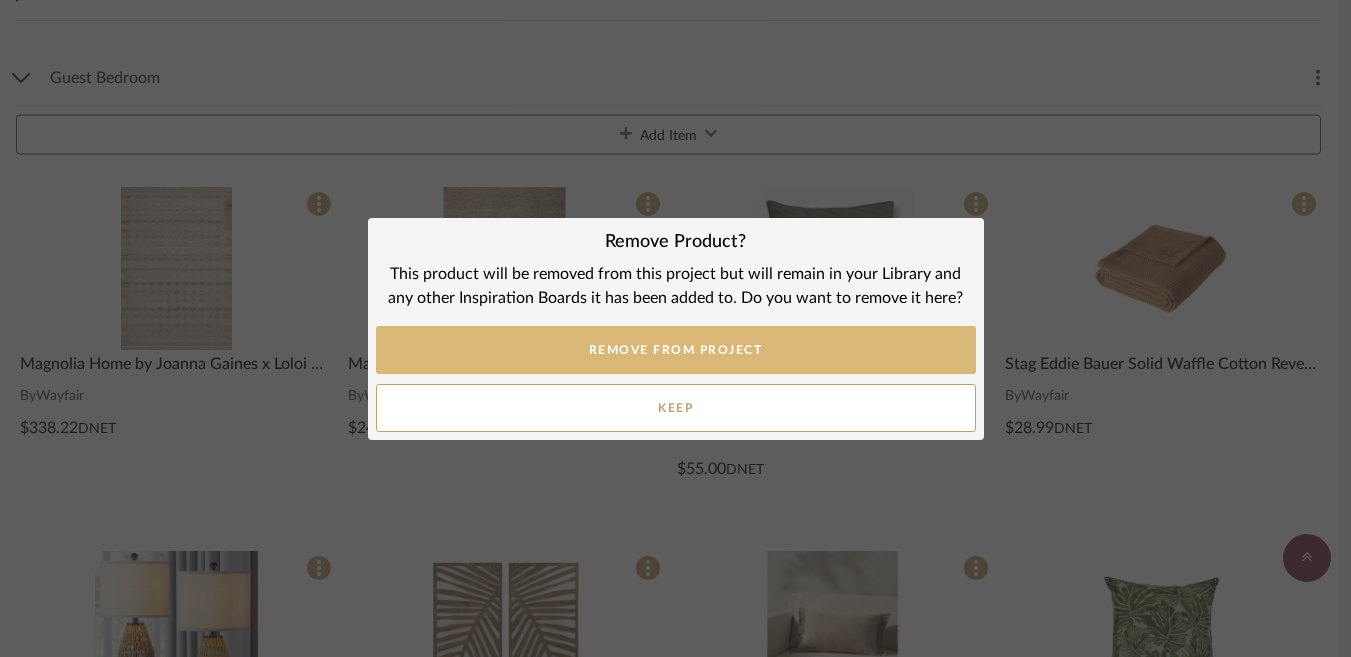 click on "REMOVE FROM PROJECT" at bounding box center [676, 350] 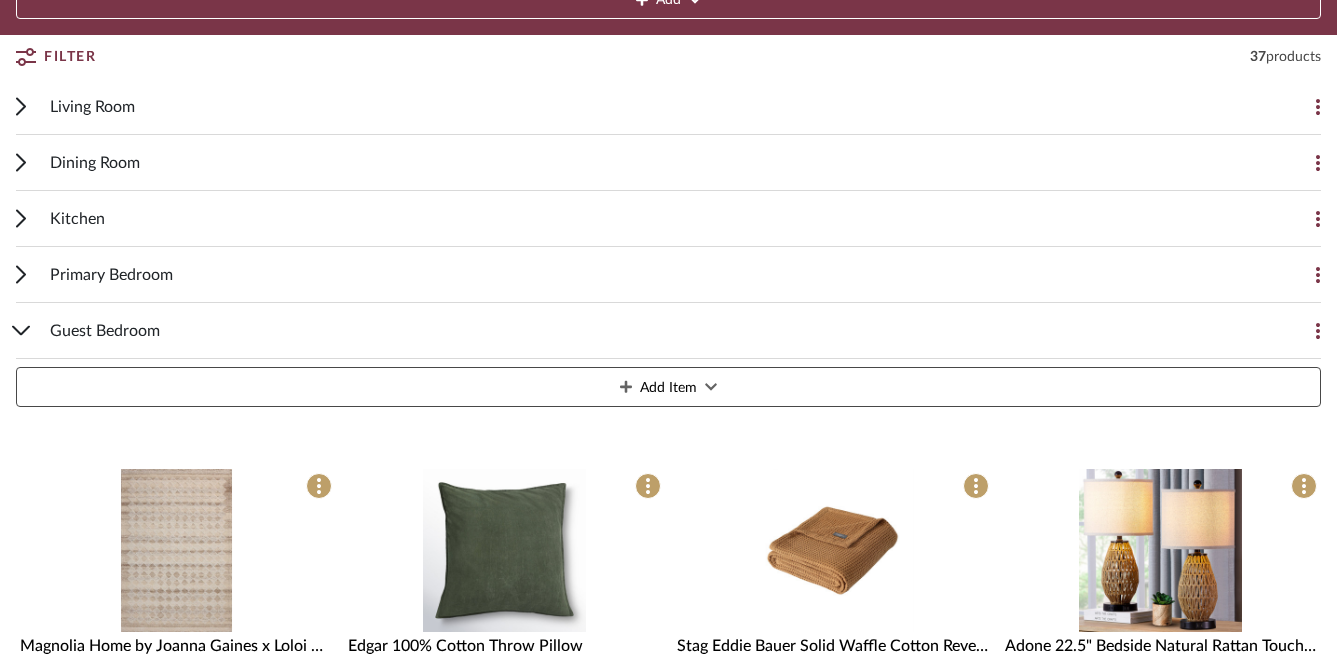scroll, scrollTop: 430, scrollLeft: 0, axis: vertical 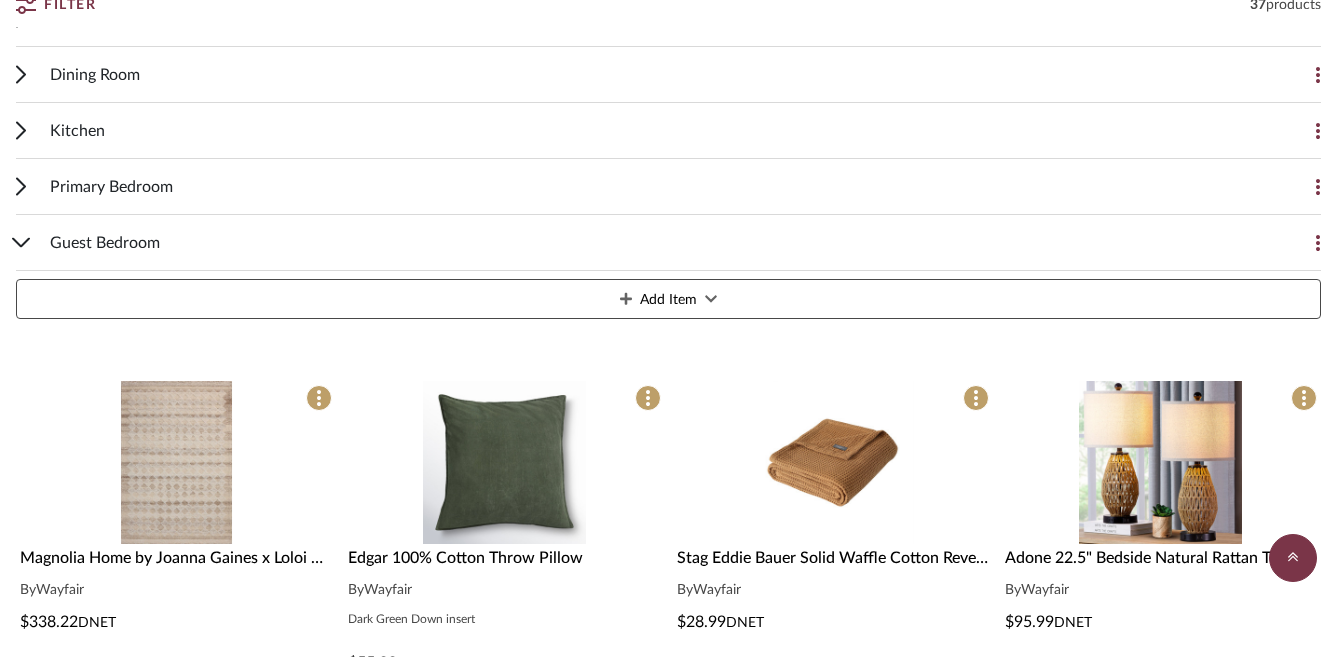 click 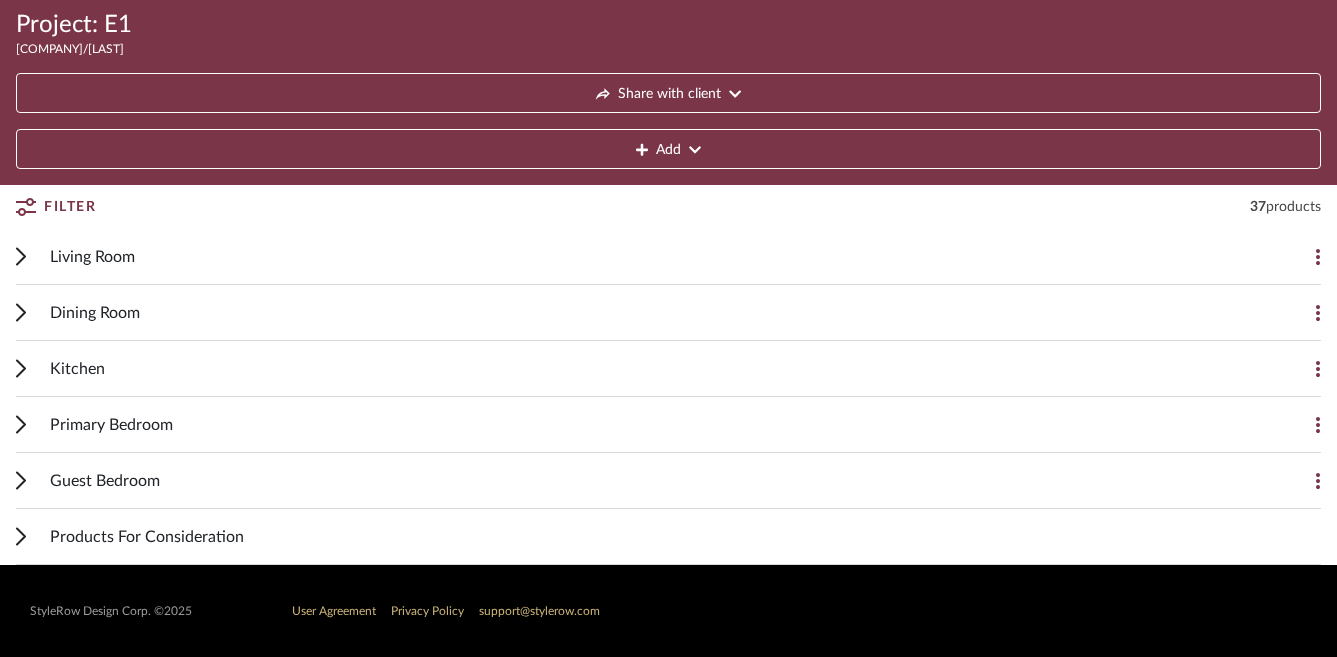 click on "Primary Bedroom" at bounding box center (111, 425) 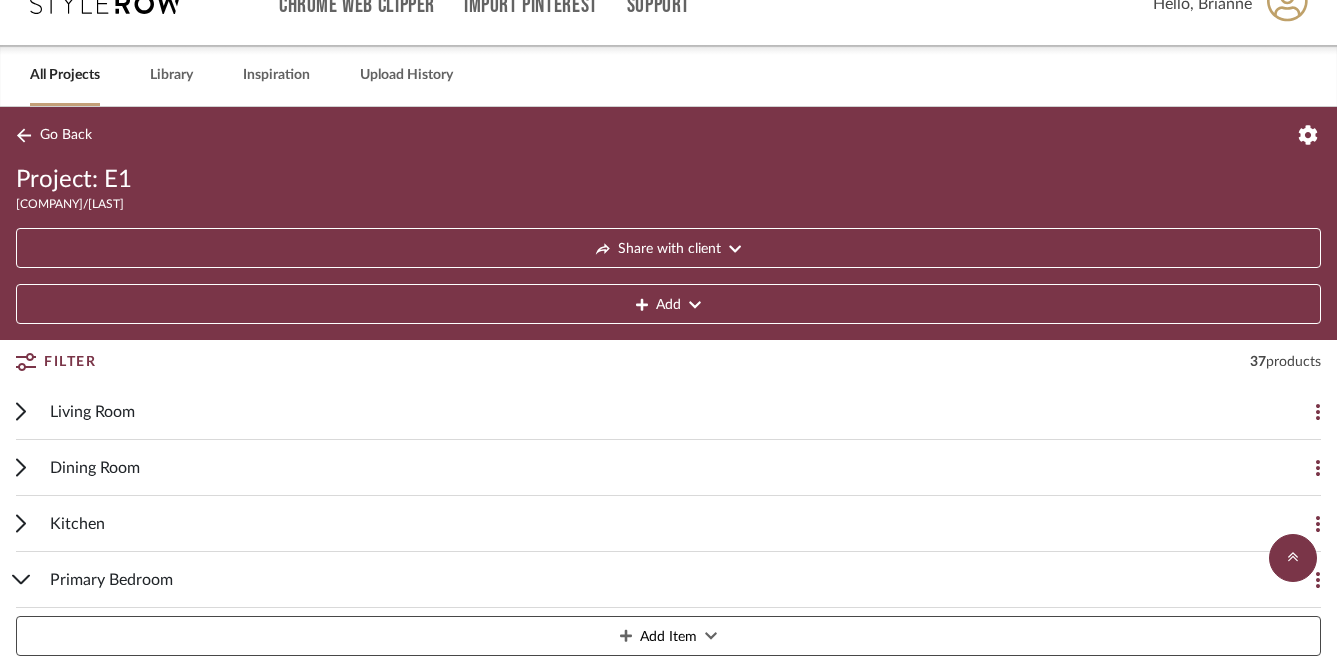 scroll, scrollTop: 0, scrollLeft: 0, axis: both 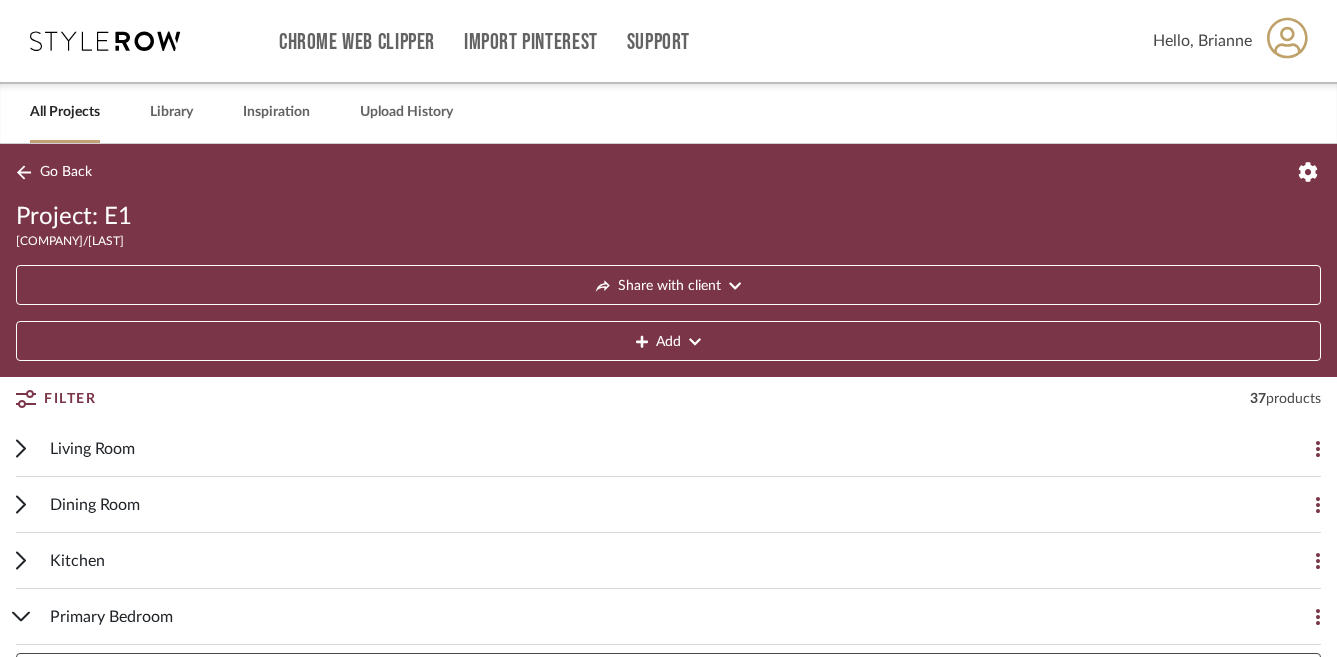 click 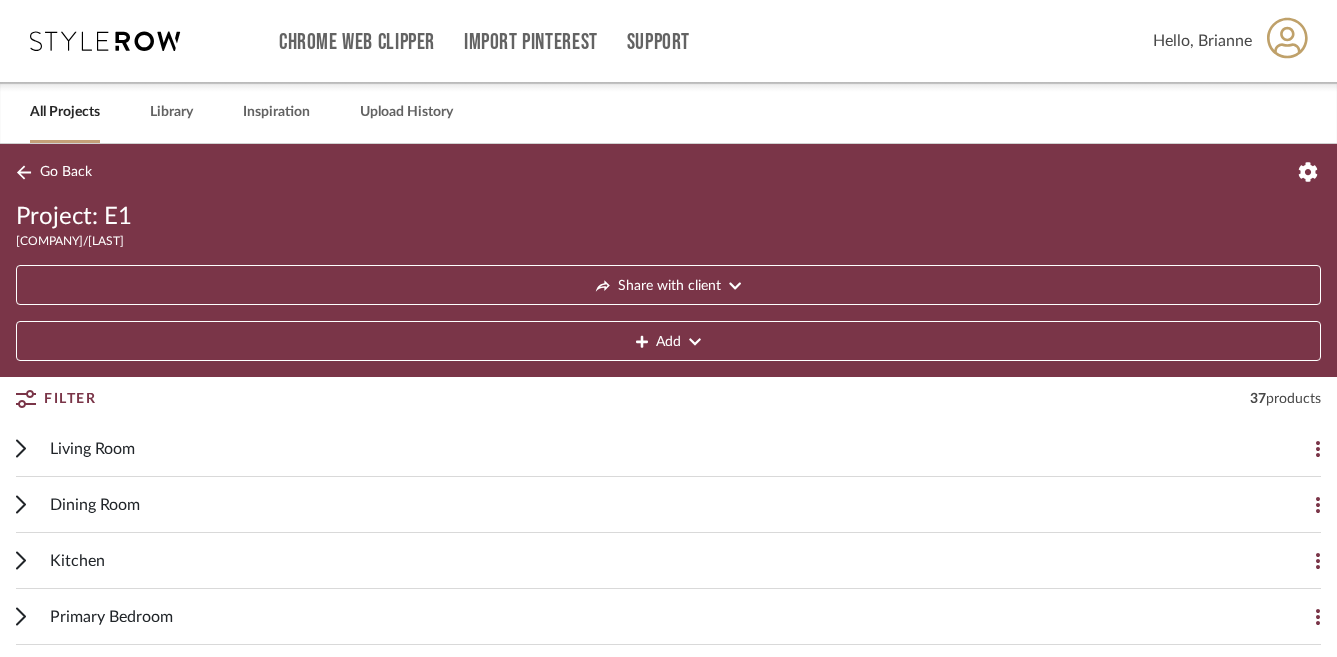 click on "Go Back" 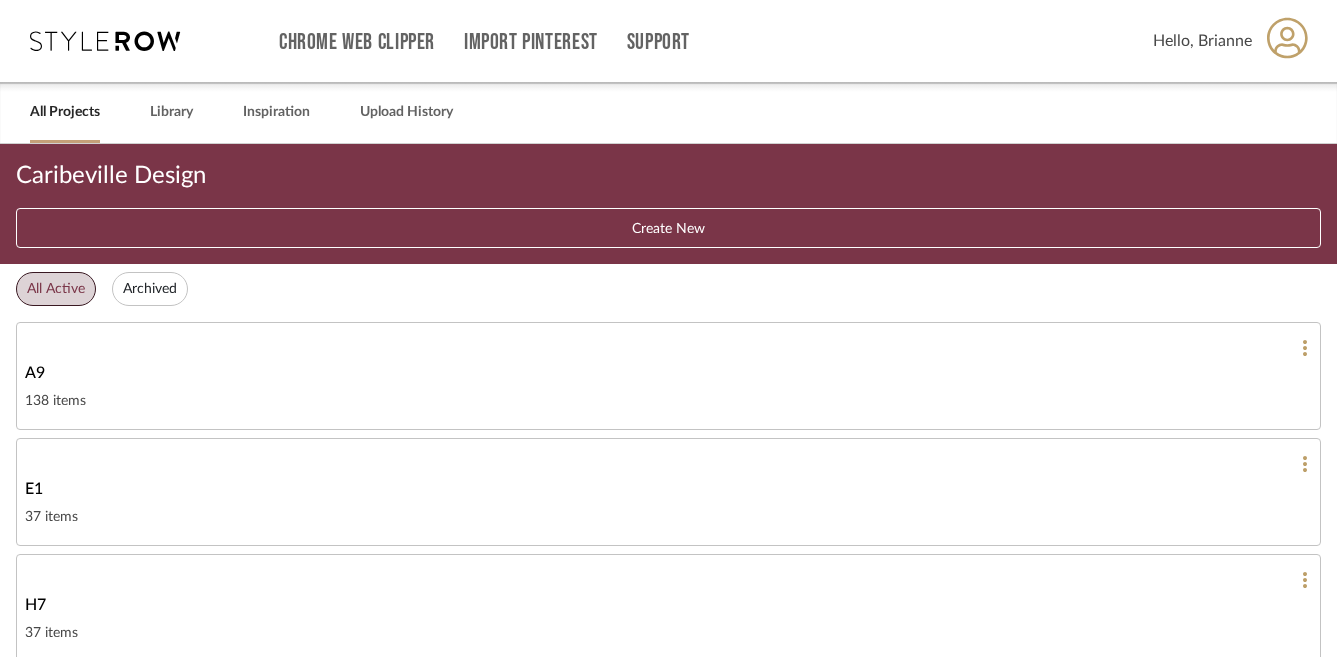 click on "E1" 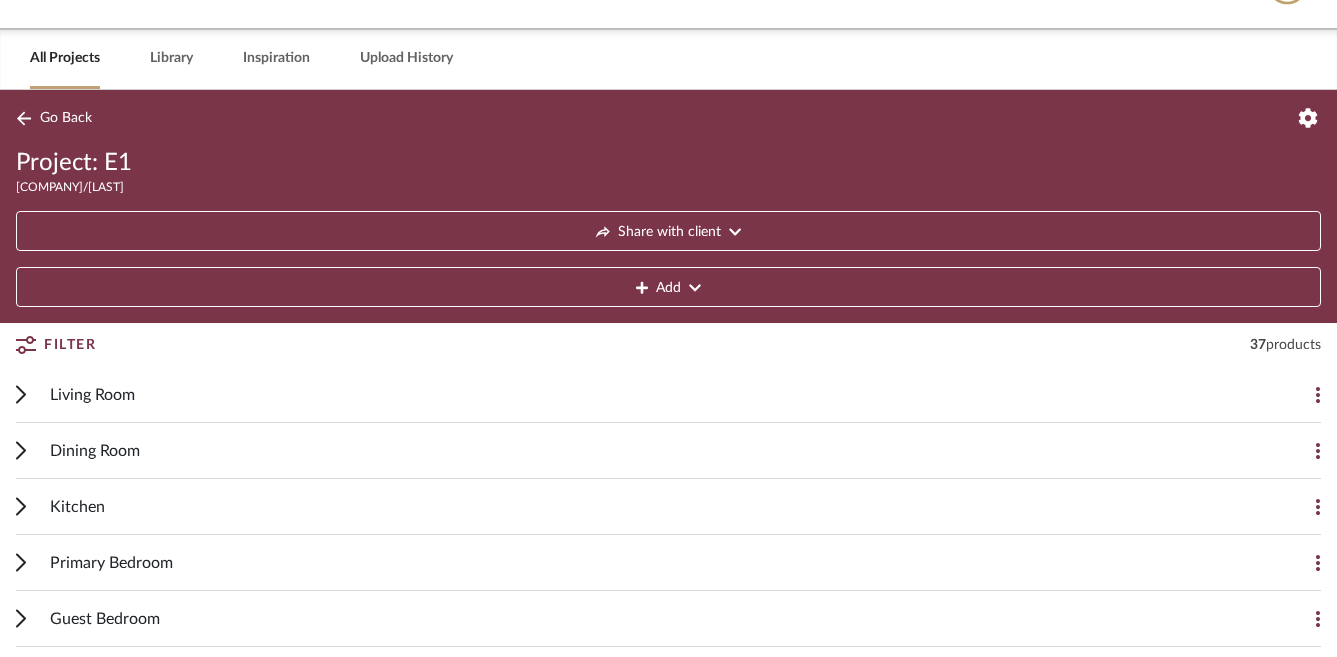 scroll, scrollTop: 0, scrollLeft: 0, axis: both 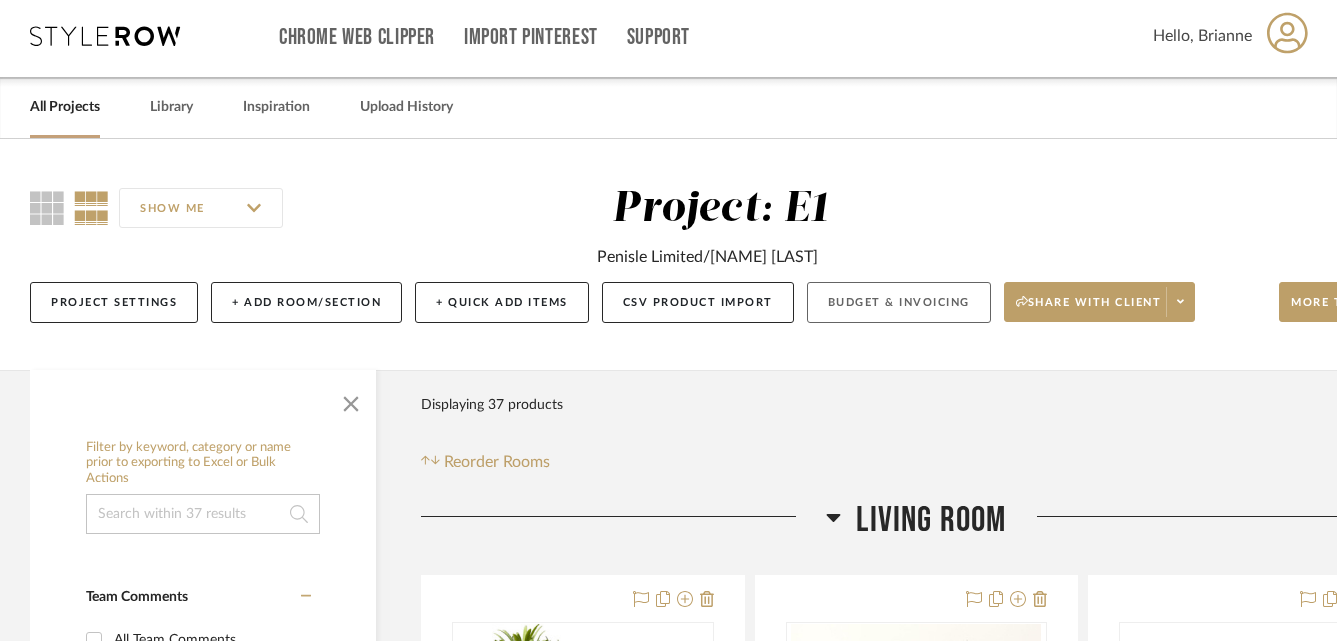 click on "Budget & Invoicing" 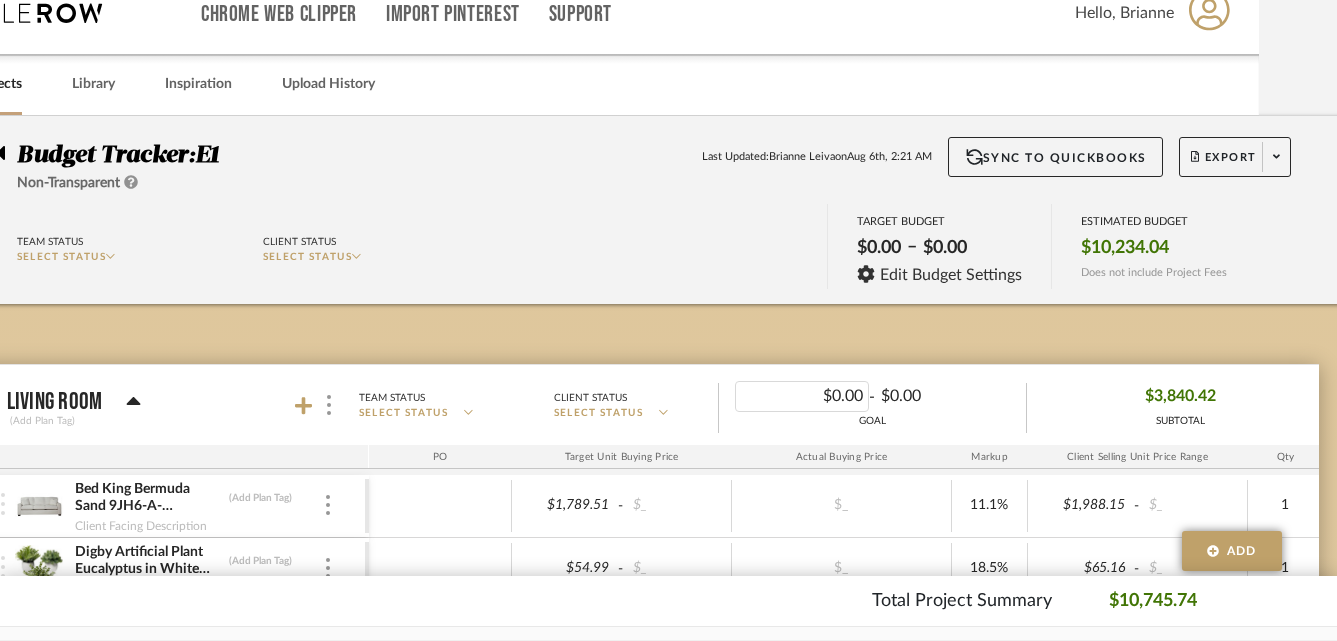 scroll, scrollTop: 28, scrollLeft: 0, axis: vertical 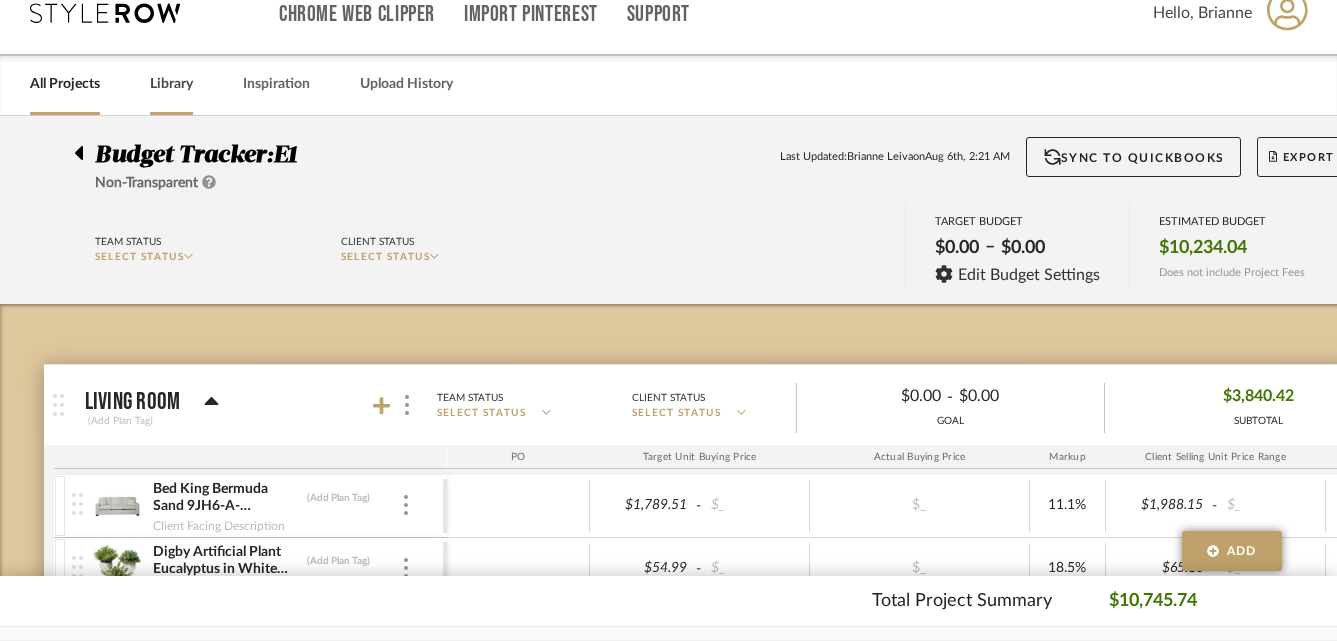 click on "Library" at bounding box center (171, 84) 